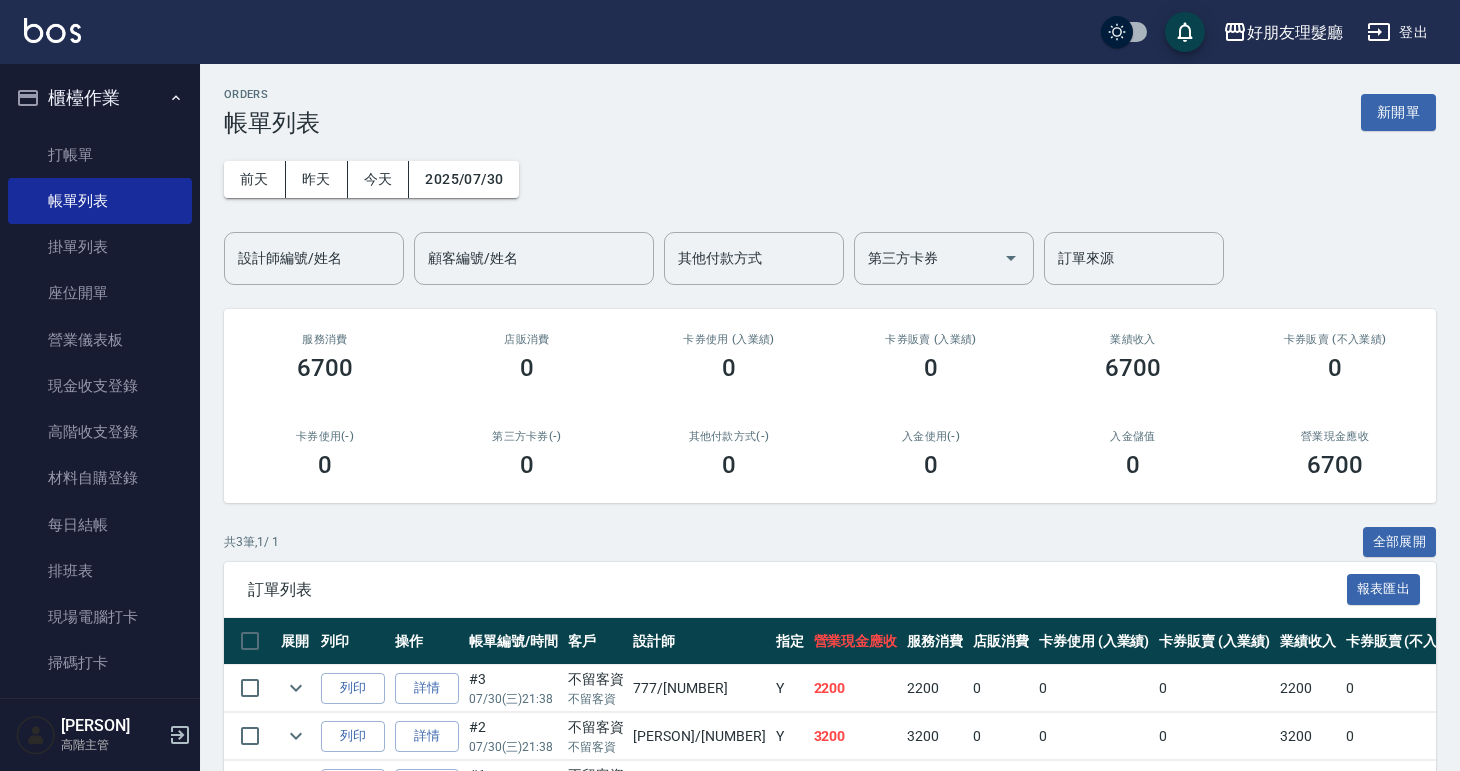 scroll, scrollTop: 131, scrollLeft: 0, axis: vertical 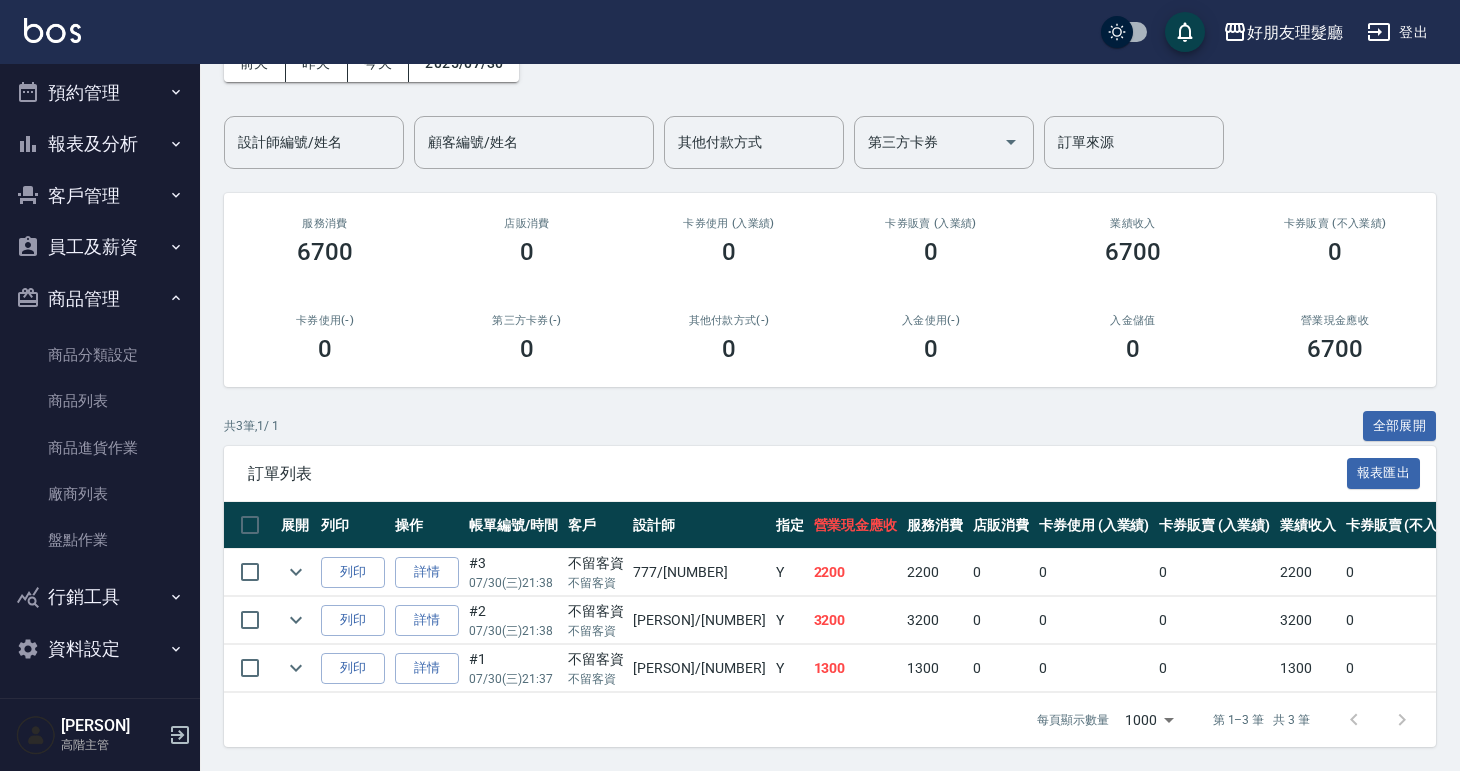 click on "員工及薪資" at bounding box center [100, 247] 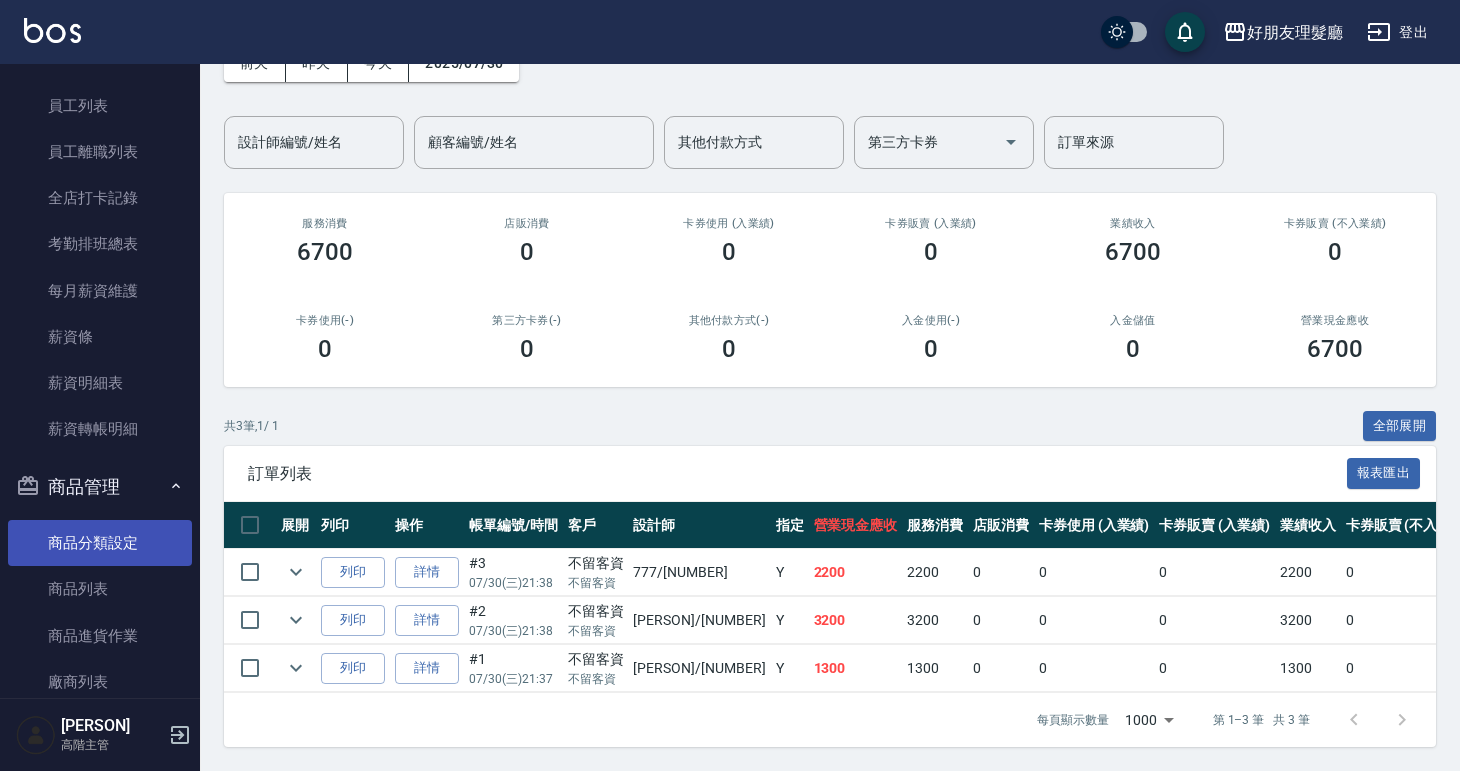 scroll, scrollTop: 674, scrollLeft: 0, axis: vertical 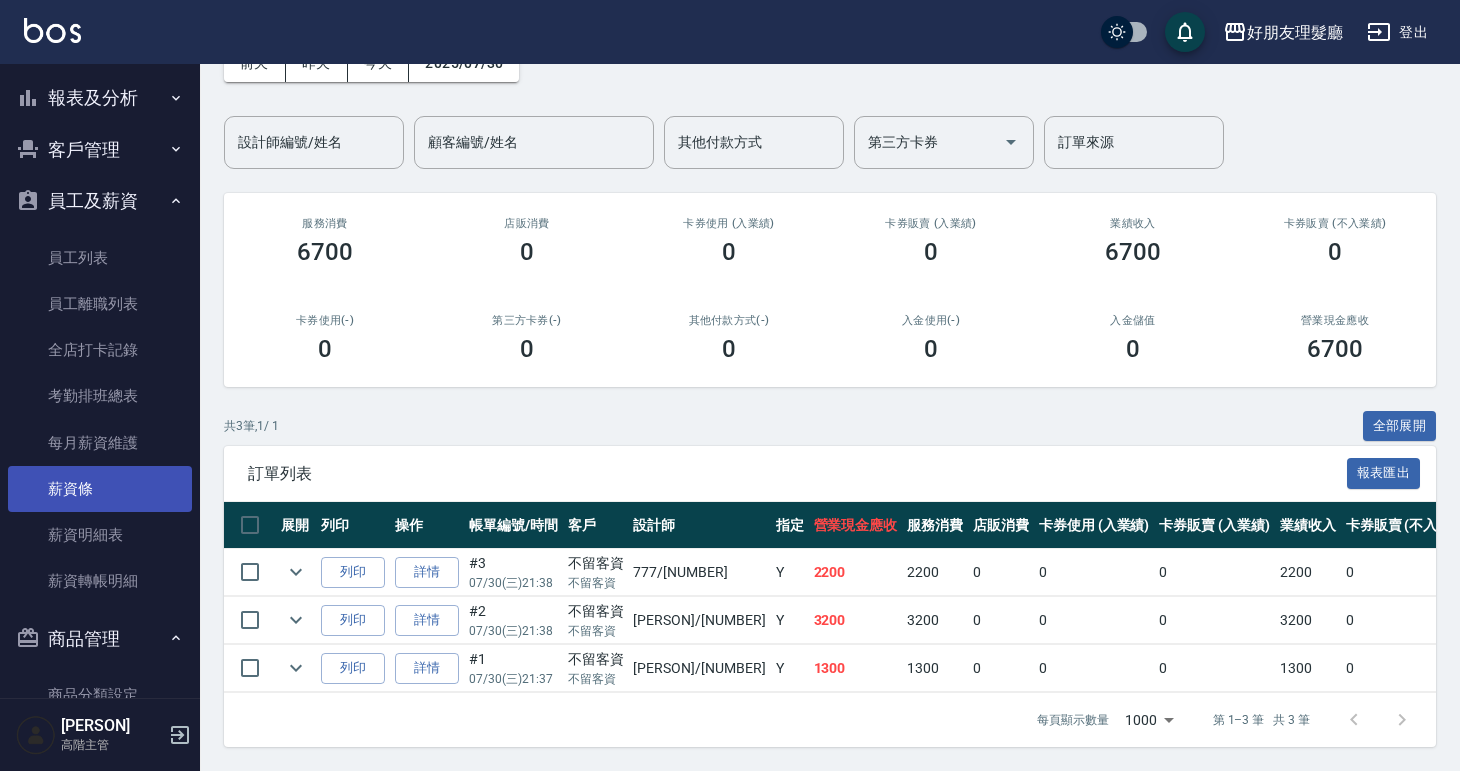click on "薪資條" at bounding box center (100, 489) 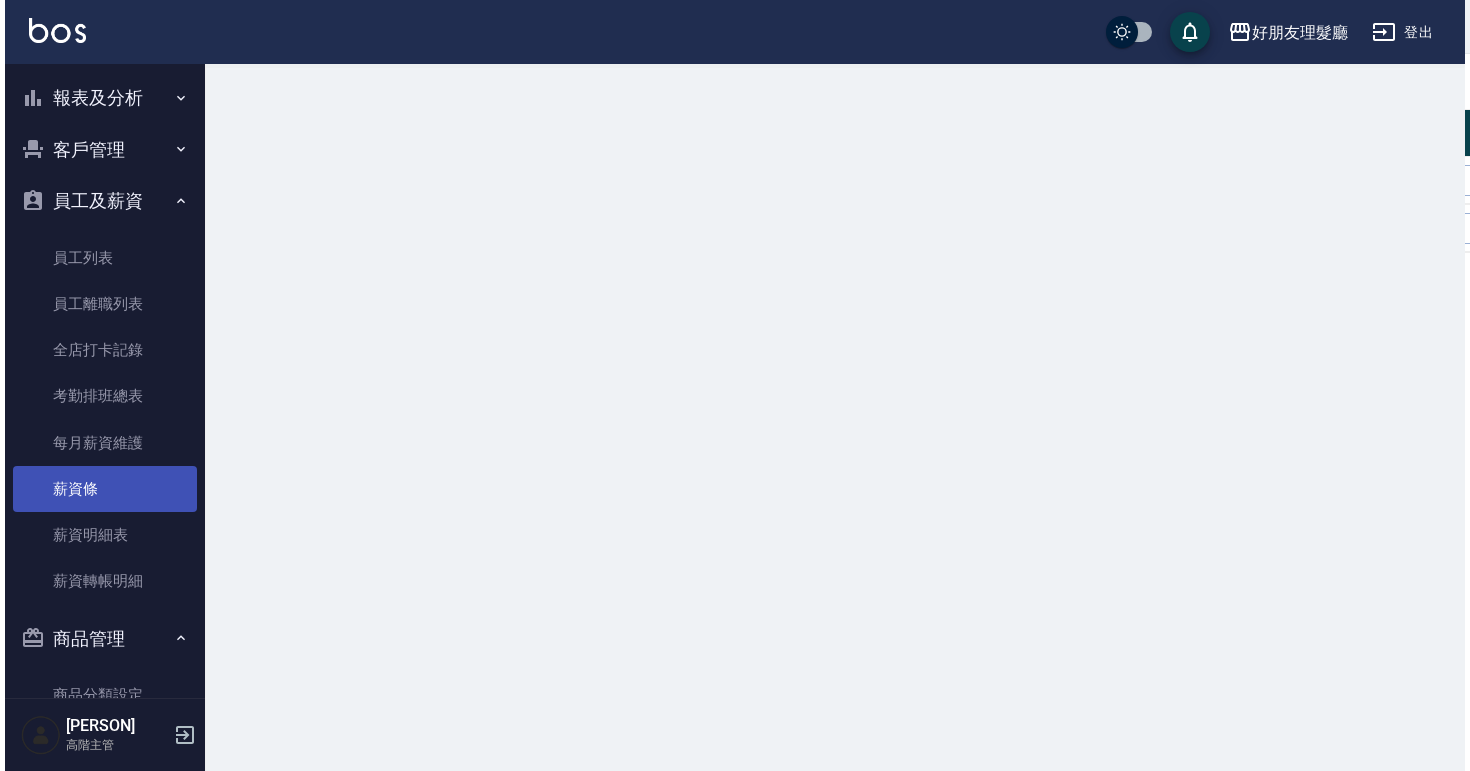 scroll, scrollTop: 0, scrollLeft: 0, axis: both 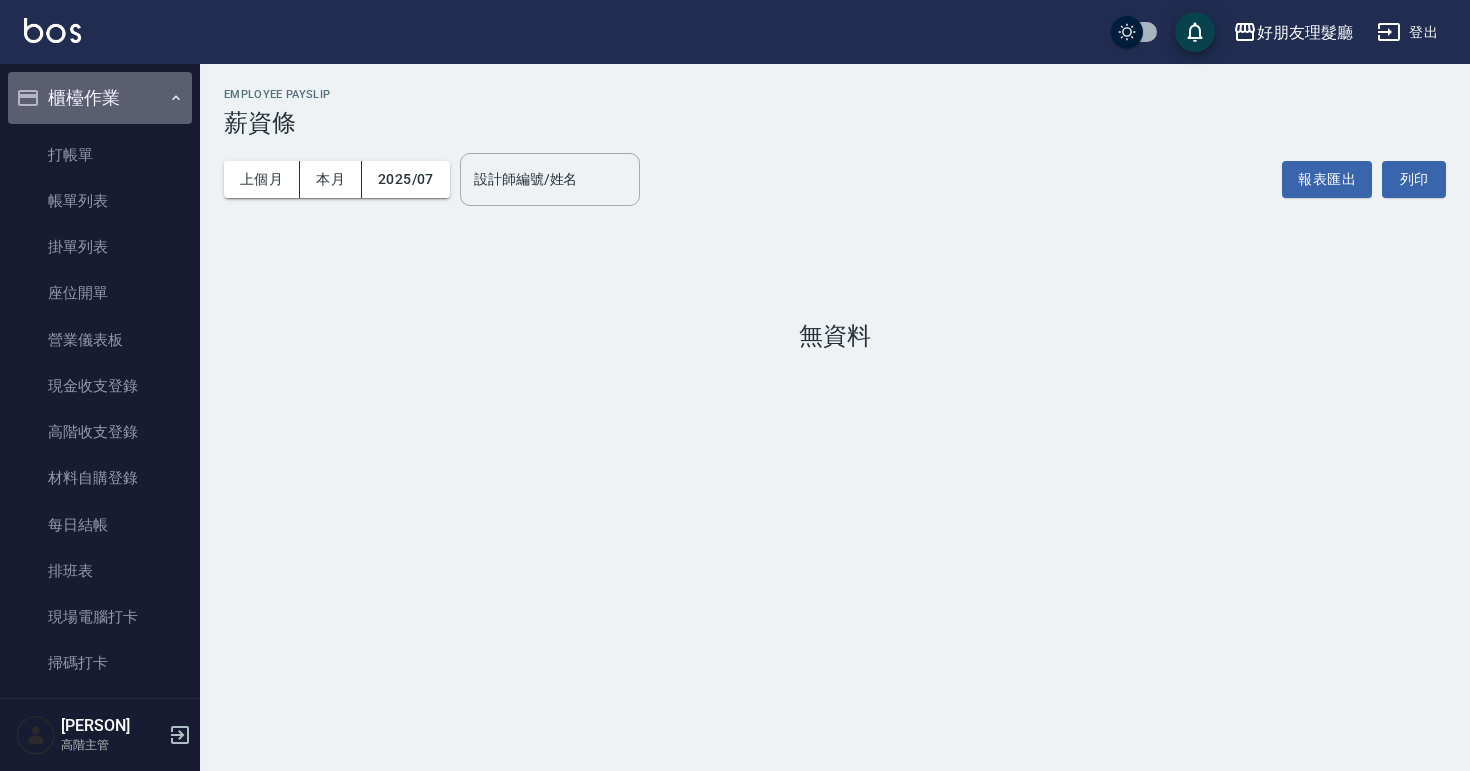 click on "櫃檯作業" at bounding box center (100, 98) 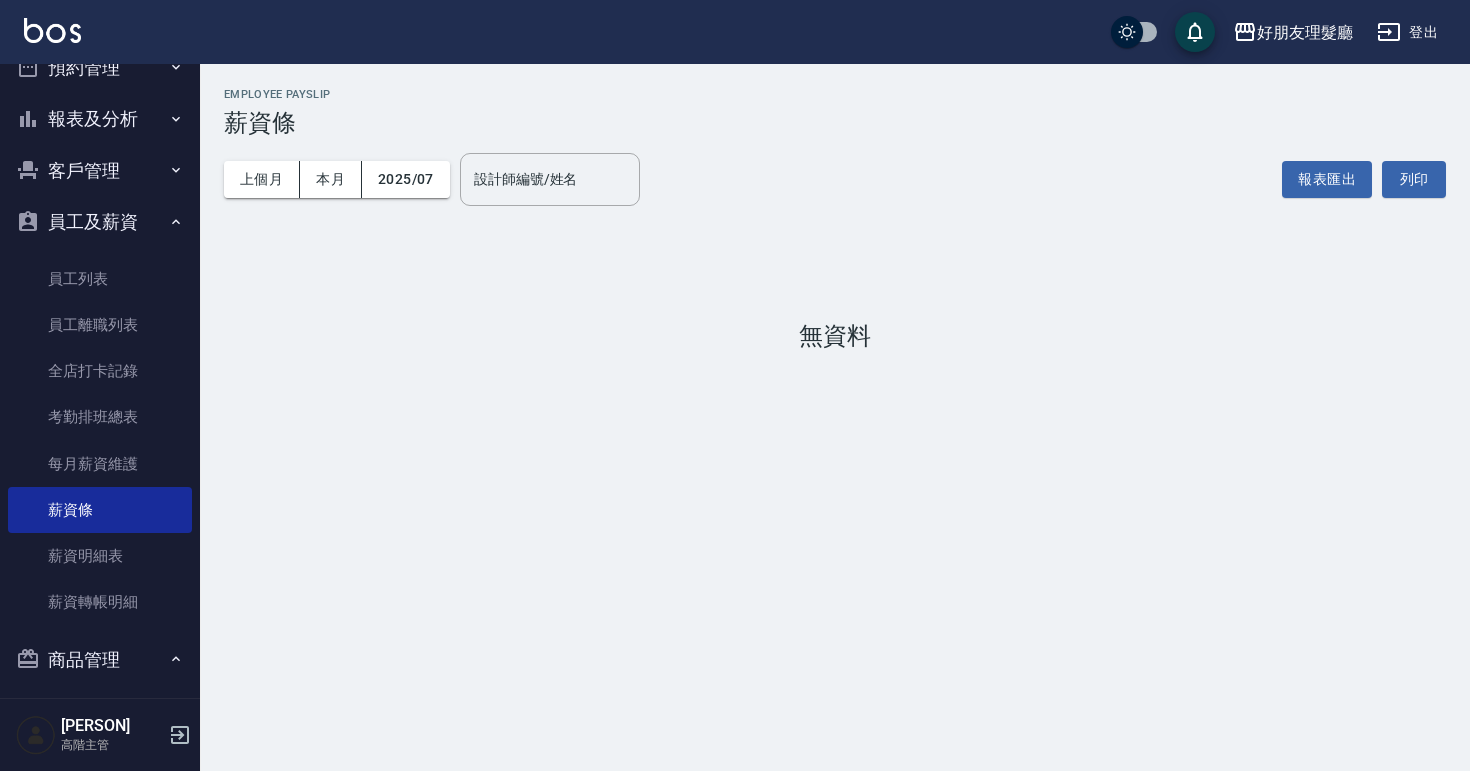 scroll, scrollTop: 0, scrollLeft: 0, axis: both 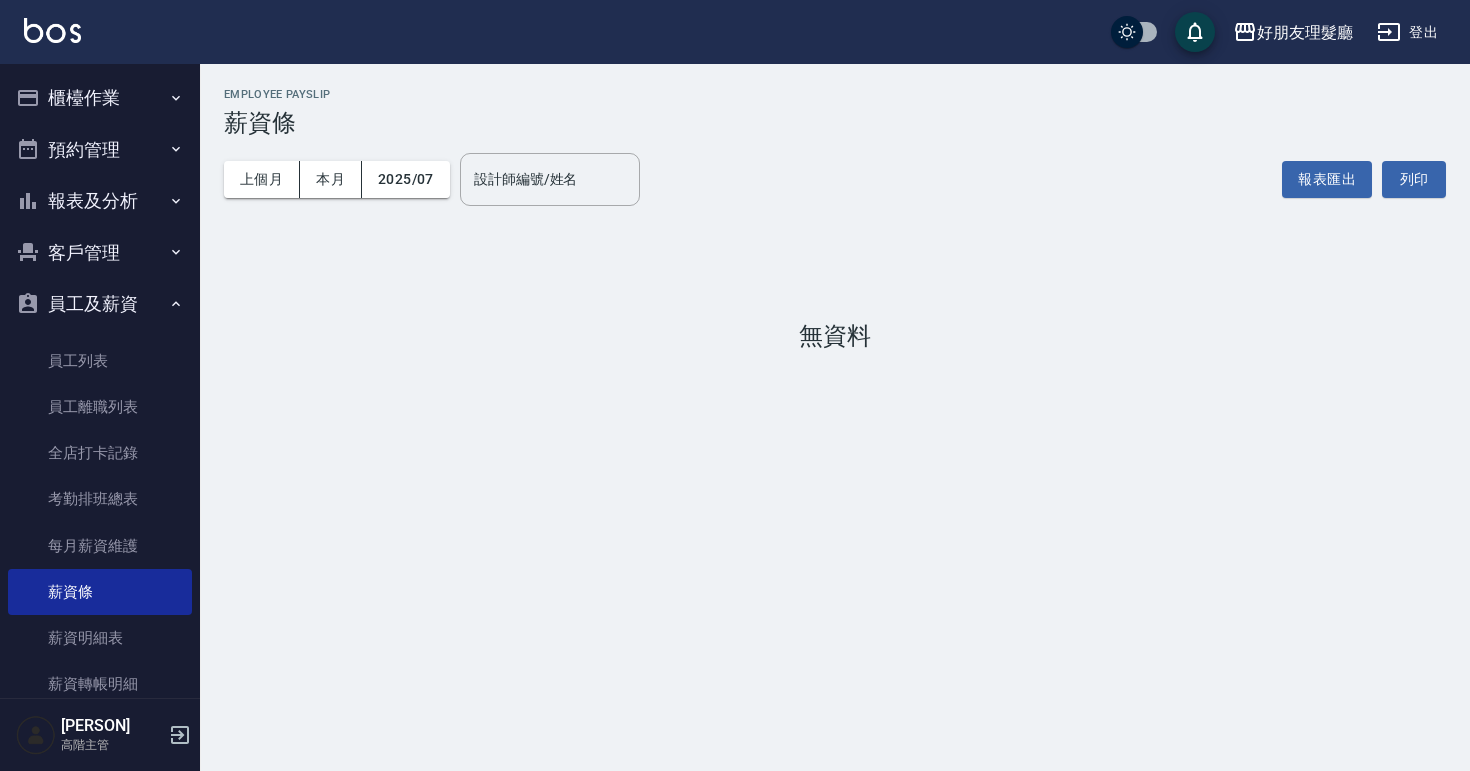 click on "櫃檯作業" at bounding box center [100, 98] 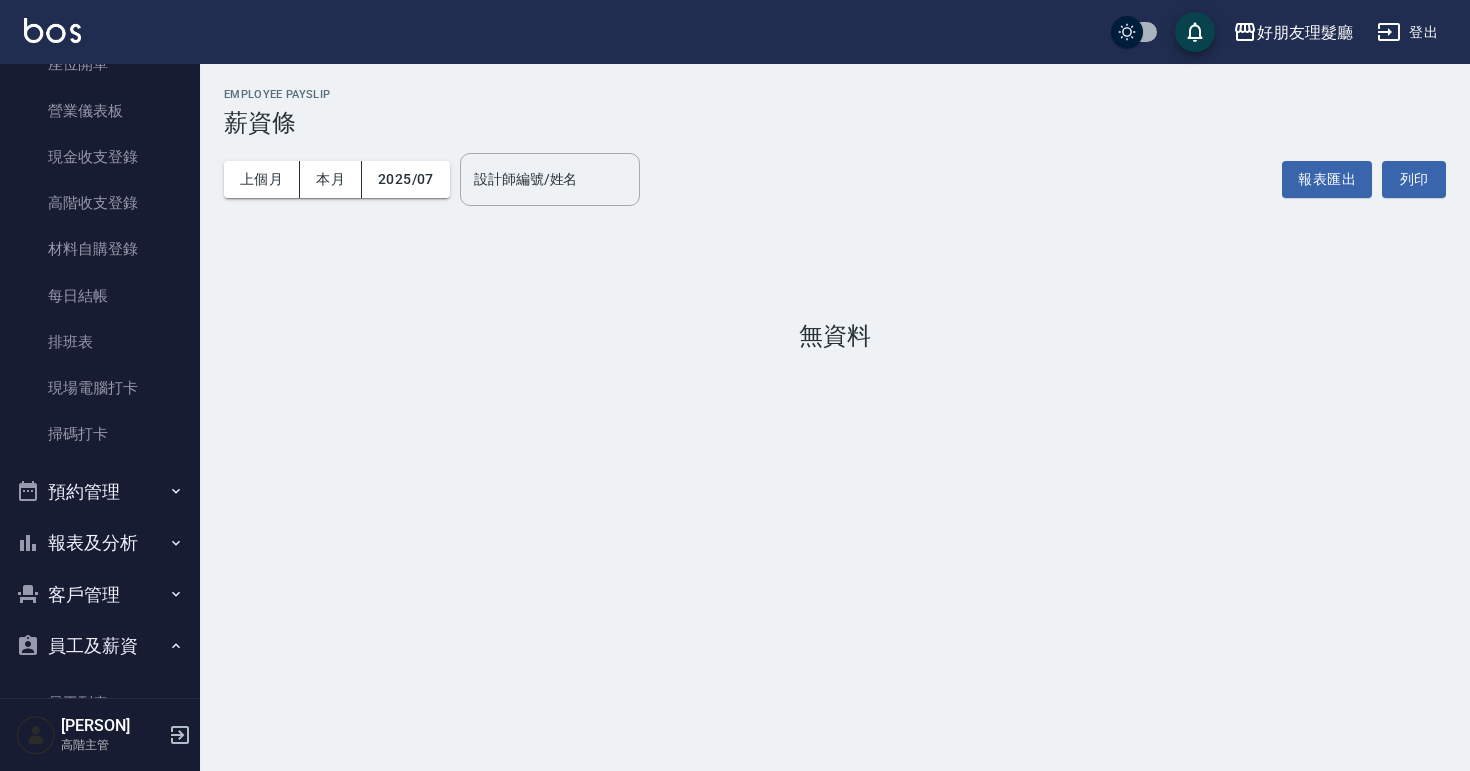 scroll, scrollTop: 285, scrollLeft: 0, axis: vertical 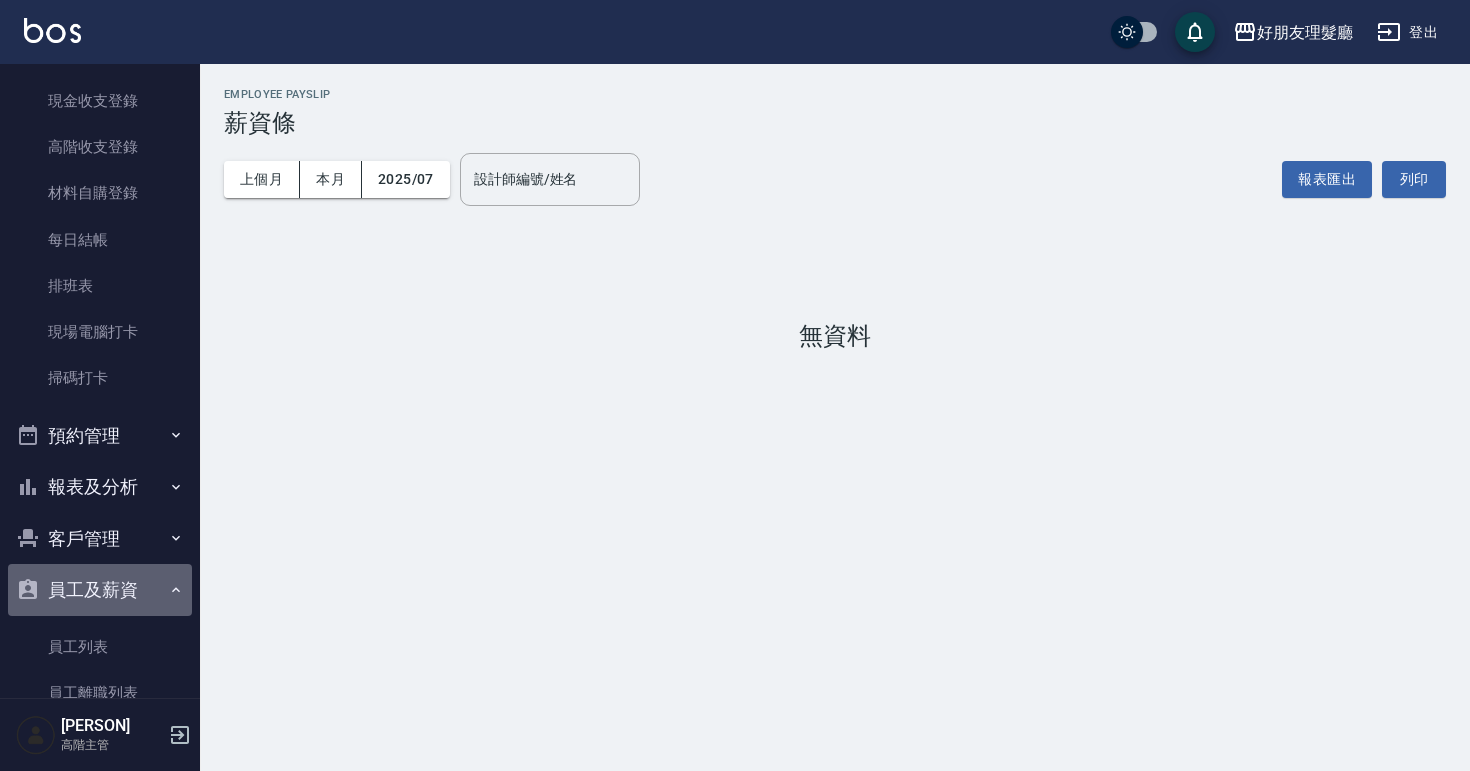 click on "員工及薪資" at bounding box center (100, 590) 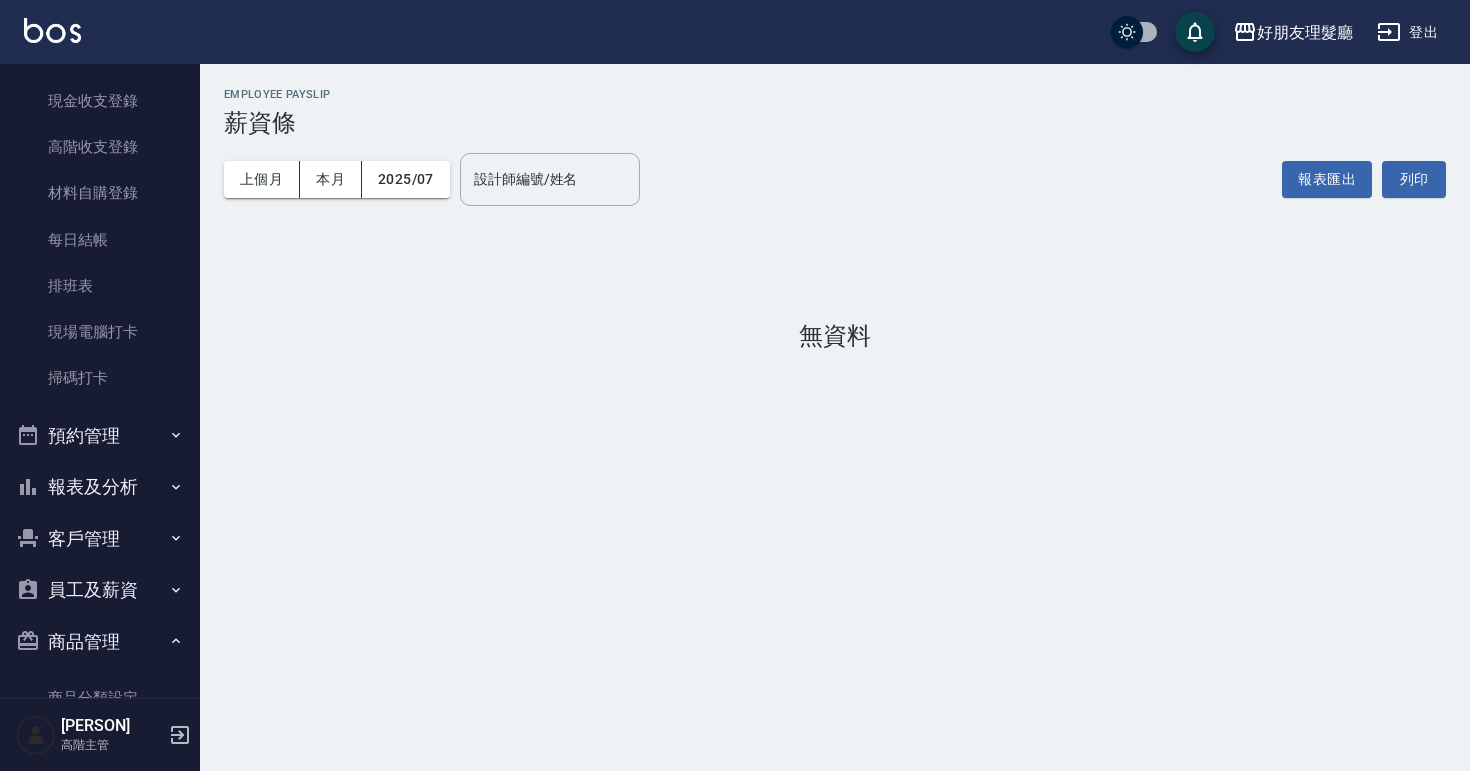 click on "員工及薪資" at bounding box center (100, 590) 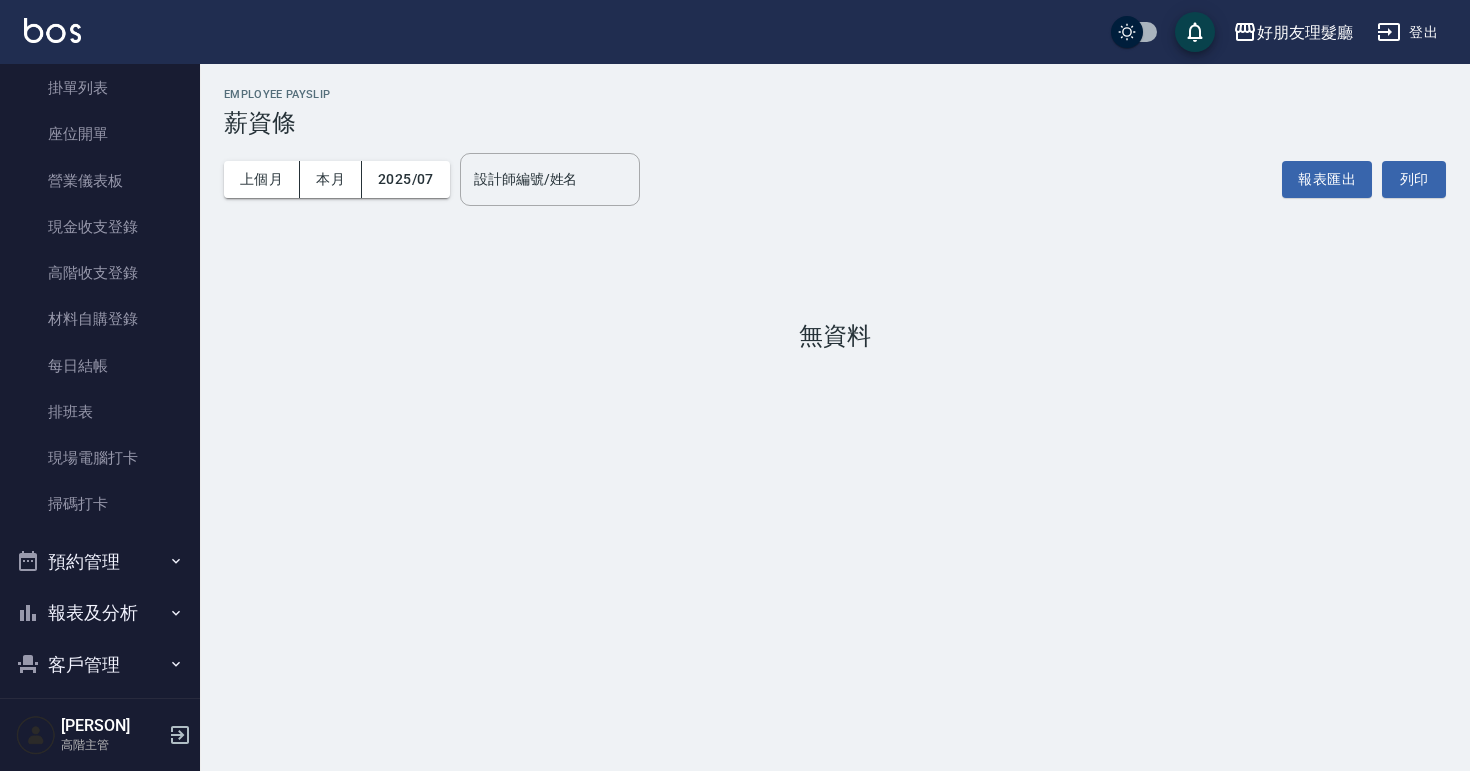 scroll, scrollTop: 160, scrollLeft: 0, axis: vertical 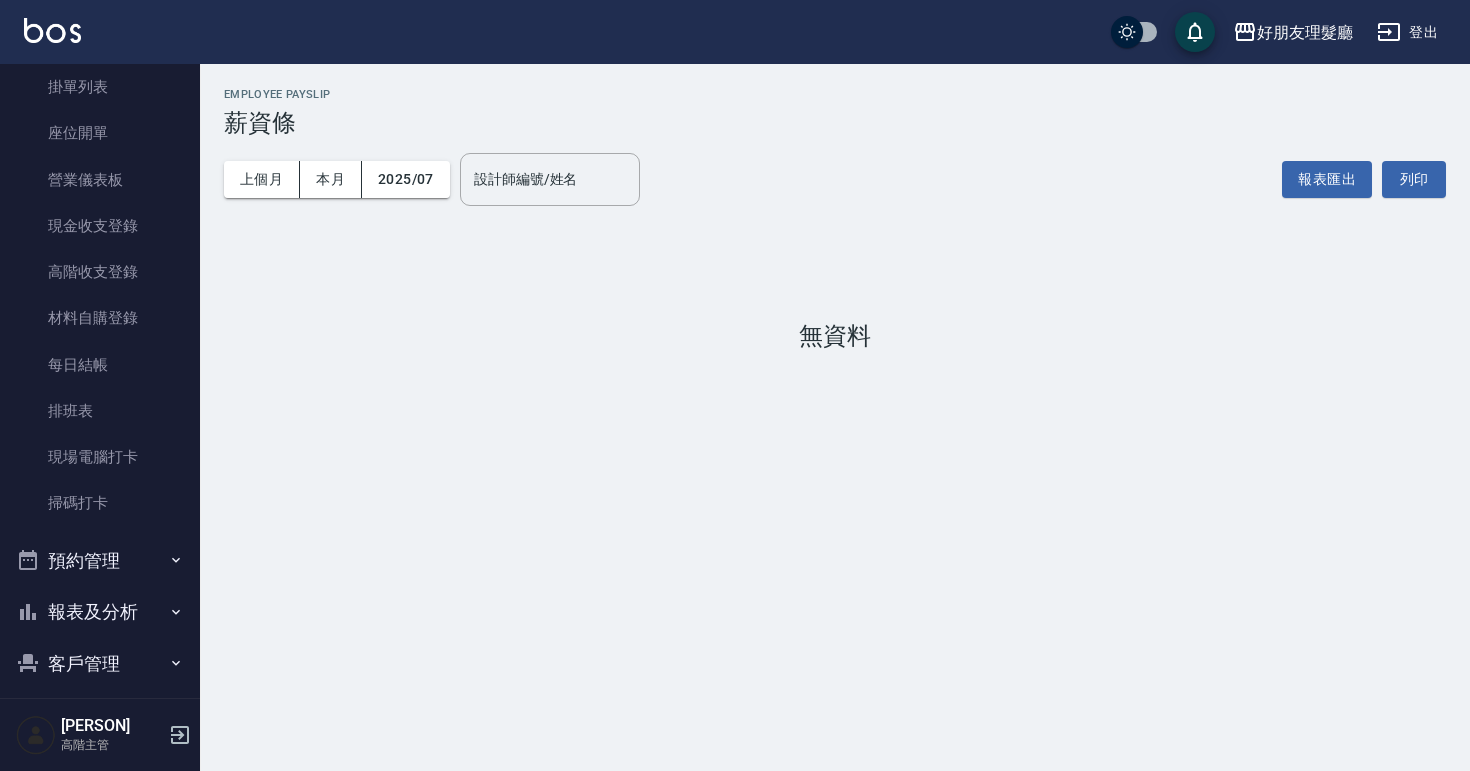 click on "預約管理" at bounding box center [100, 561] 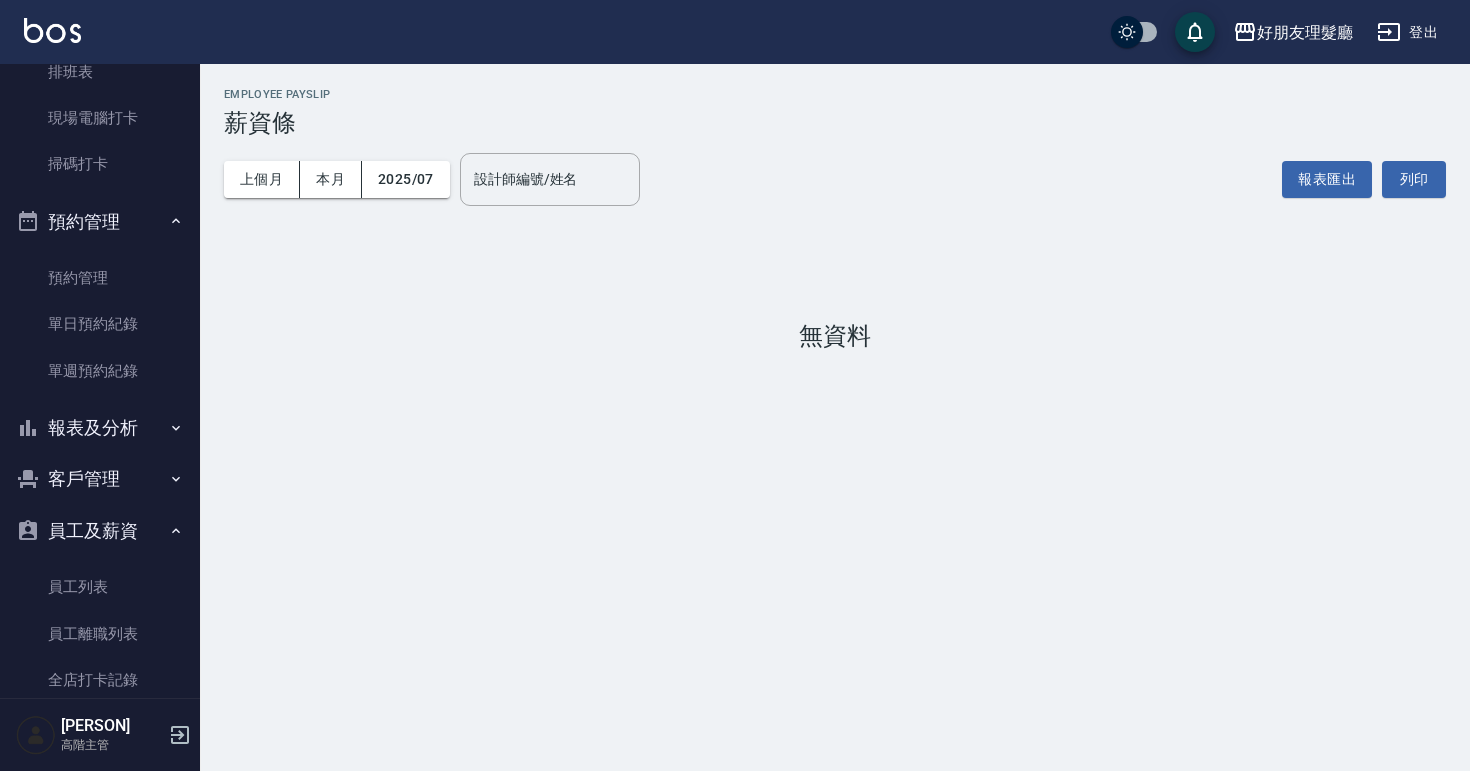 scroll, scrollTop: 512, scrollLeft: 0, axis: vertical 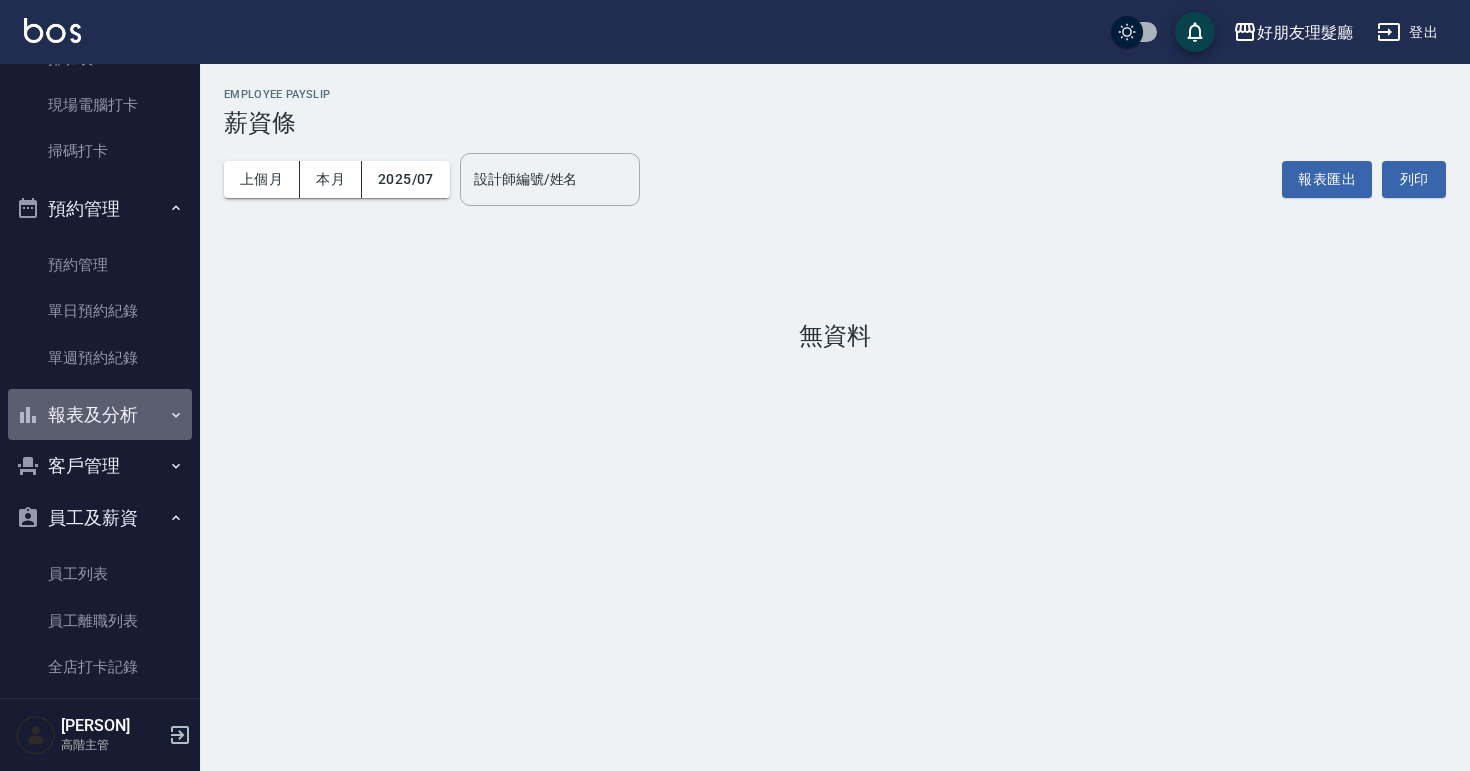click on "報表及分析" at bounding box center (100, 415) 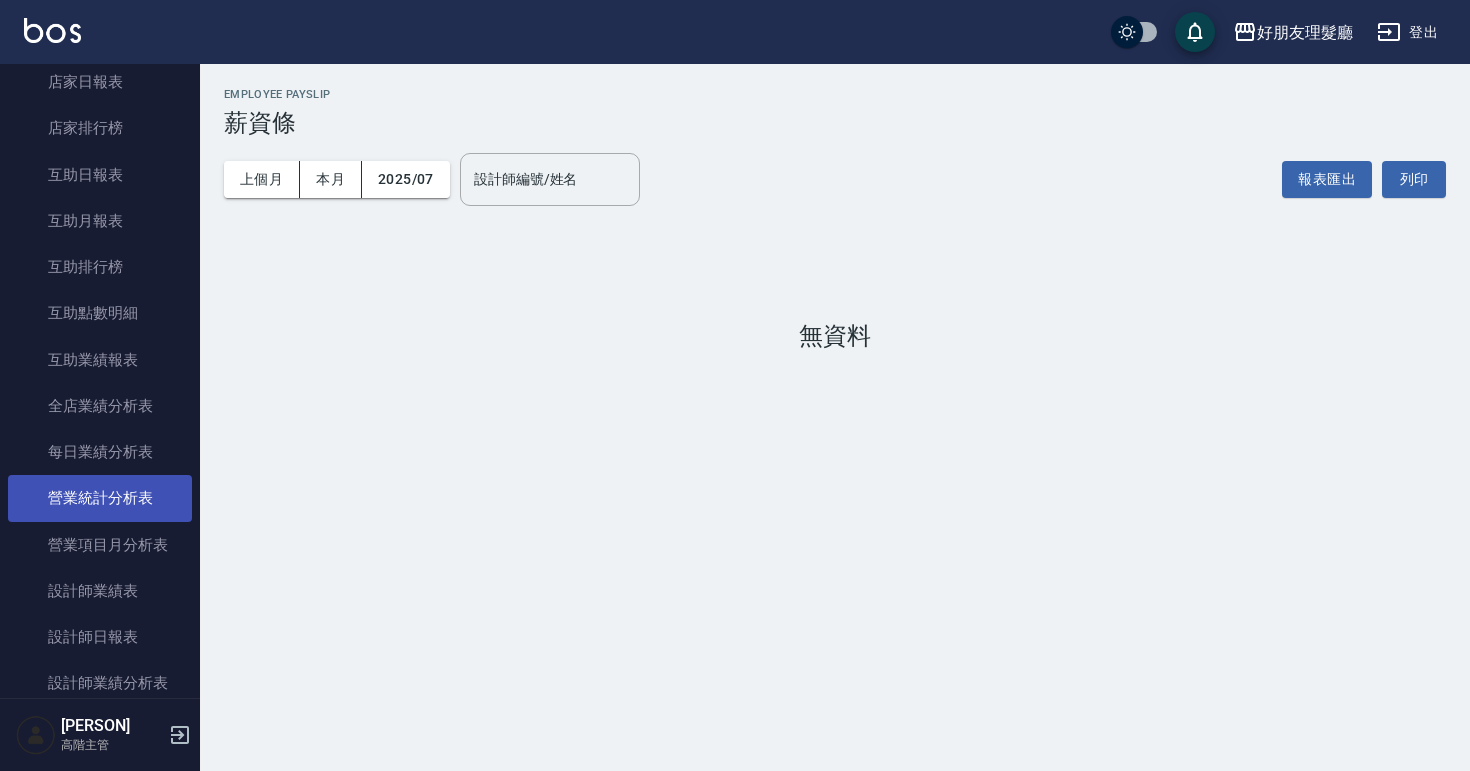 scroll, scrollTop: 1044, scrollLeft: 0, axis: vertical 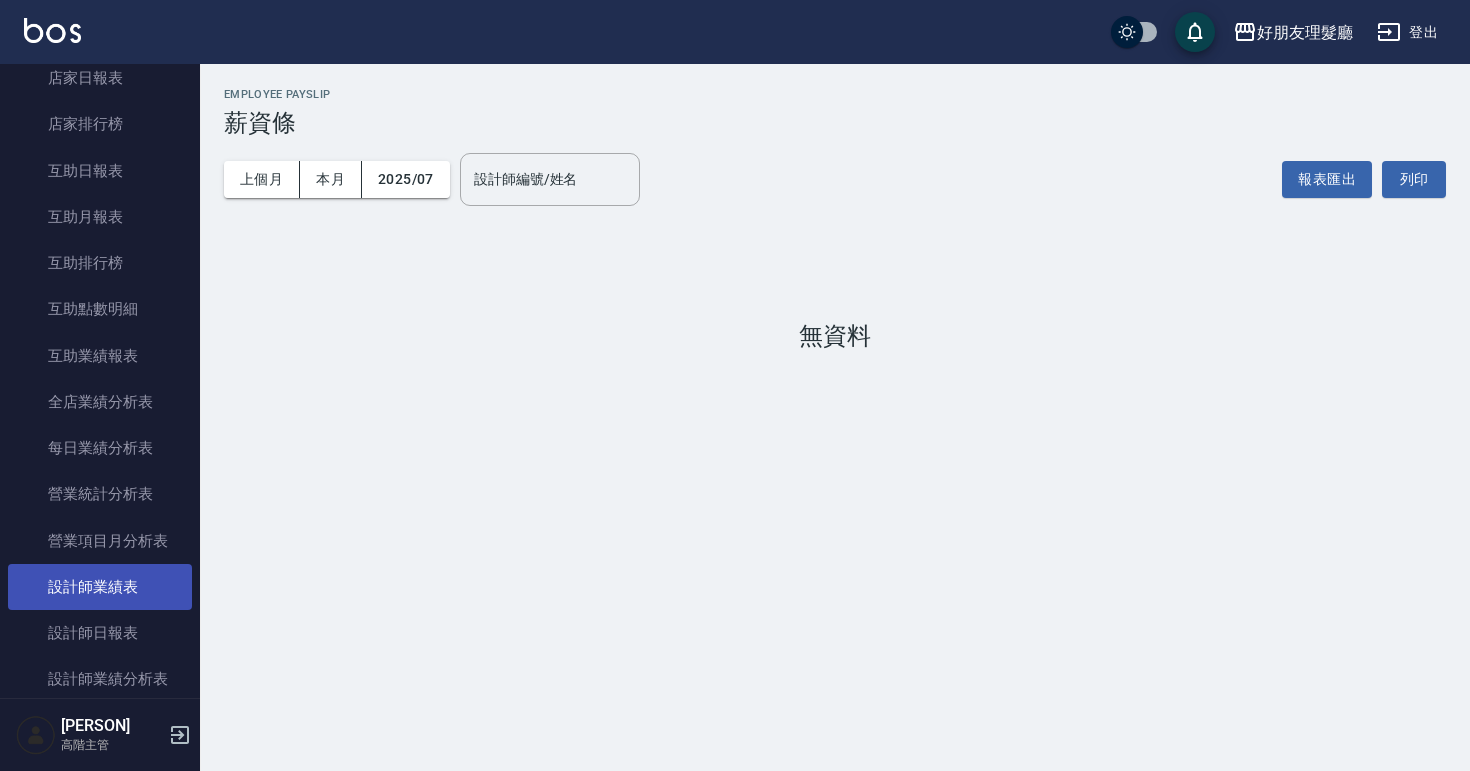 click on "設計師業績表" at bounding box center [100, 587] 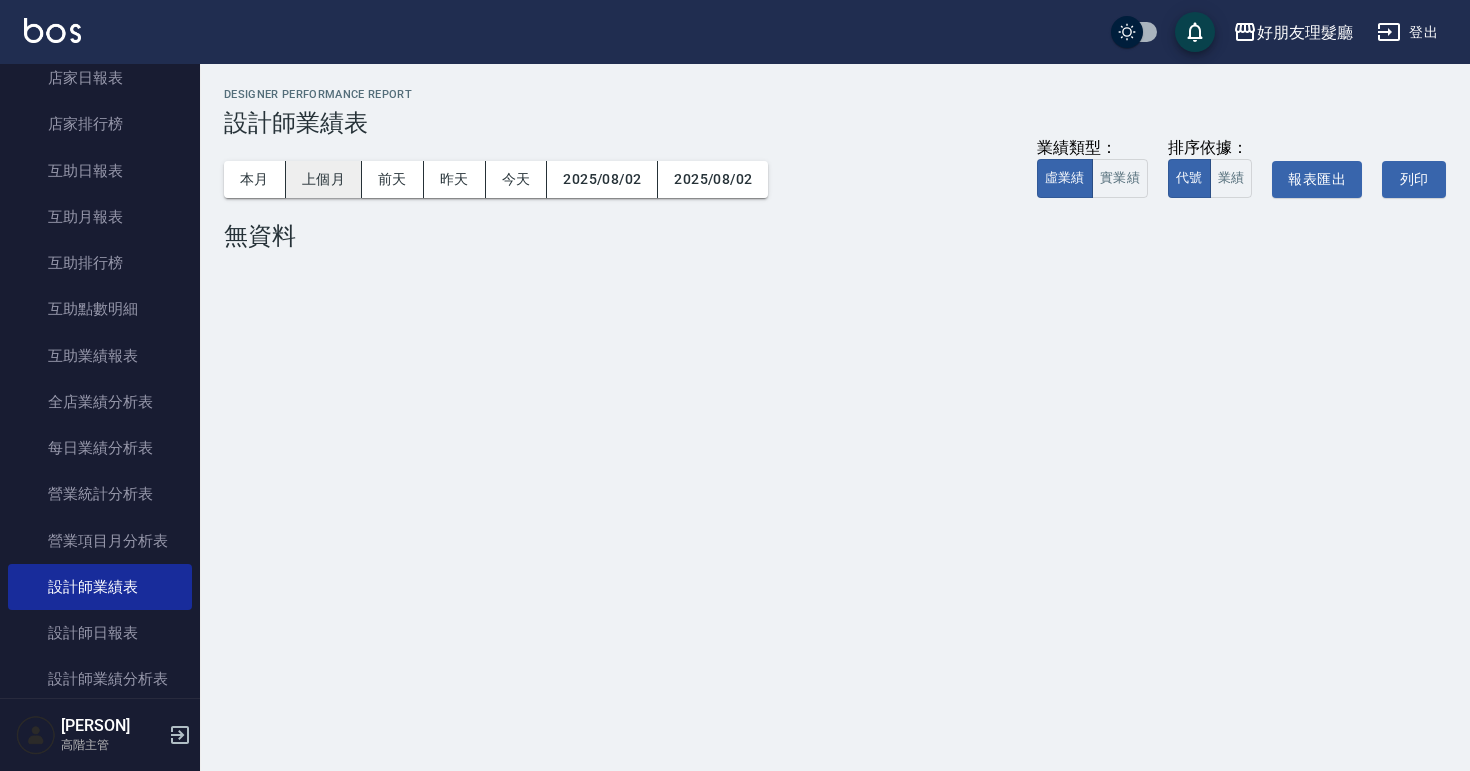 click on "上個月" at bounding box center (324, 179) 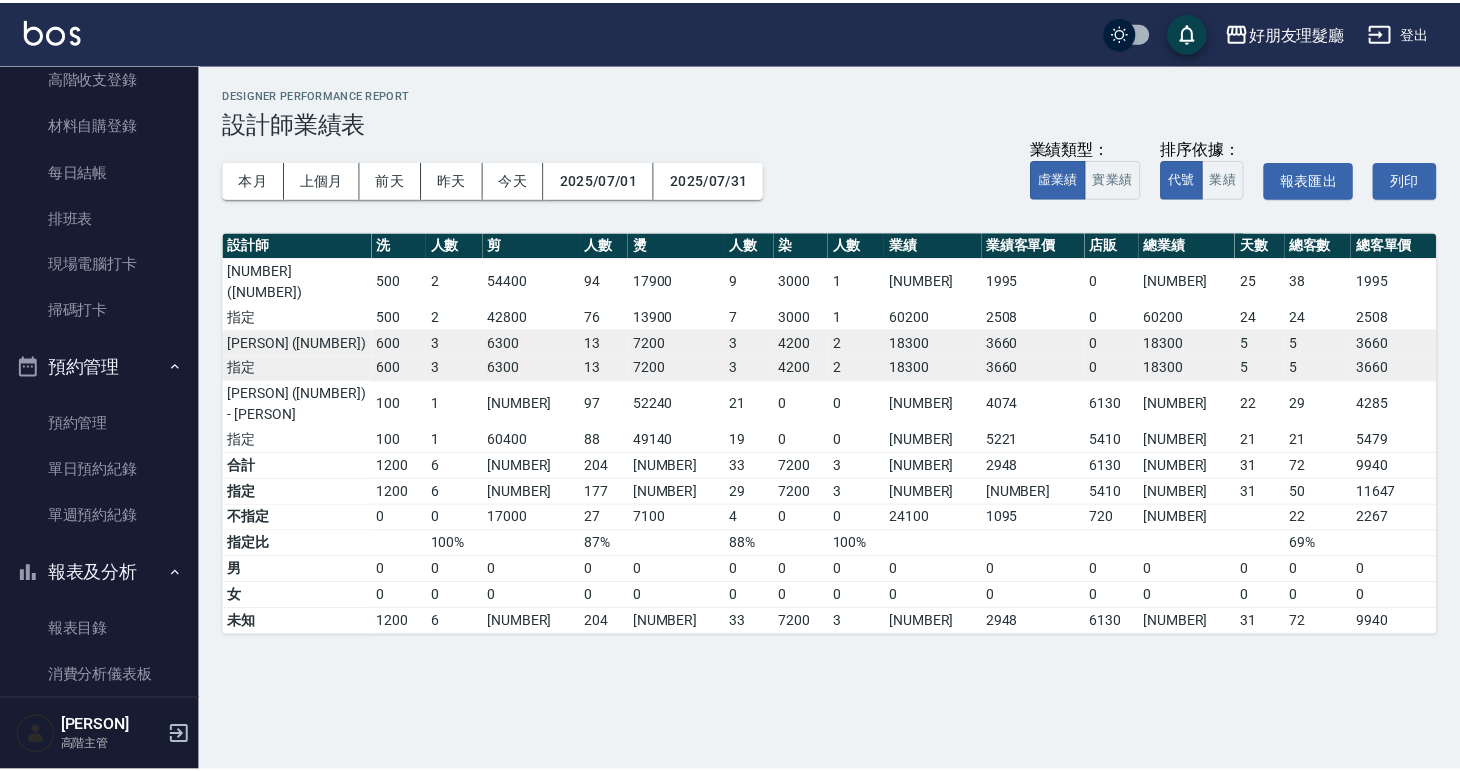 scroll, scrollTop: 0, scrollLeft: 0, axis: both 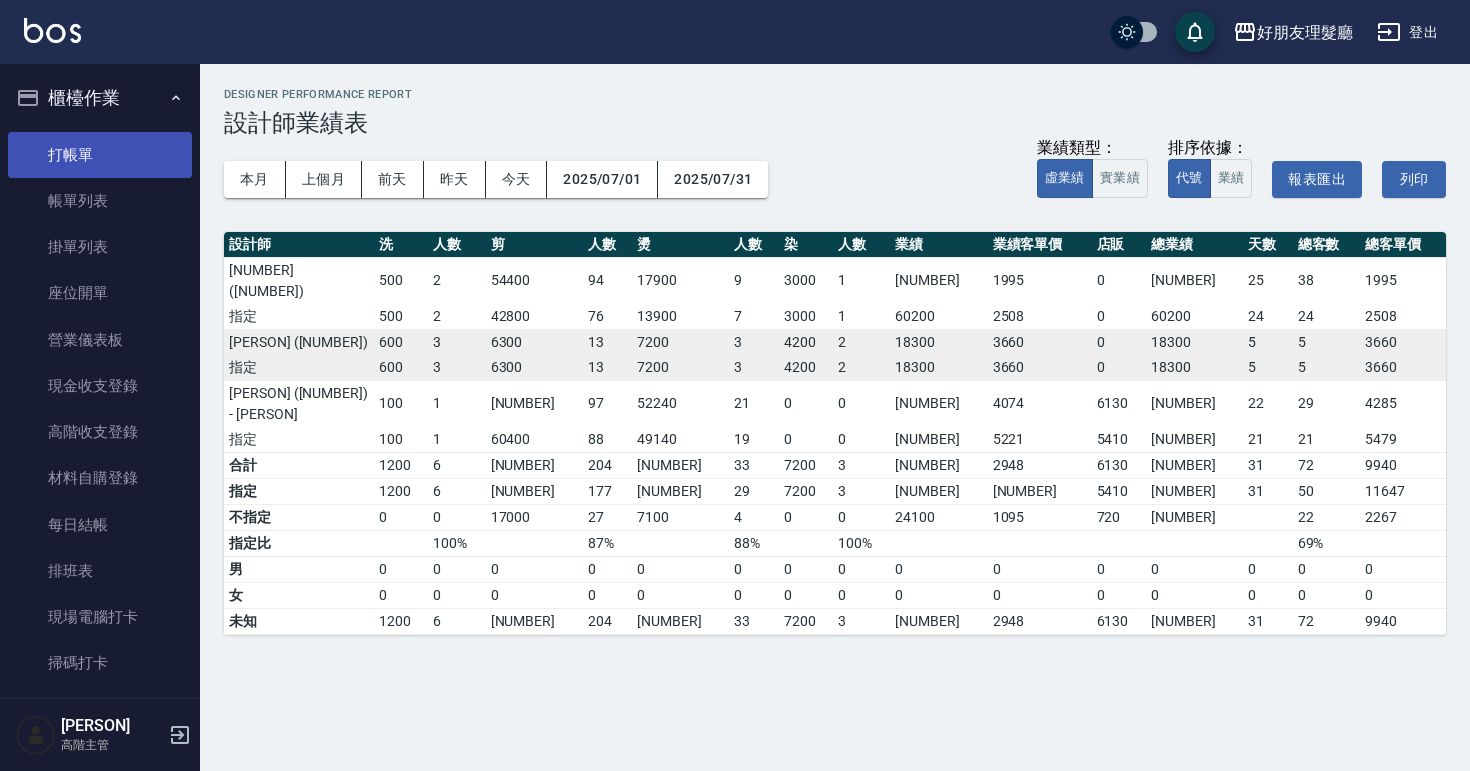 click on "打帳單" at bounding box center (100, 155) 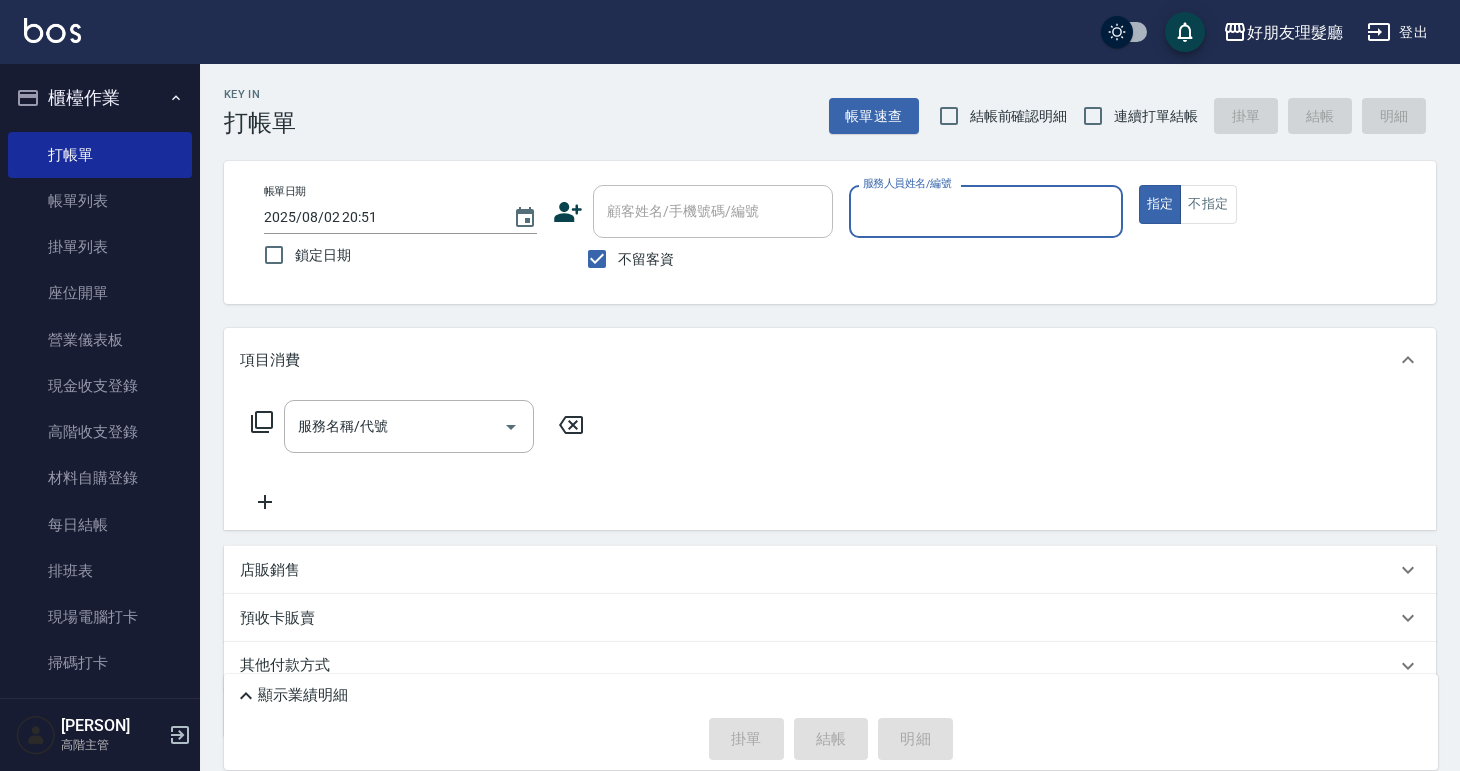 click on "服務人員姓名/編號" at bounding box center (985, 211) 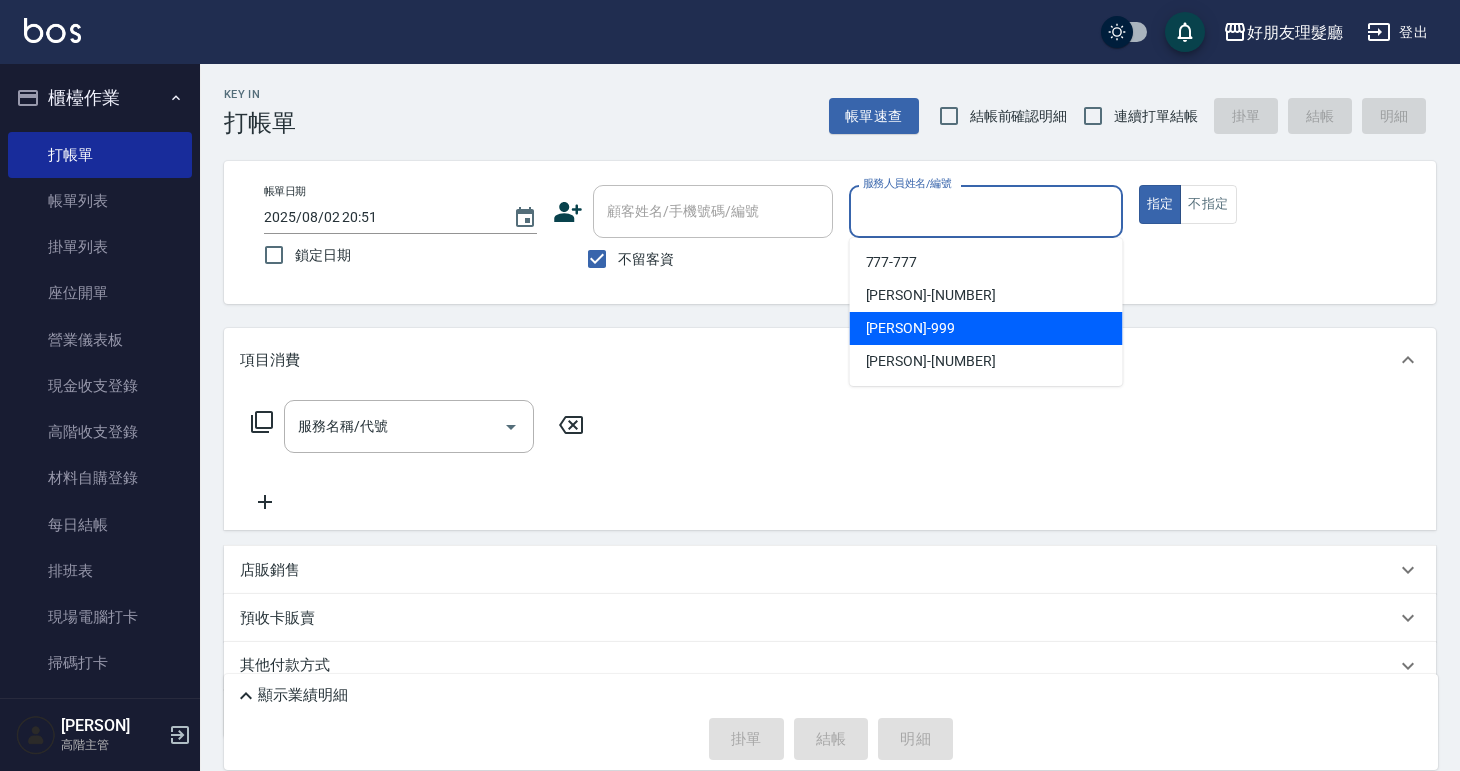 click on "阿賢 -999" at bounding box center (986, 328) 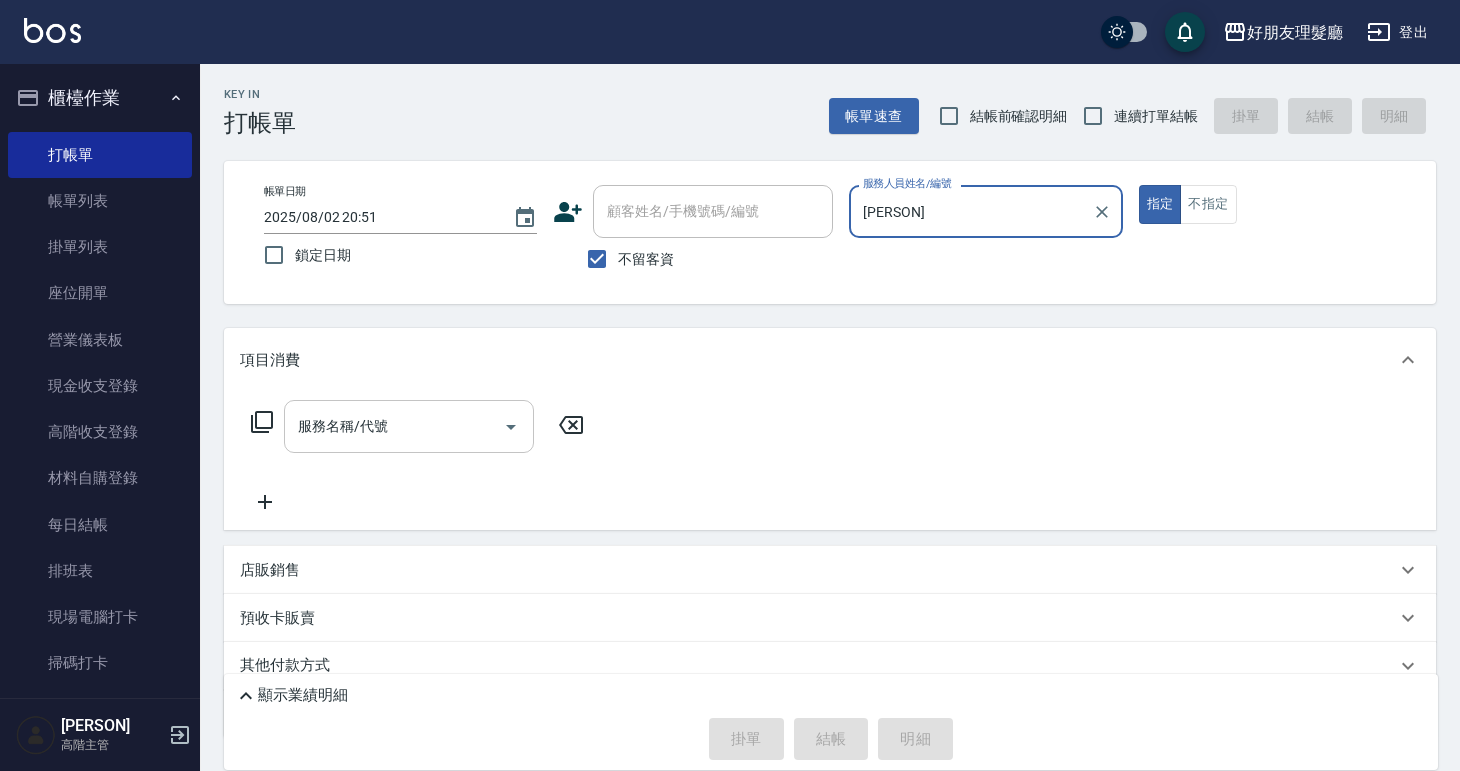 click on "服務名稱/代號" at bounding box center (409, 426) 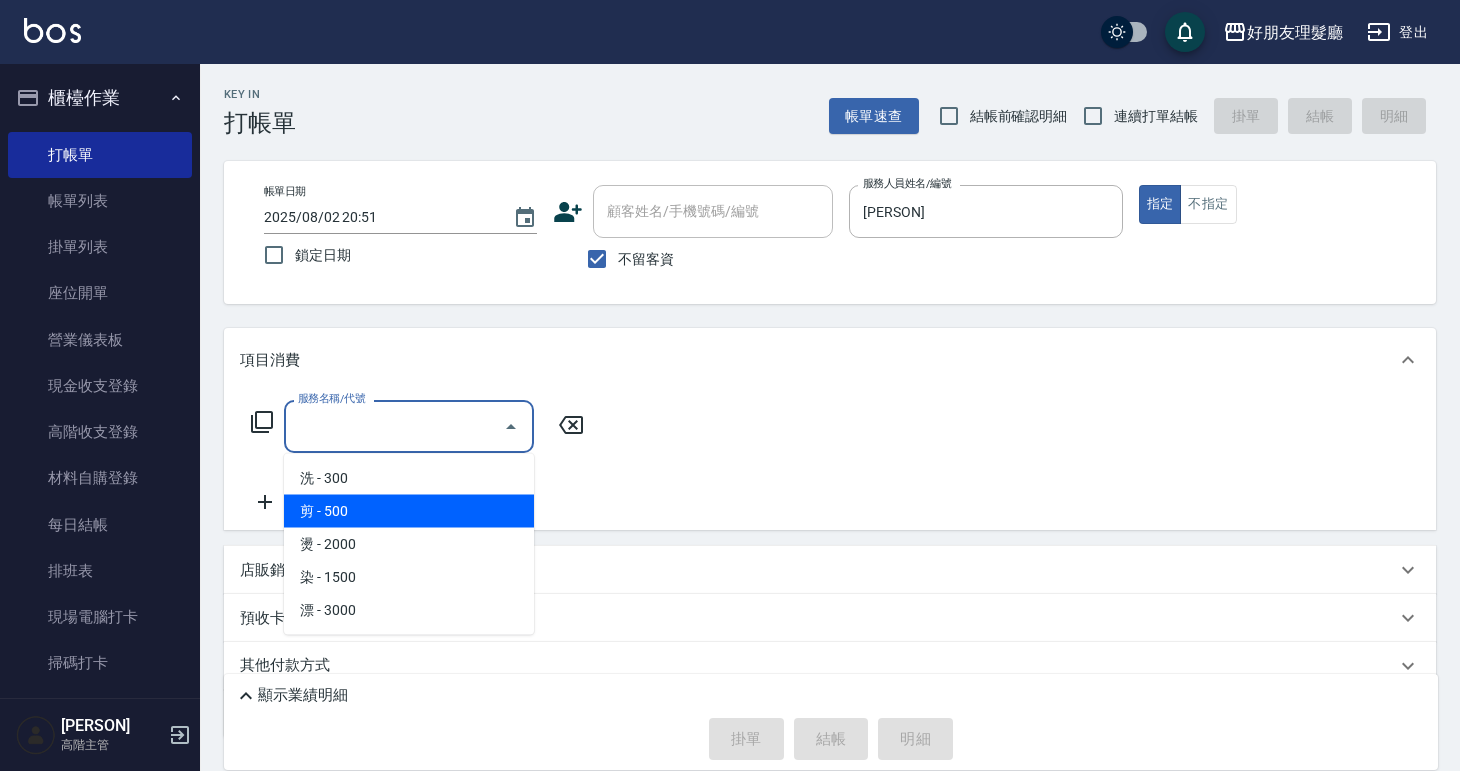 click on "剪 - 500" at bounding box center (409, 511) 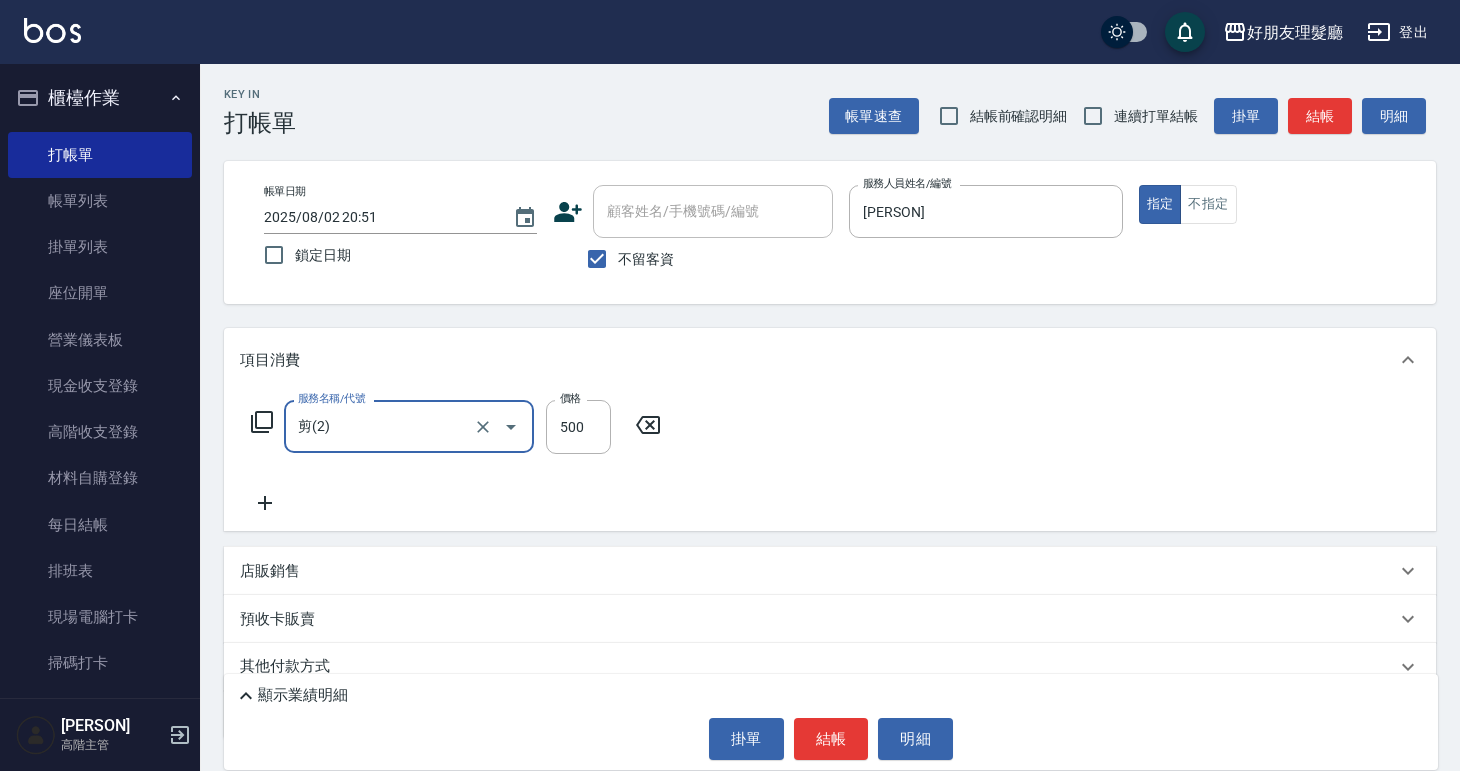 click 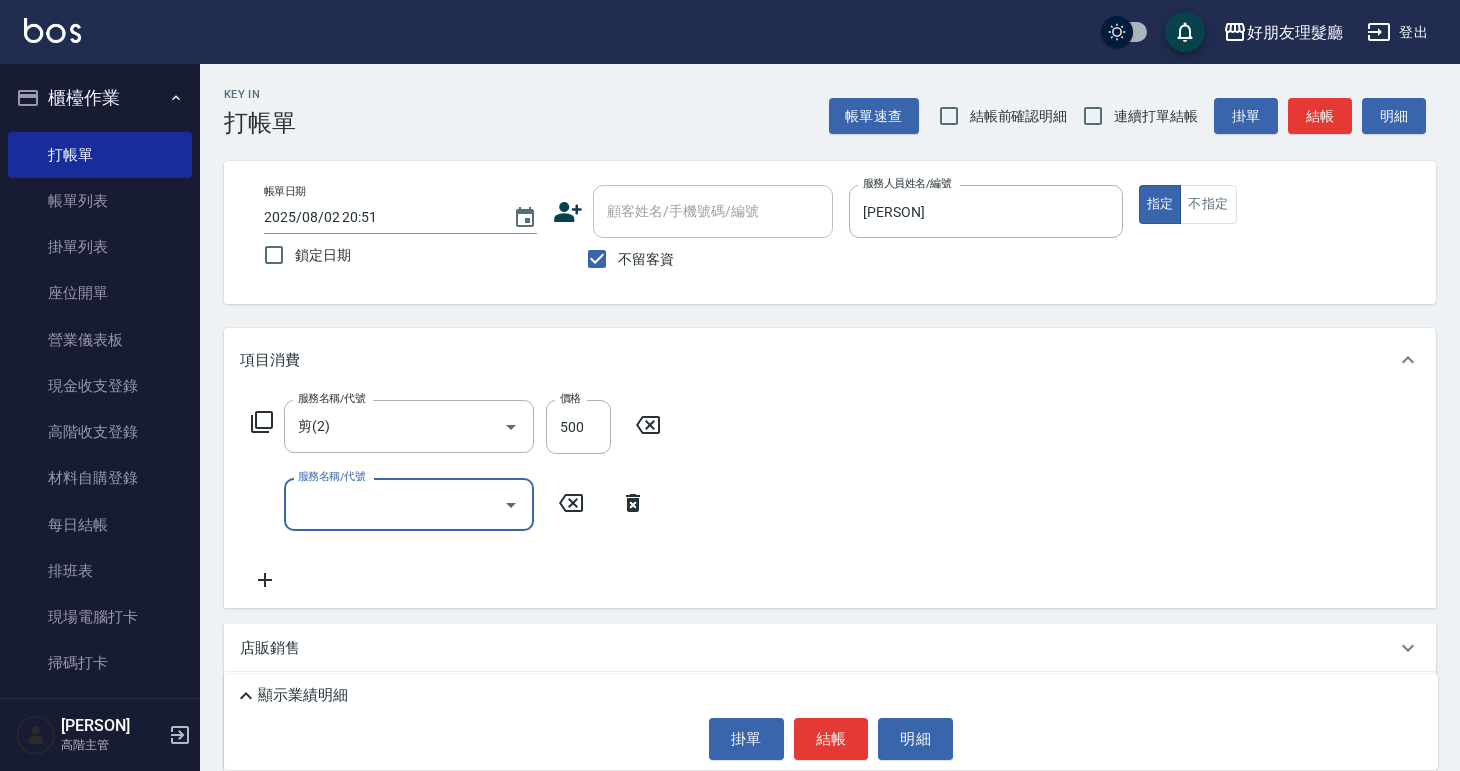 click 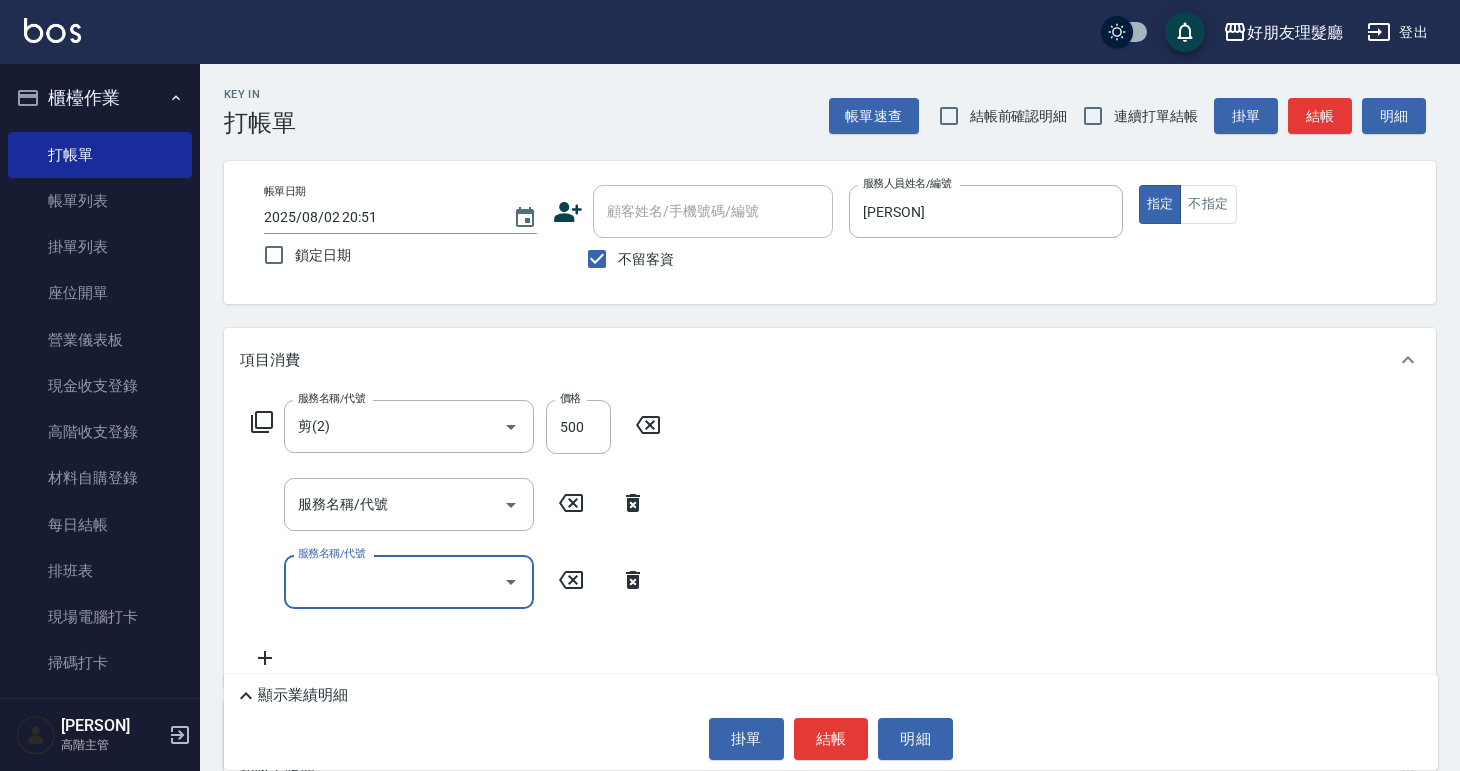 click 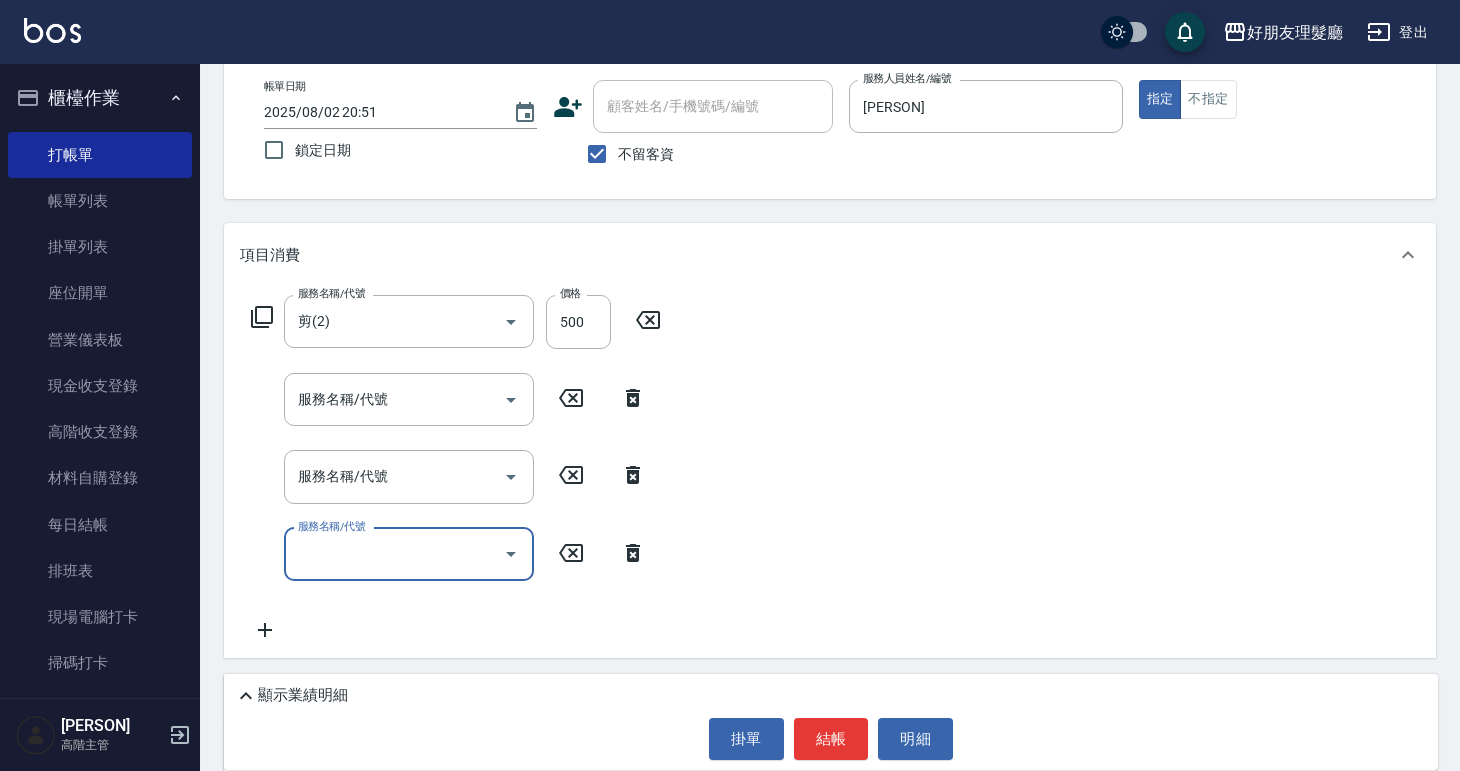 scroll, scrollTop: 309, scrollLeft: 0, axis: vertical 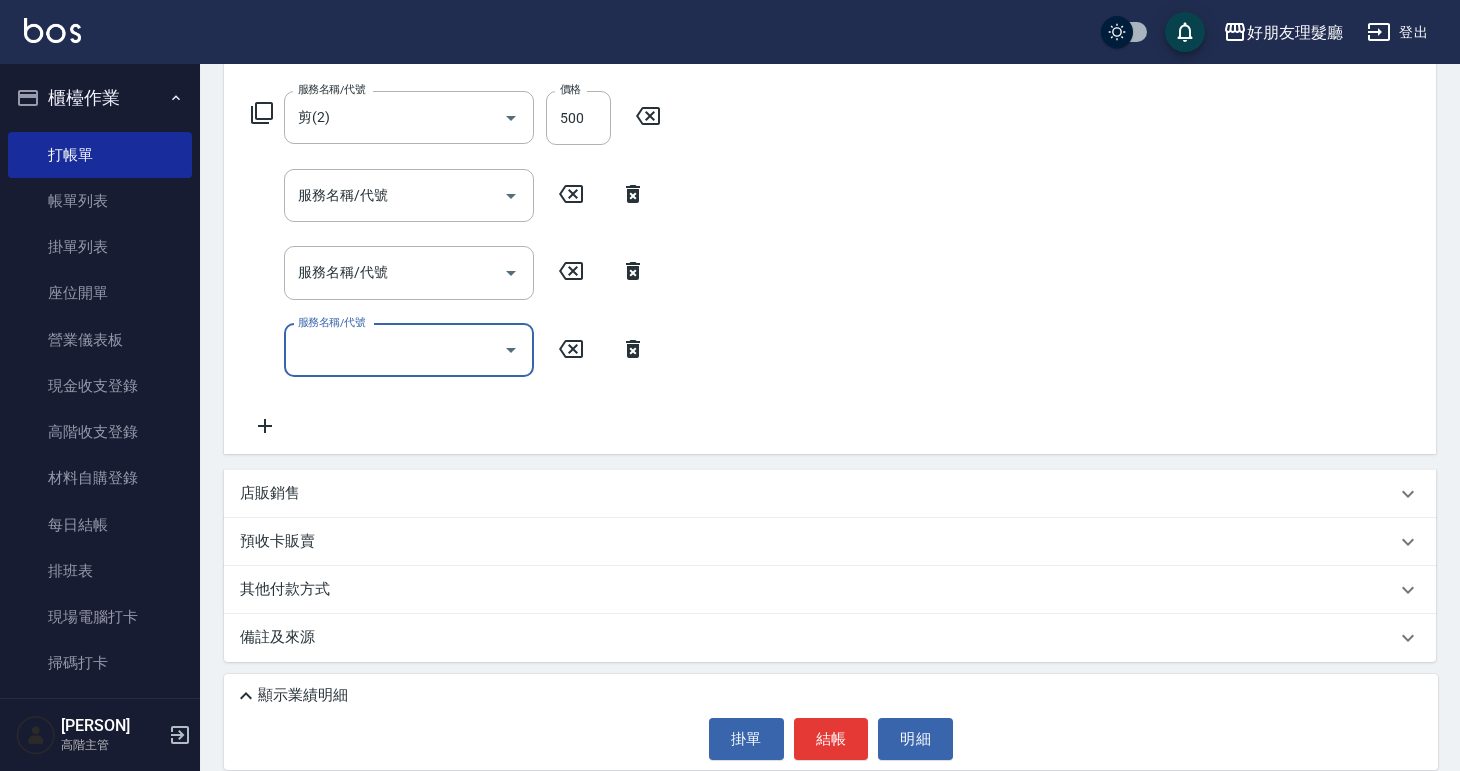 click 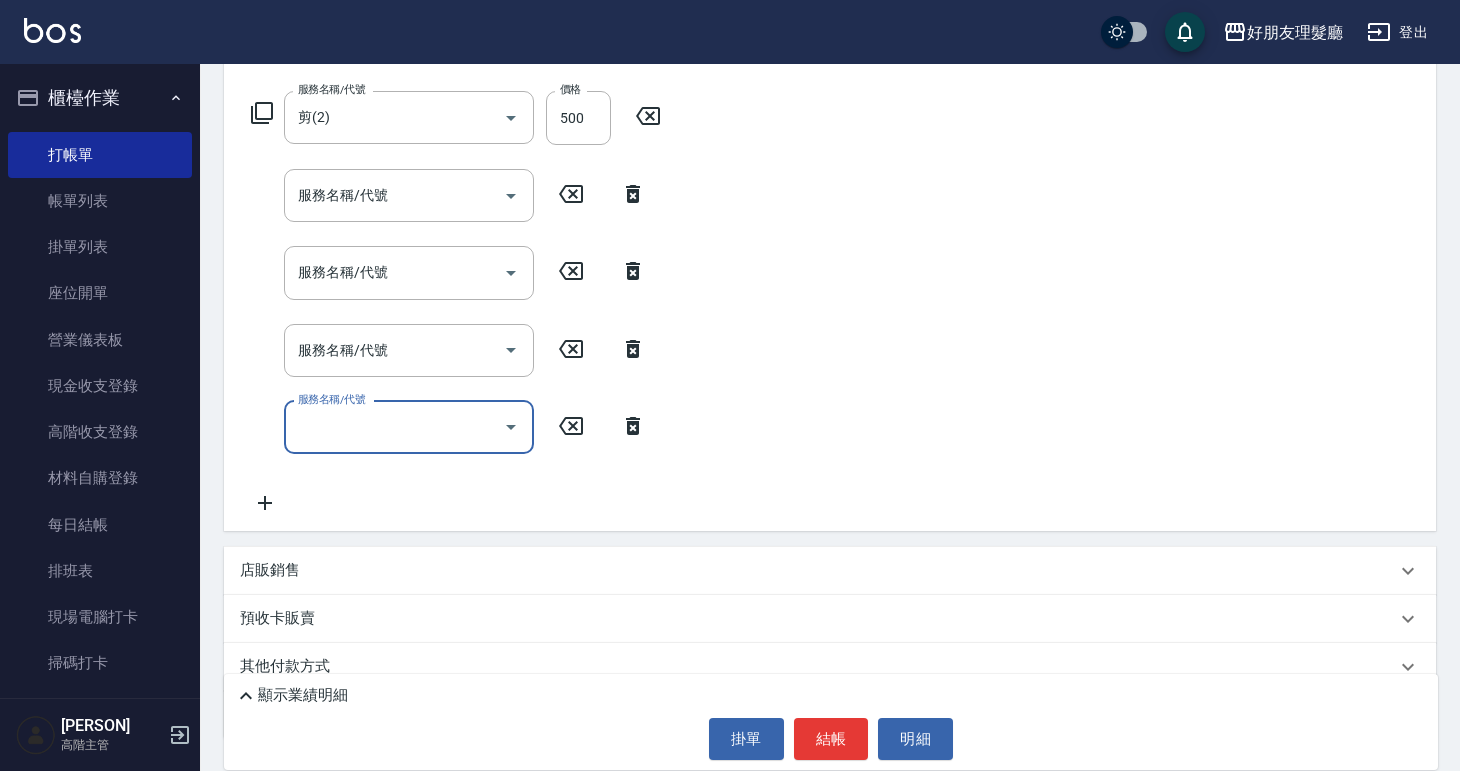 click 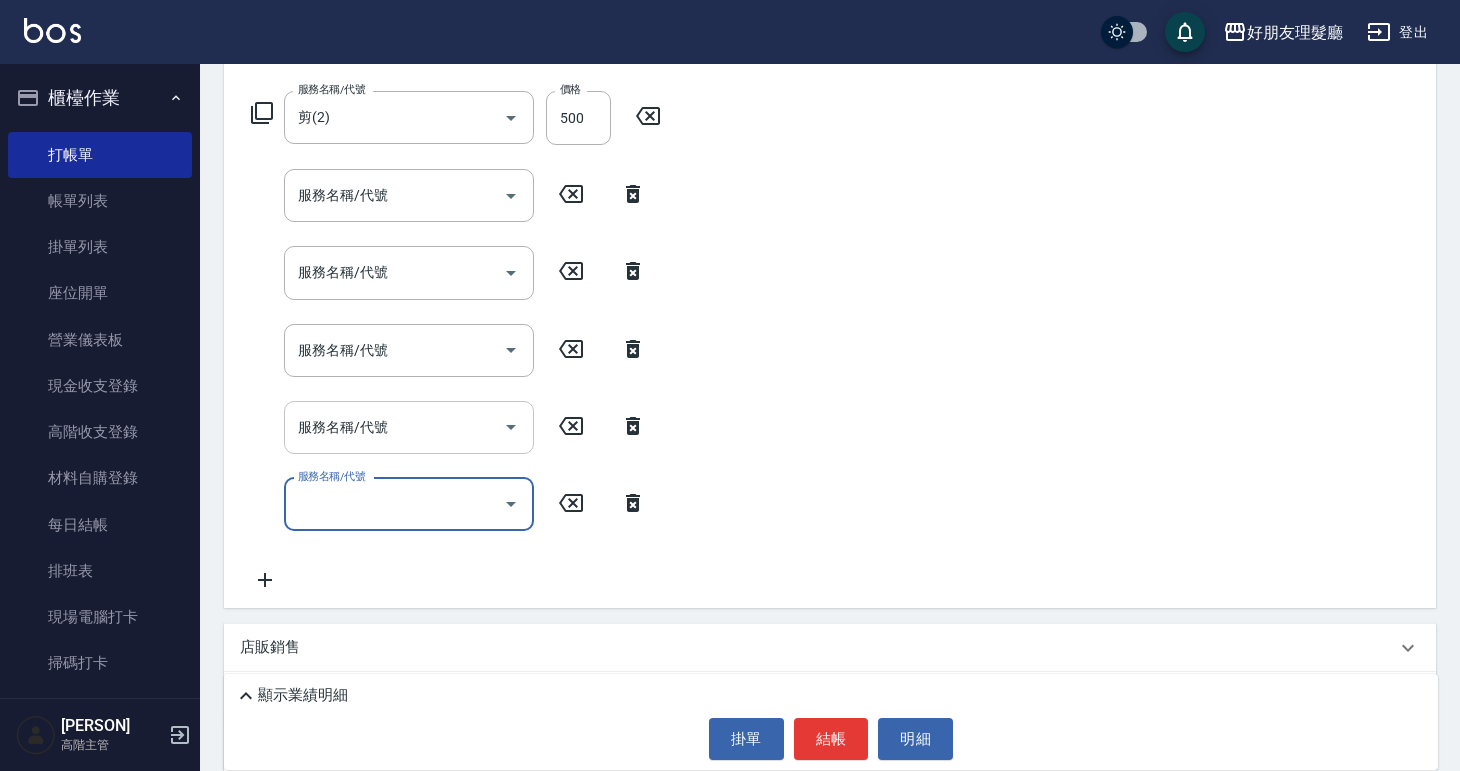 click on "服務名稱/代號" at bounding box center (394, 427) 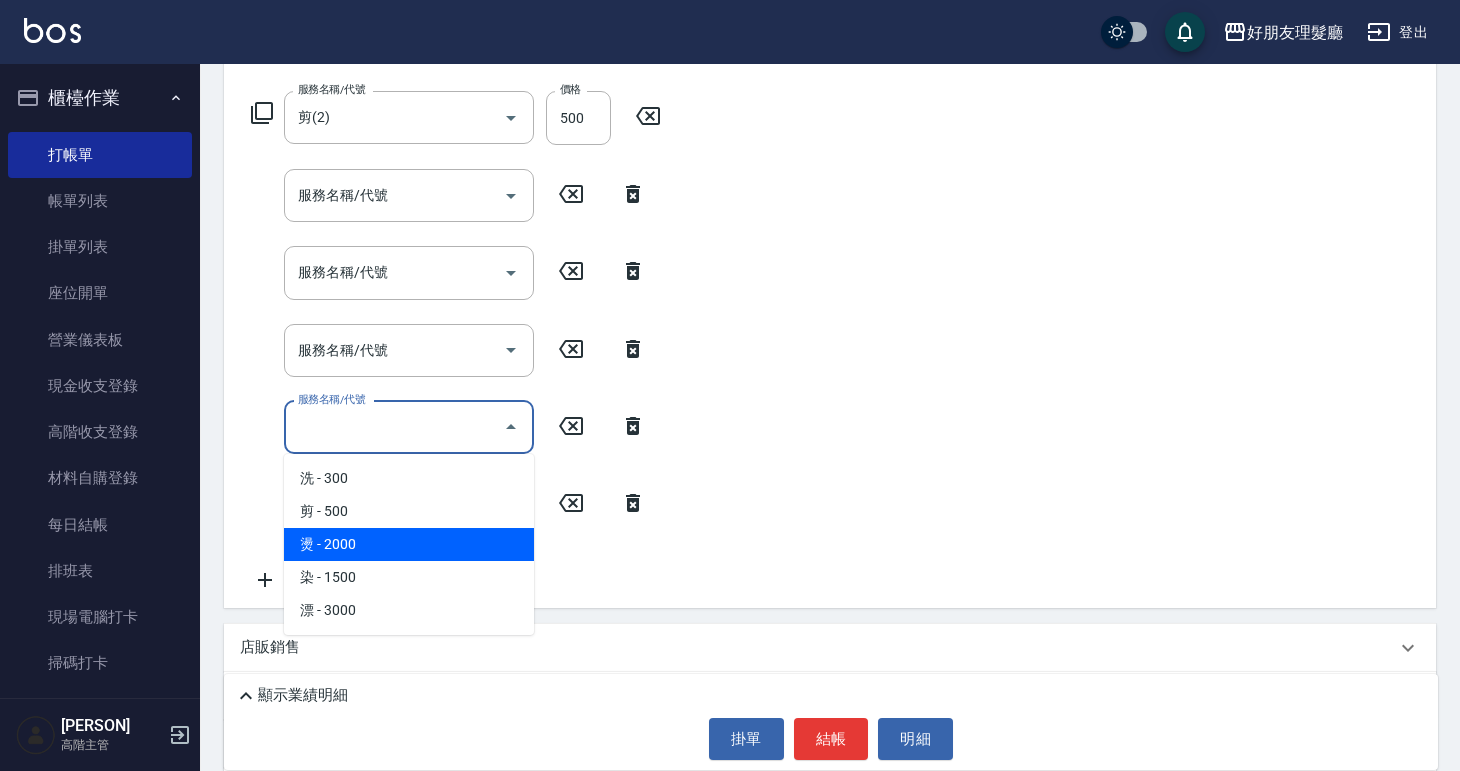 click on "燙 - 2000" at bounding box center (409, 544) 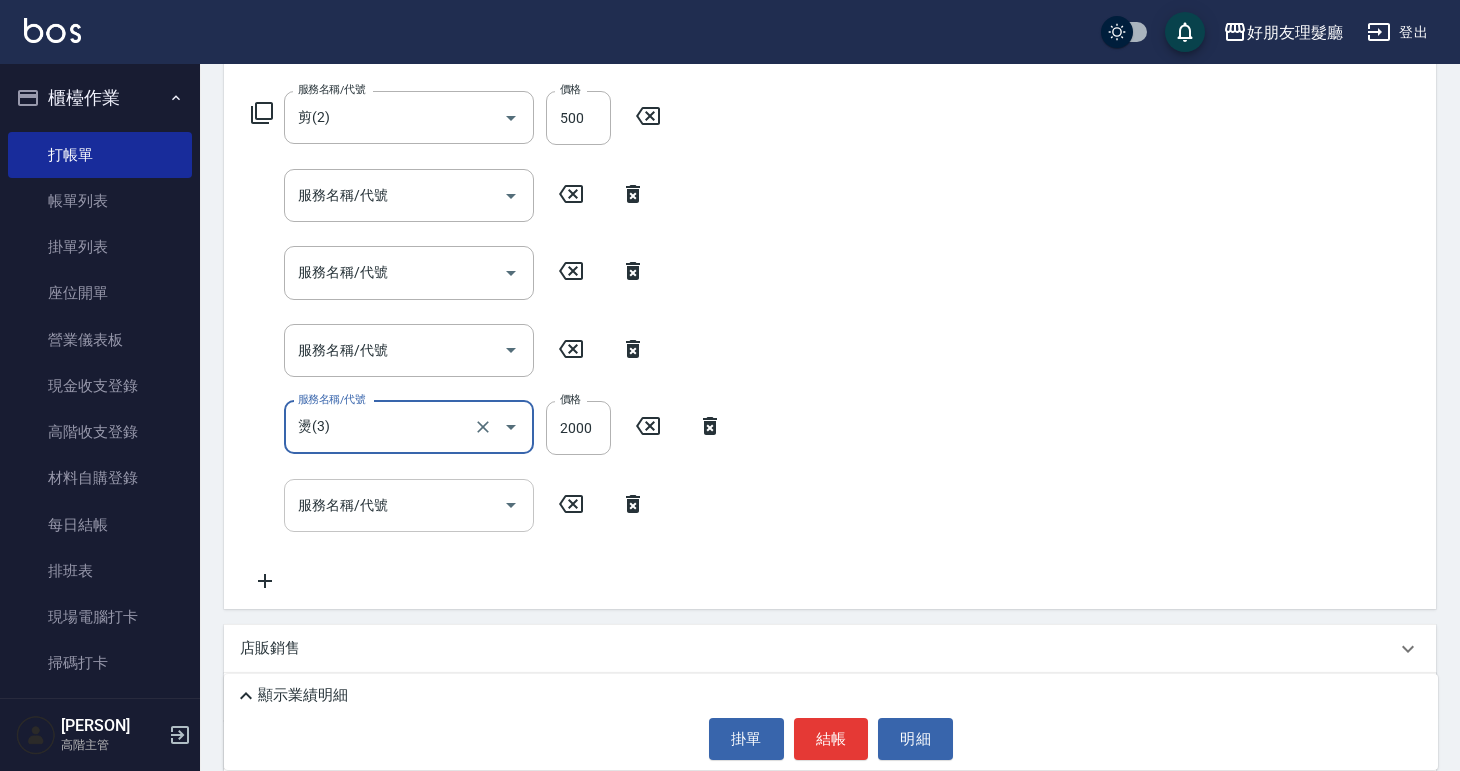 click on "服務名稱/代號" at bounding box center (394, 505) 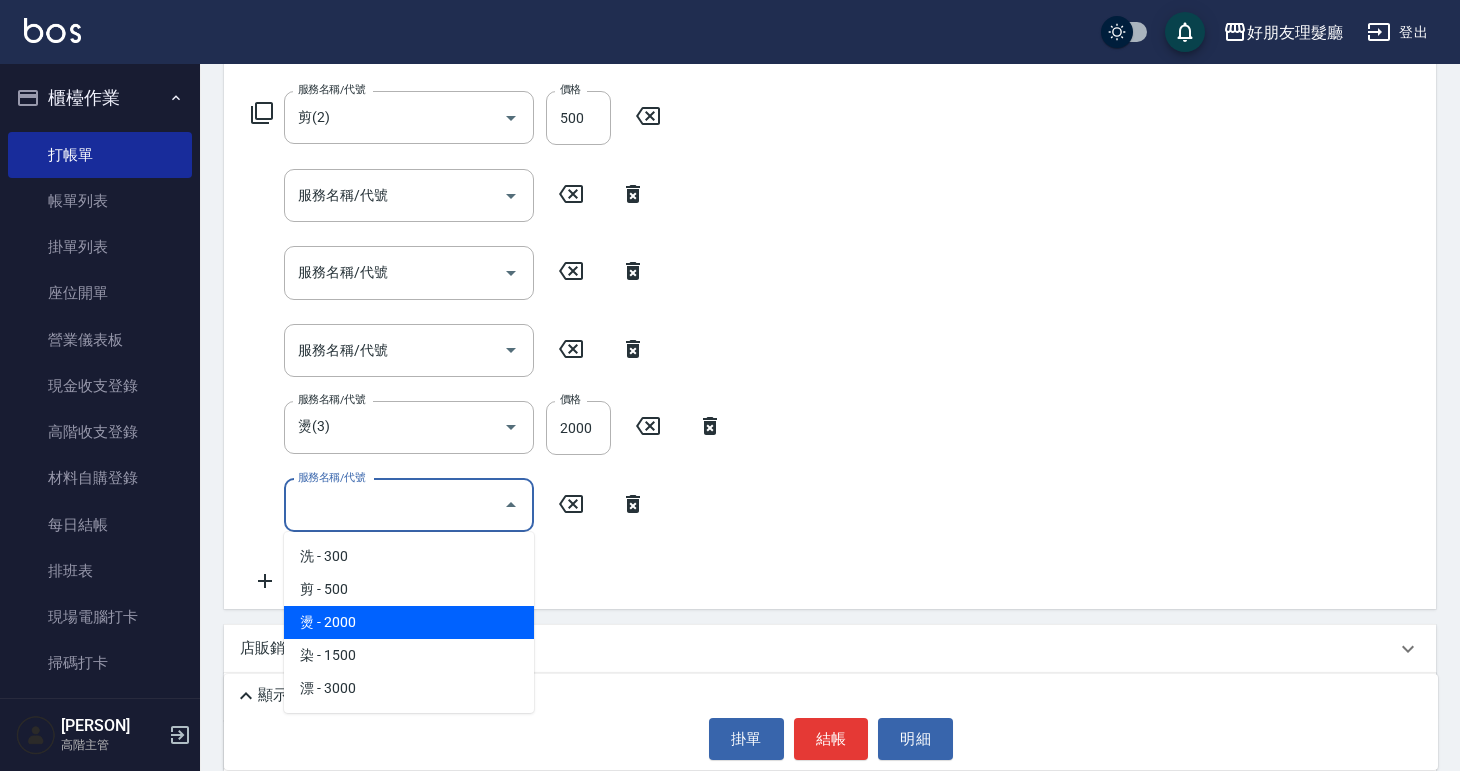 click on "燙 - 2000" at bounding box center [409, 622] 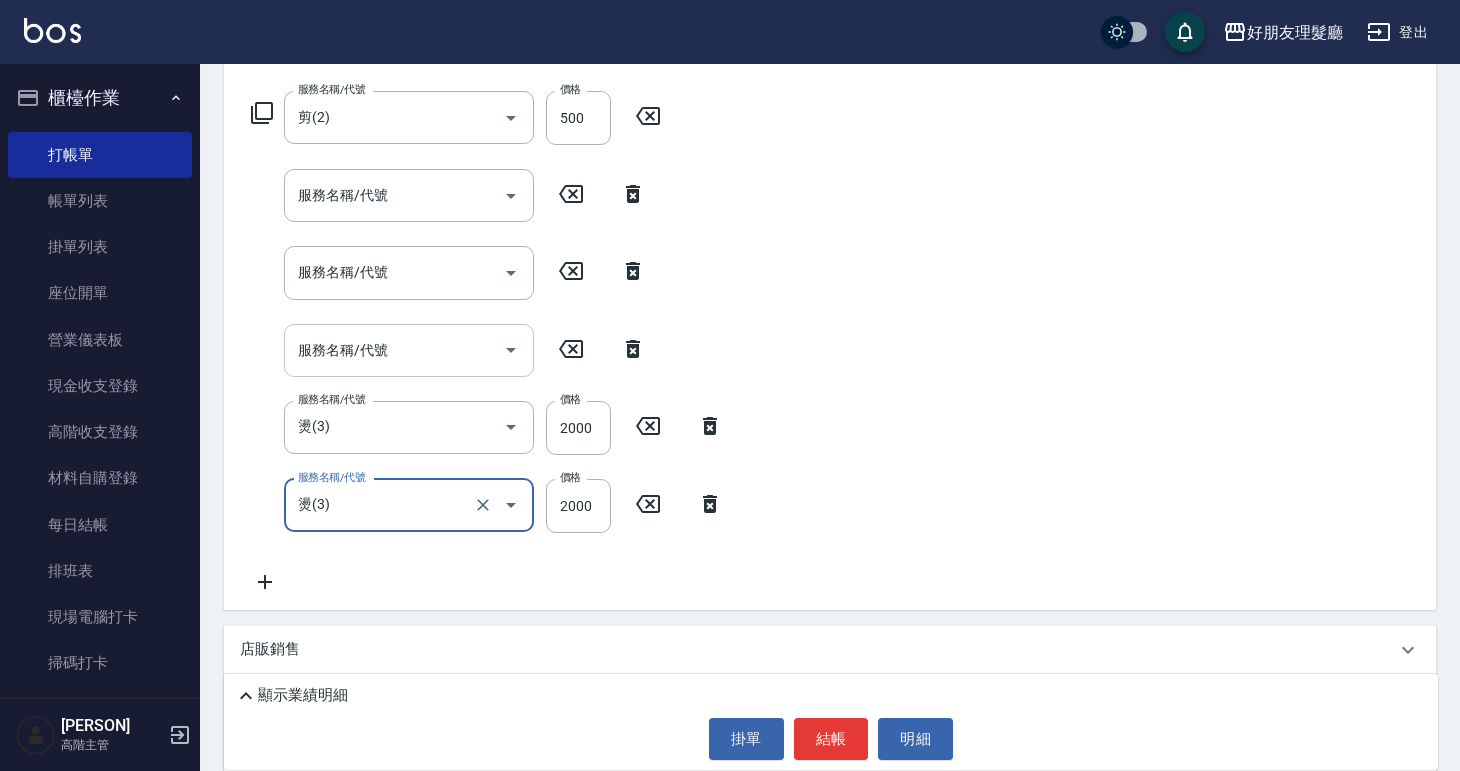 click on "服務名稱/代號" at bounding box center (394, 350) 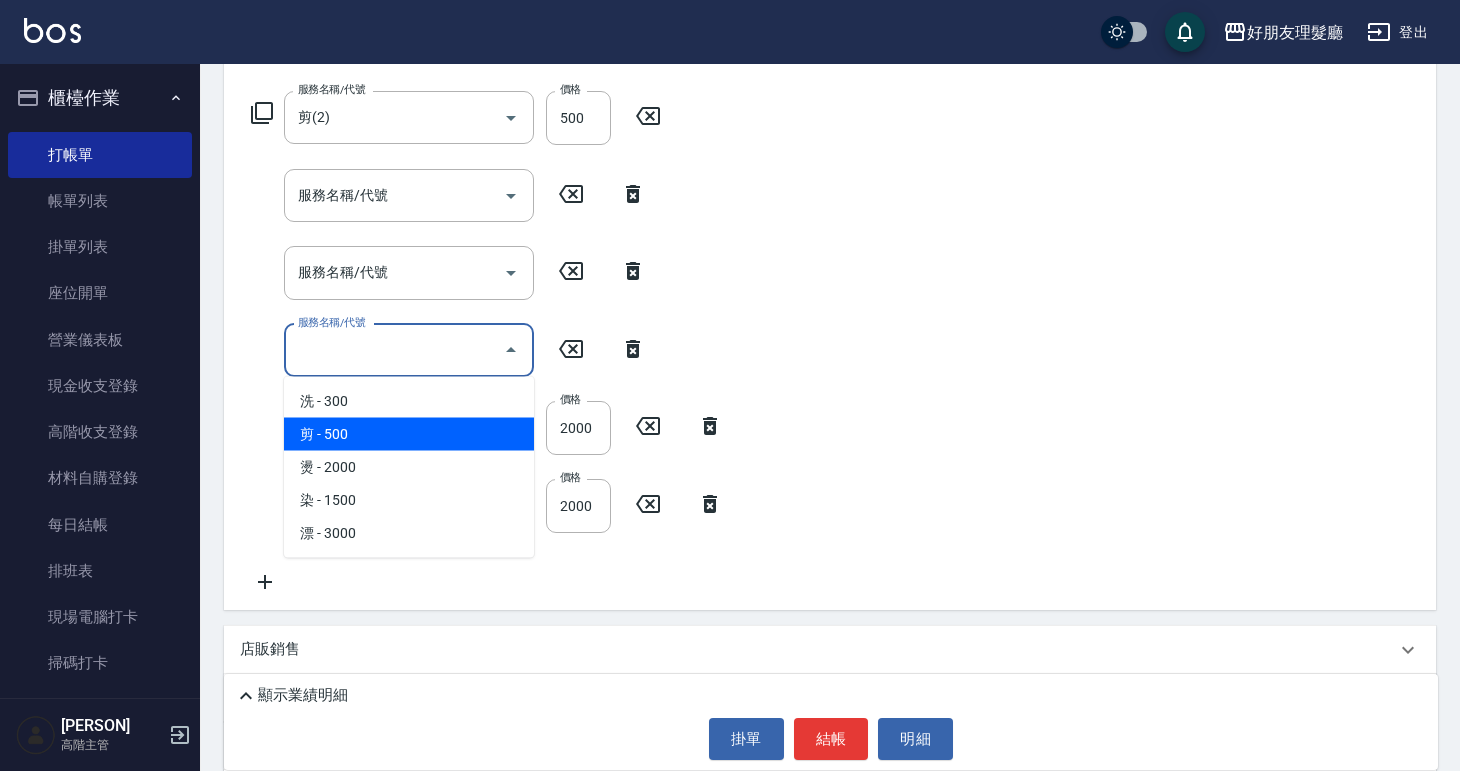 click on "剪 - 500" at bounding box center [409, 434] 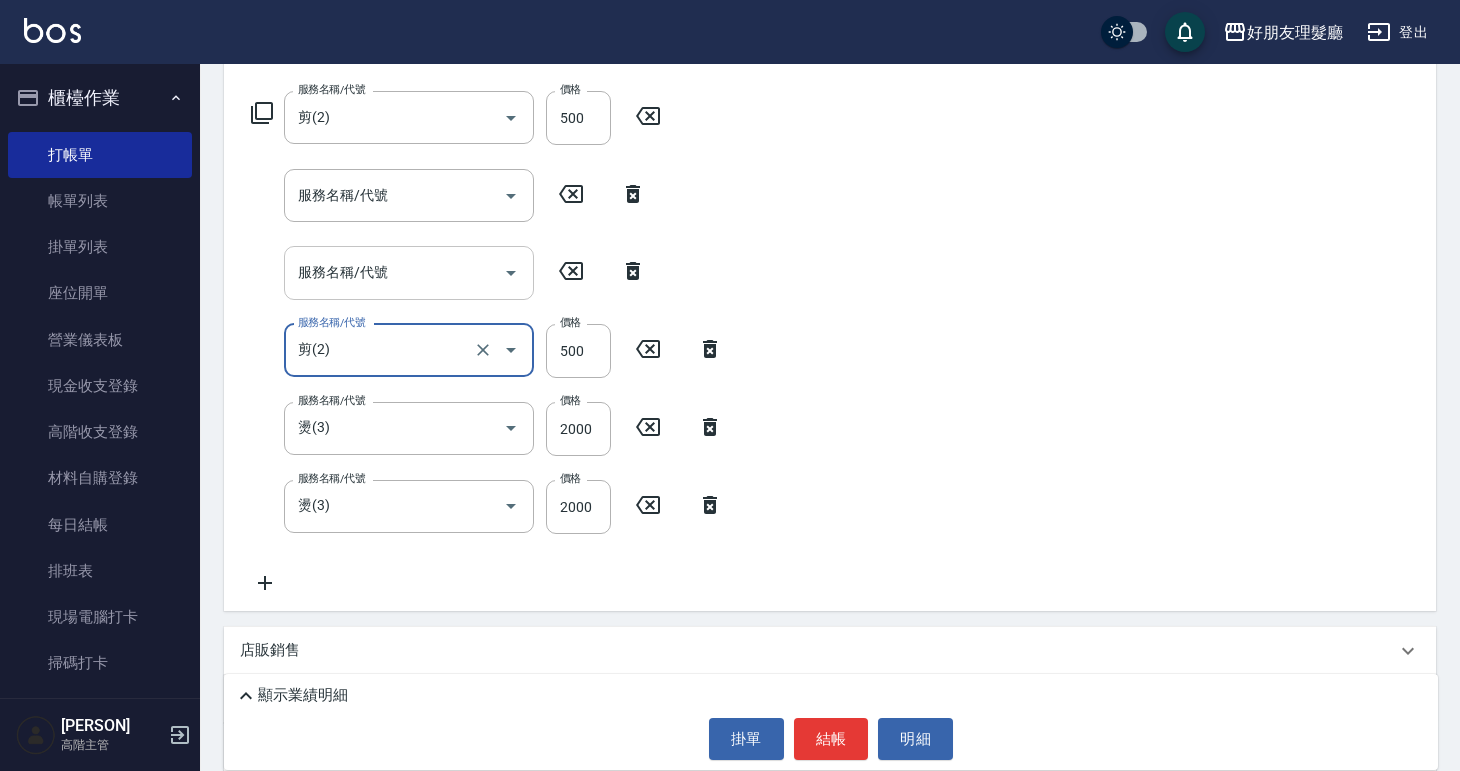 click on "服務名稱/代號" at bounding box center [409, 272] 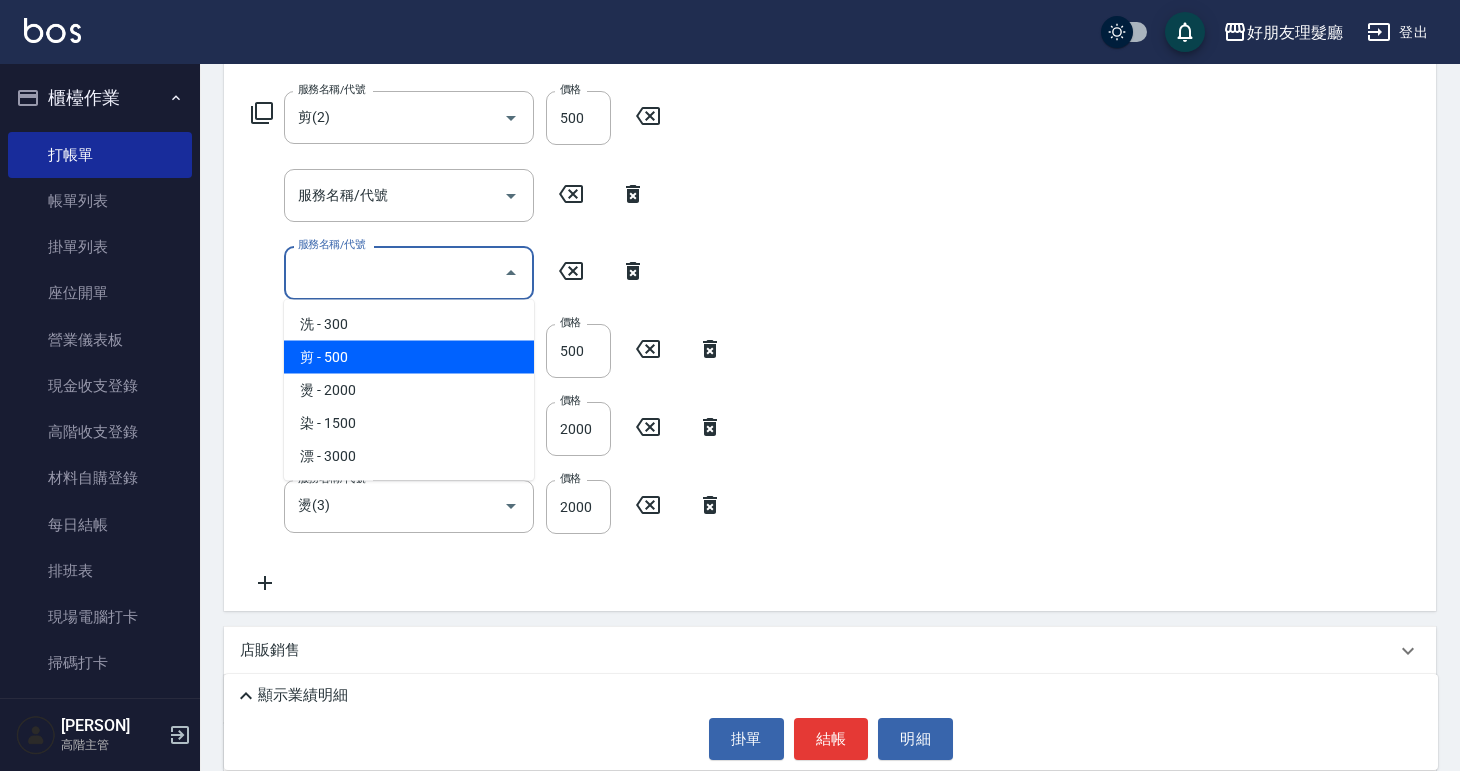 click on "剪 - 500" at bounding box center [409, 357] 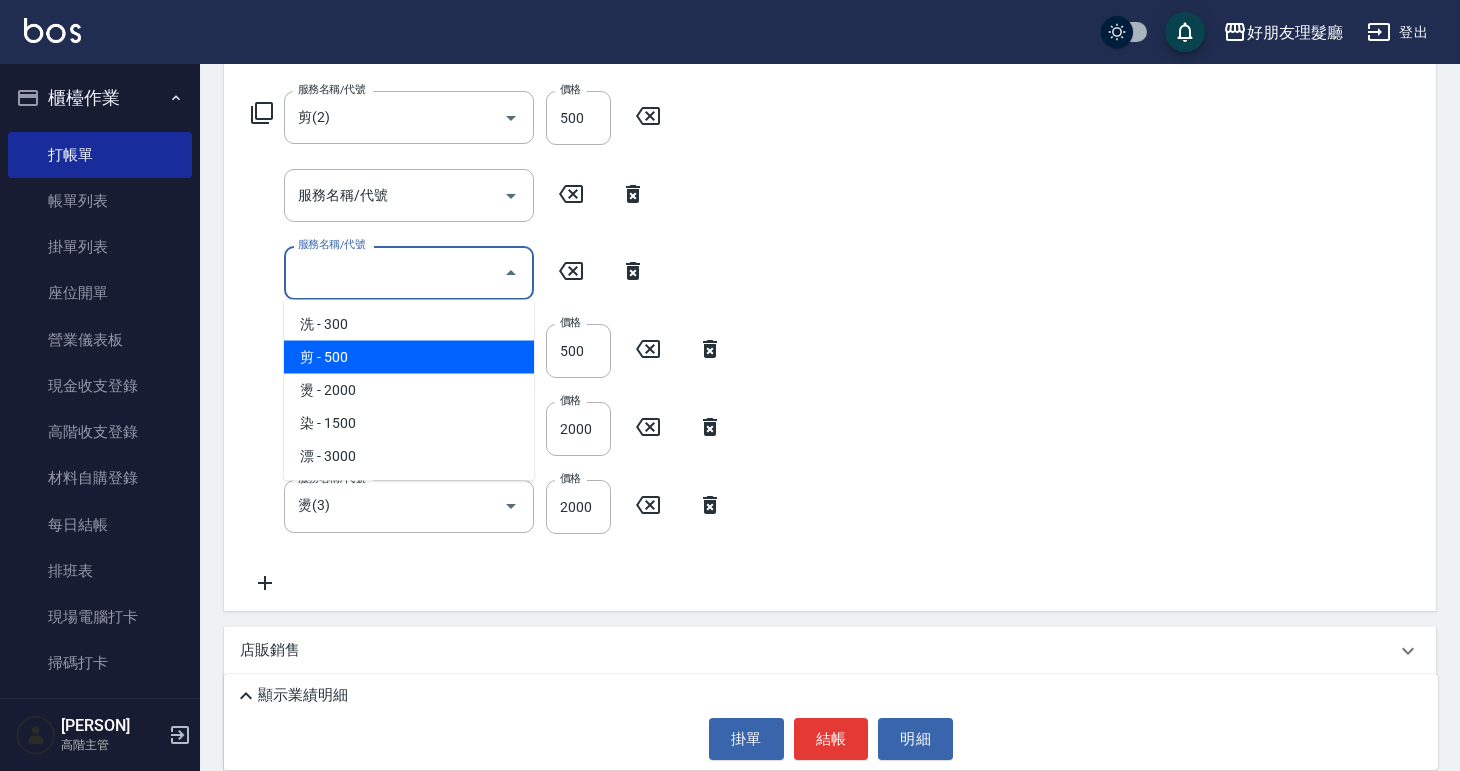 type on "剪(2)" 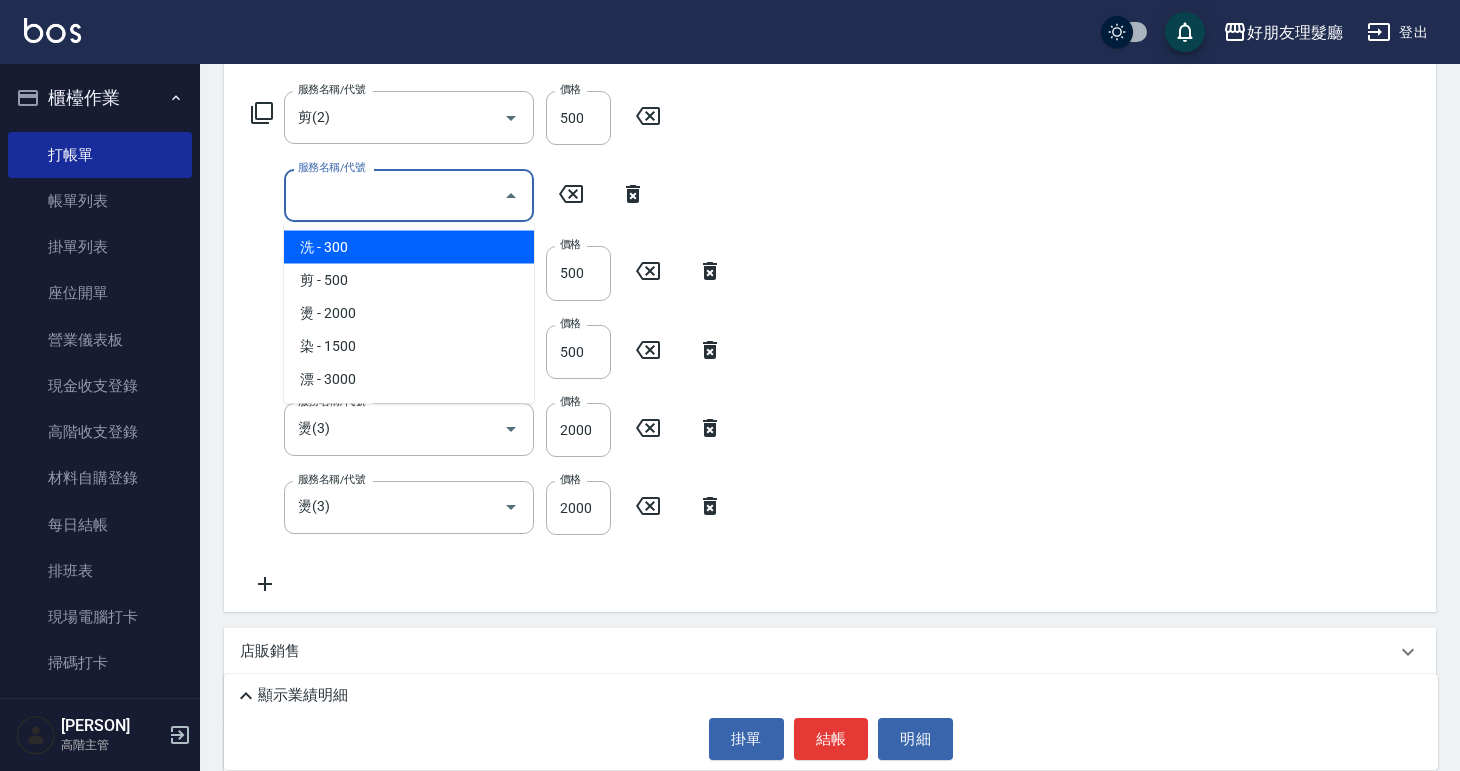 click on "服務名稱/代號" at bounding box center (394, 195) 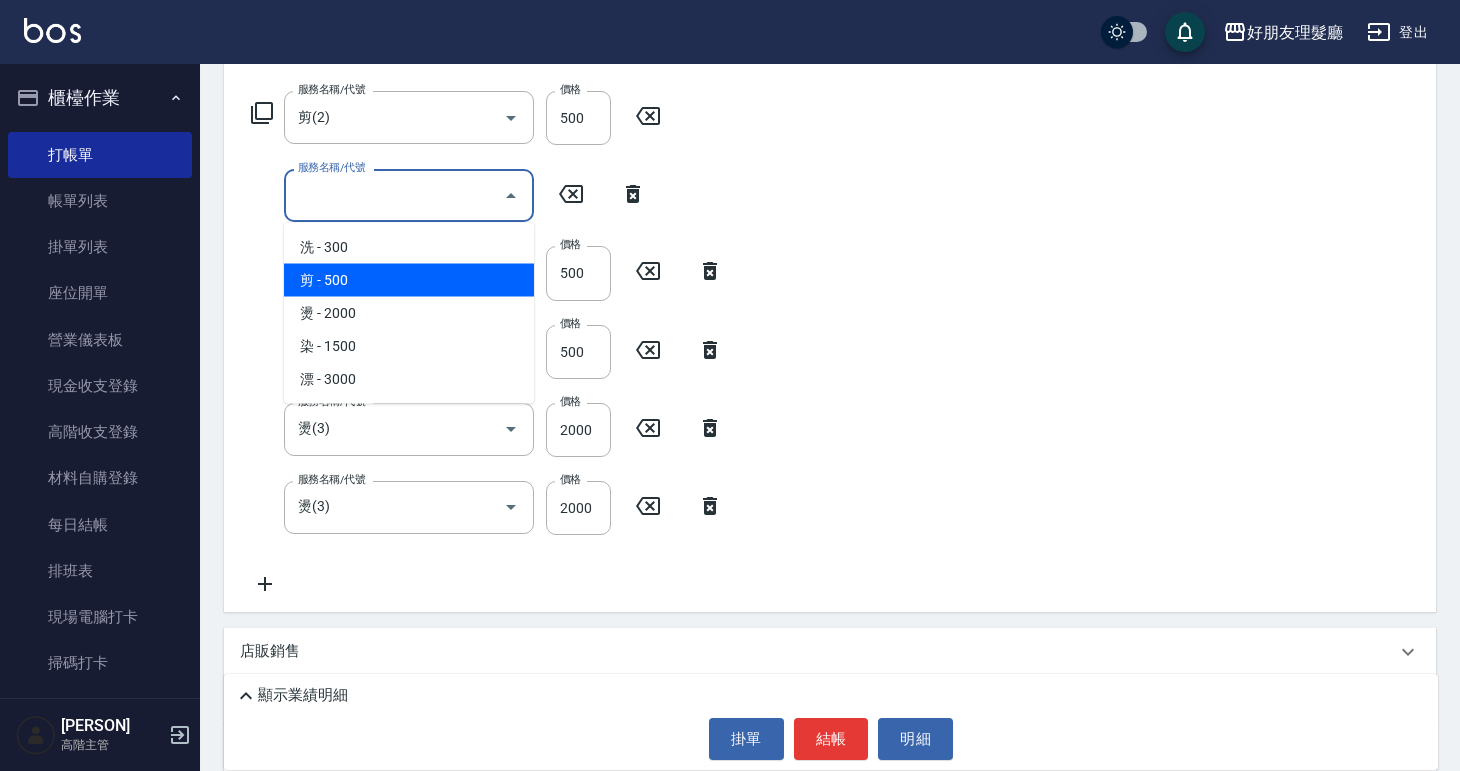 click on "剪 - 500" at bounding box center [409, 280] 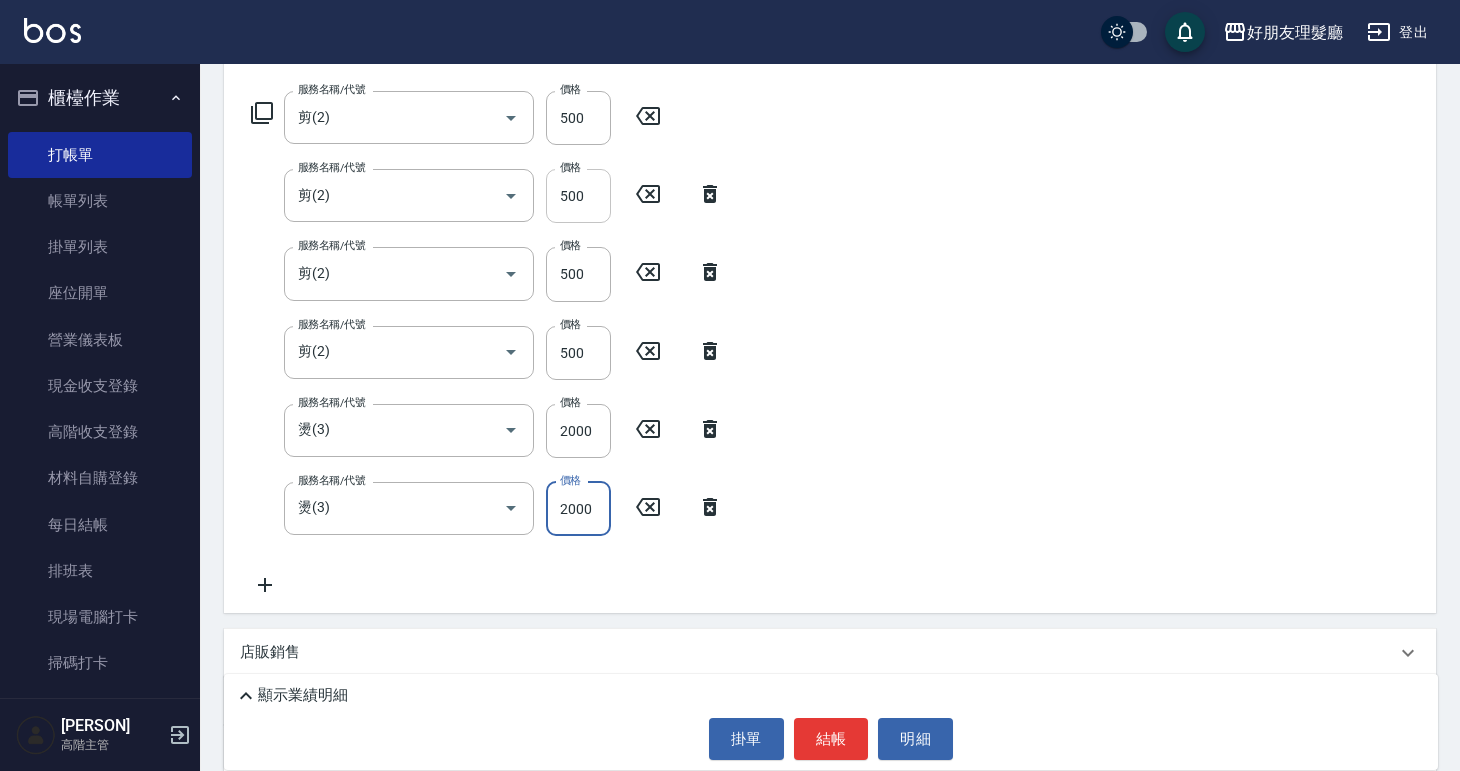 click on "500" at bounding box center (578, 196) 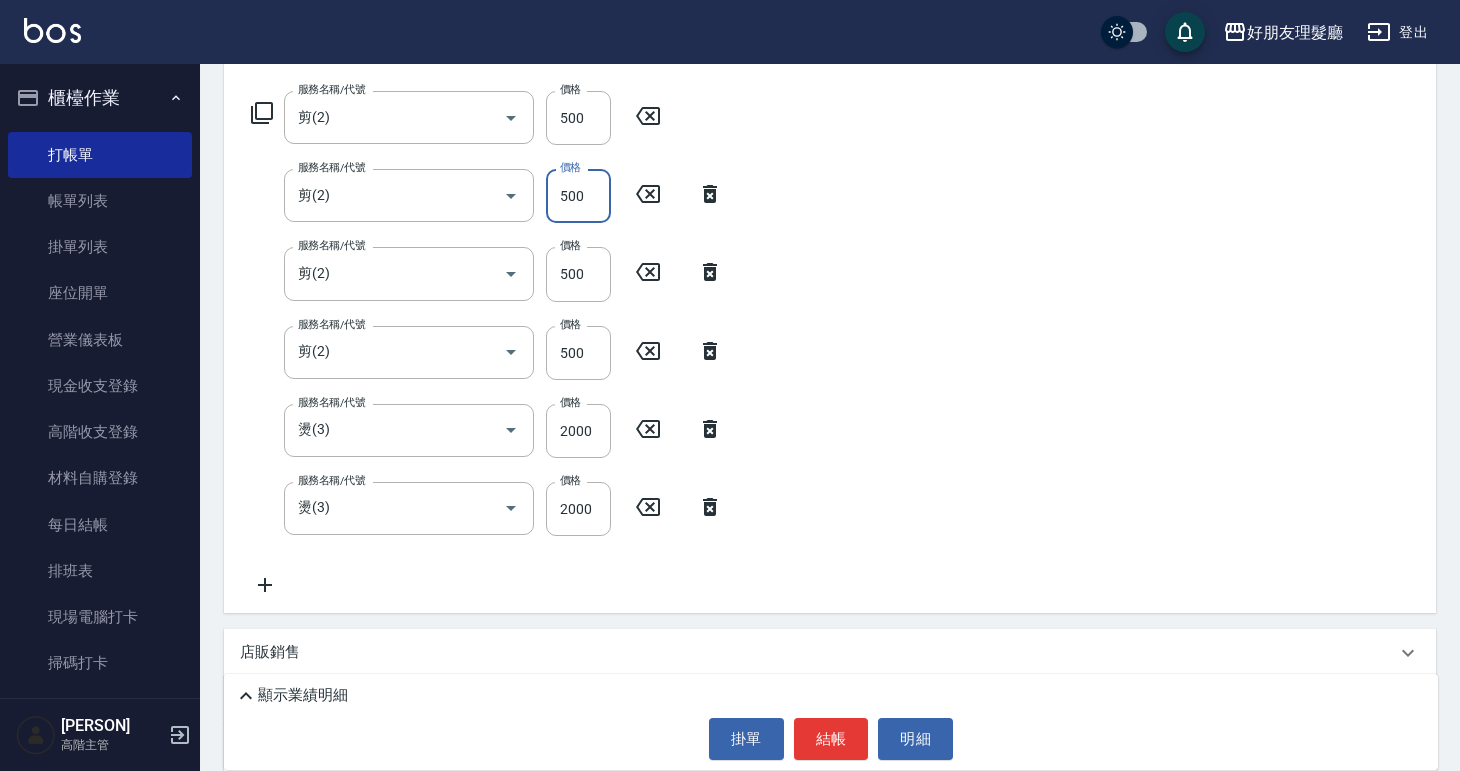 click on "500" at bounding box center (578, 196) 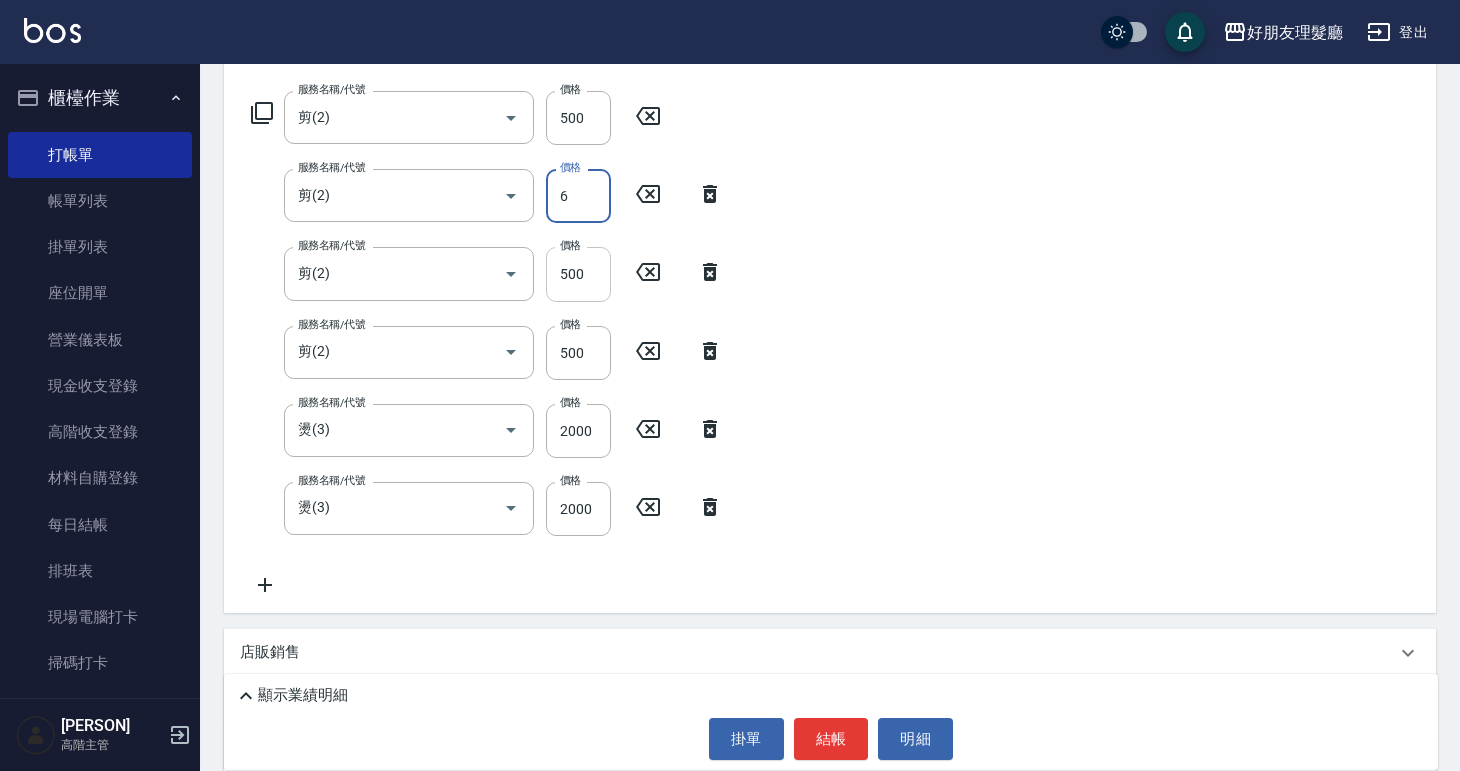 type on "600" 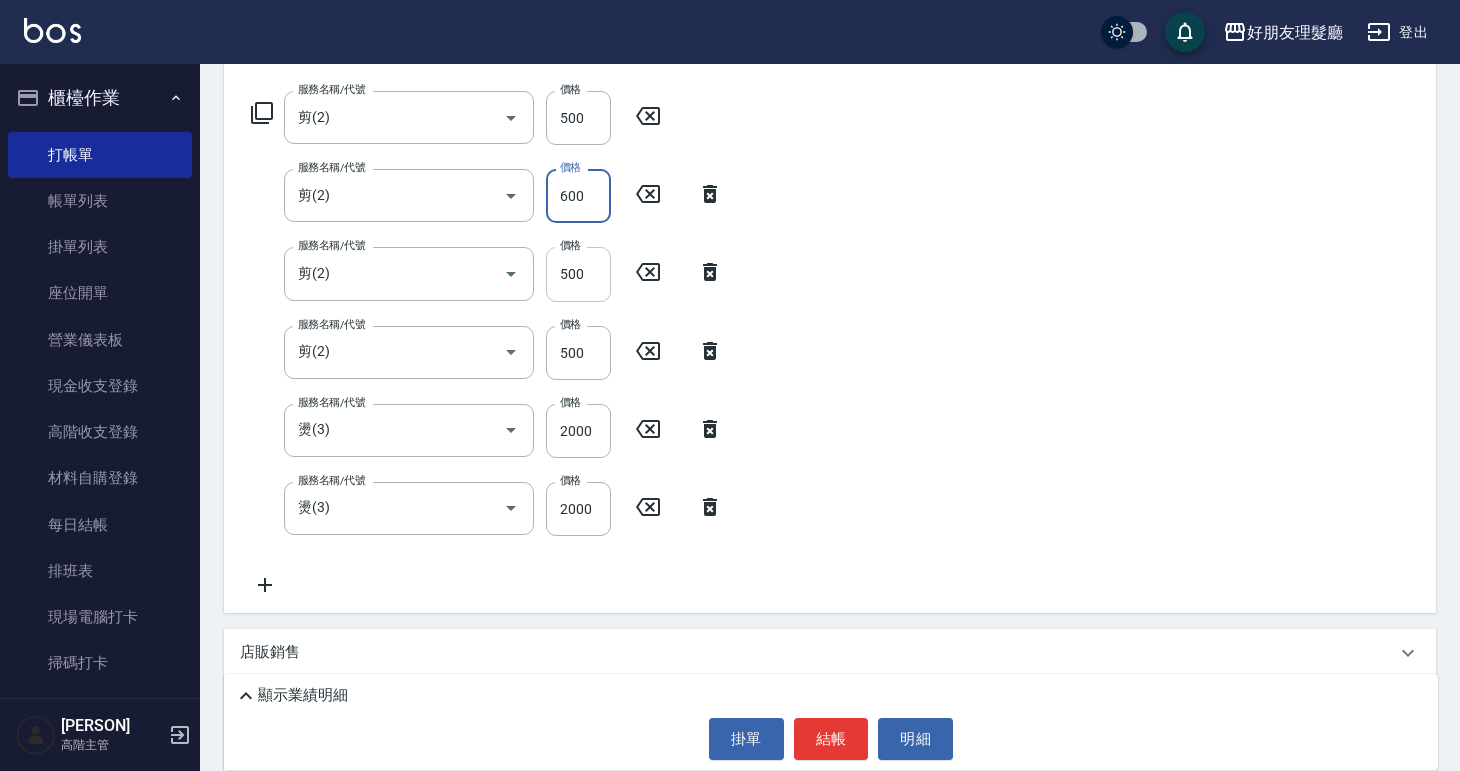 click on "500" at bounding box center [578, 274] 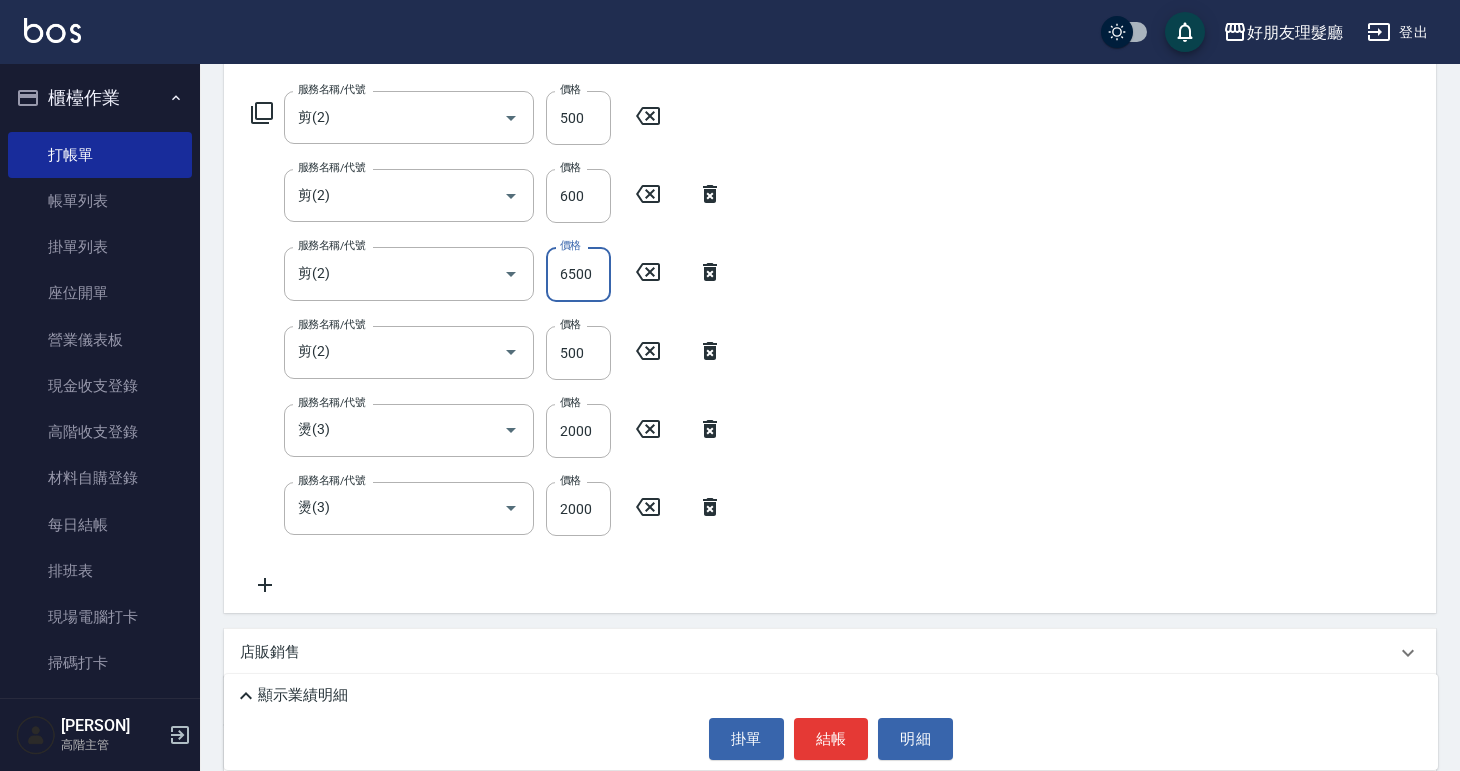 drag, startPoint x: 591, startPoint y: 266, endPoint x: 566, endPoint y: 271, distance: 25.495098 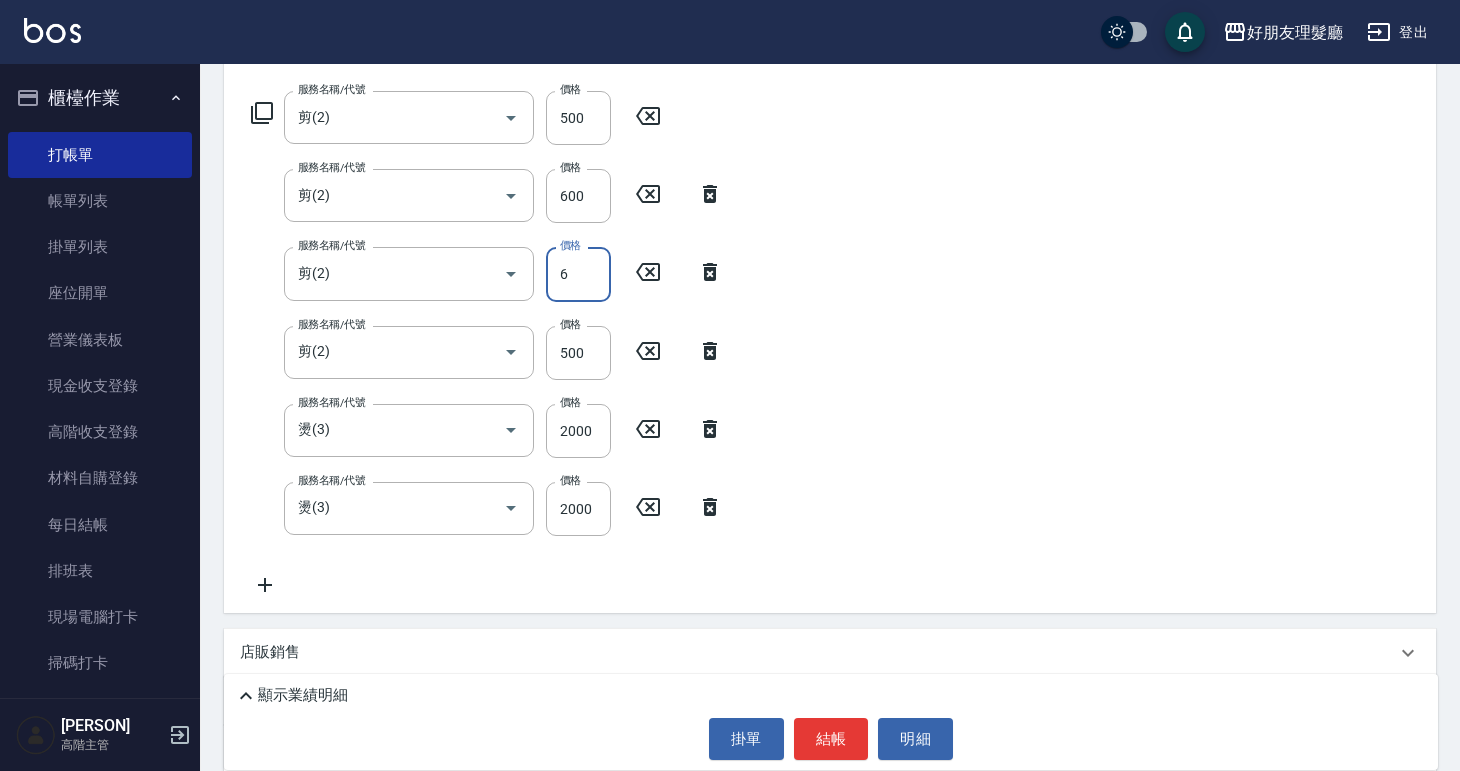 type on "600" 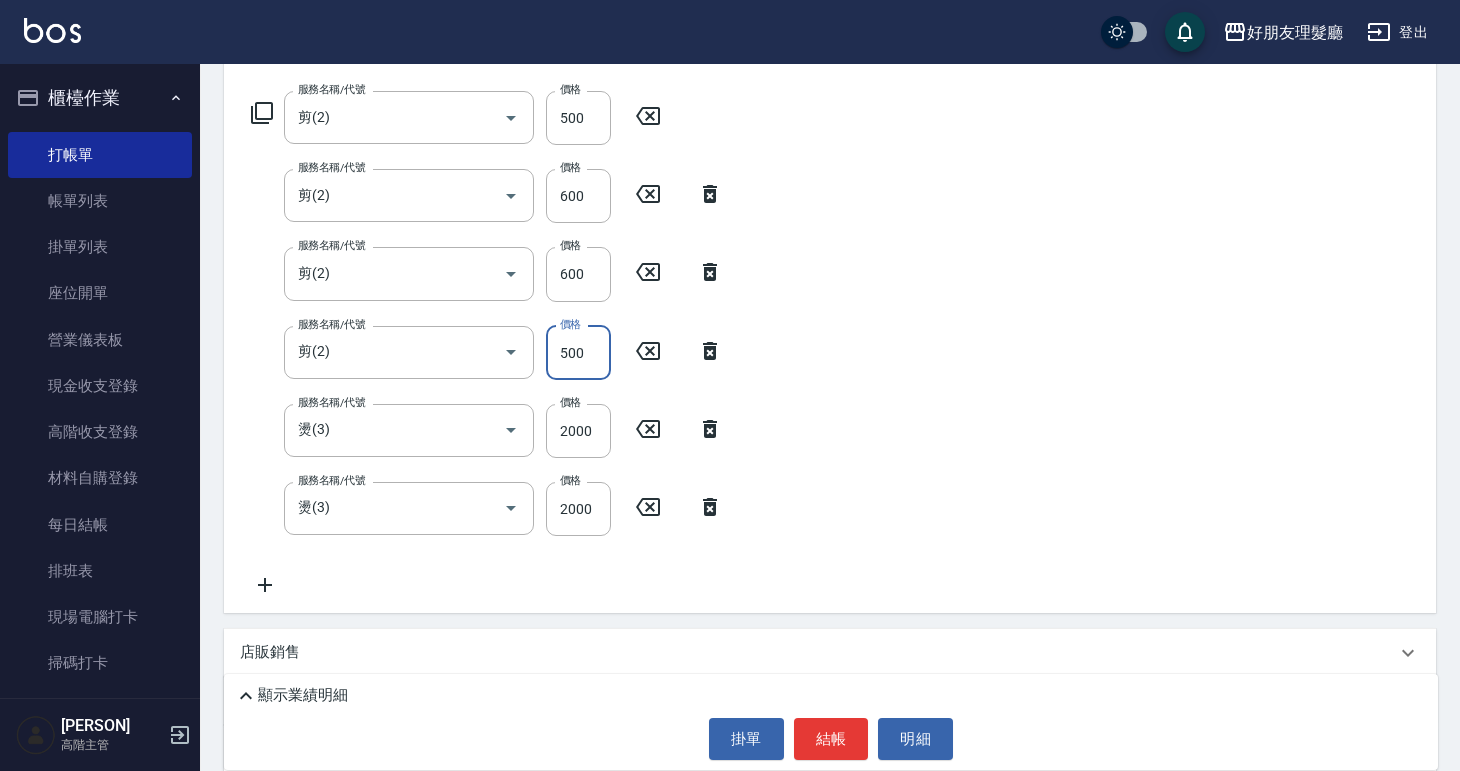 drag, startPoint x: 593, startPoint y: 349, endPoint x: 543, endPoint y: 359, distance: 50.990196 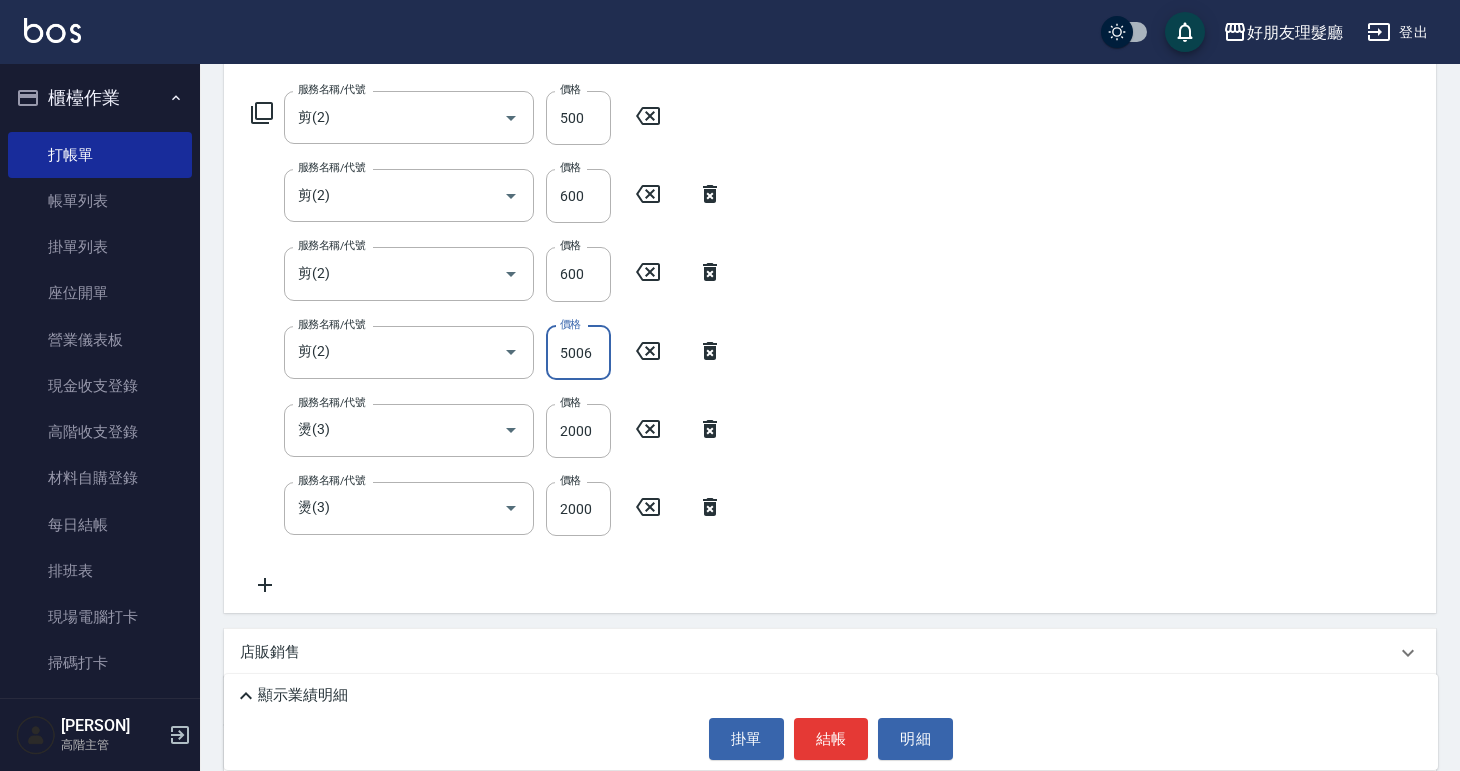drag, startPoint x: 597, startPoint y: 349, endPoint x: 562, endPoint y: 353, distance: 35.22783 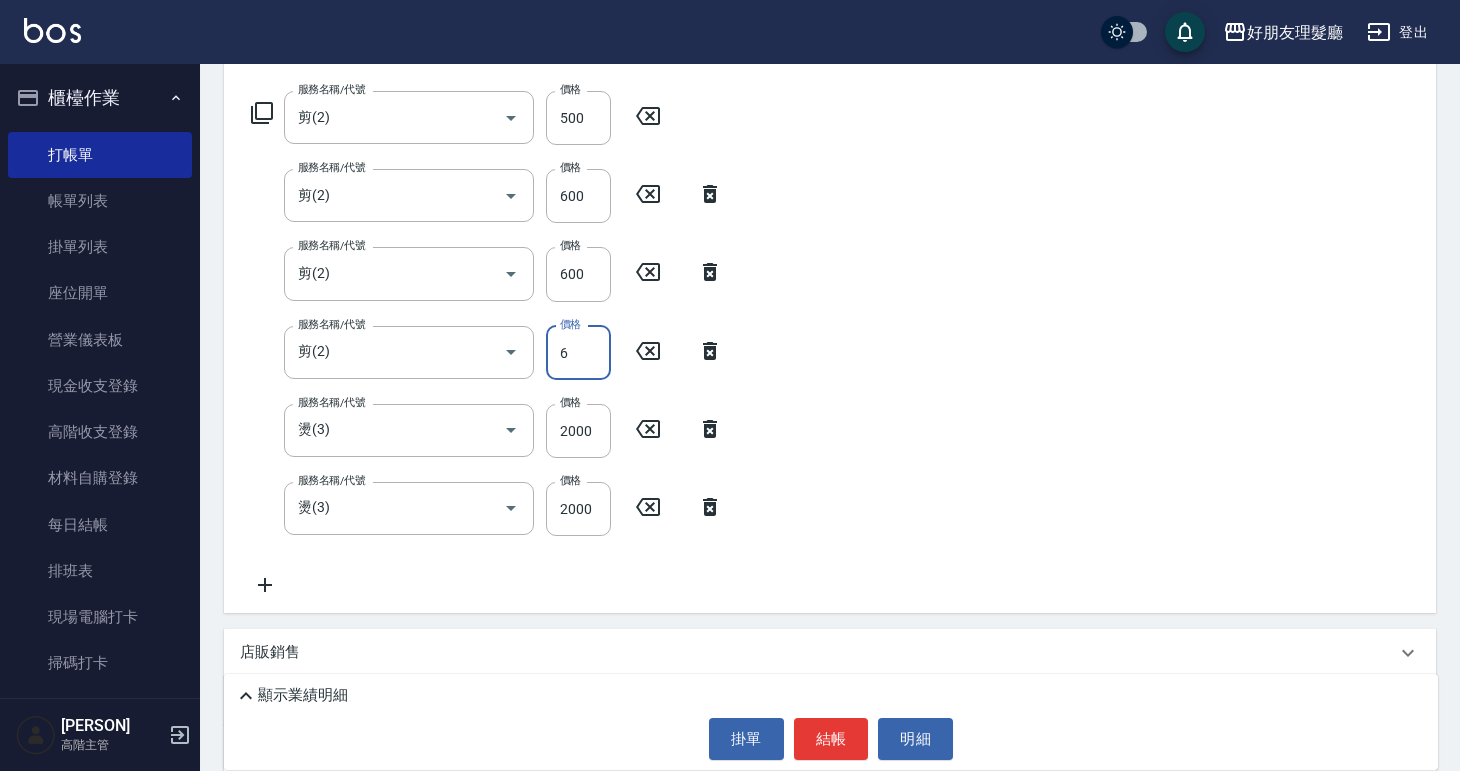 type on "600" 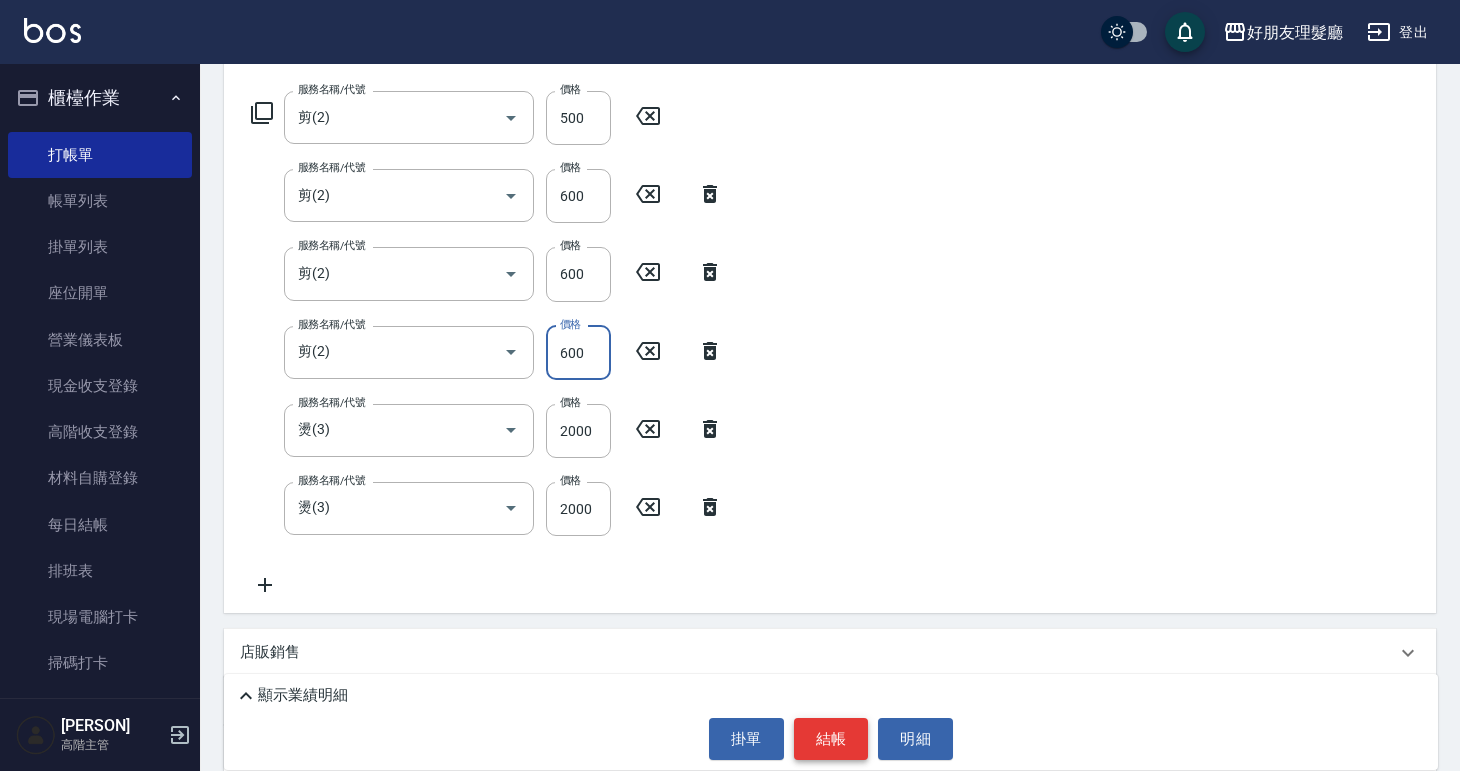 click on "結帳" at bounding box center (831, 739) 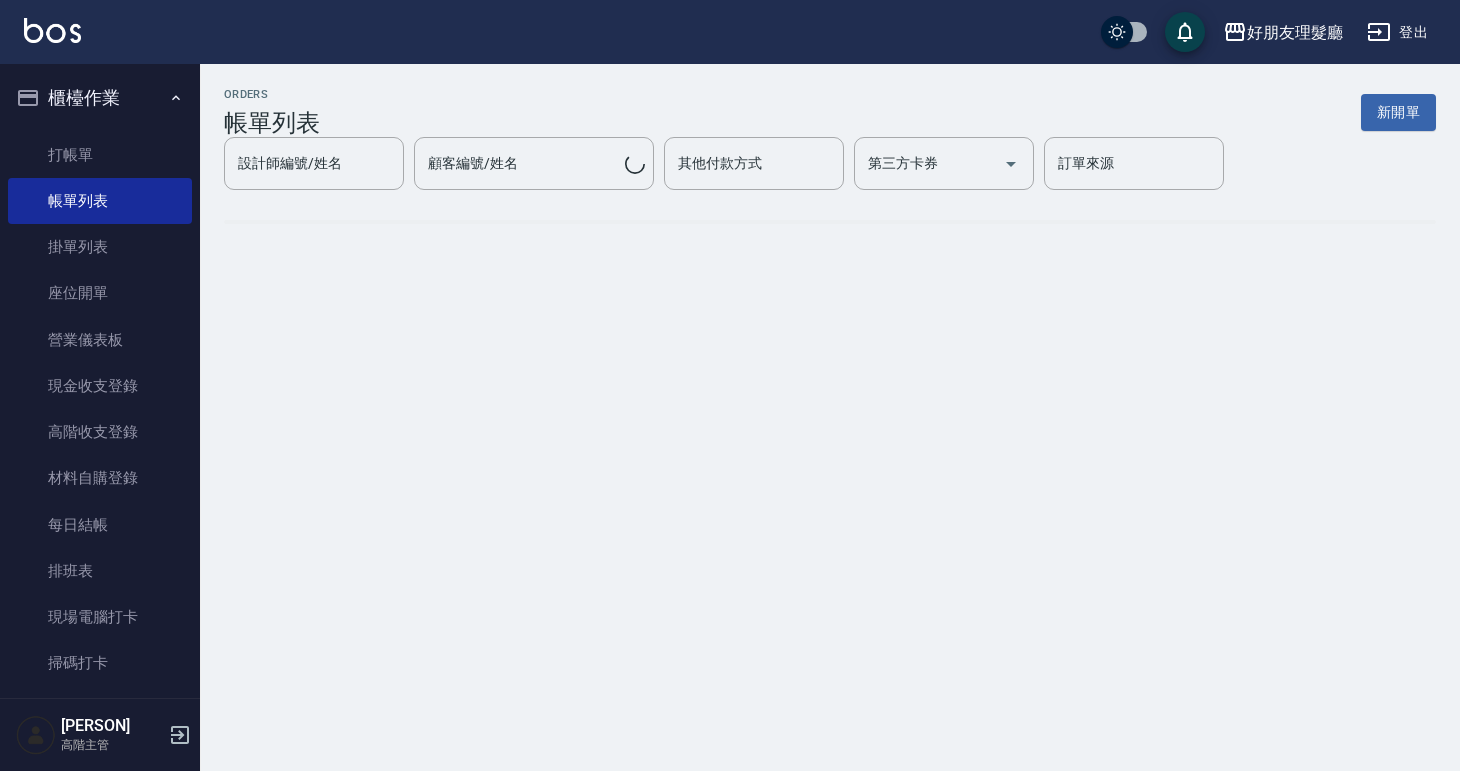 scroll, scrollTop: 0, scrollLeft: 0, axis: both 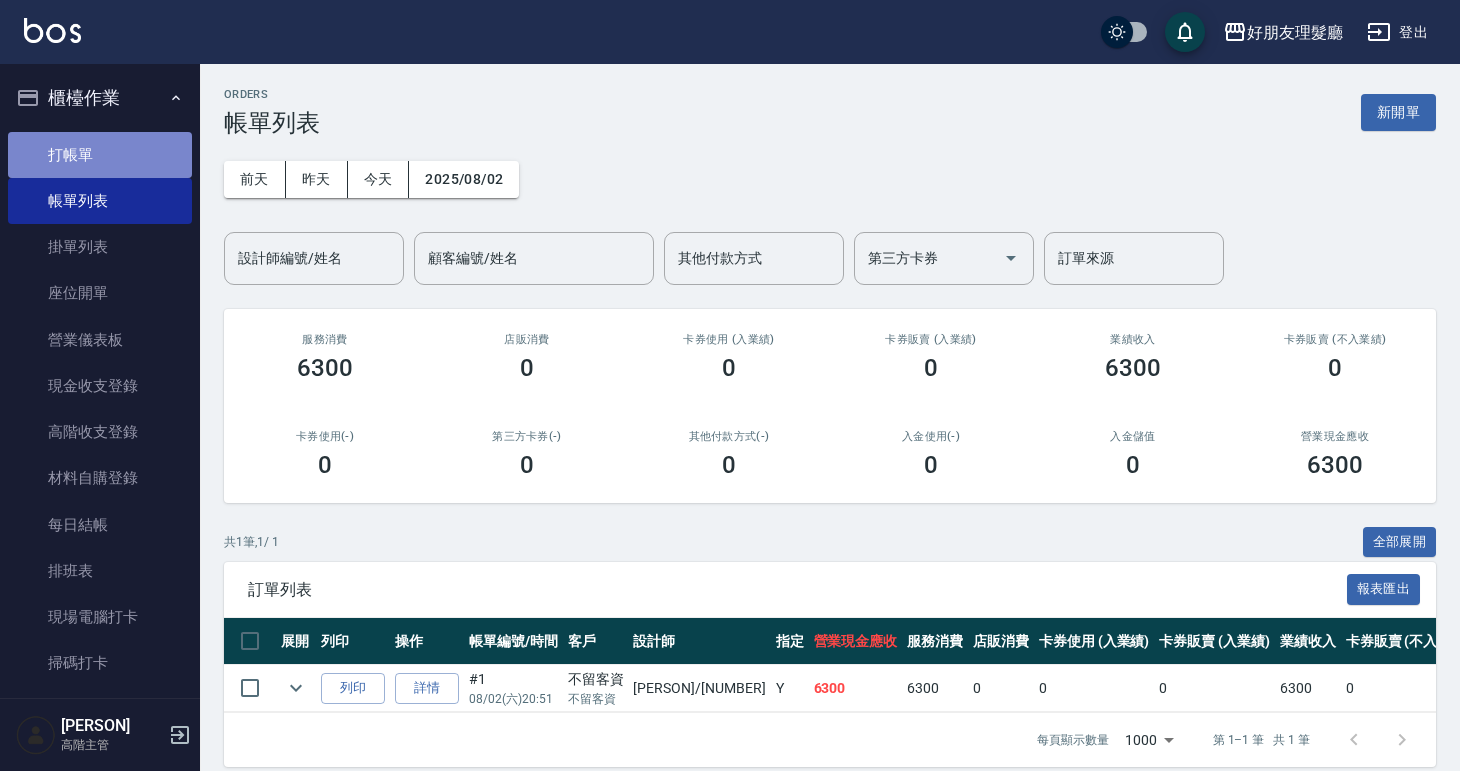 click on "打帳單" at bounding box center [100, 155] 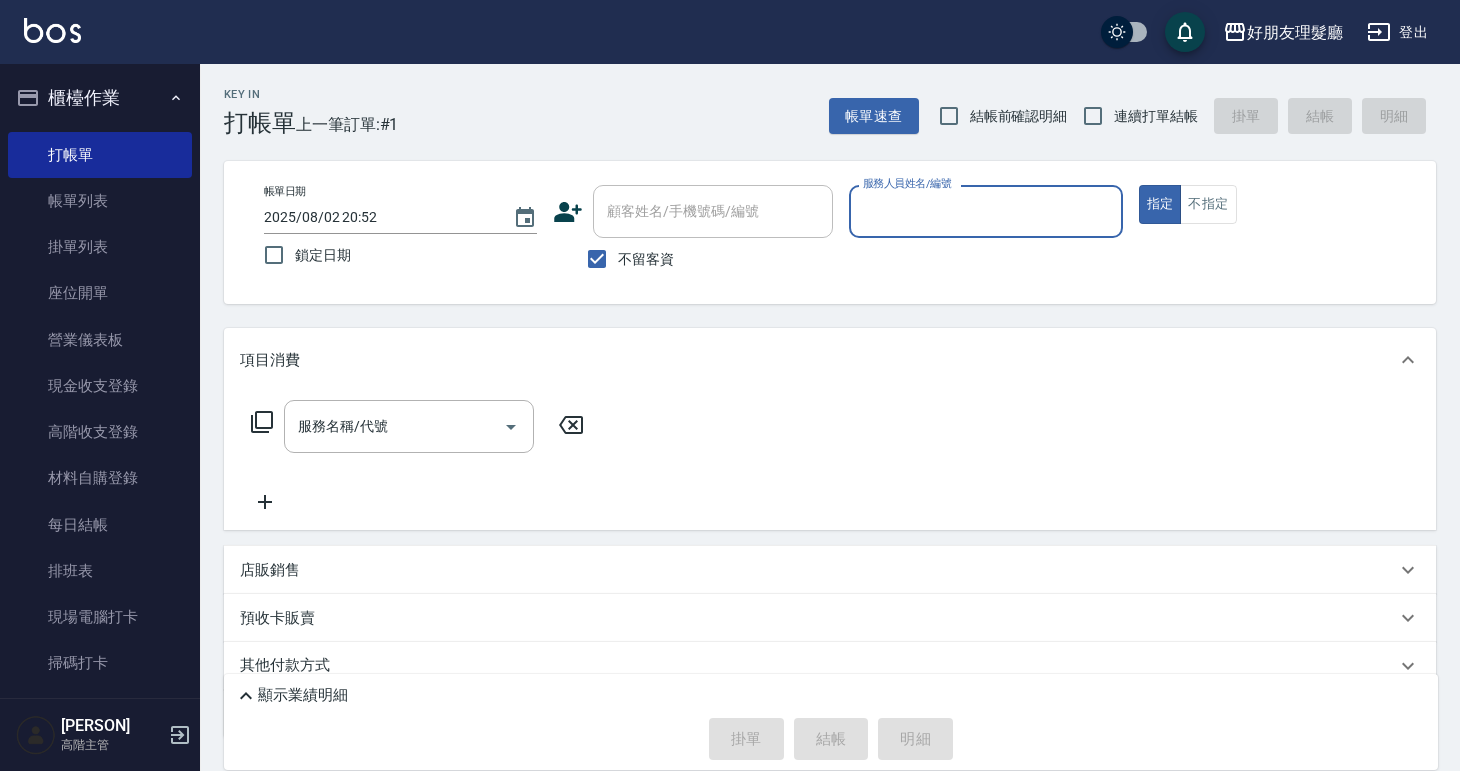 click on "服務人員姓名/編號" at bounding box center [985, 211] 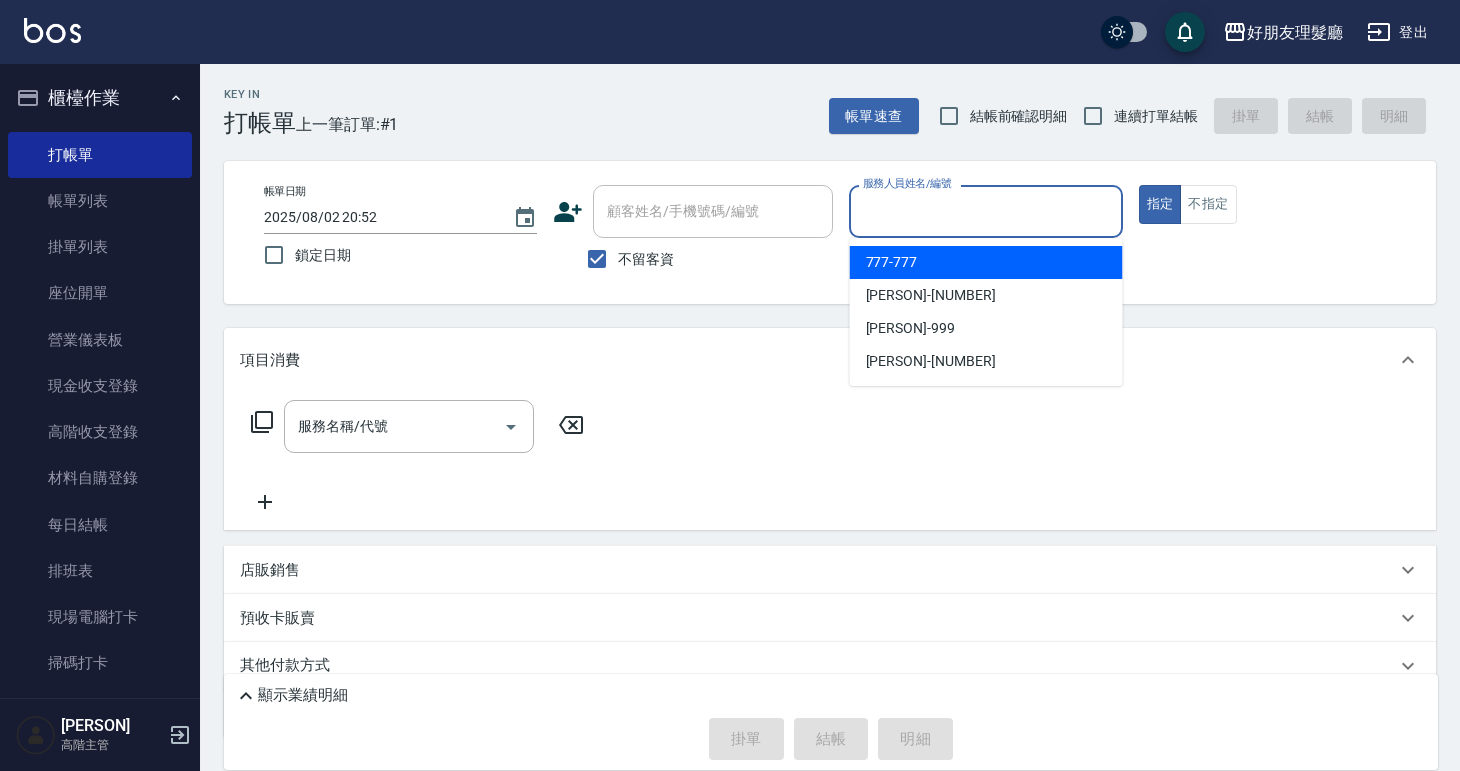 click on "777 -777" at bounding box center [892, 262] 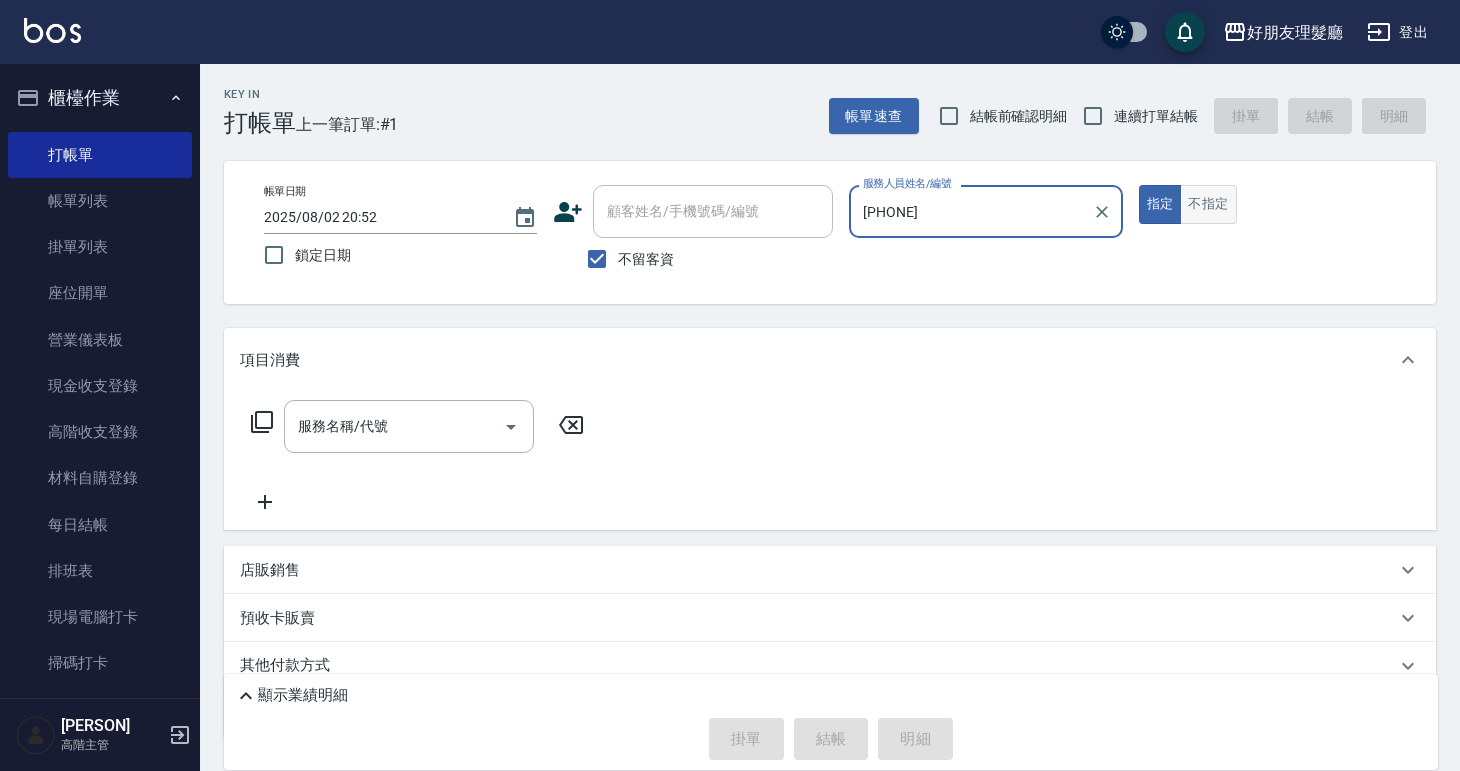 click on "不指定" at bounding box center (1208, 204) 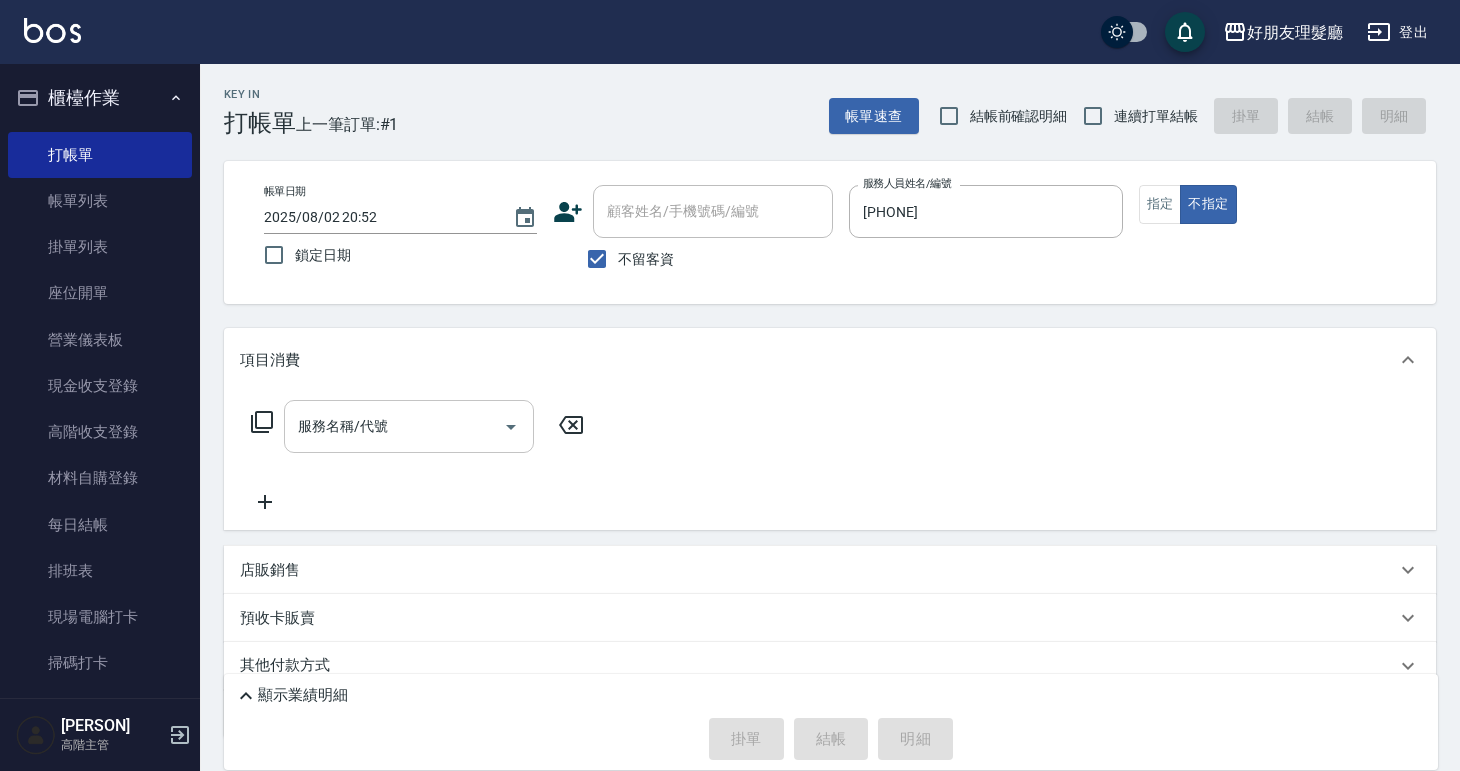click on "服務名稱/代號" at bounding box center [394, 426] 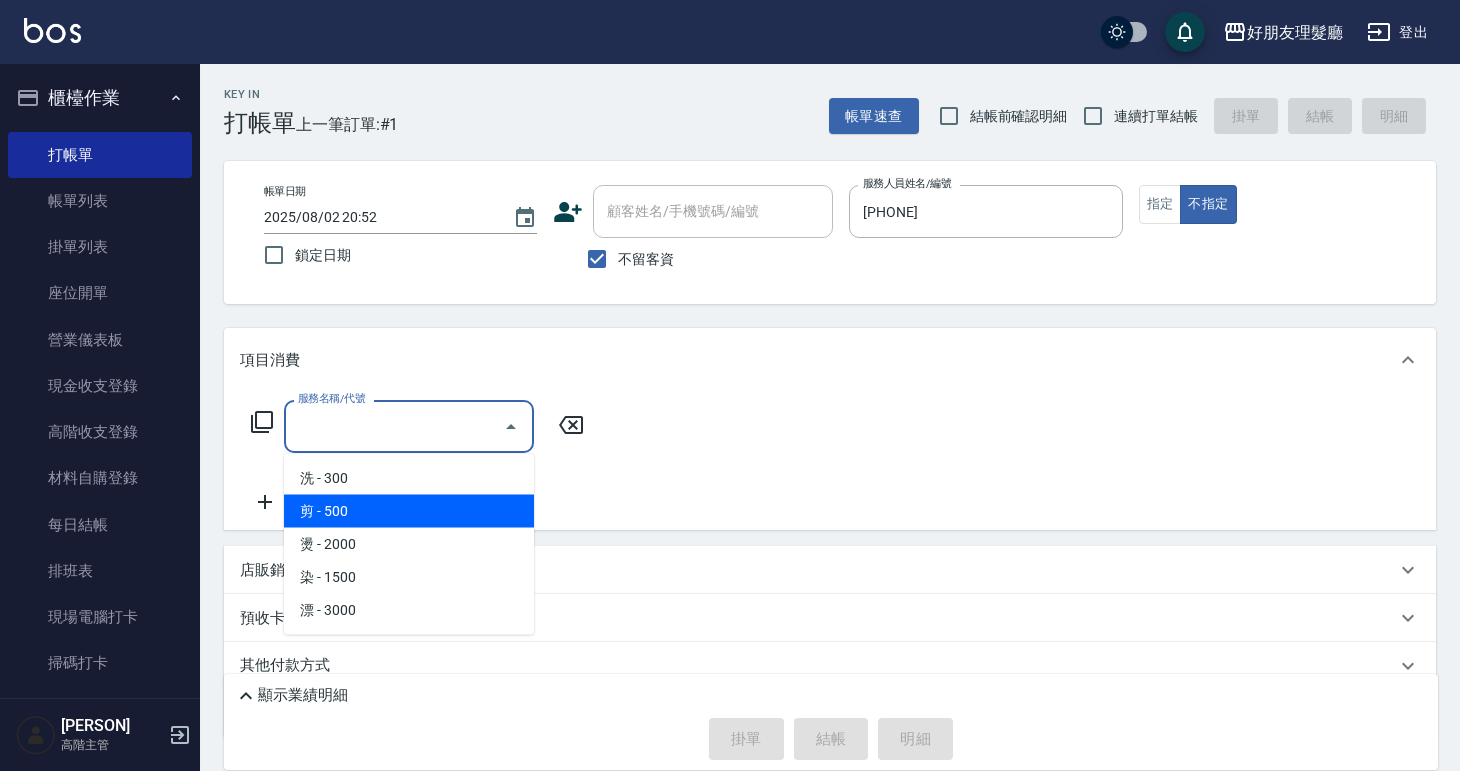 click on "燙 - 2000" at bounding box center (409, 544) 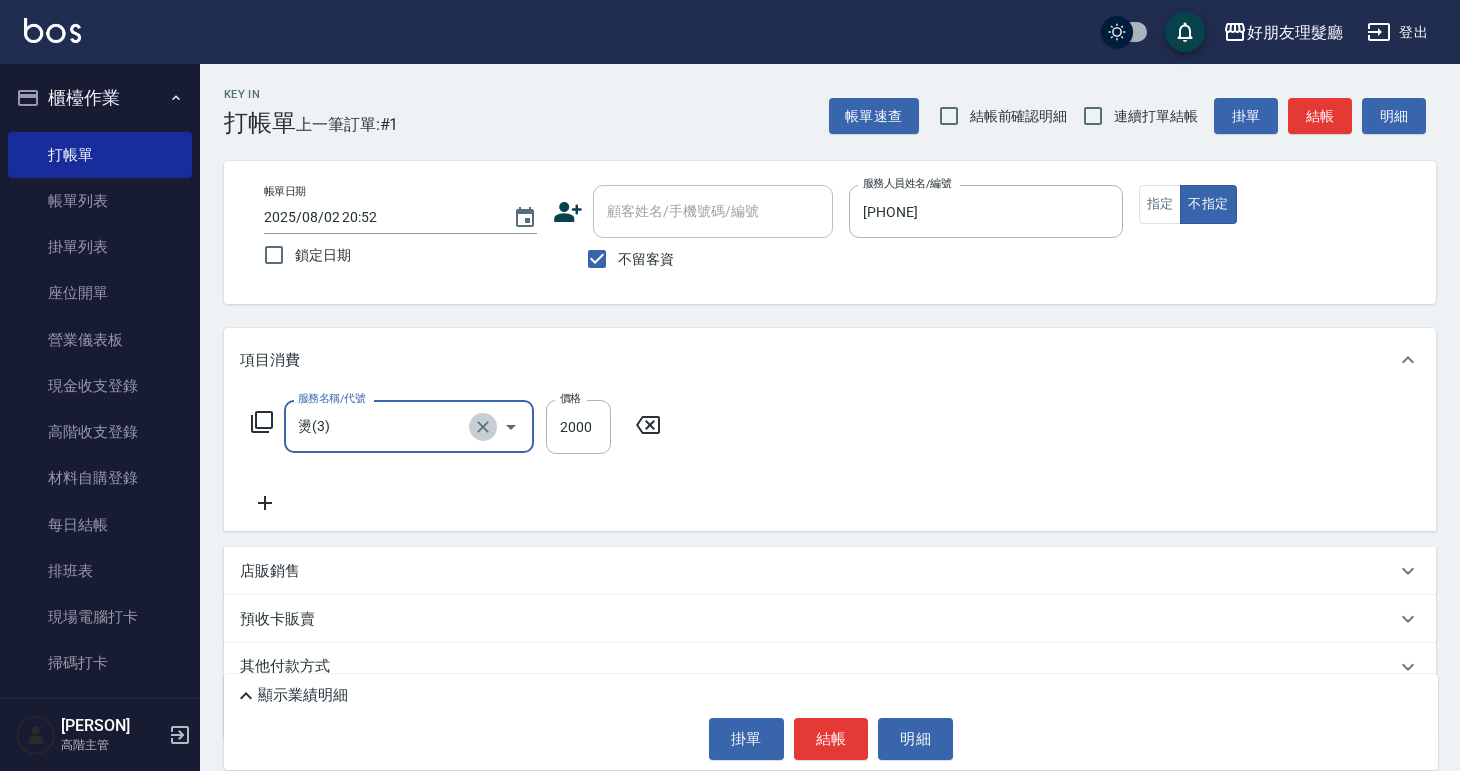 click 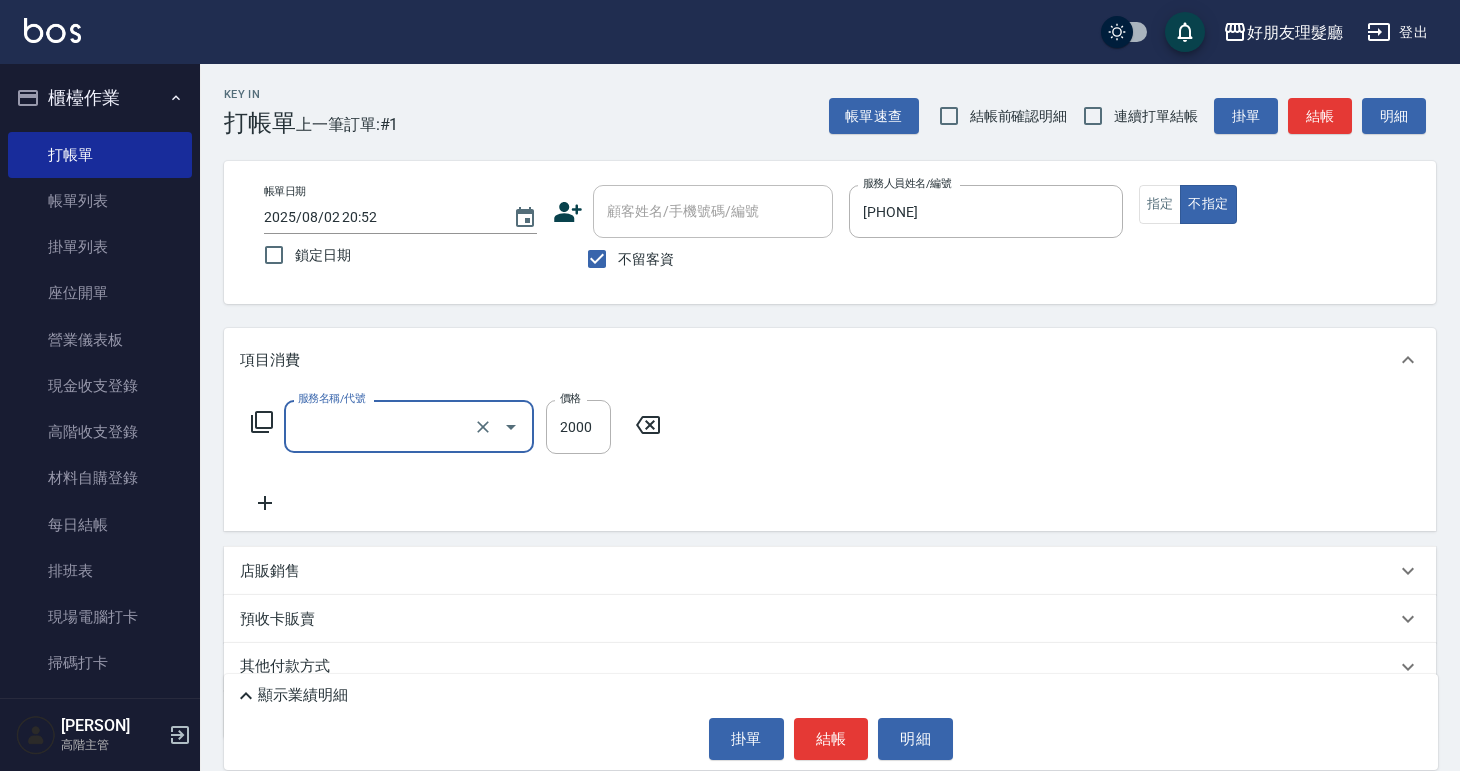 click 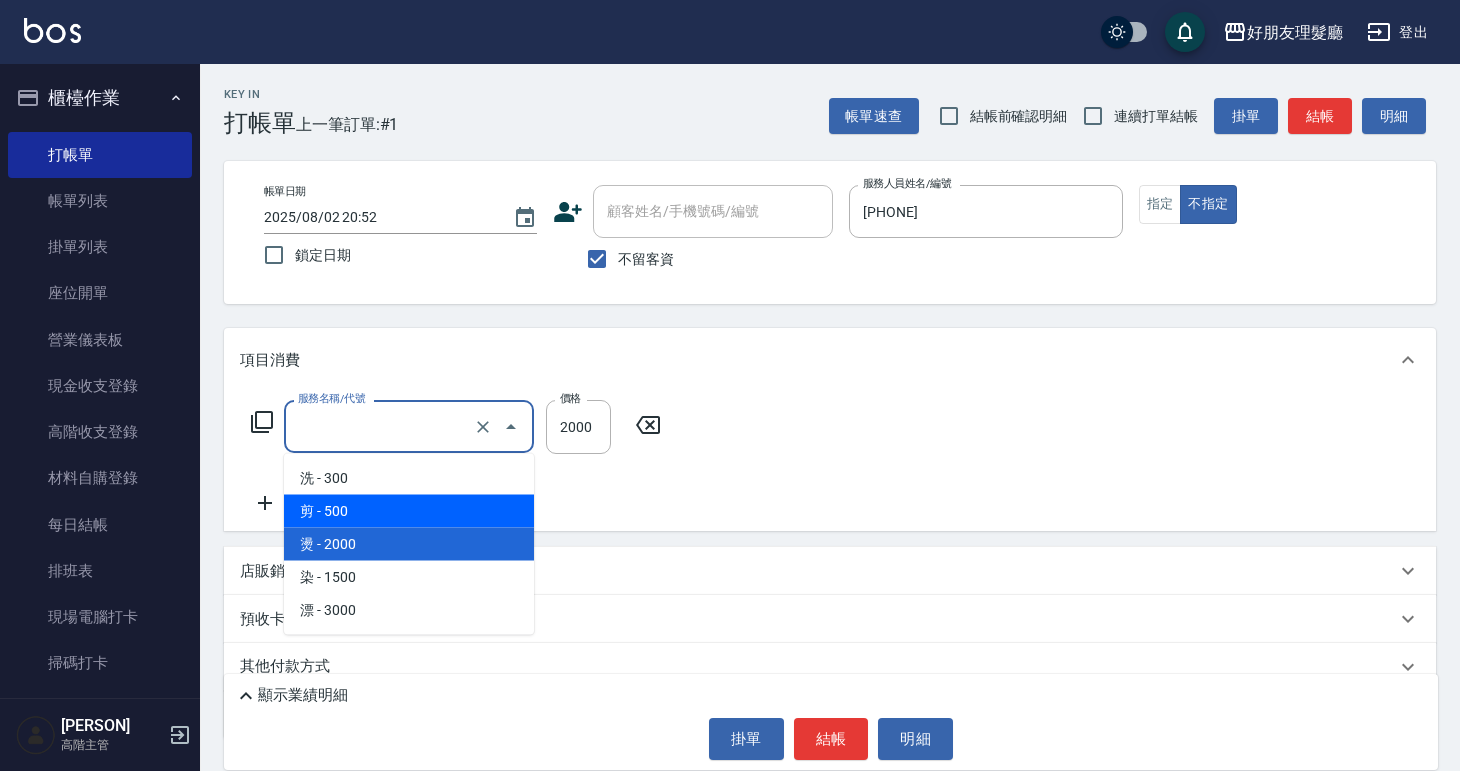 drag, startPoint x: 430, startPoint y: 510, endPoint x: 473, endPoint y: 480, distance: 52.43091 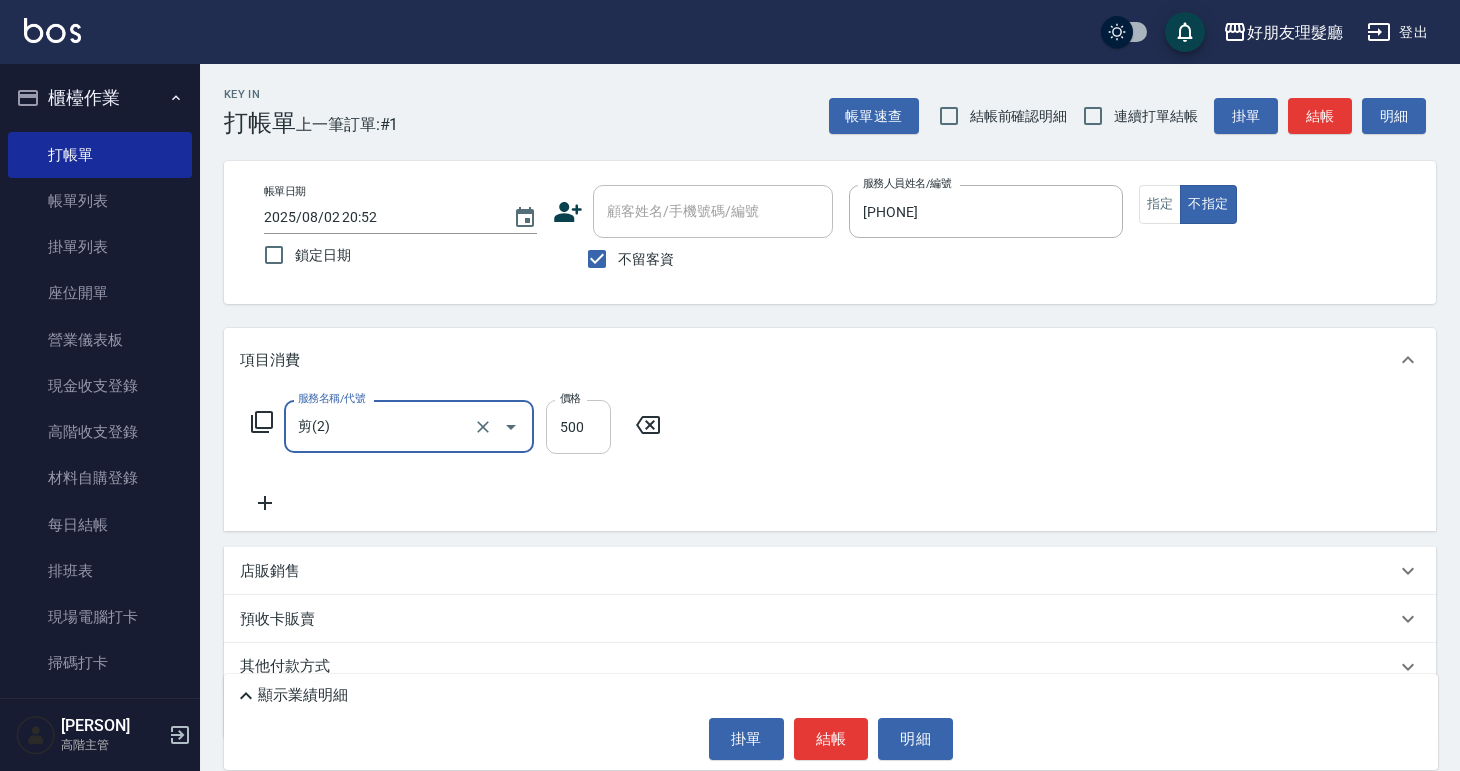click on "500" at bounding box center (578, 427) 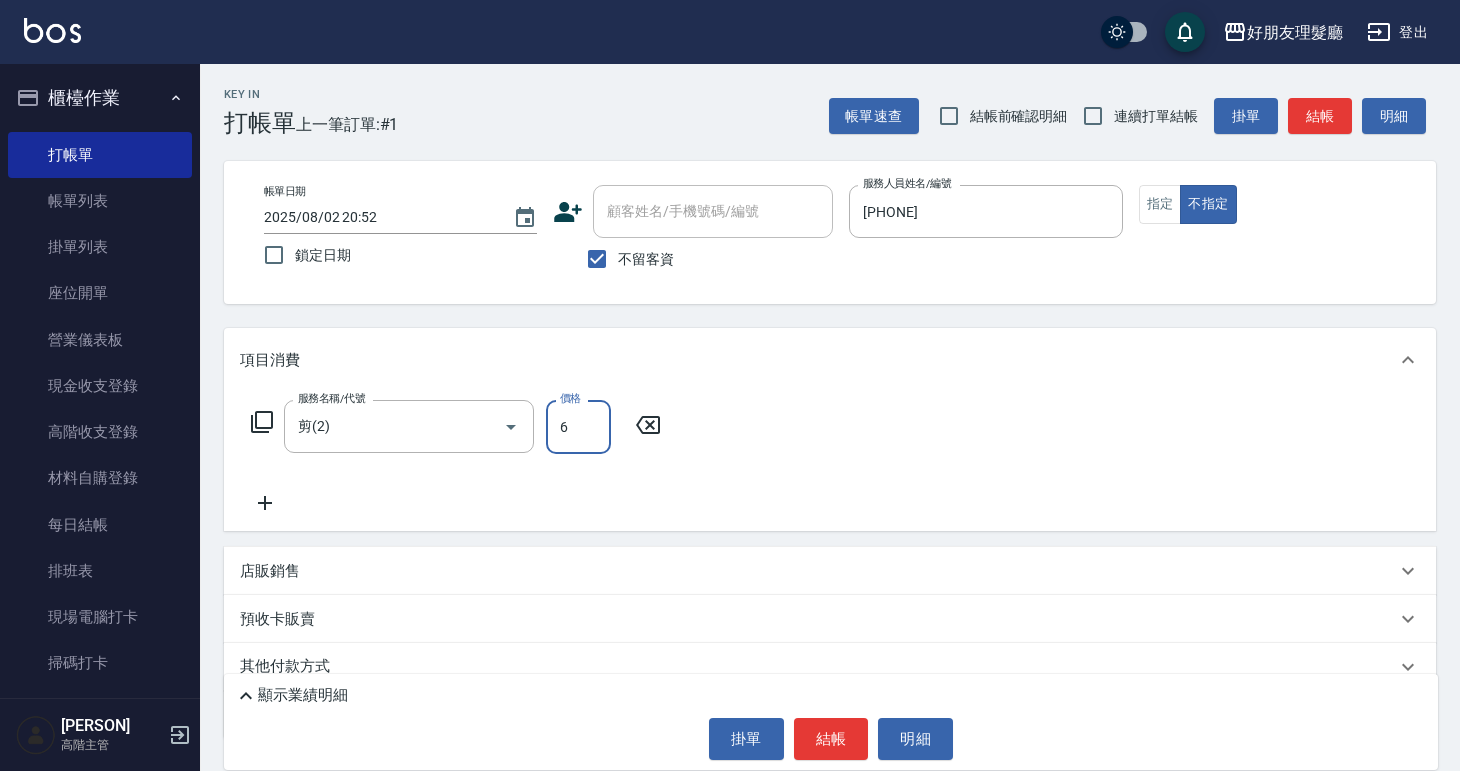 type on "600" 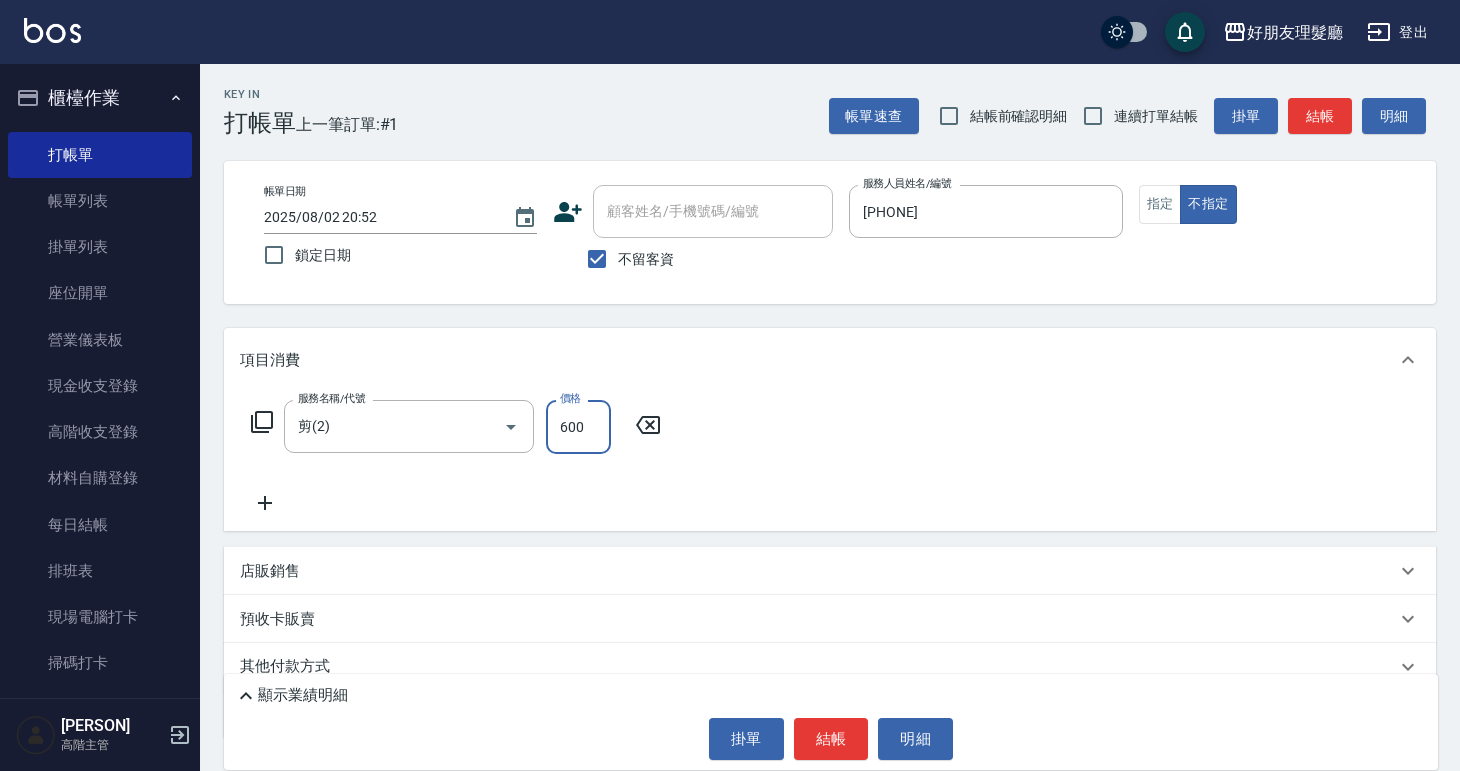 click 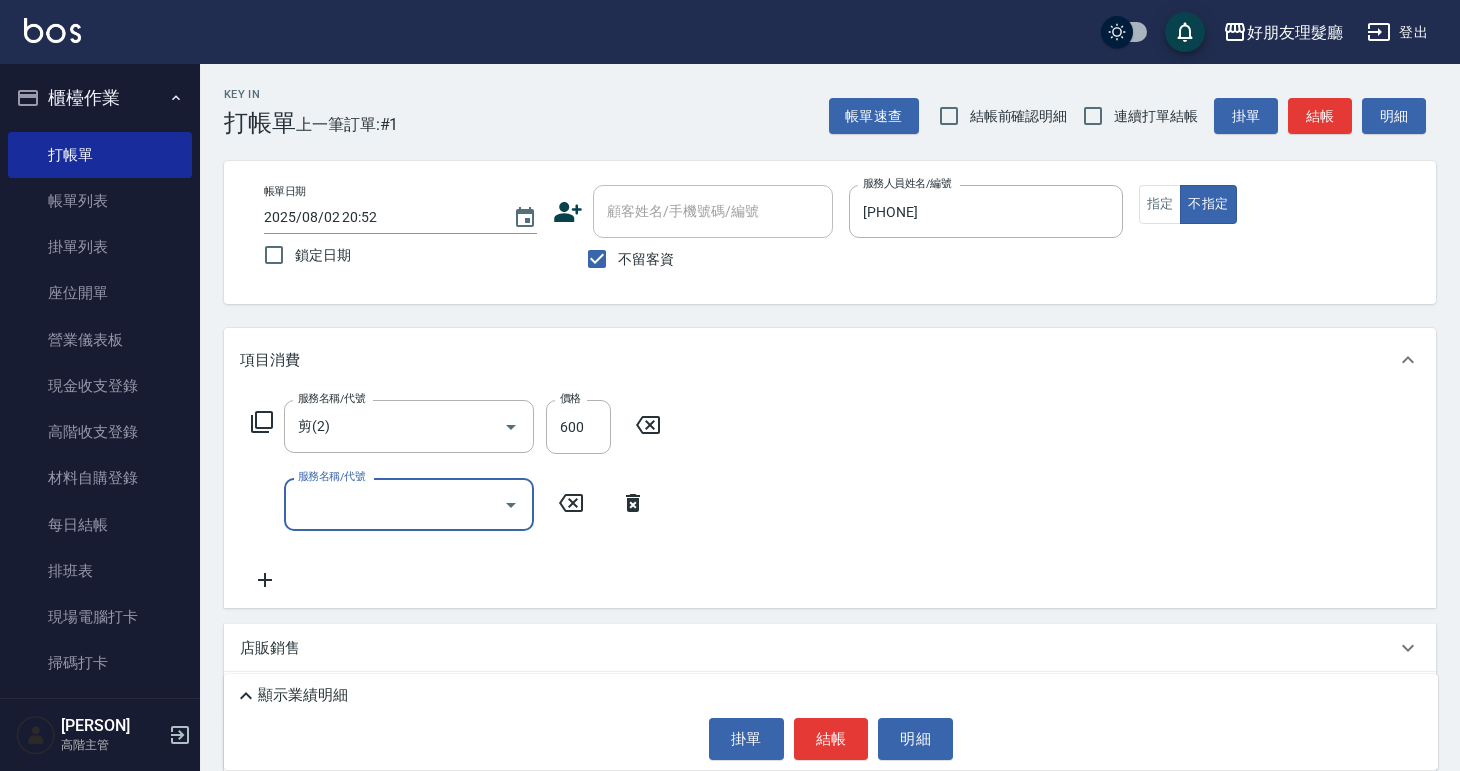 click on "服務名稱/代號" at bounding box center [394, 504] 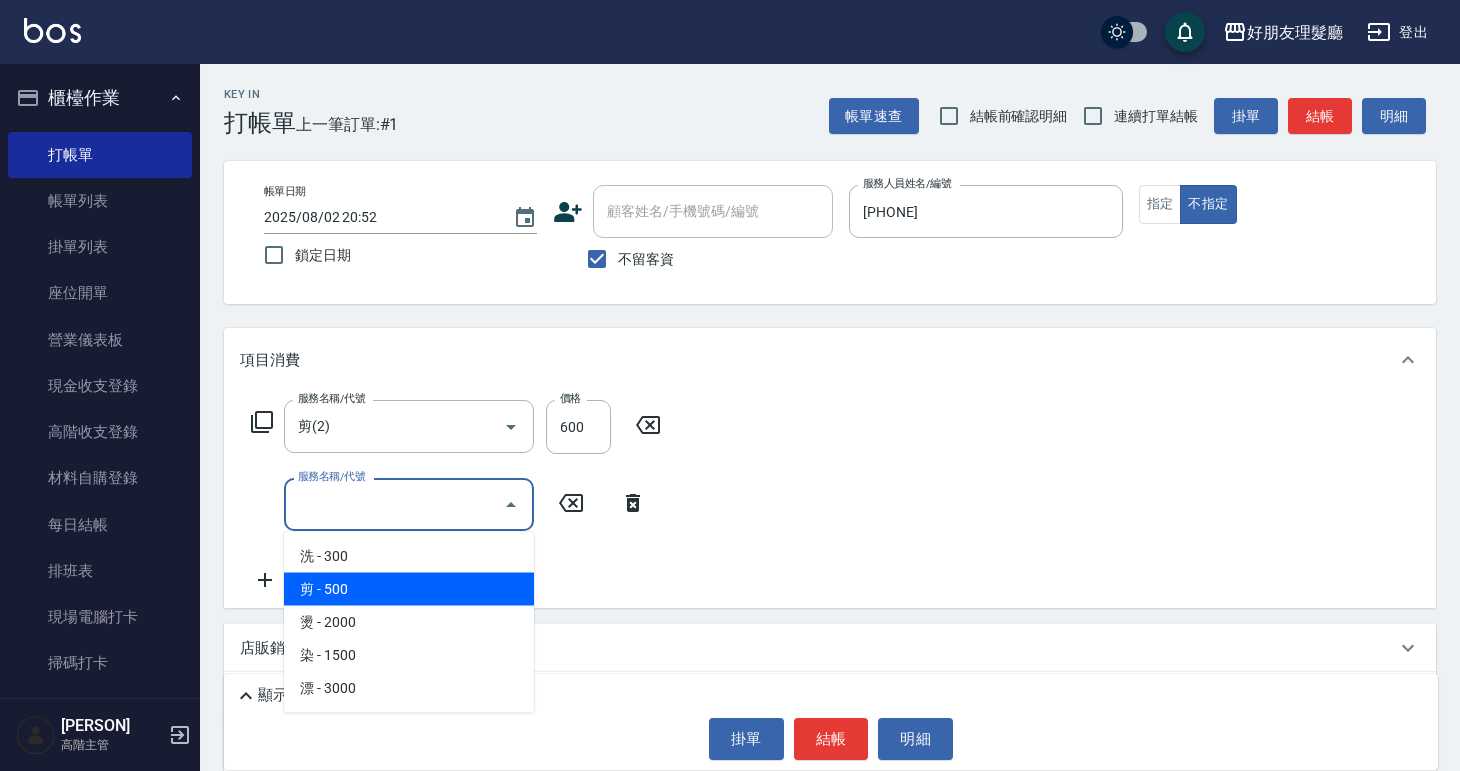 click on "剪 - 500" at bounding box center [409, 589] 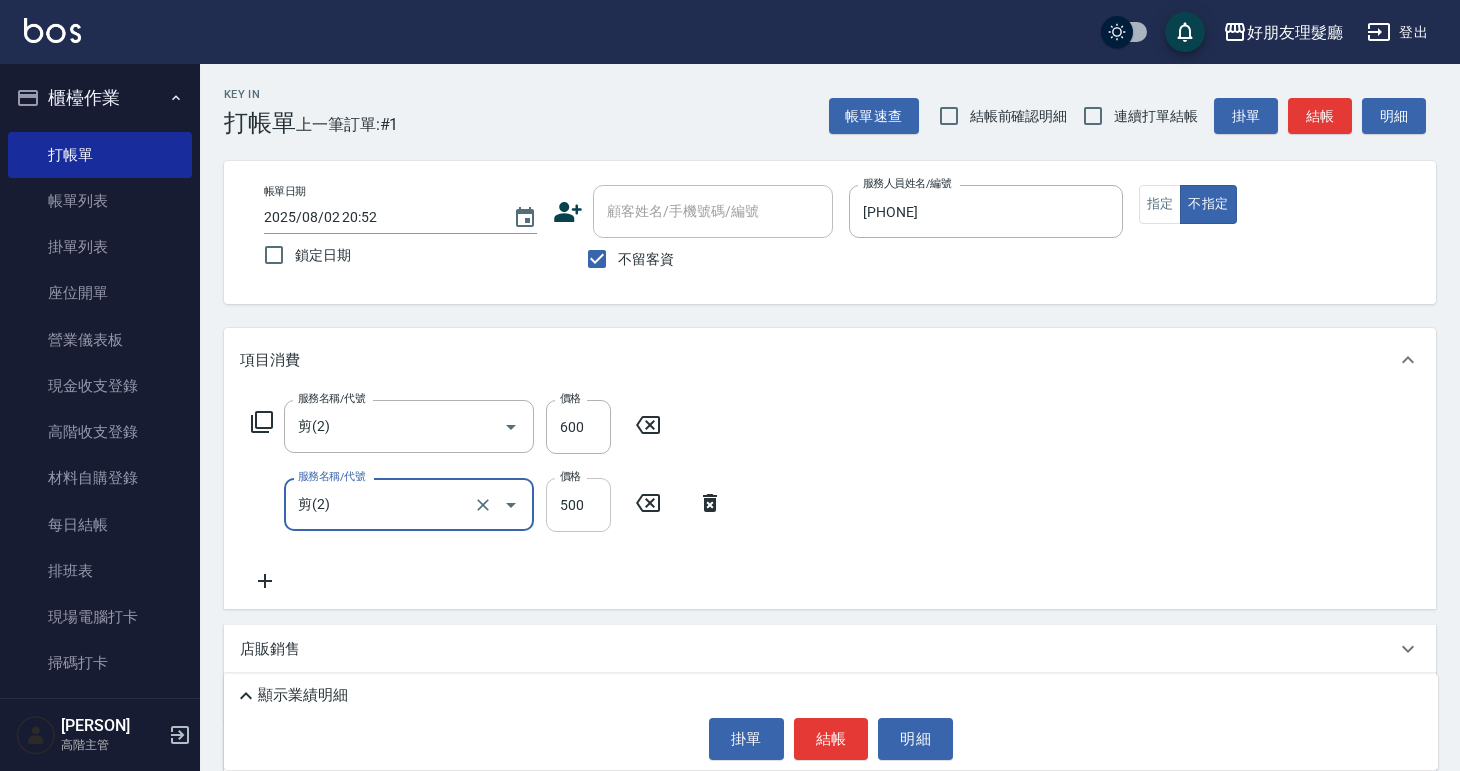 click on "500" at bounding box center [578, 505] 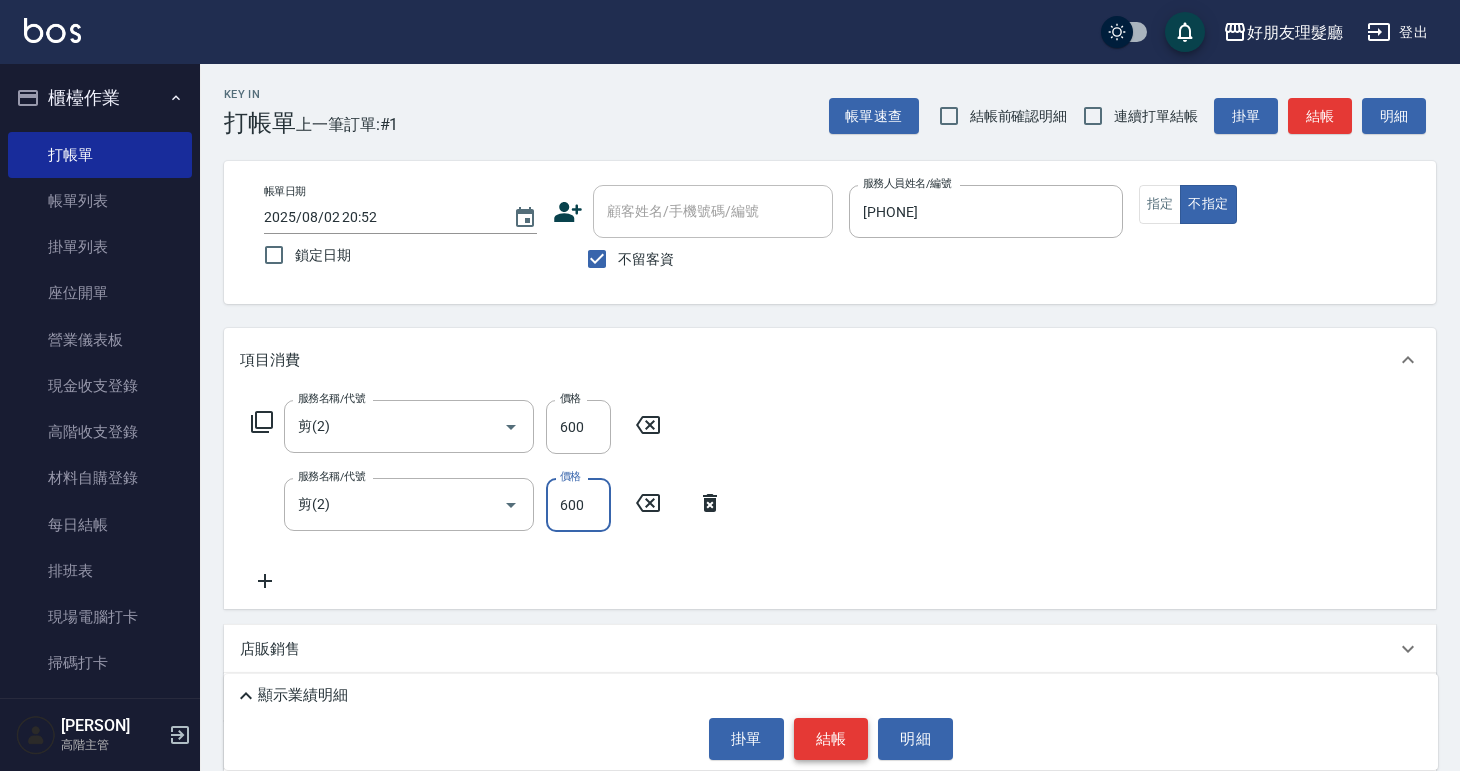 type on "600" 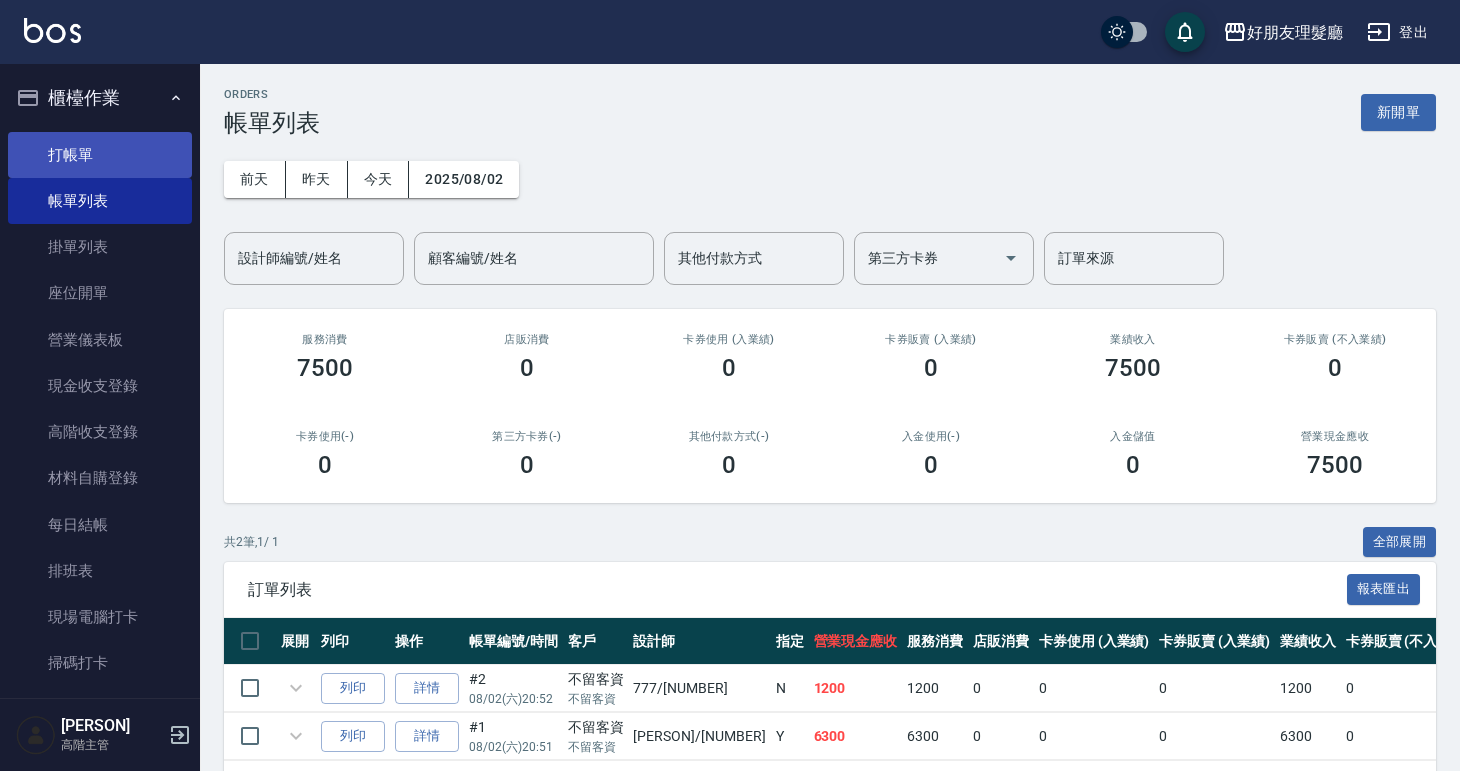 click on "打帳單" at bounding box center (100, 155) 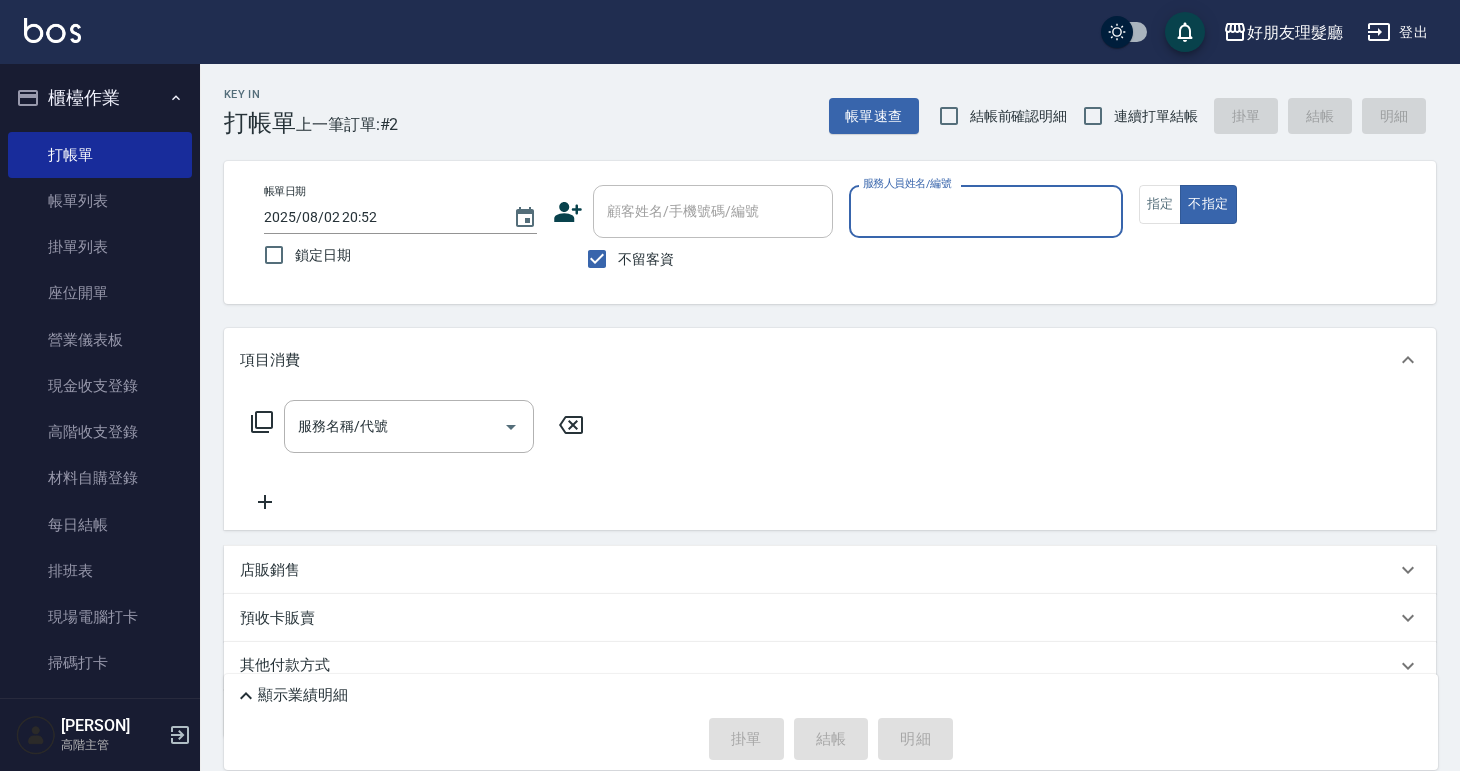 drag, startPoint x: 1149, startPoint y: 207, endPoint x: 1136, endPoint y: 209, distance: 13.152946 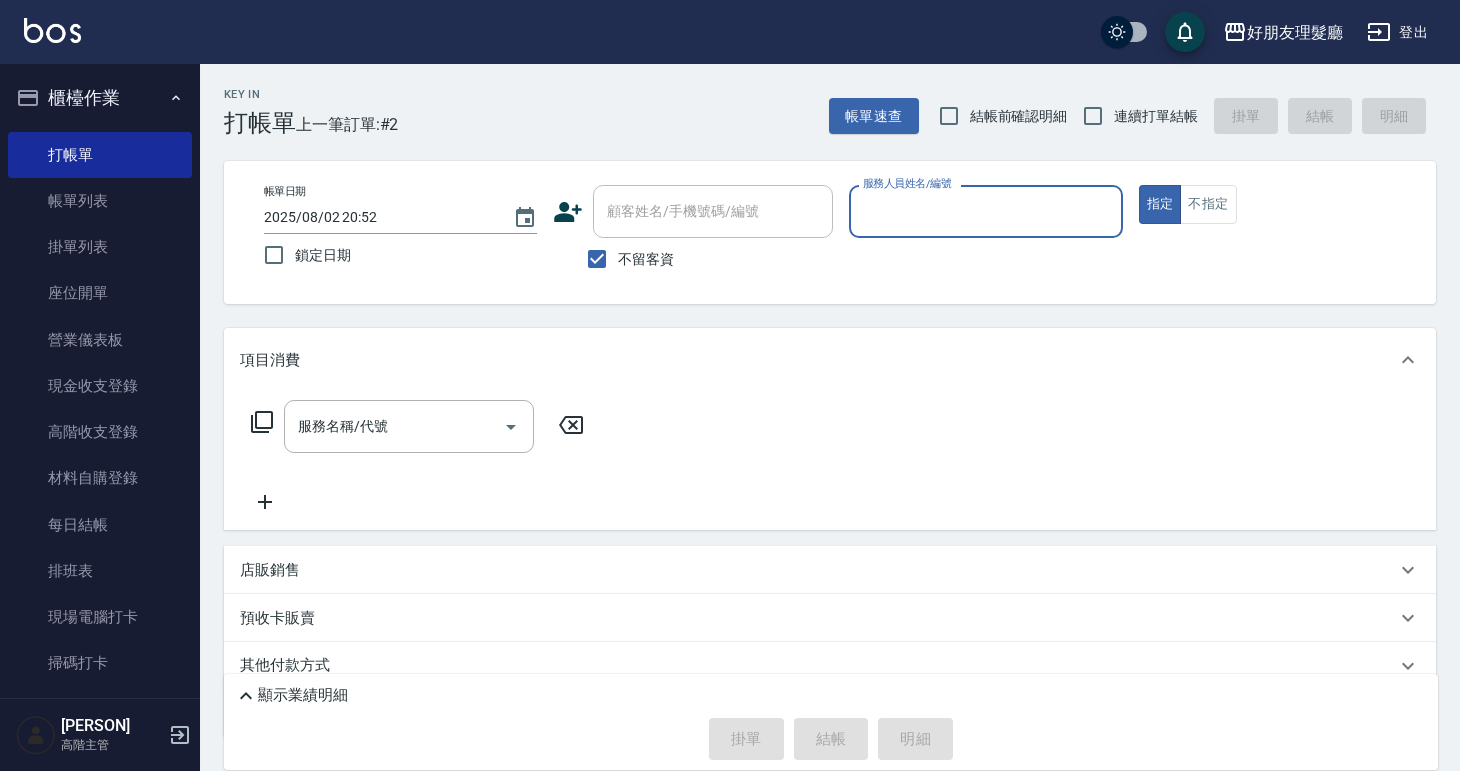 click on "服務人員姓名/編號" at bounding box center (985, 211) 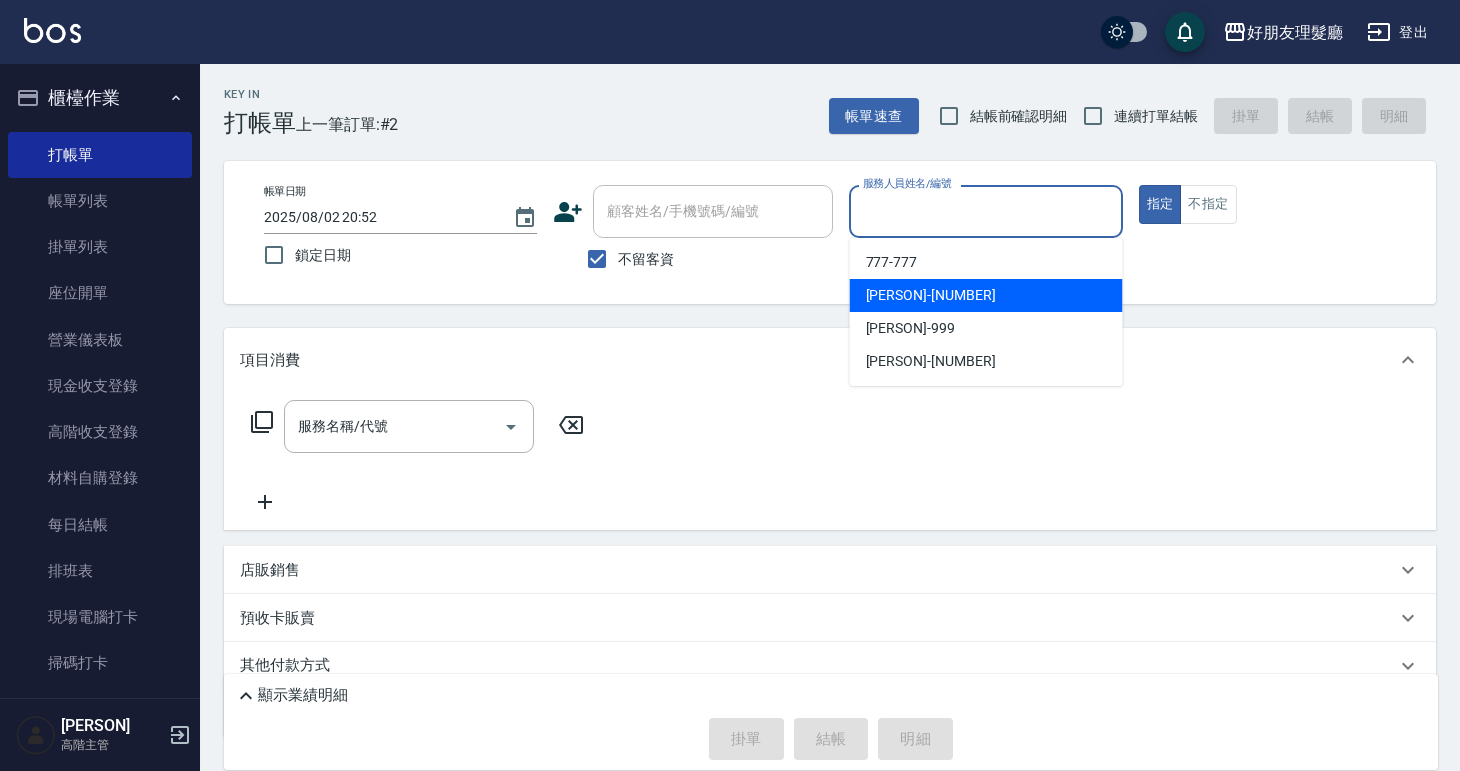 click on "777 -777" at bounding box center [986, 262] 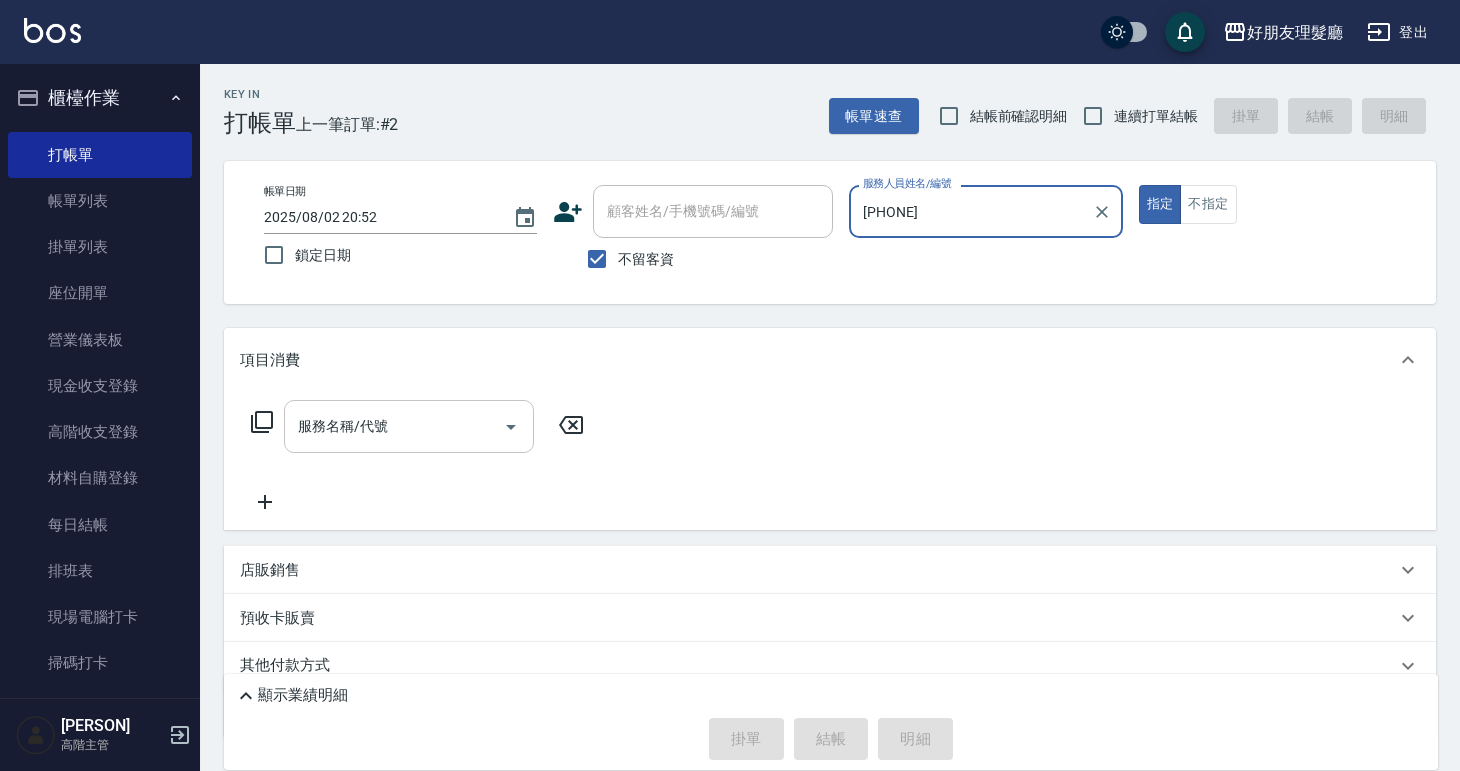 click on "服務名稱/代號" at bounding box center [394, 426] 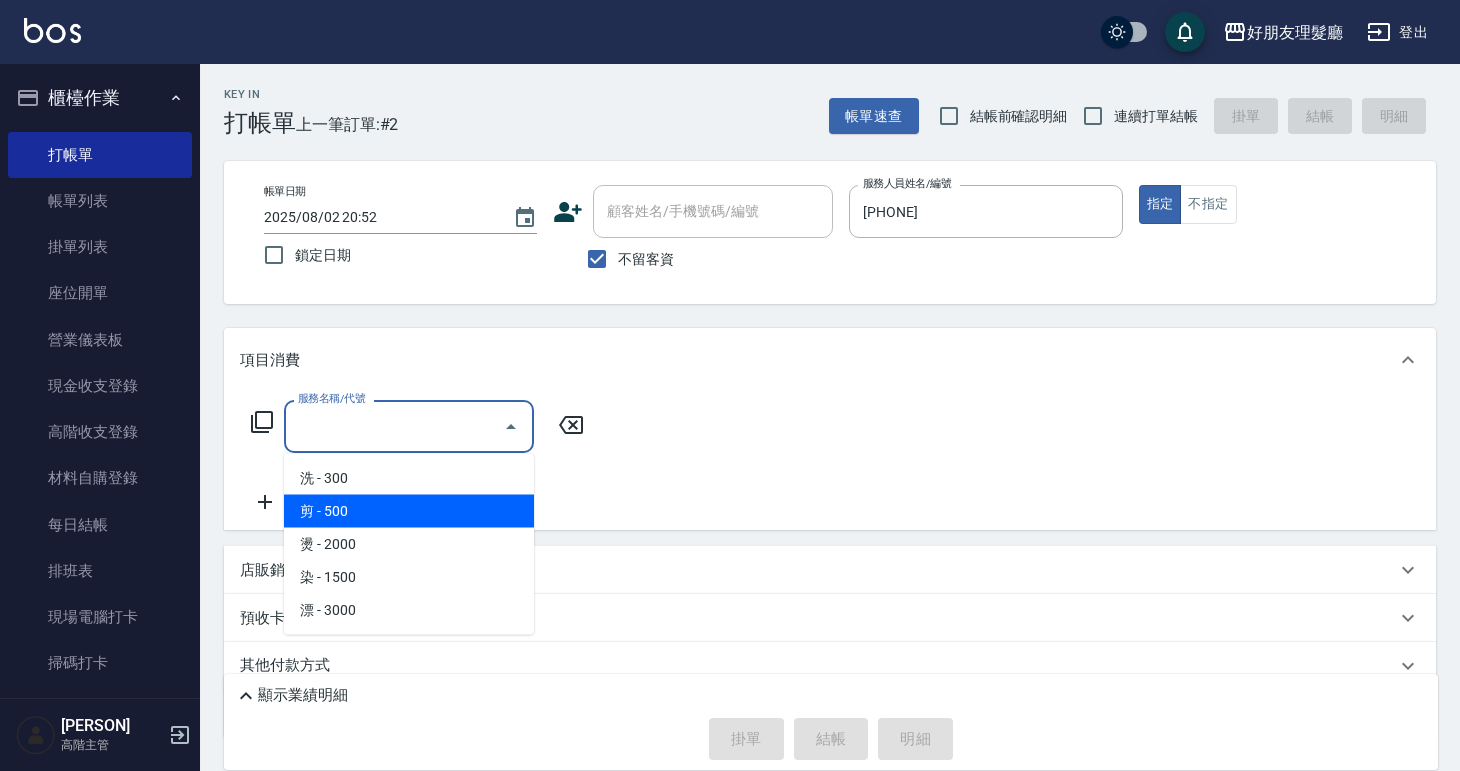 click on "剪 - 500" at bounding box center (409, 511) 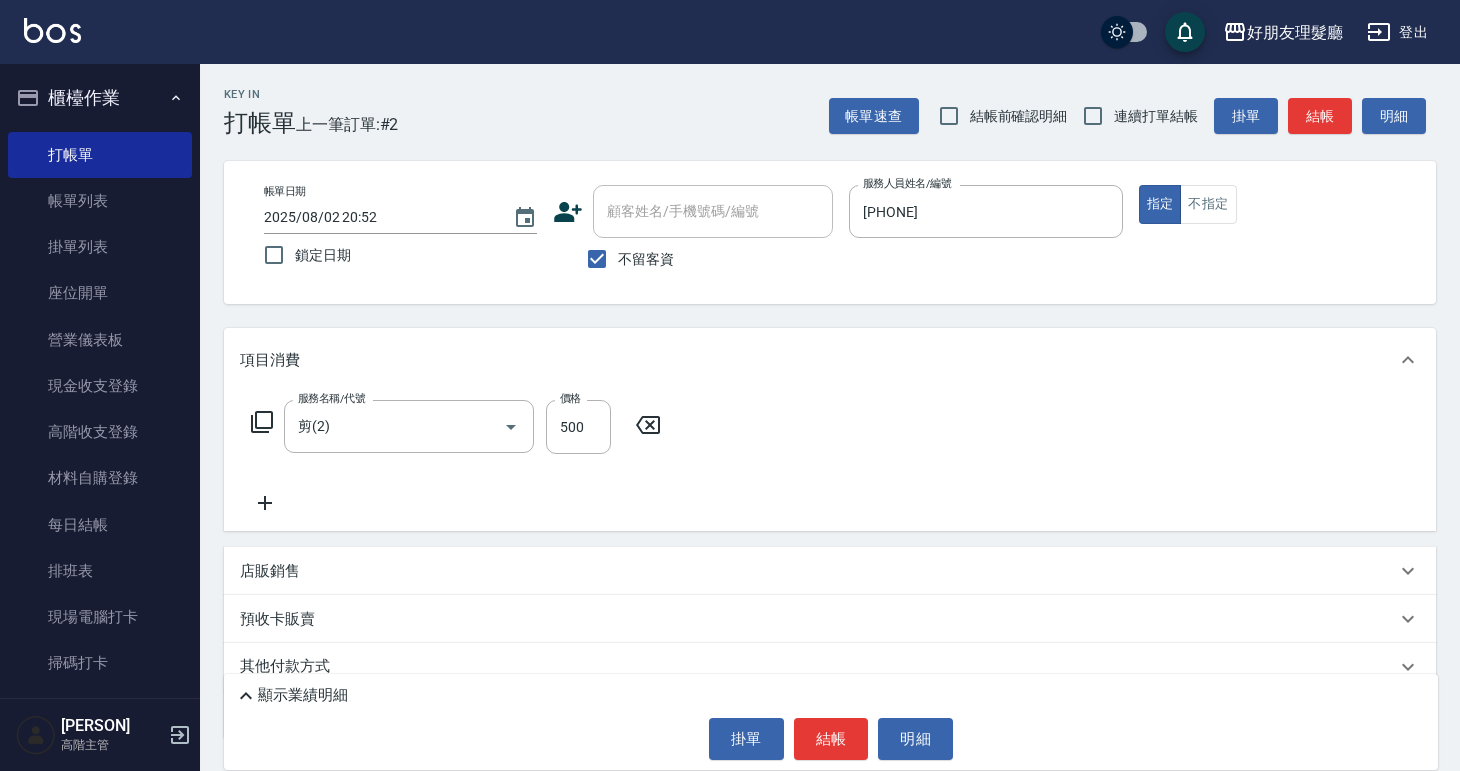 click 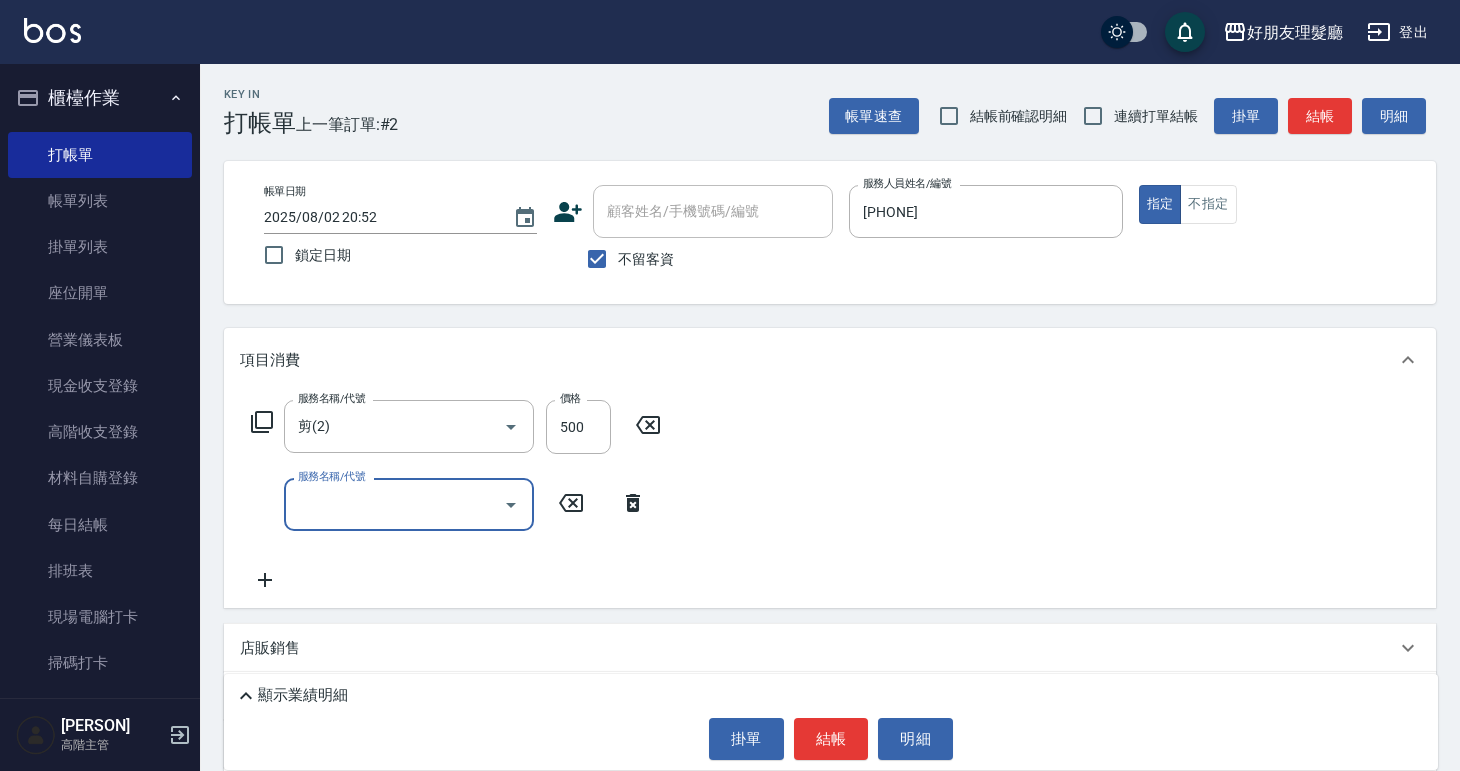 click on "服務名稱/代號 剪(2) 服務名稱/代號 價格 500 價格 服務名稱/代號 服務名稱/代號" at bounding box center (456, 496) 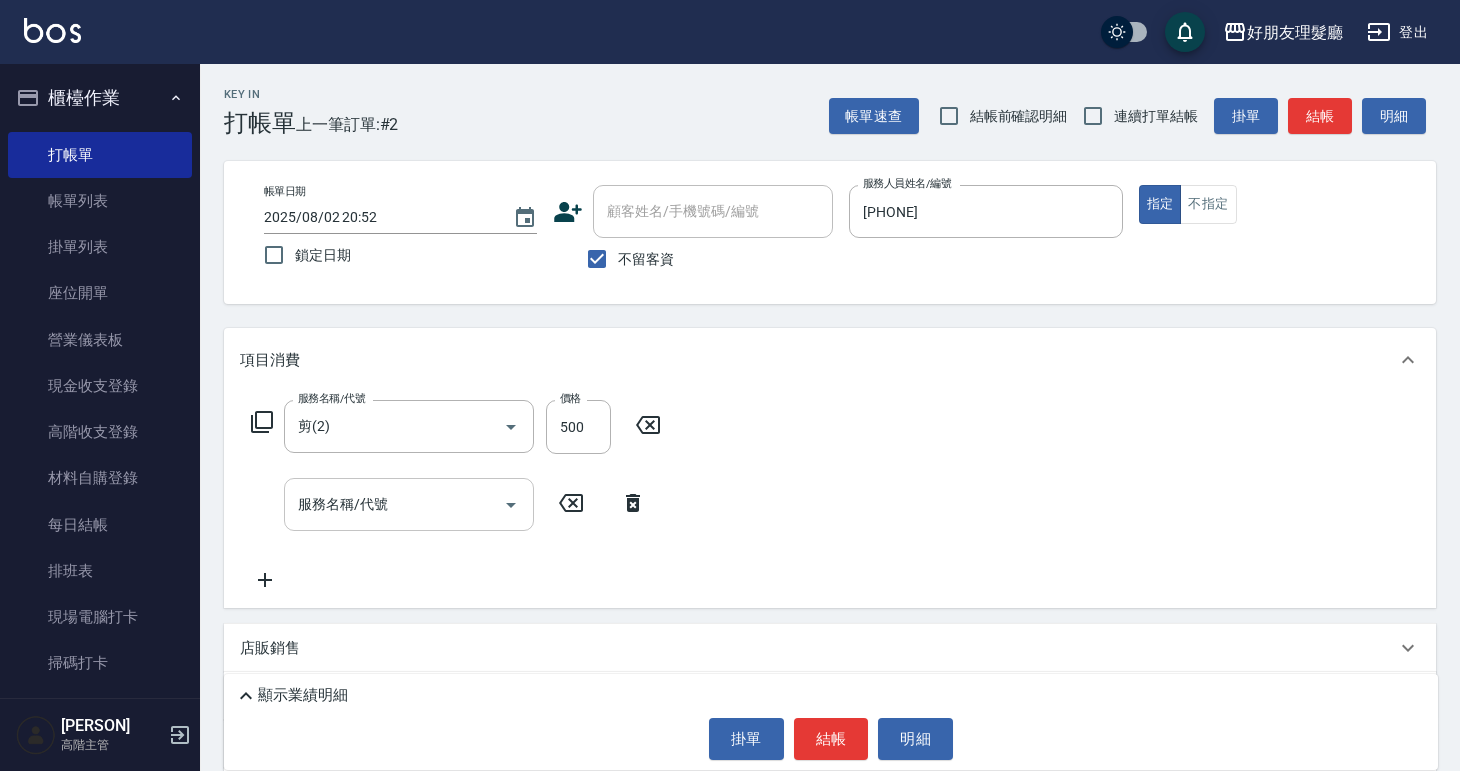 click on "服務名稱/代號" at bounding box center [394, 504] 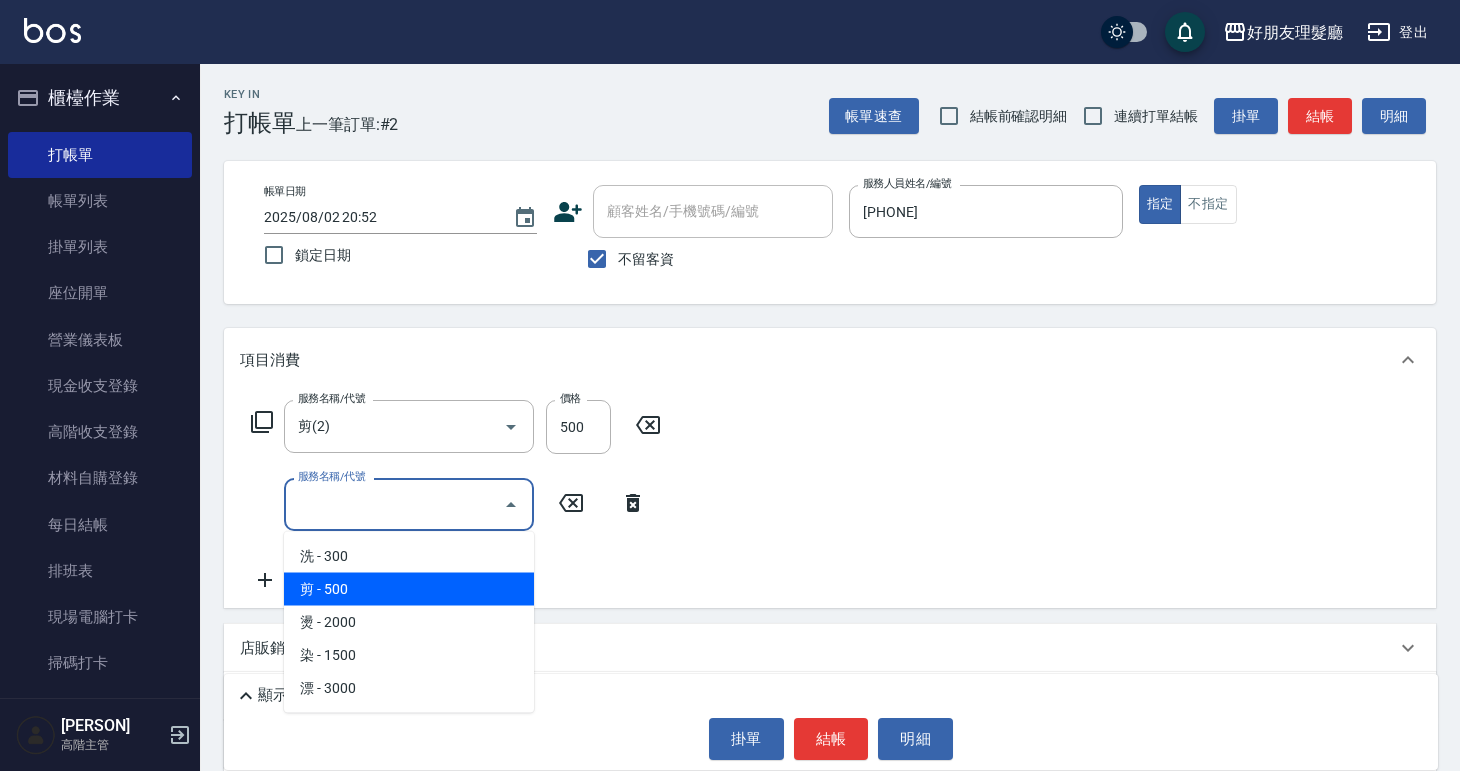click on "剪 - 500" at bounding box center (409, 589) 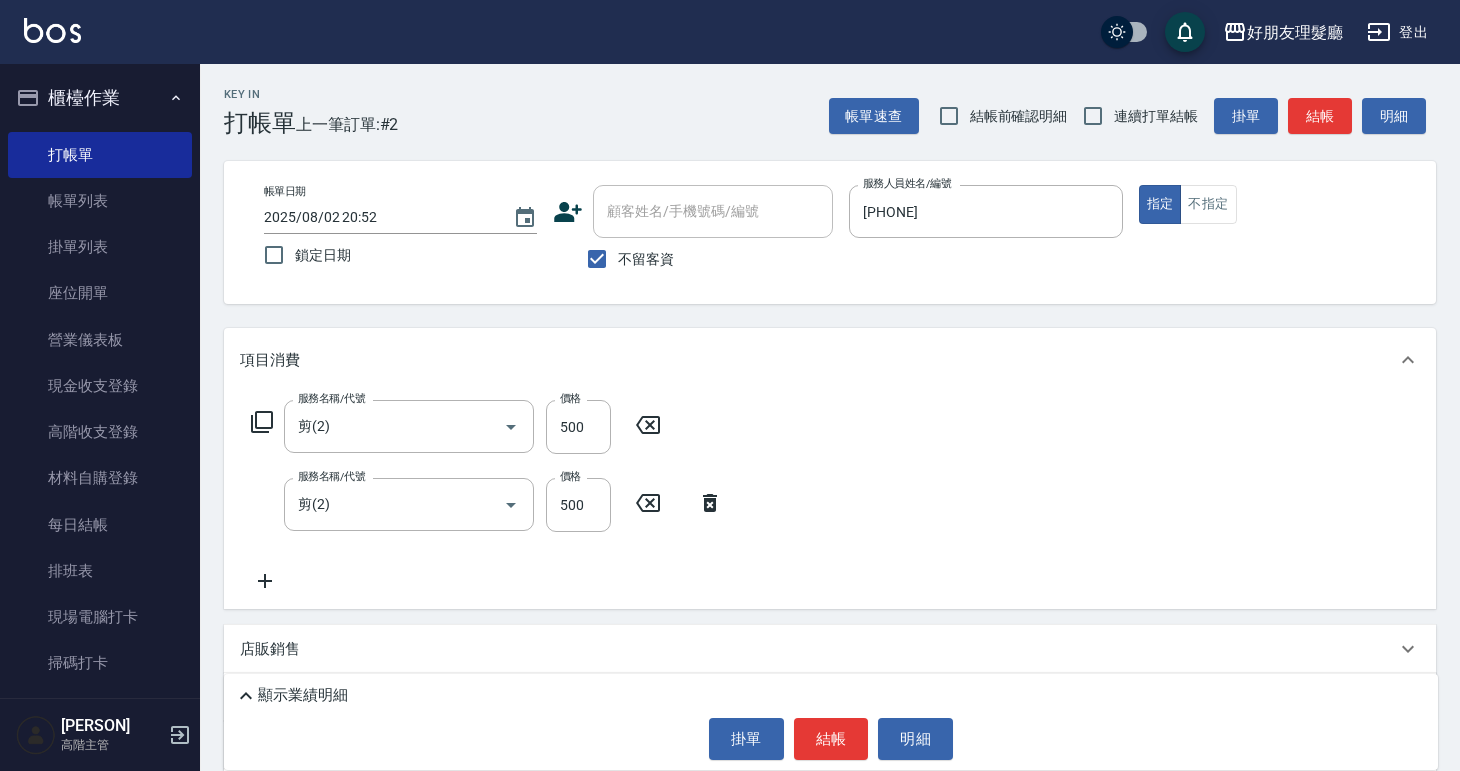 click 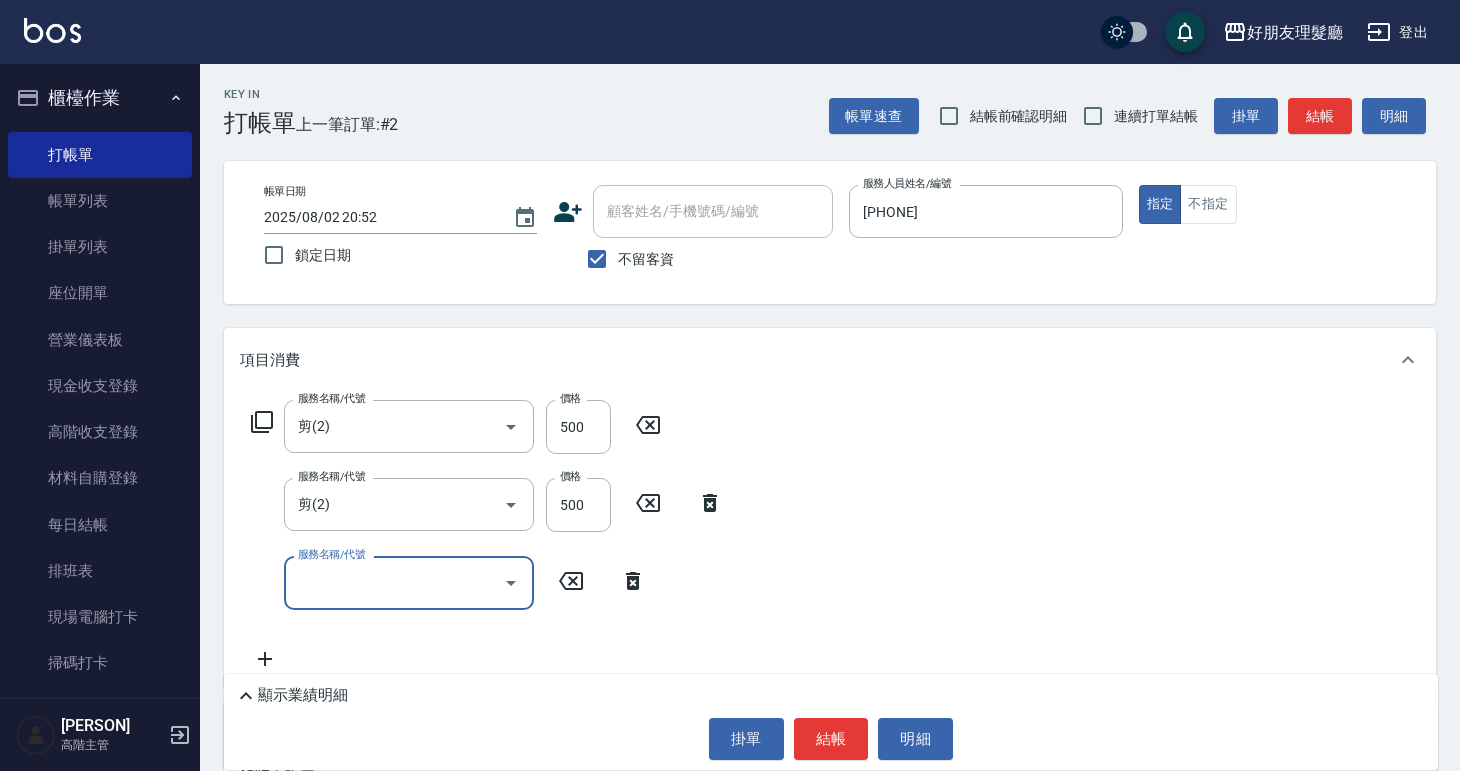 click on "服務名稱/代號" at bounding box center (394, 582) 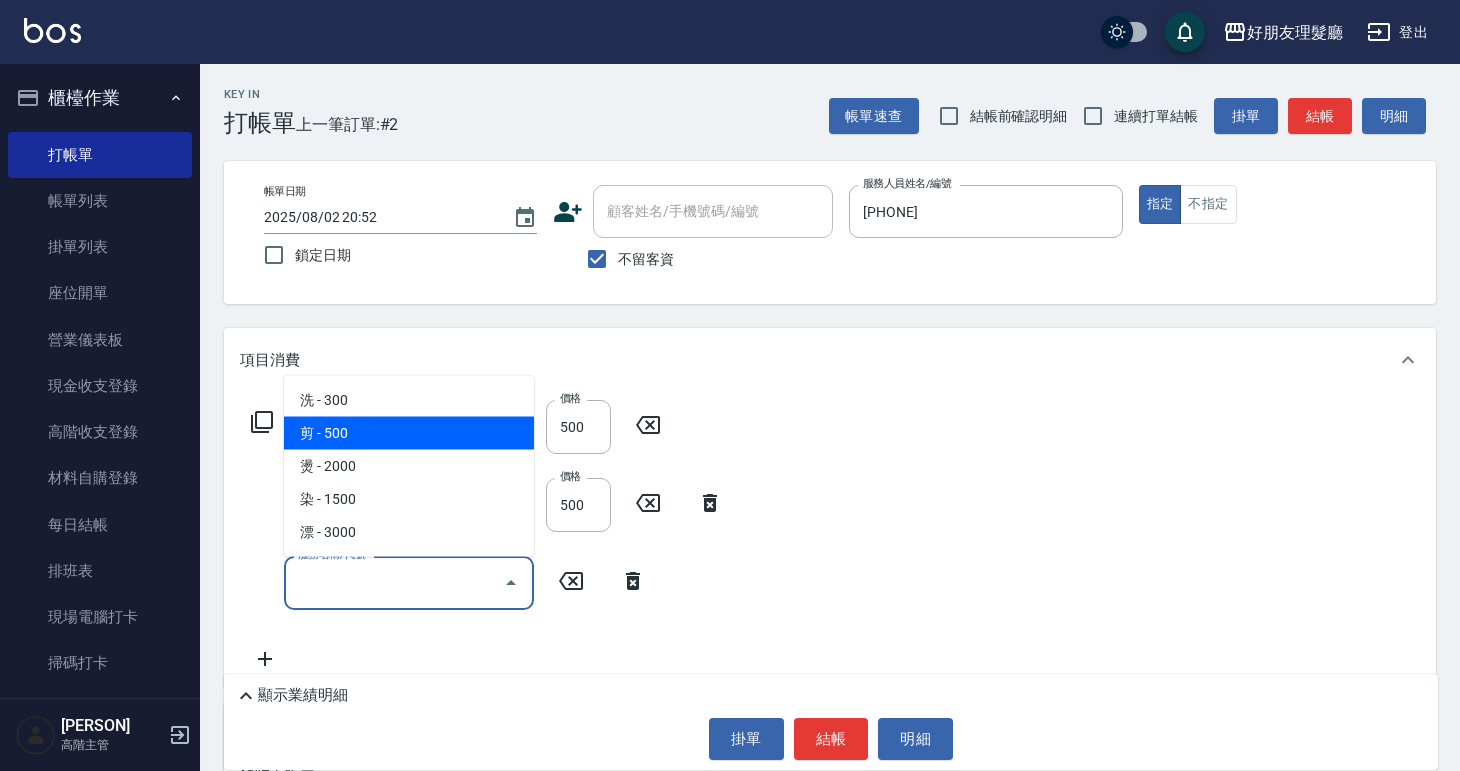 click on "剪 - 500" at bounding box center [409, 433] 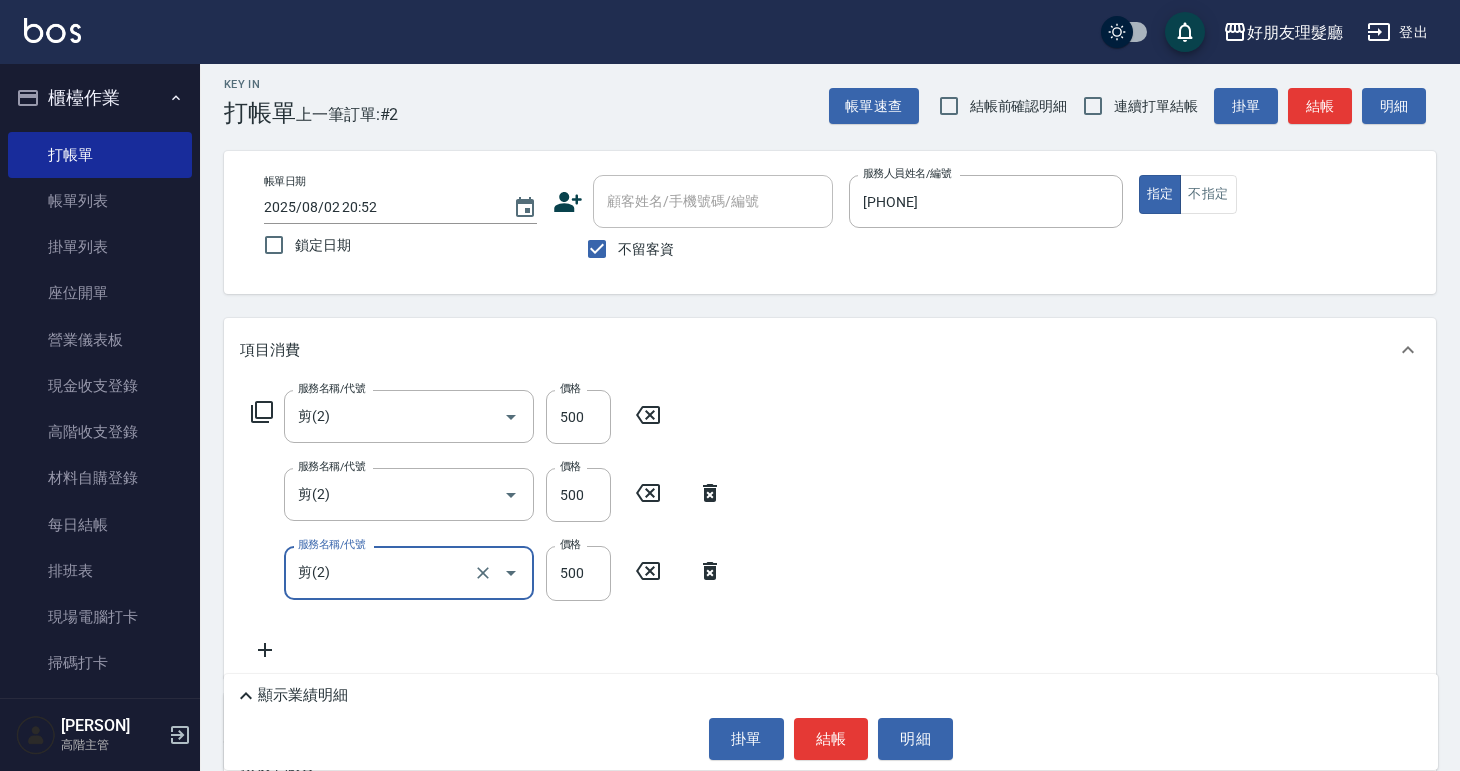 scroll, scrollTop: 25, scrollLeft: 0, axis: vertical 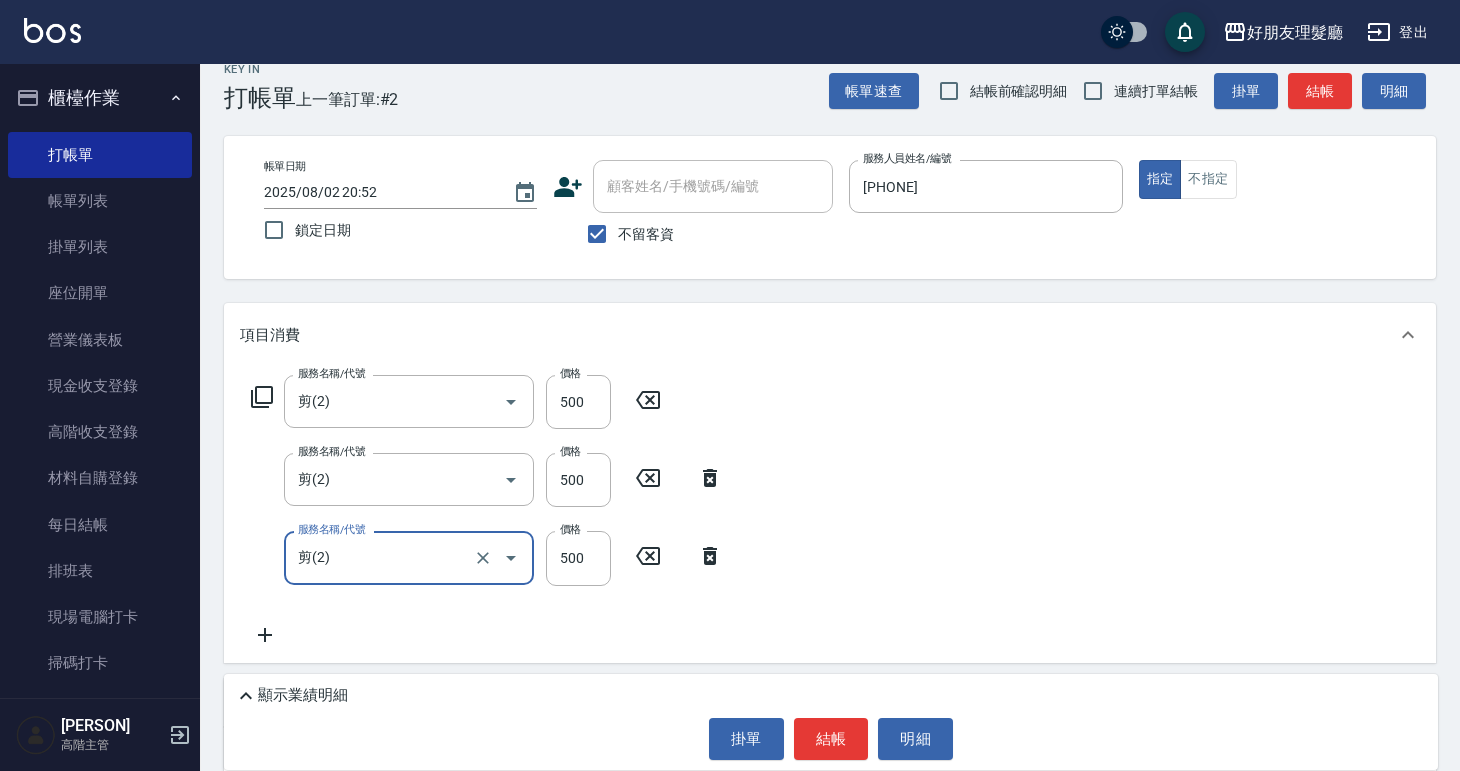 click 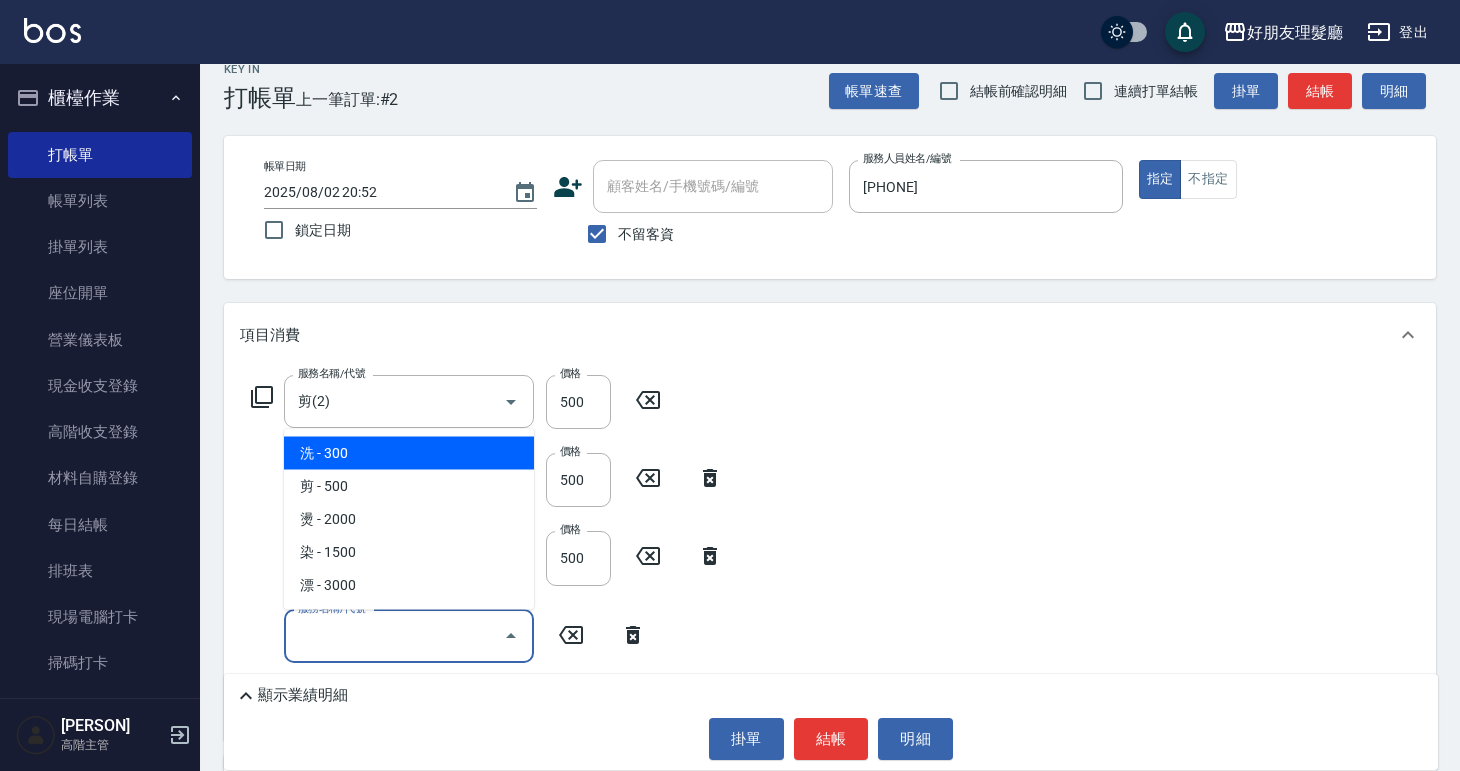 click on "服務名稱/代號" at bounding box center (394, 636) 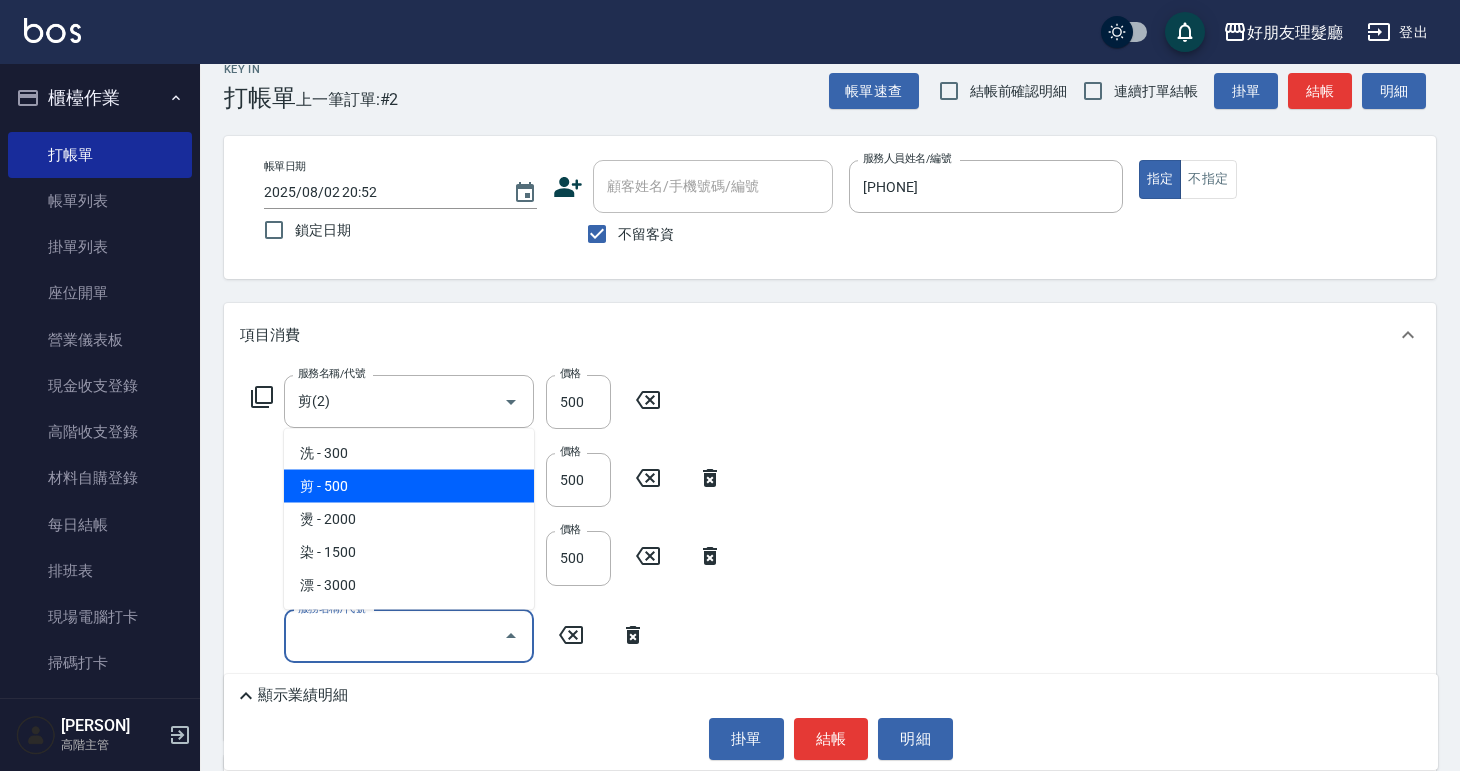 drag, startPoint x: 338, startPoint y: 479, endPoint x: 374, endPoint y: 473, distance: 36.496574 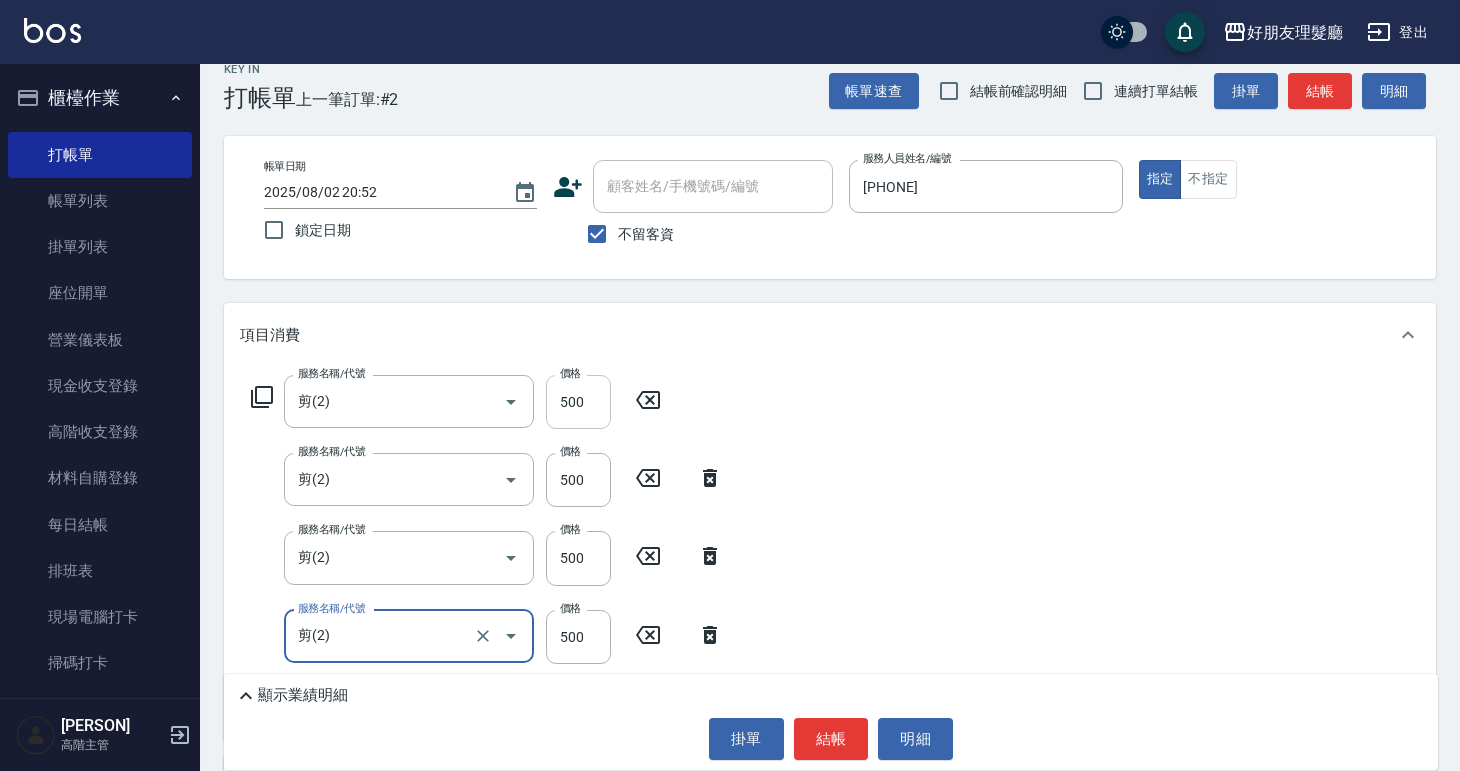 click on "500" at bounding box center (578, 402) 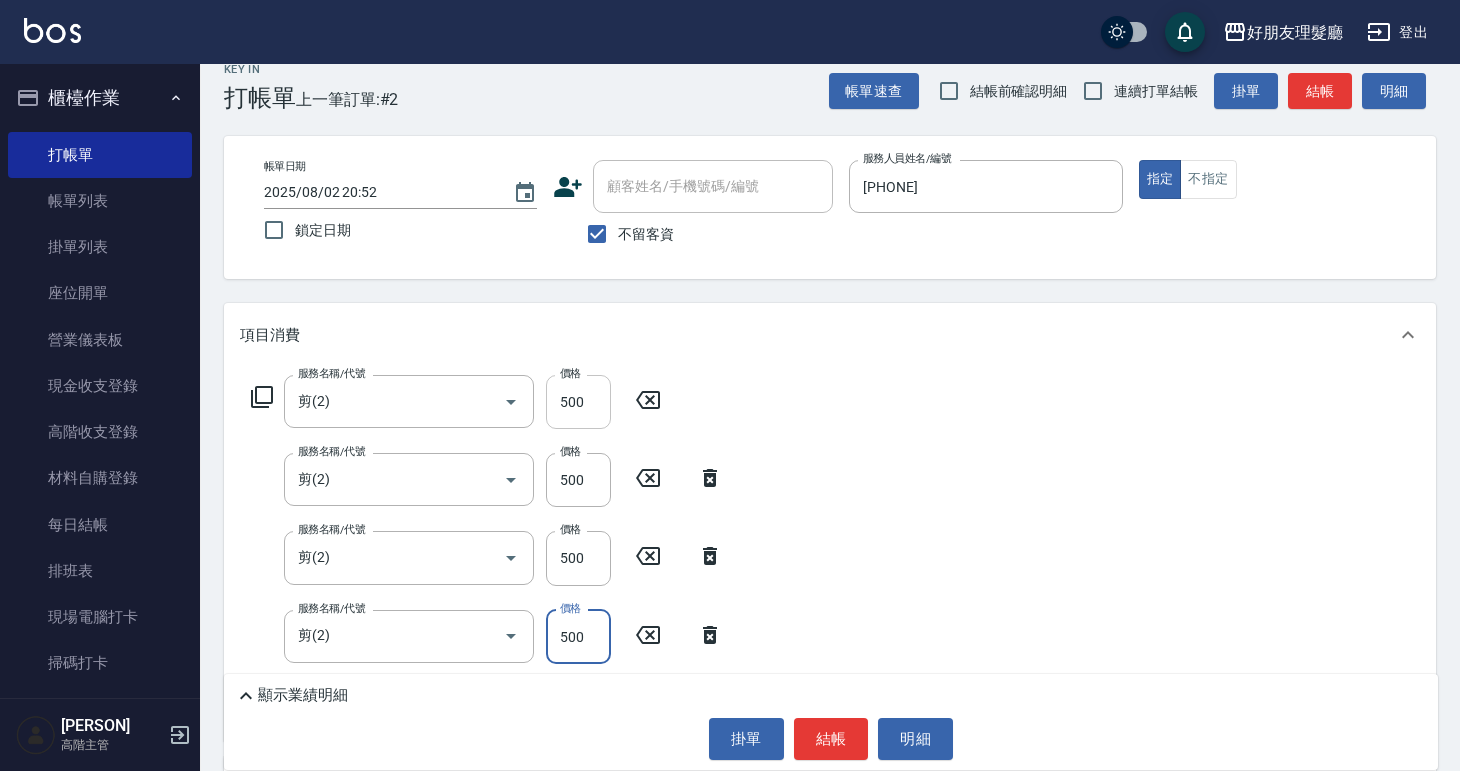 click on "500" at bounding box center [578, 402] 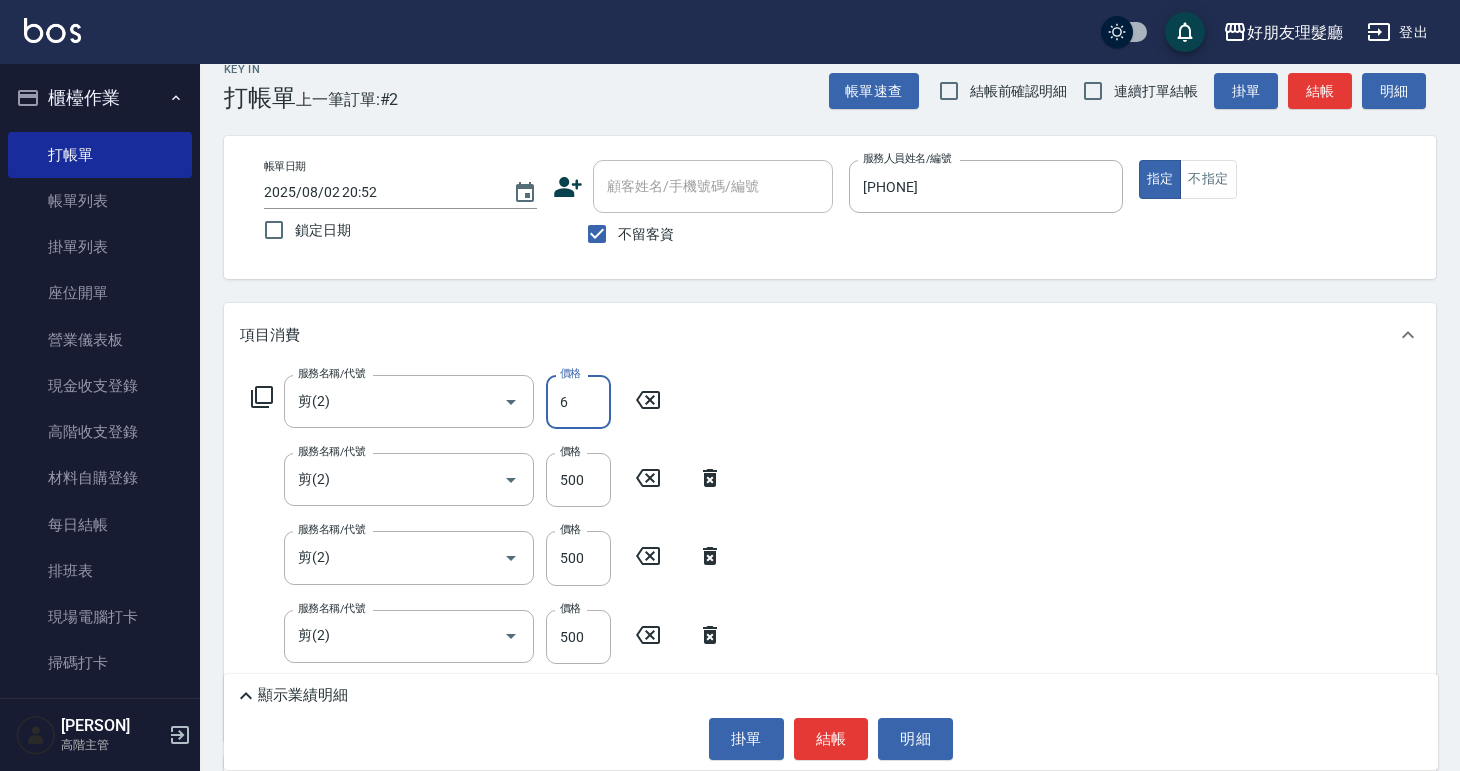 type on "600" 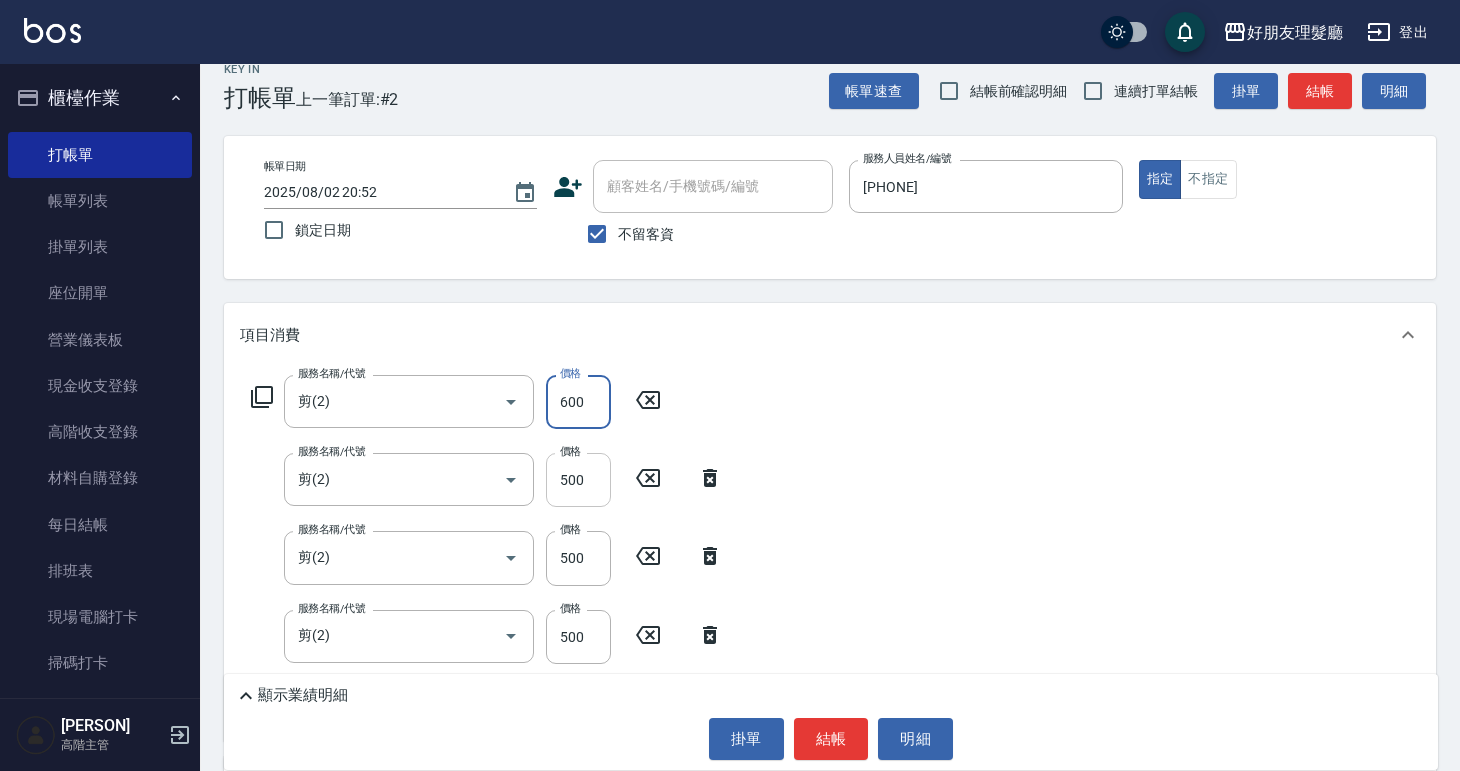 click on "500" at bounding box center [578, 480] 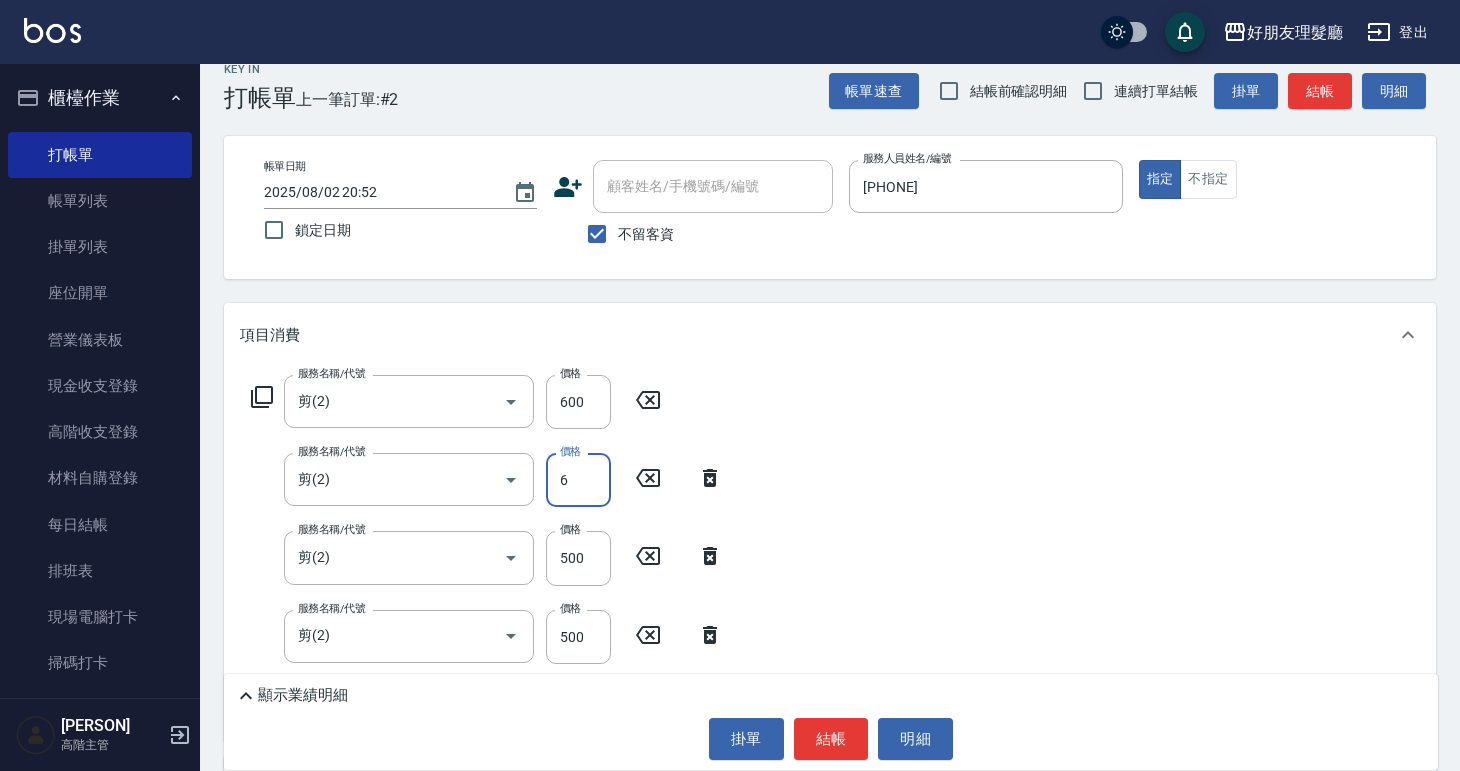 type on "600" 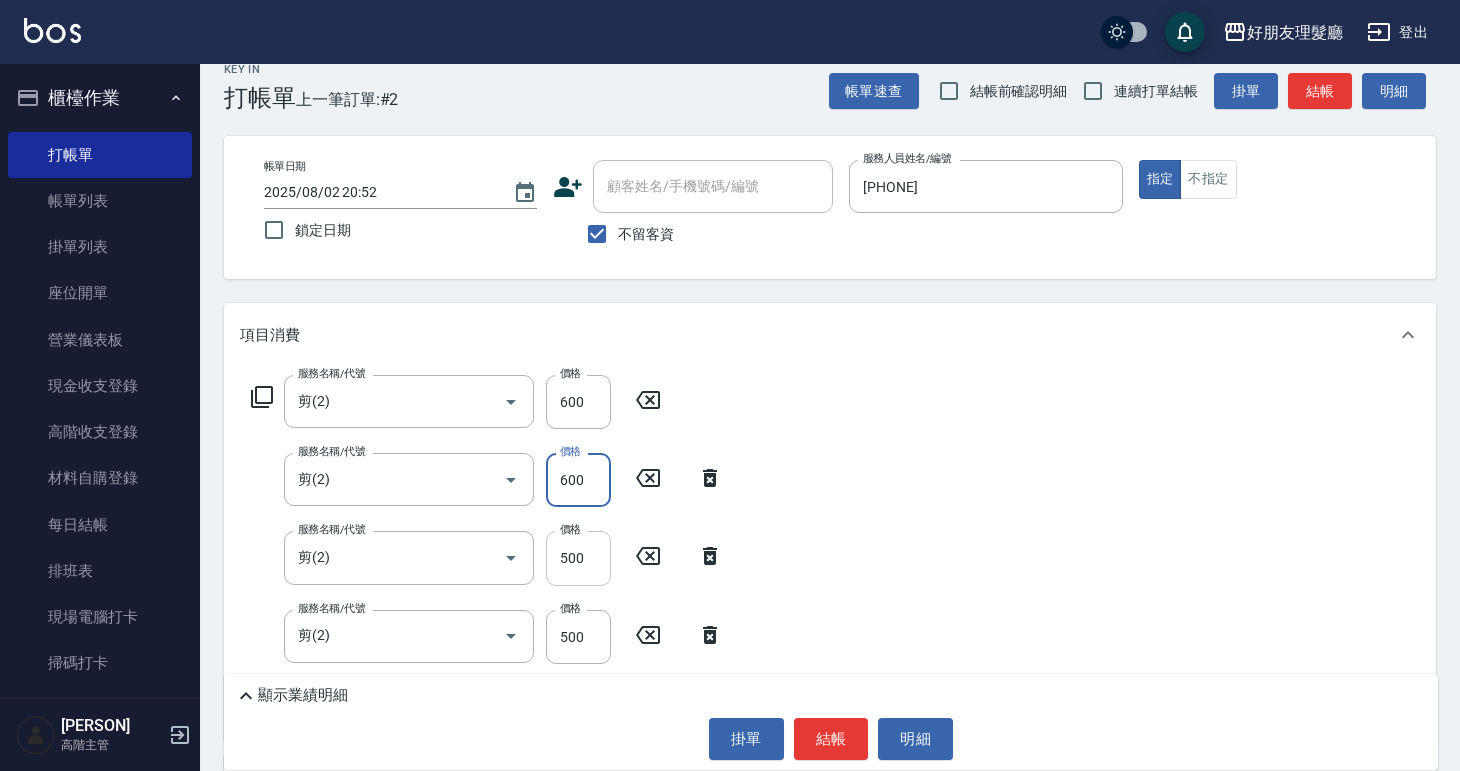click on "500" at bounding box center (578, 558) 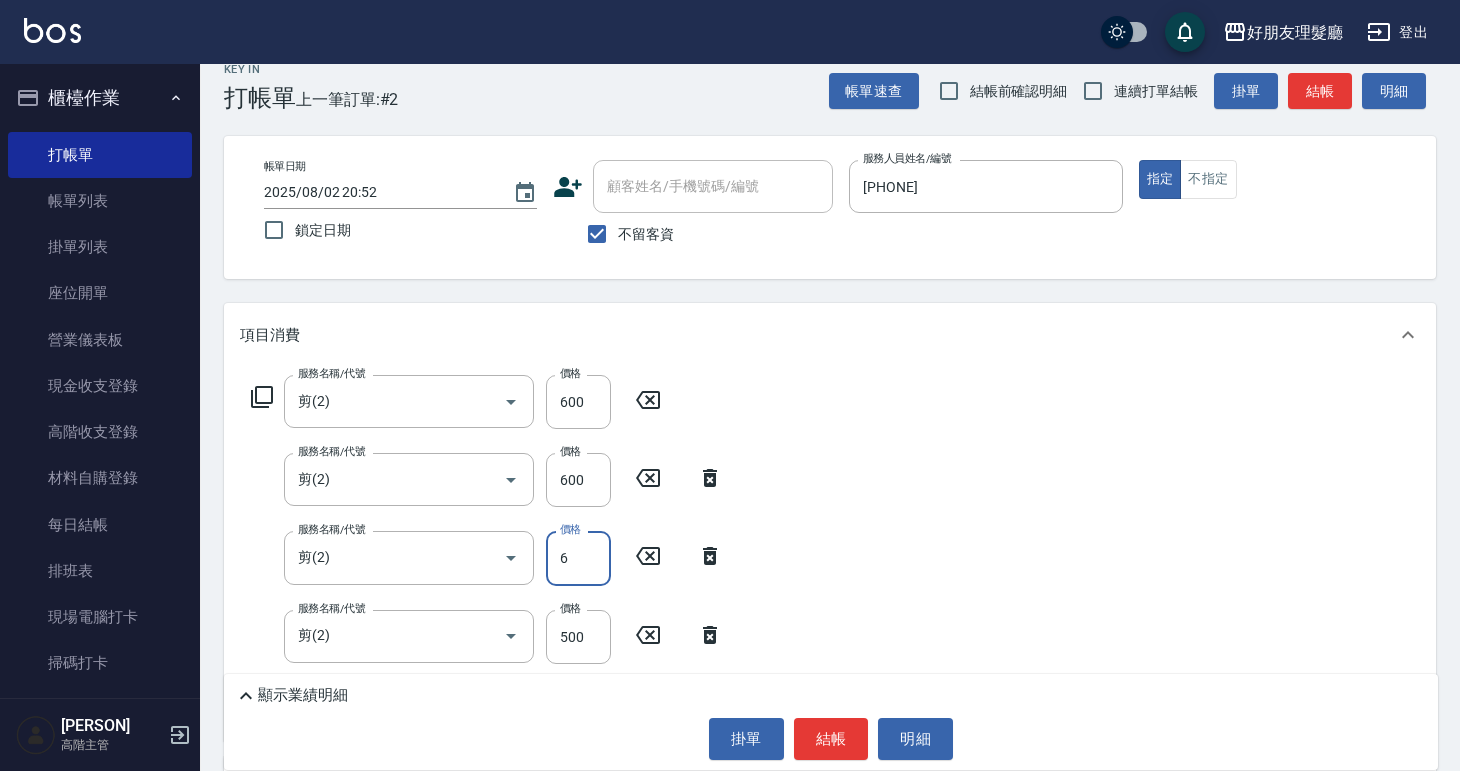 type on "600" 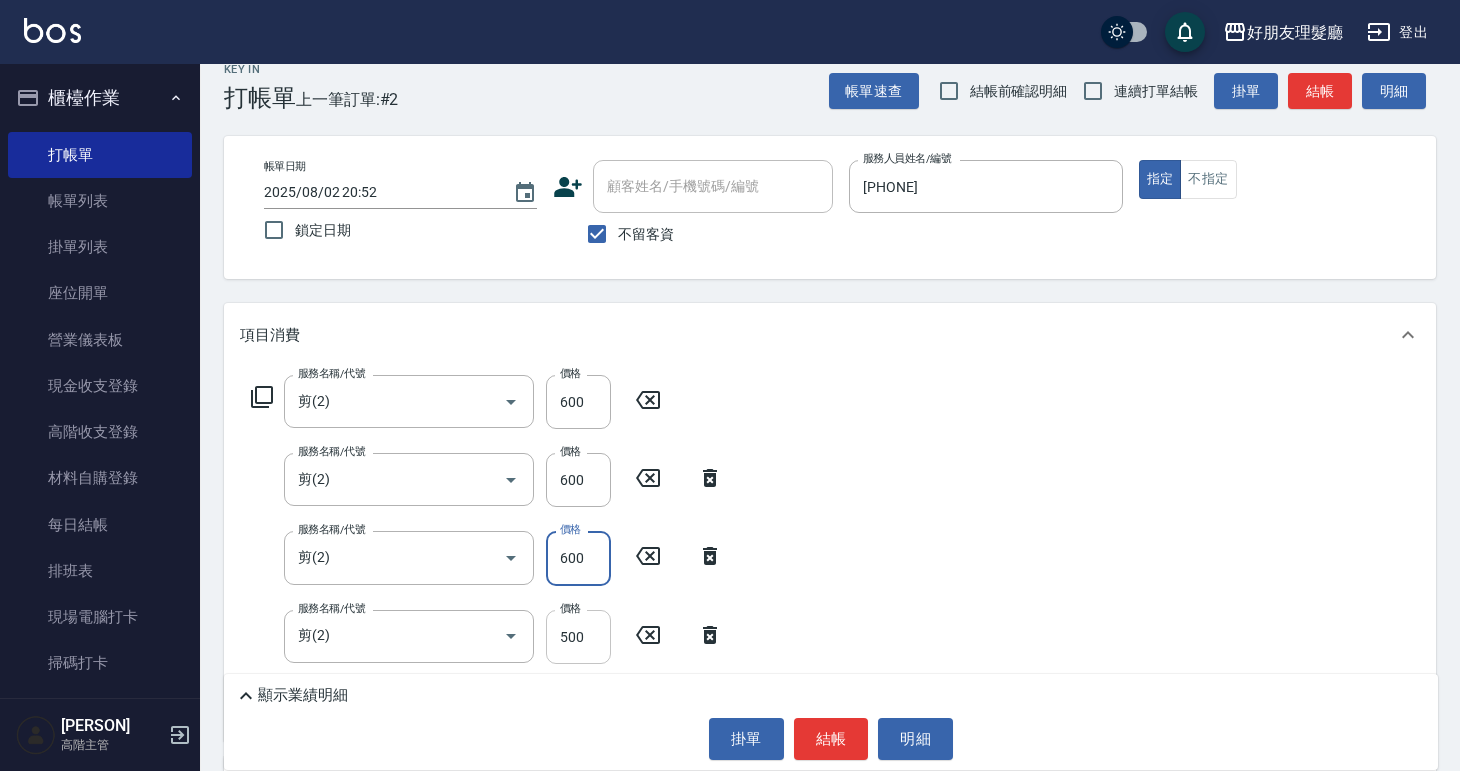 click on "500" at bounding box center [578, 637] 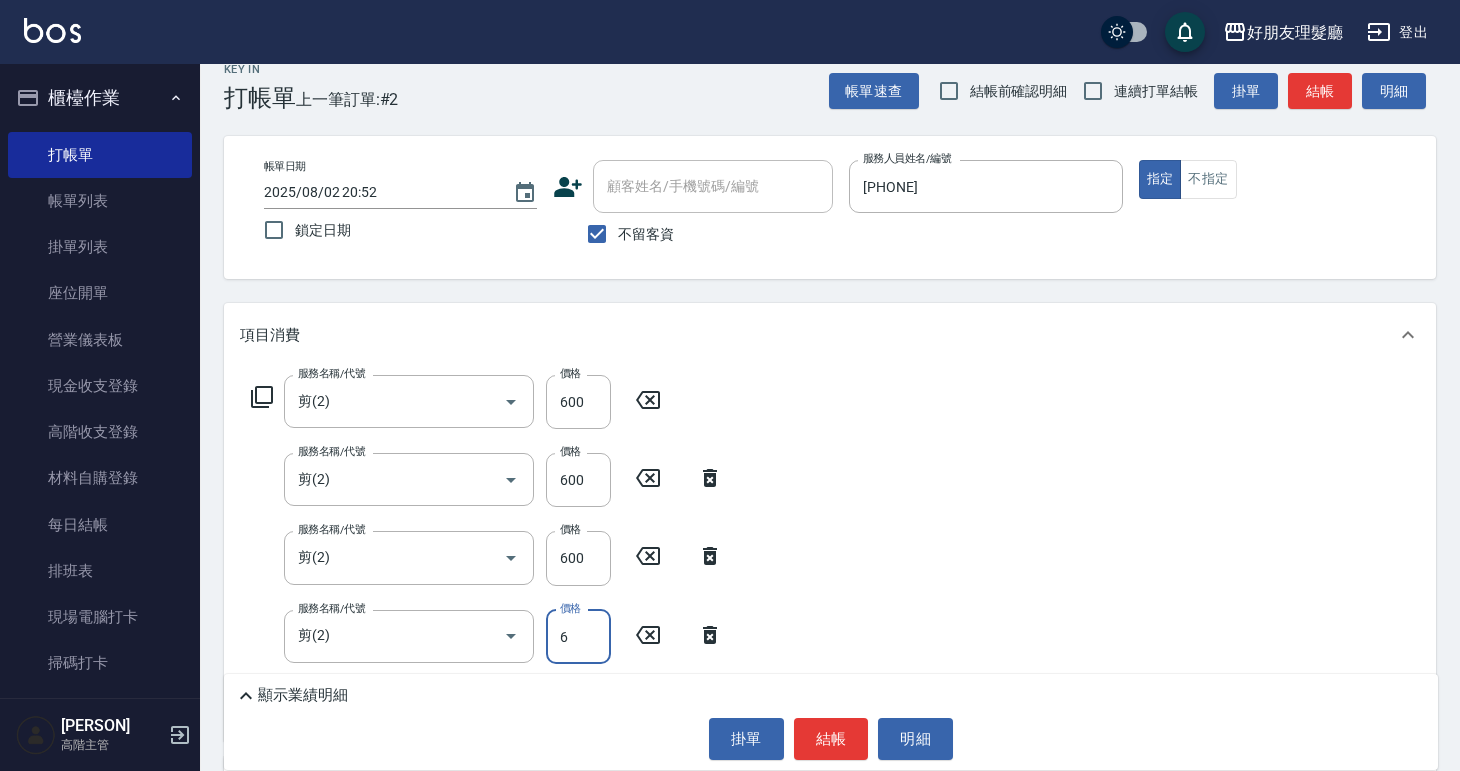 type on "600" 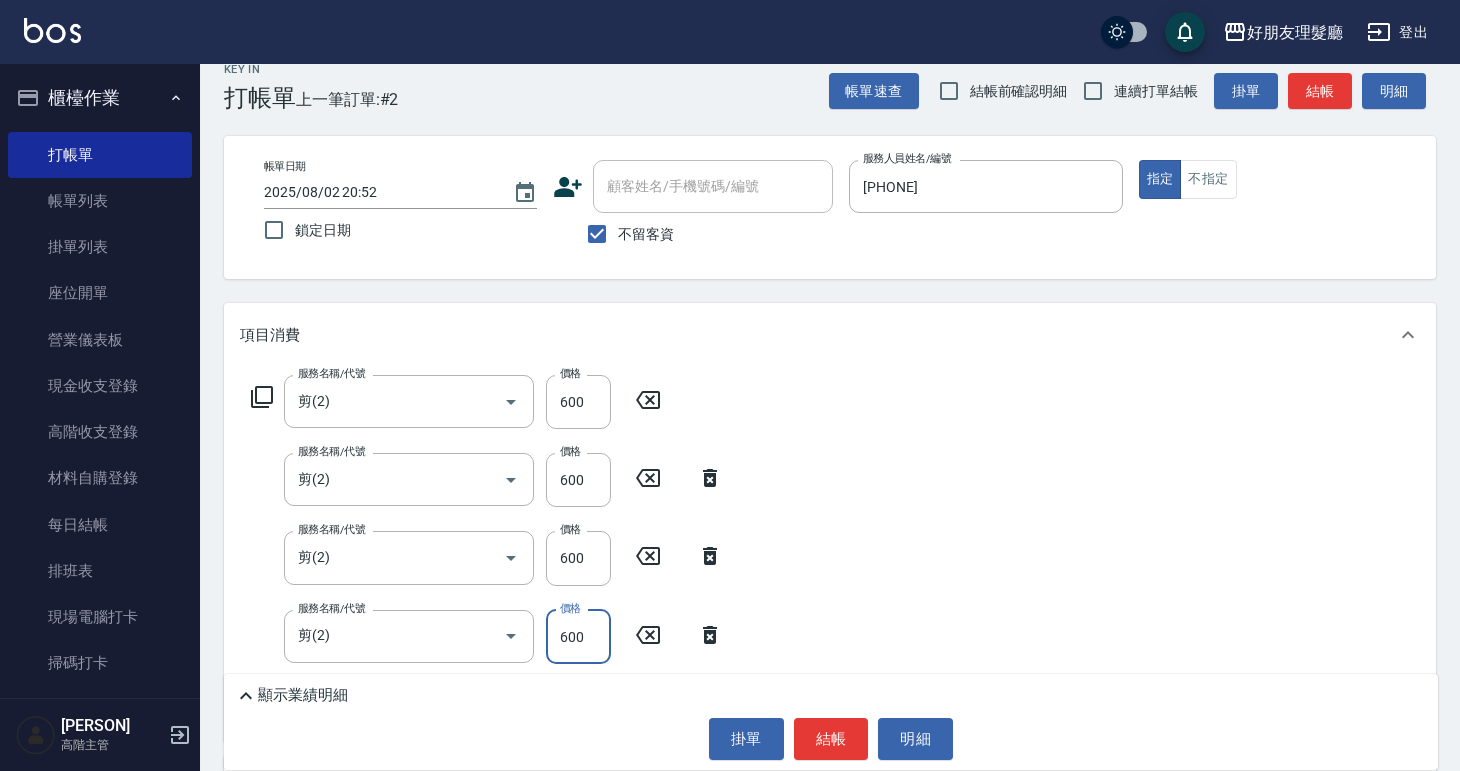 click on "服務名稱/代號 剪(2) 服務名稱/代號 價格 600 價格 服務名稱/代號 剪(2) 服務名稱/代號 價格 600 價格 服務名稱/代號 剪(2) 服務名稱/代號 價格 600 價格 服務名稱/代號 剪(2) 服務名稱/代號 價格 600 價格" at bounding box center [830, 554] 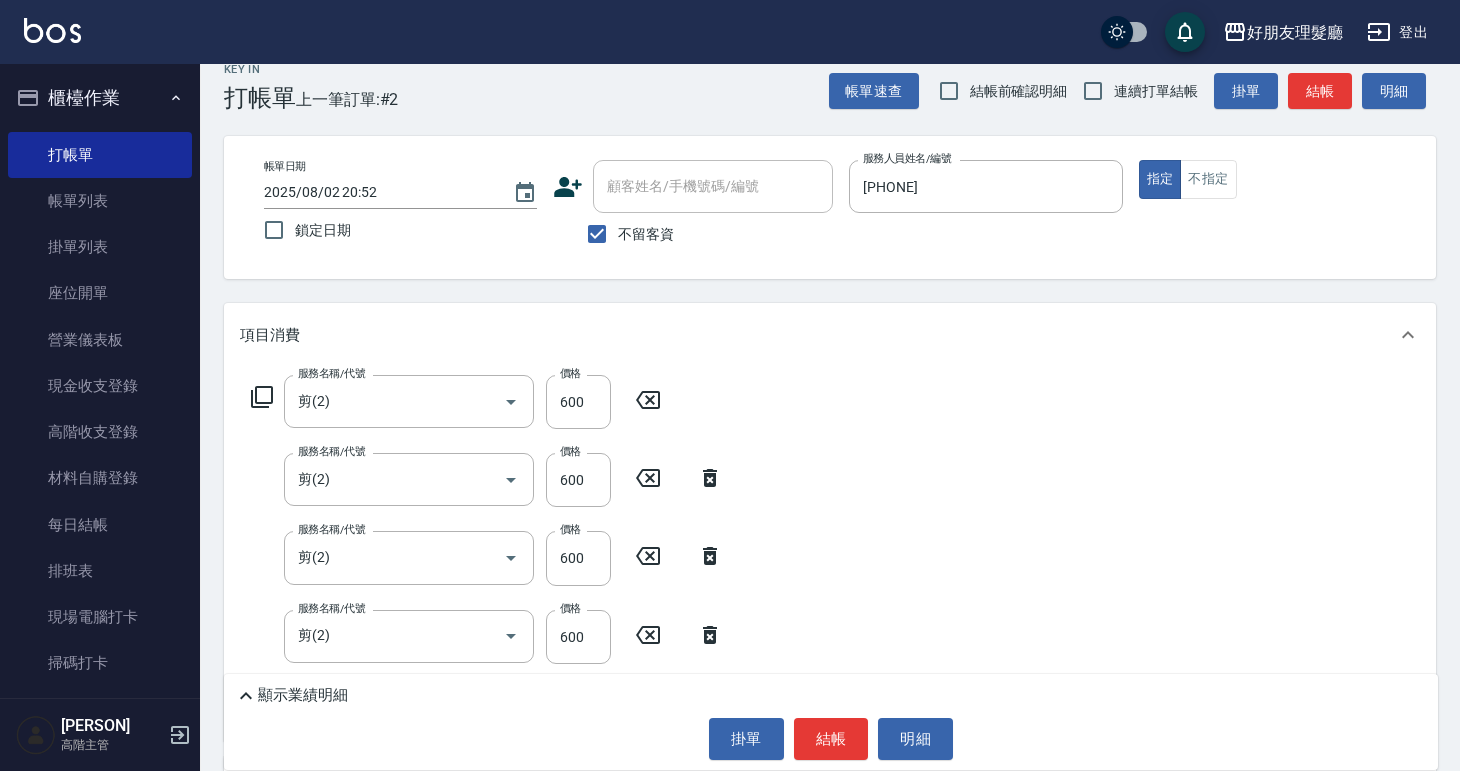 click on "結帳" at bounding box center [831, 739] 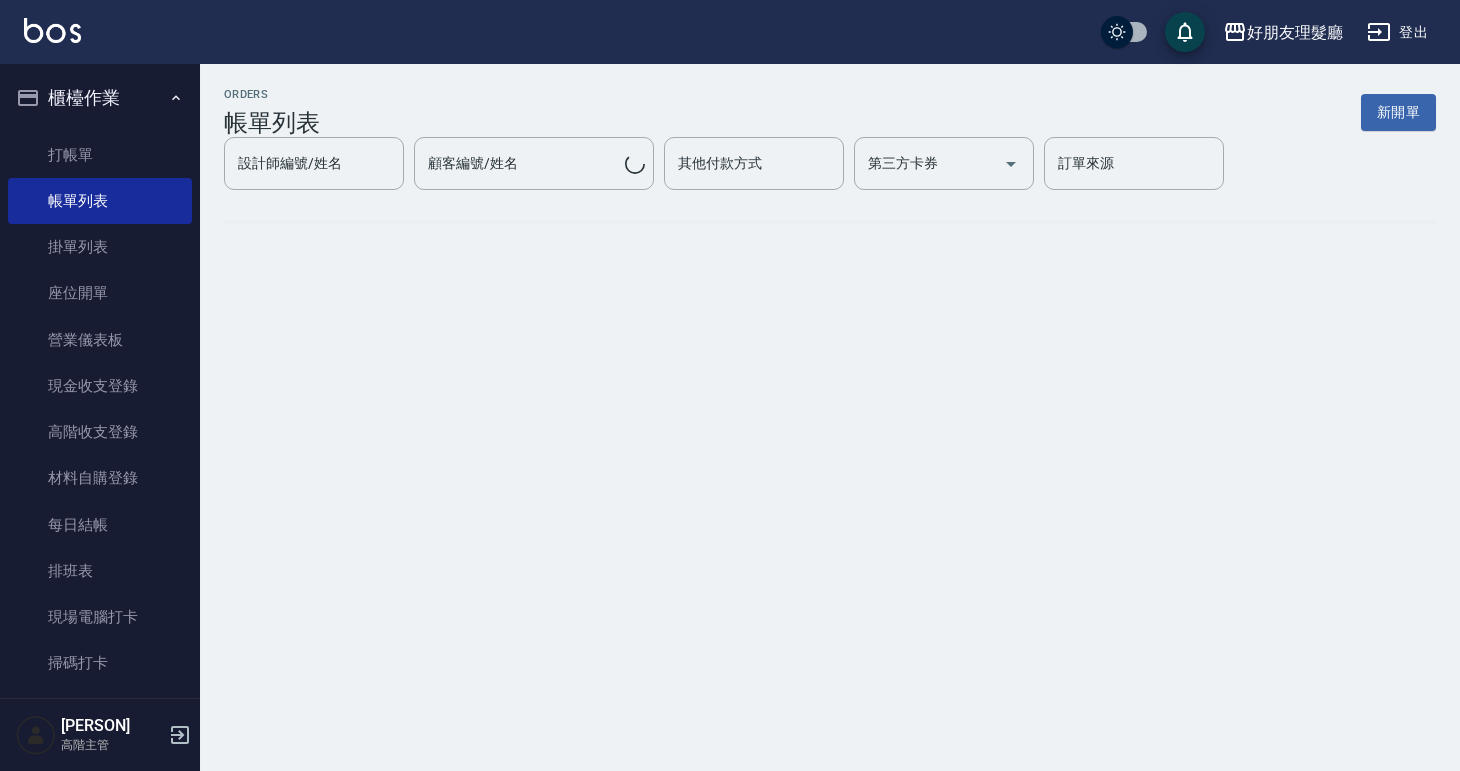 scroll, scrollTop: 0, scrollLeft: 0, axis: both 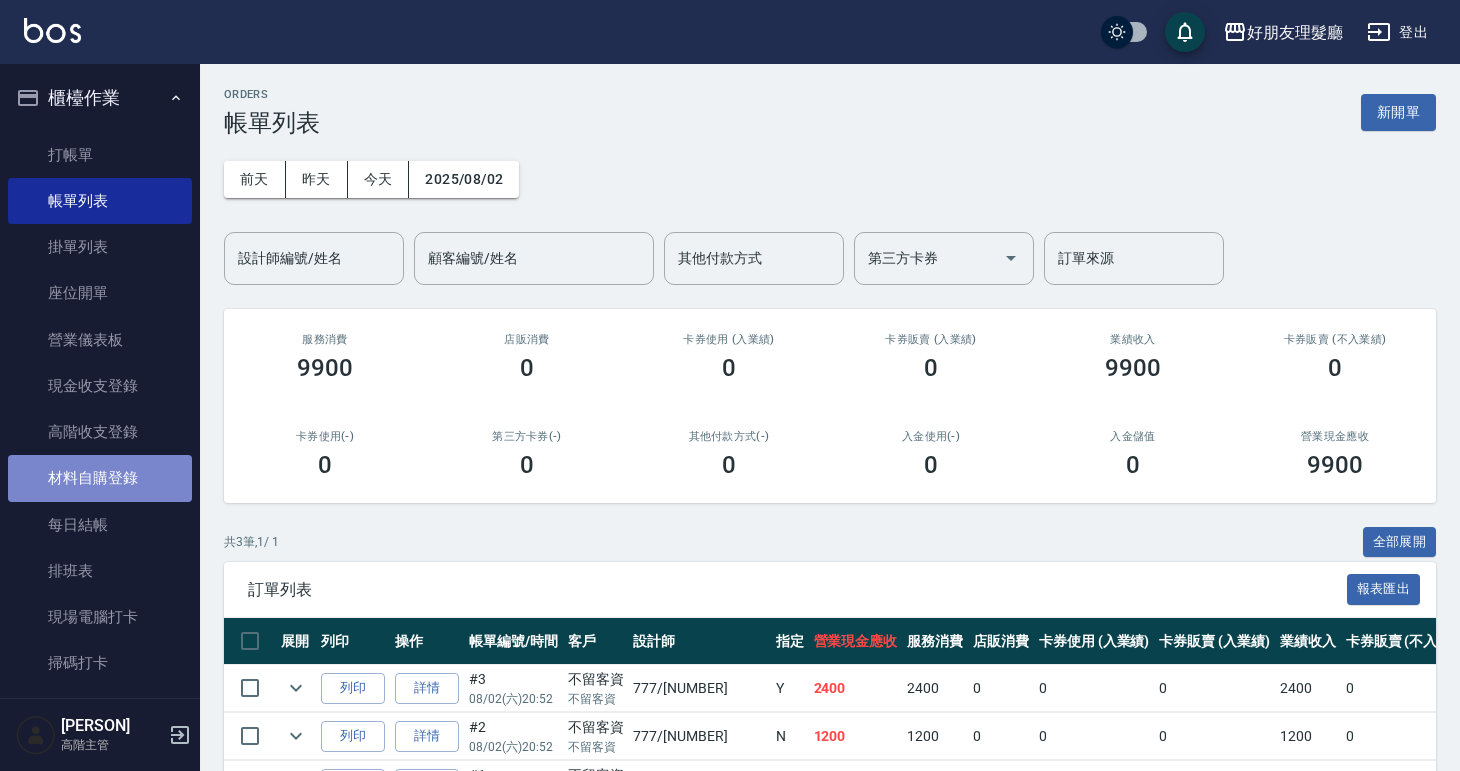 click on "材料自購登錄" at bounding box center [100, 478] 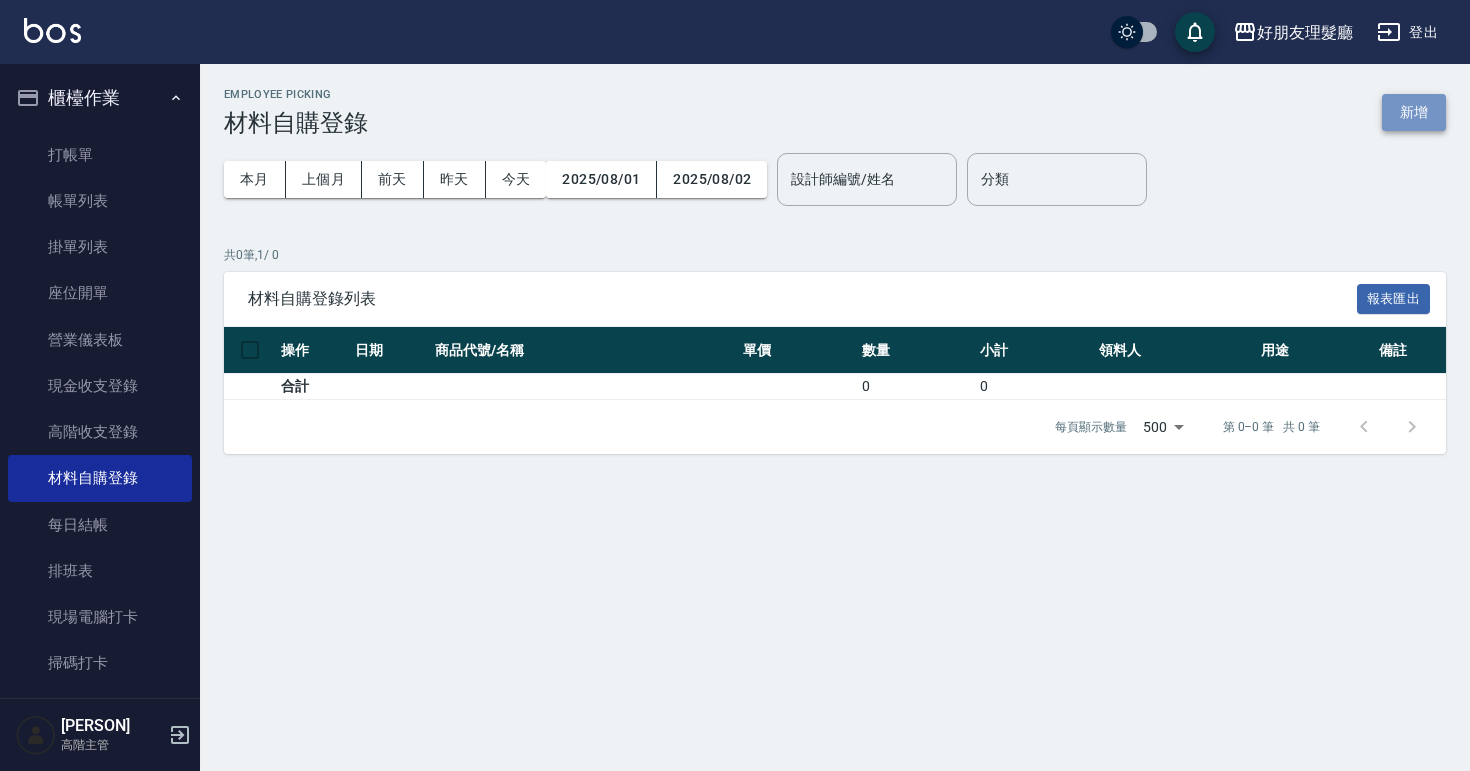 click on "新增" at bounding box center [1414, 112] 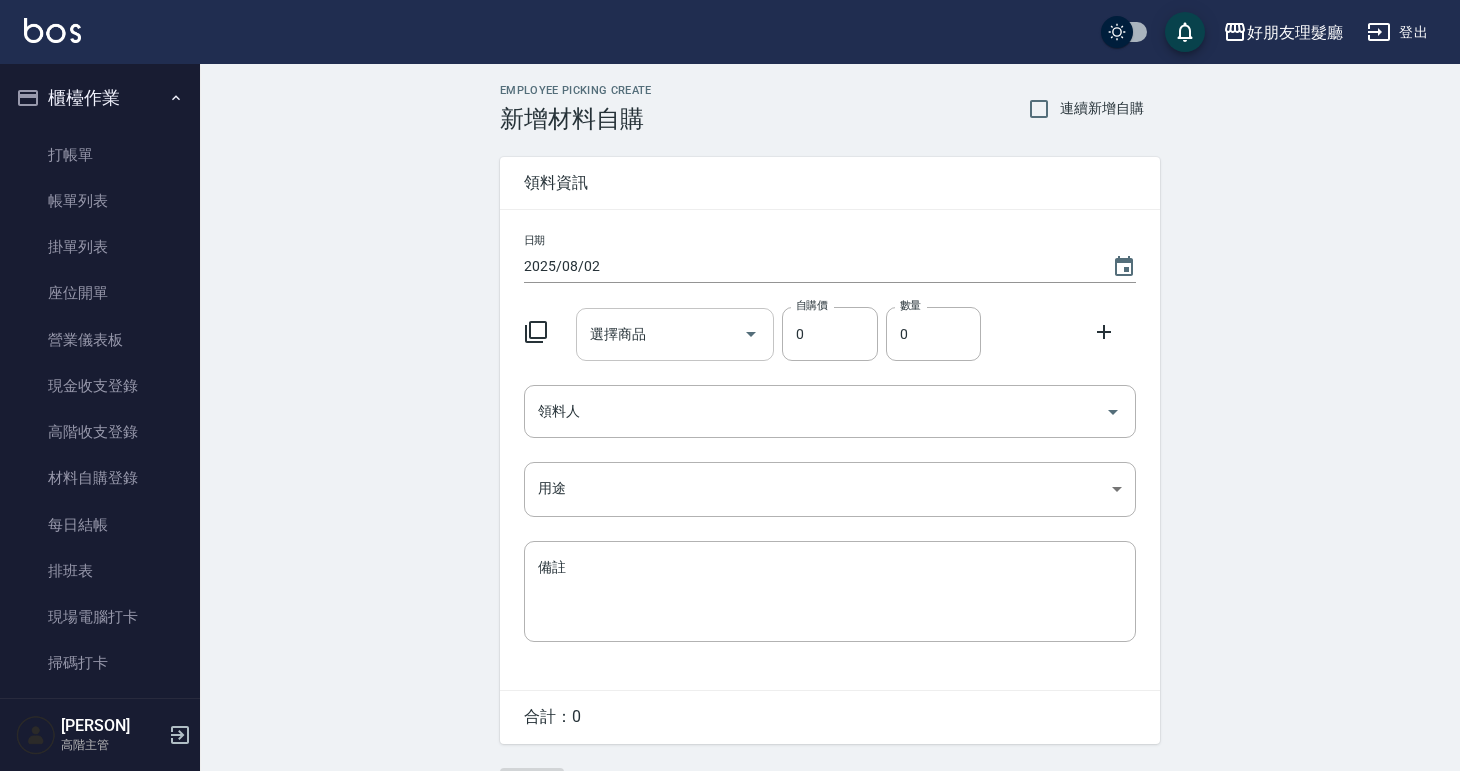 click on "選擇商品" at bounding box center [660, 334] 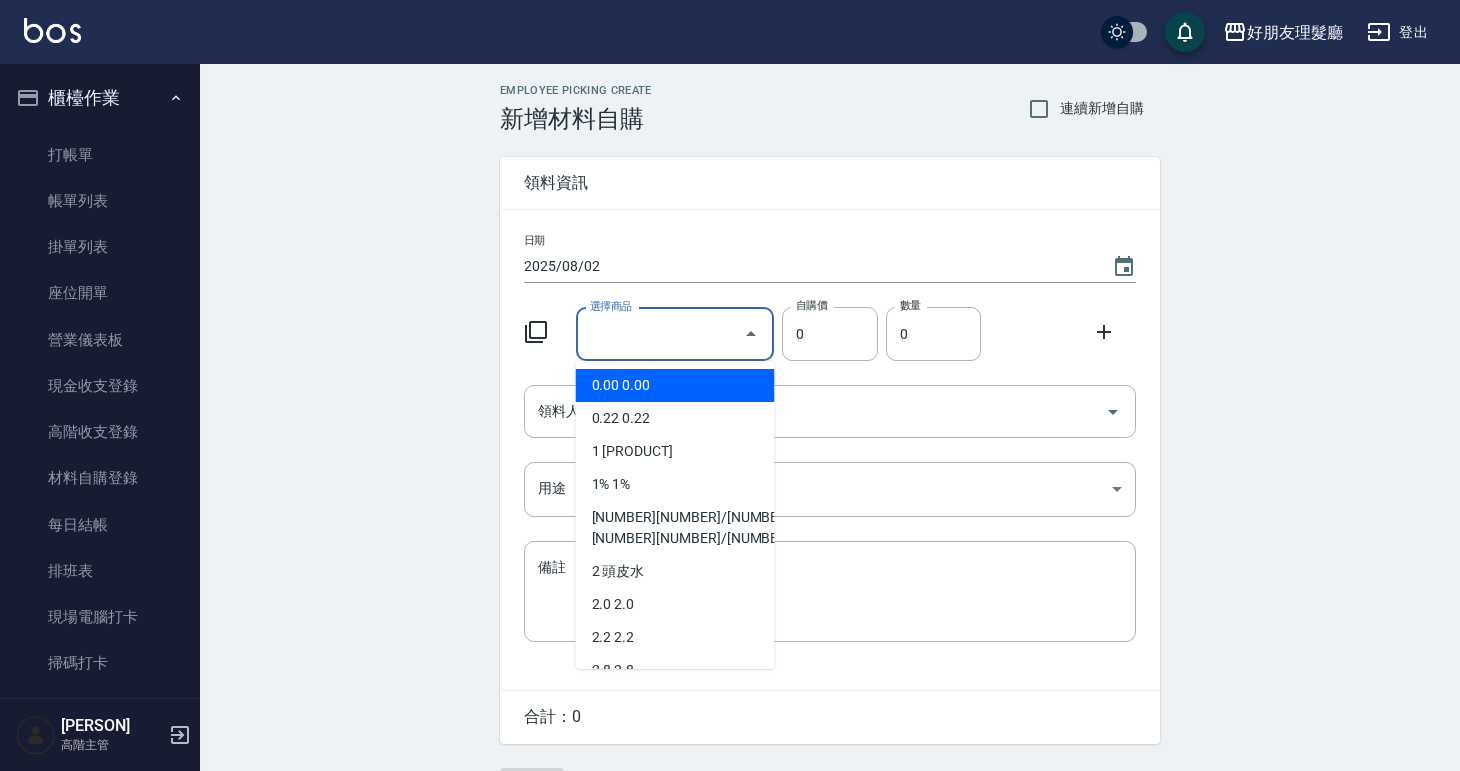 type on "5" 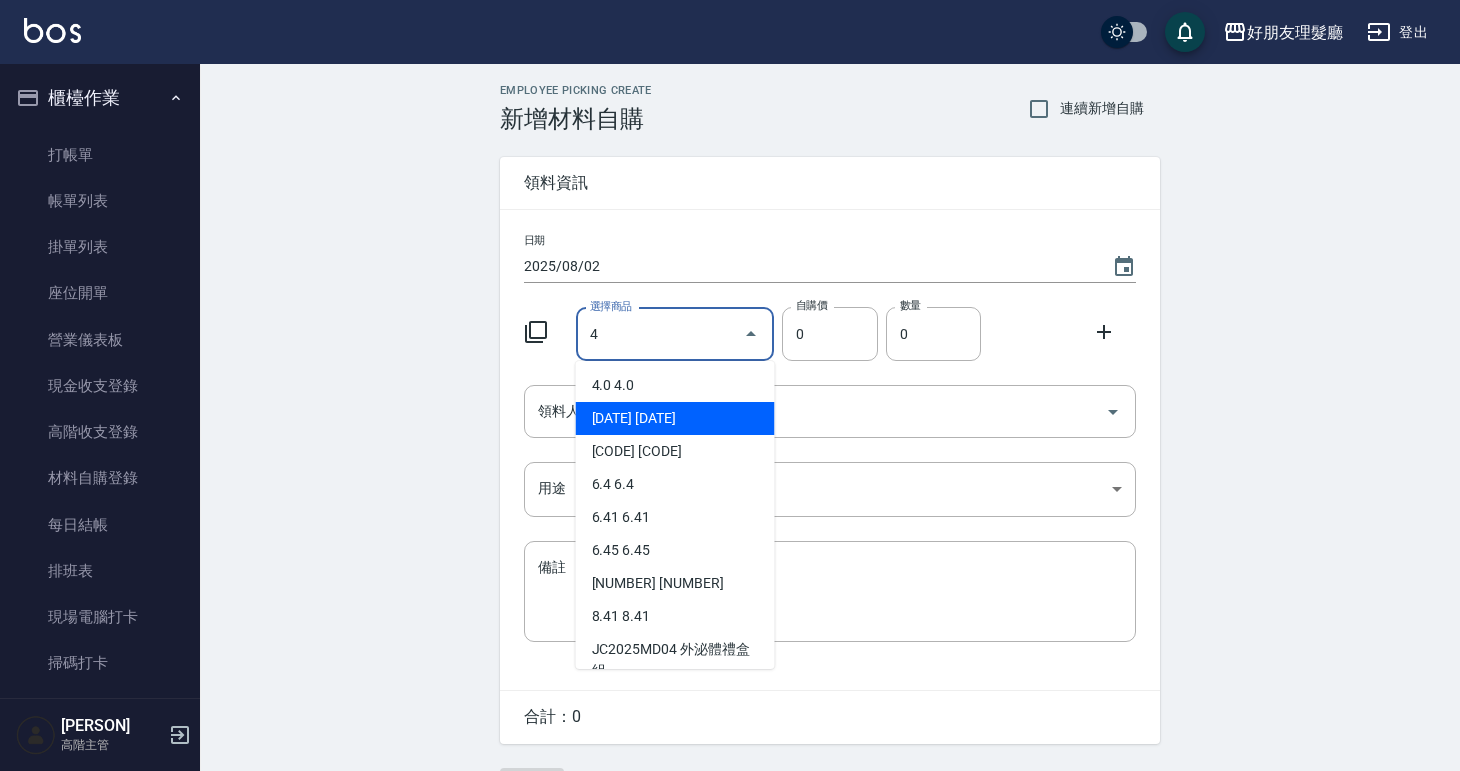 click on "4/17 4/17" at bounding box center [675, 418] 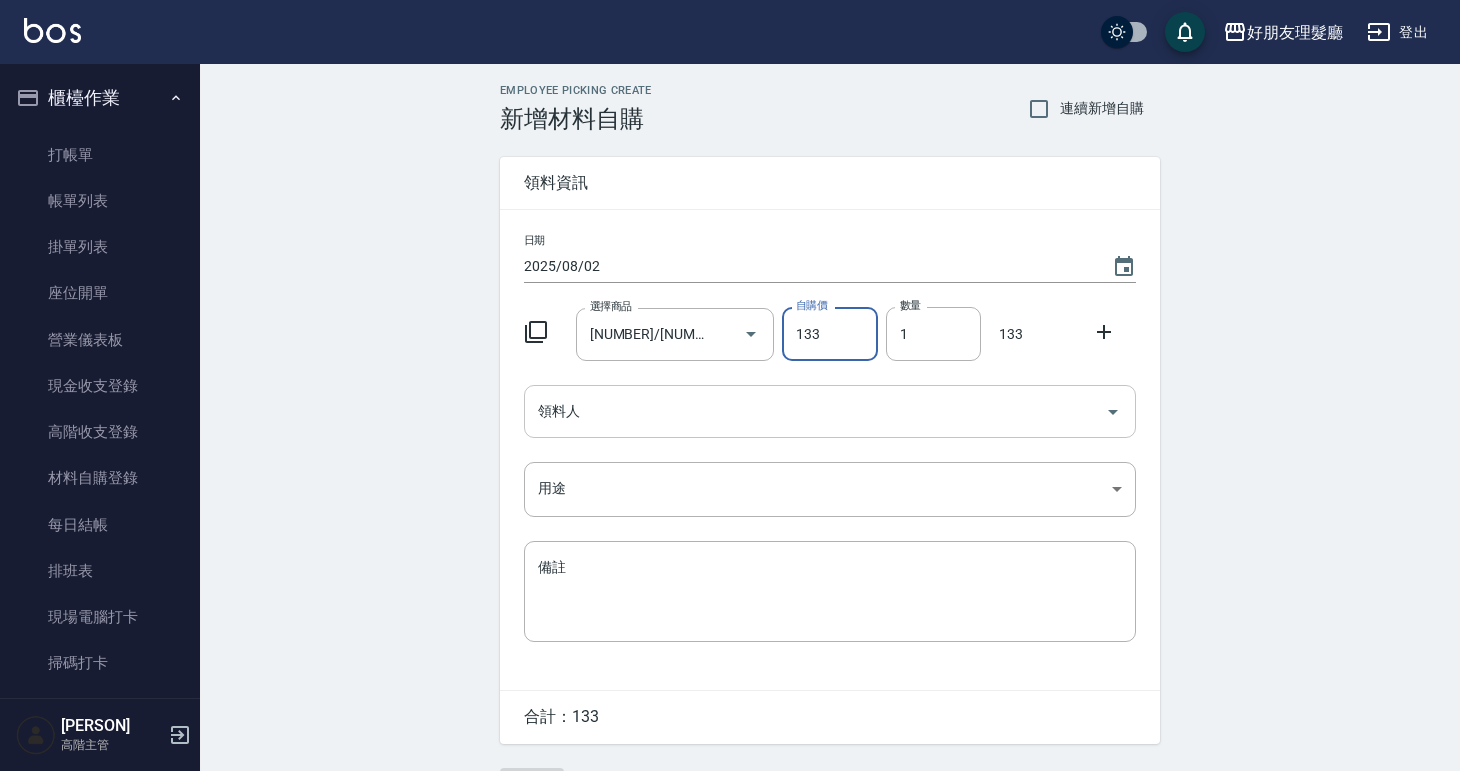 click on "領料人" at bounding box center [815, 411] 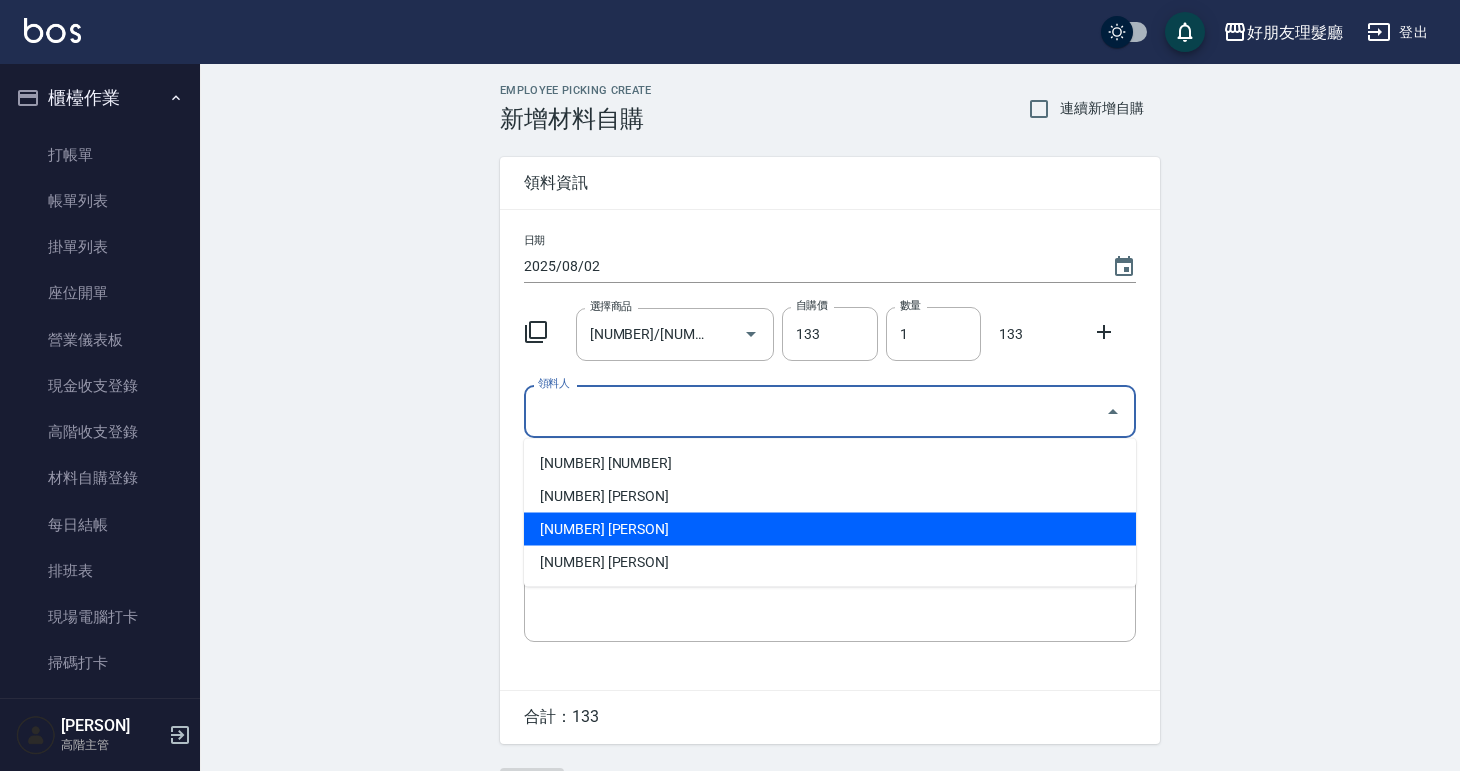 click on "999 陳智賢" at bounding box center (830, 529) 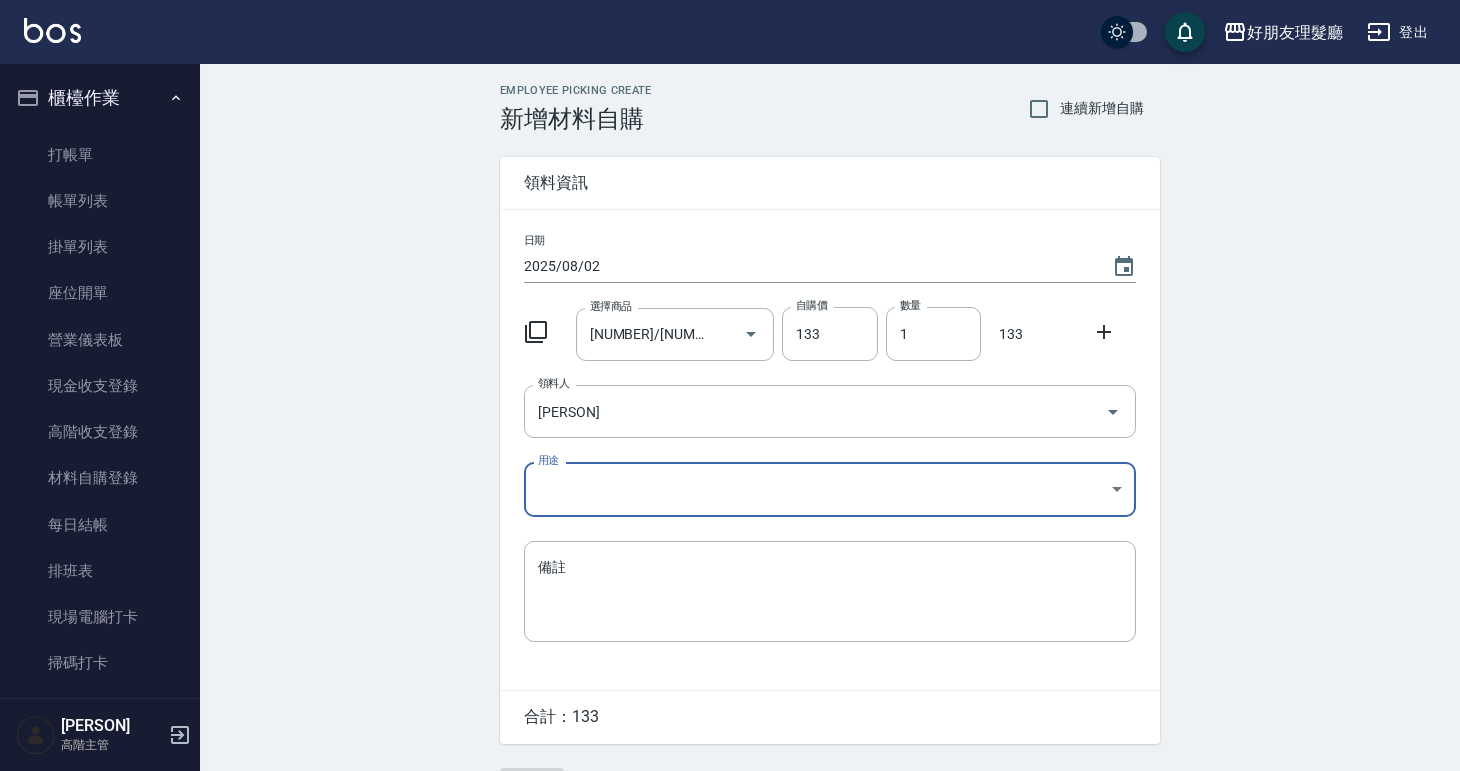 click on "Employee Picking Create 新增材料自購 連續新增自購 領料資訊 日期 2025/08/02 選擇商品 4/17 選擇商品 自購價 133 自購價 數量 1 數量 133 領料人 陳智賢 領料人 用途 ​ 用途 備註 x 備註 合計： 133 新增" at bounding box center (830, 444) 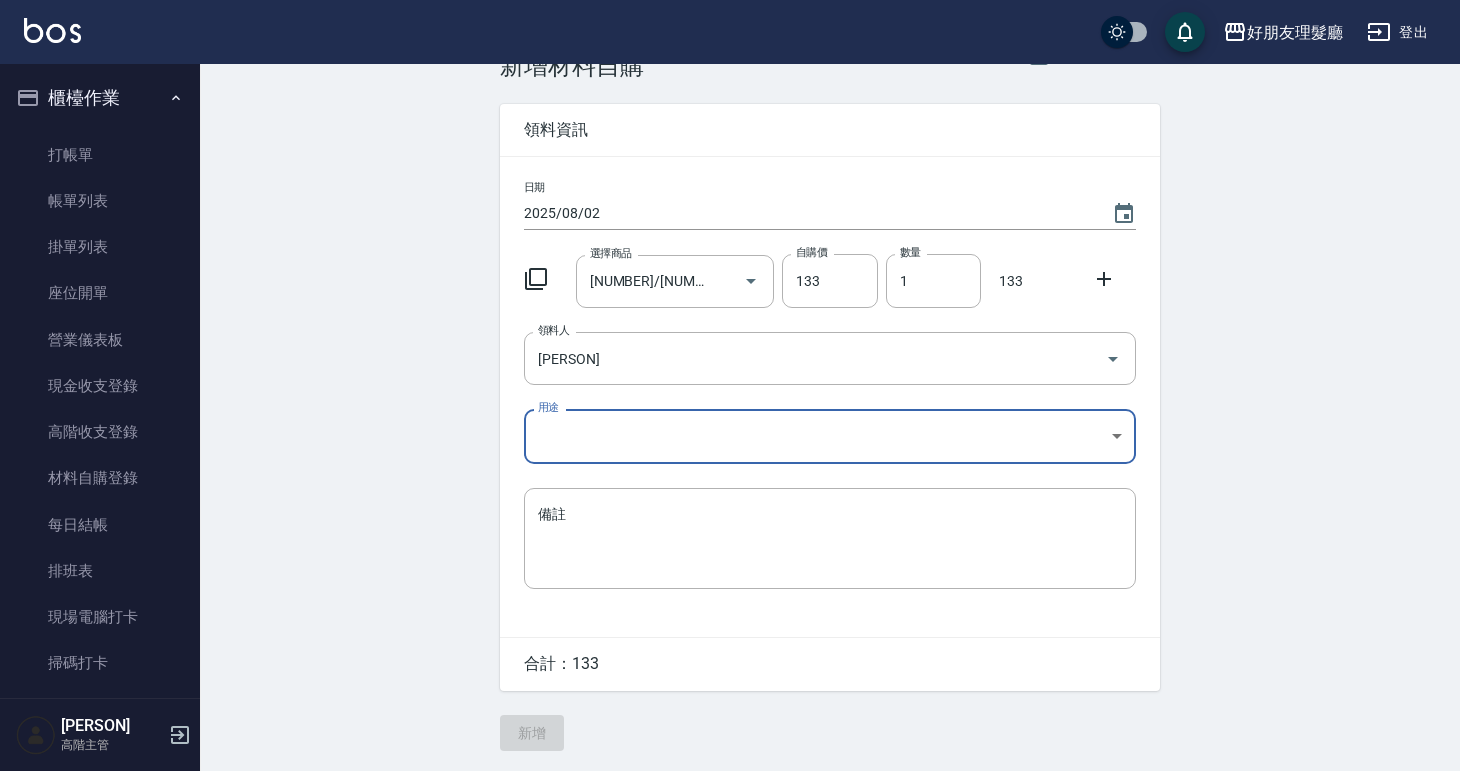 scroll, scrollTop: 55, scrollLeft: 0, axis: vertical 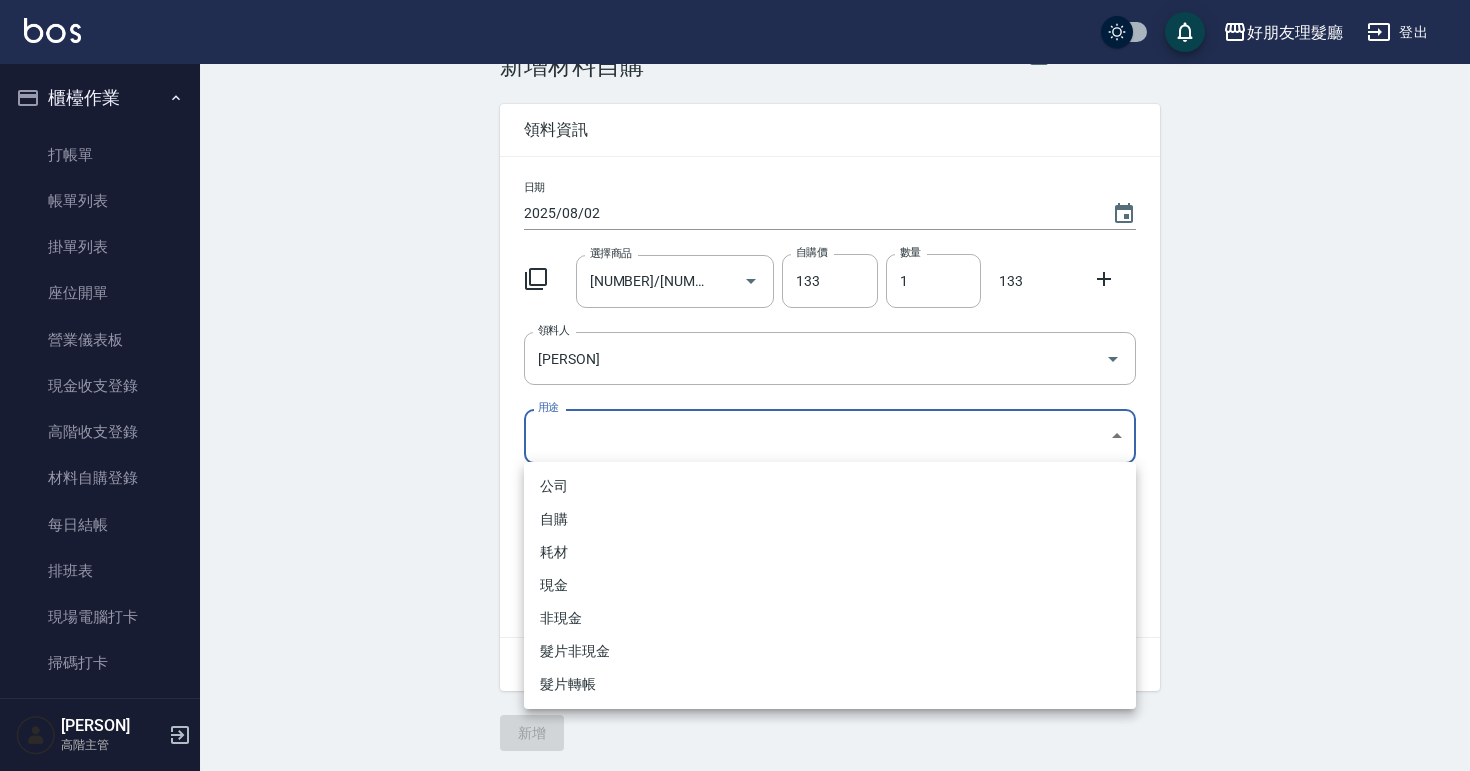 click on "自購" at bounding box center [830, 519] 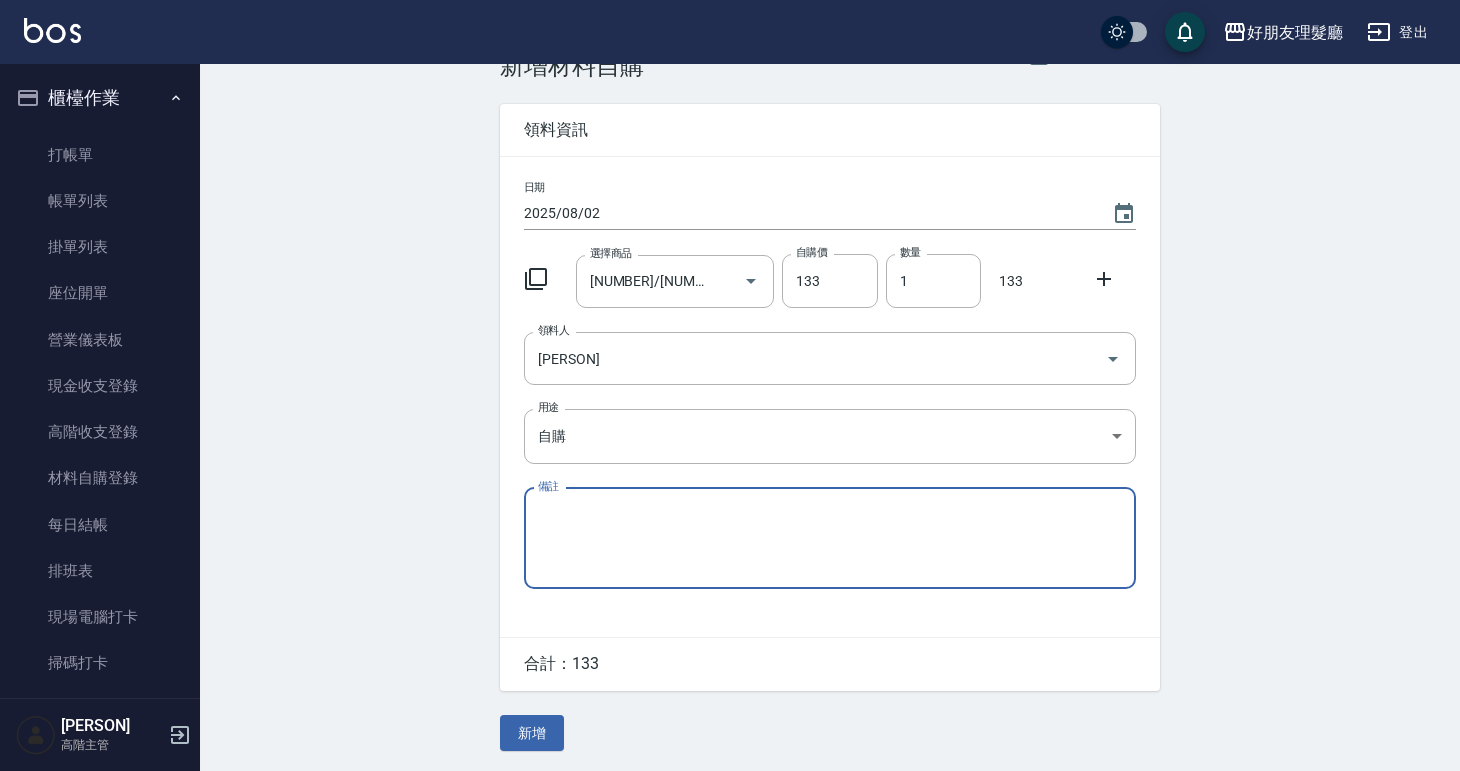 scroll, scrollTop: 55, scrollLeft: 0, axis: vertical 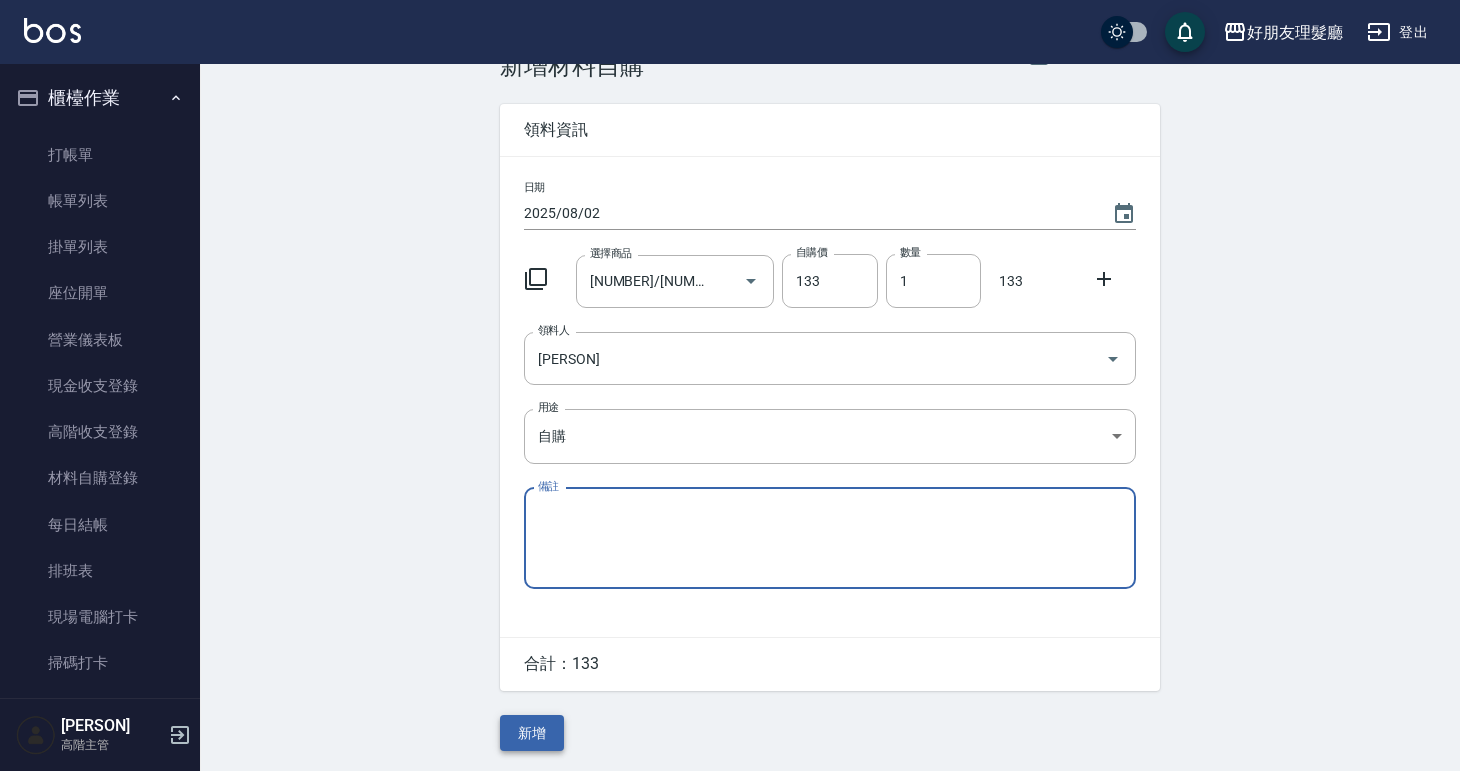 click on "新增" at bounding box center [532, 733] 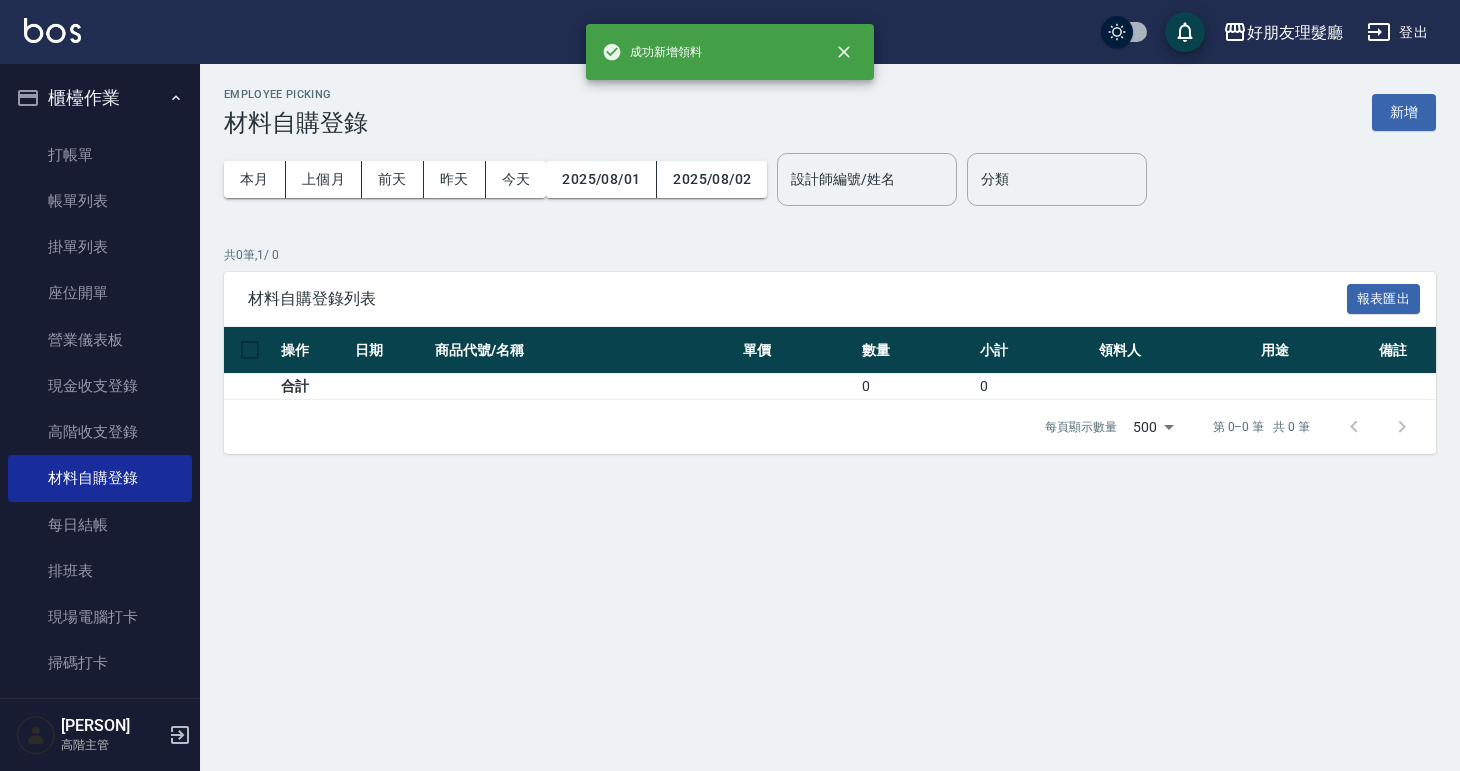 scroll, scrollTop: 0, scrollLeft: 0, axis: both 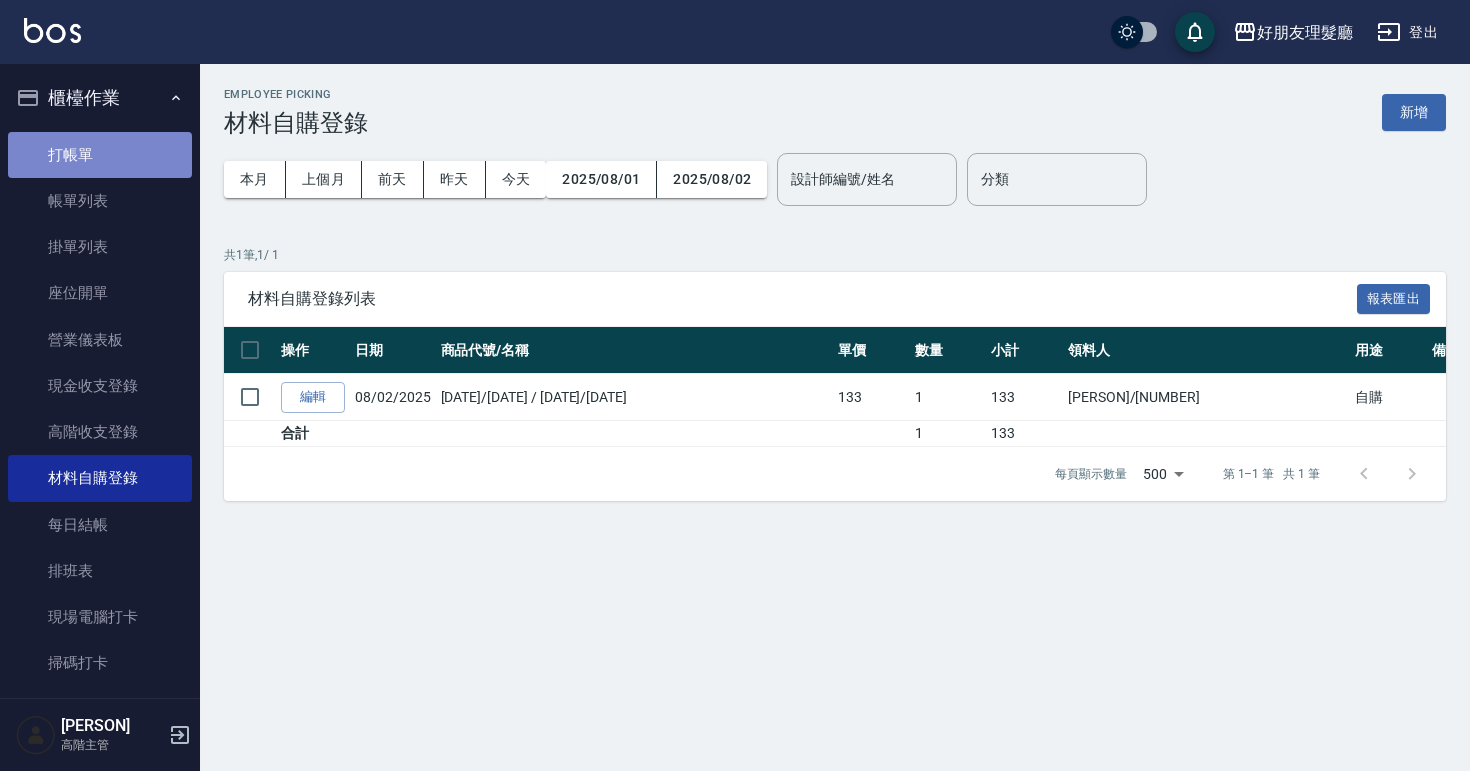 click on "打帳單" at bounding box center [100, 155] 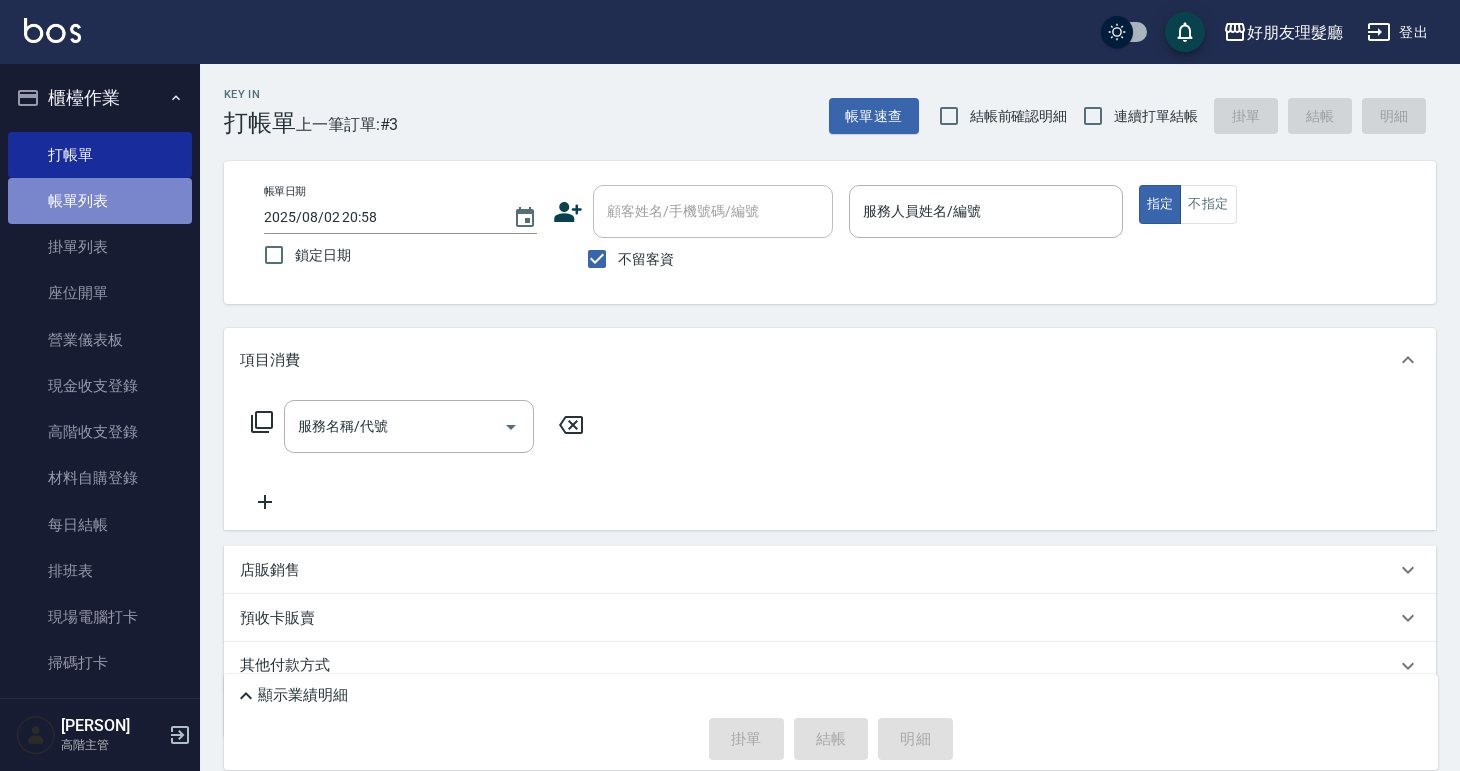 click on "帳單列表" at bounding box center (100, 201) 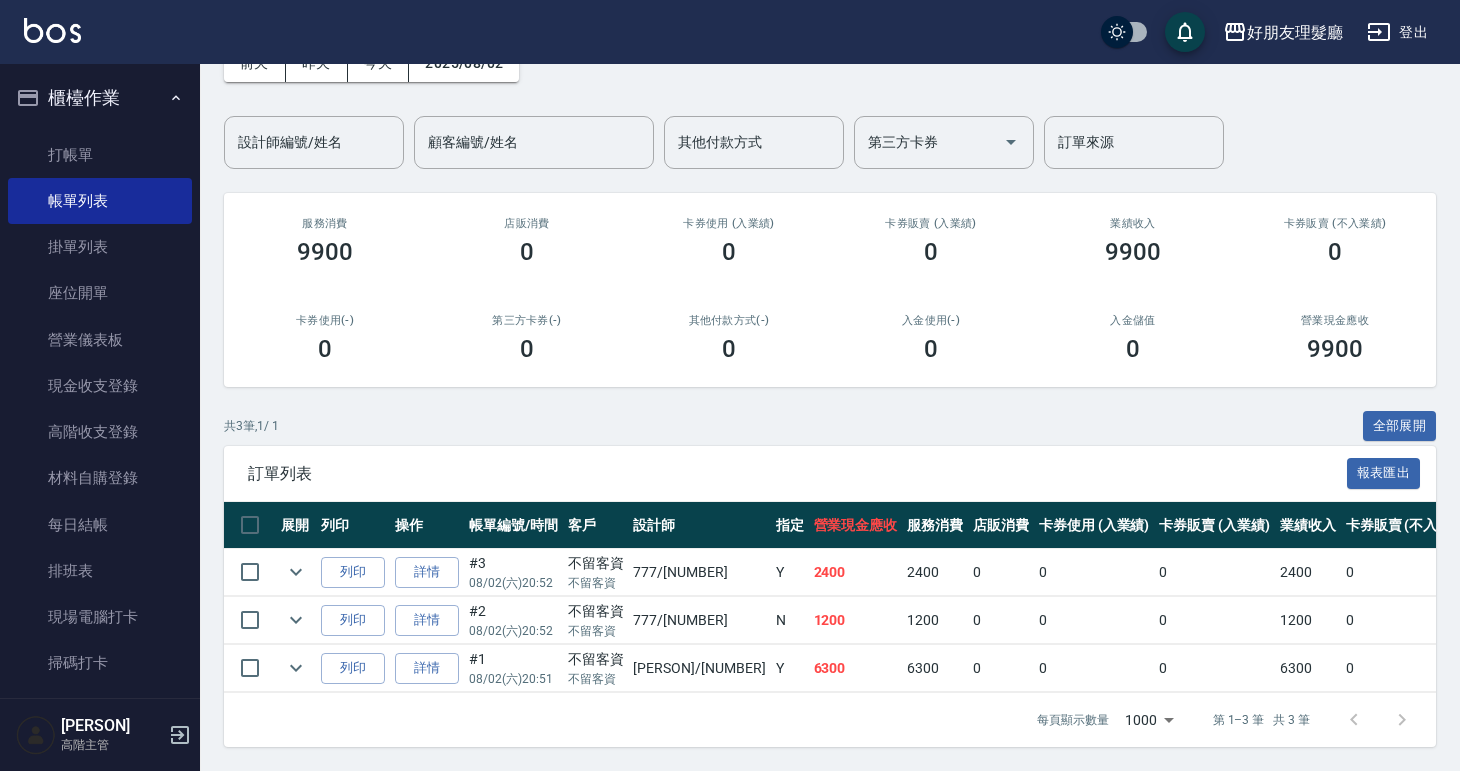 scroll, scrollTop: 131, scrollLeft: 0, axis: vertical 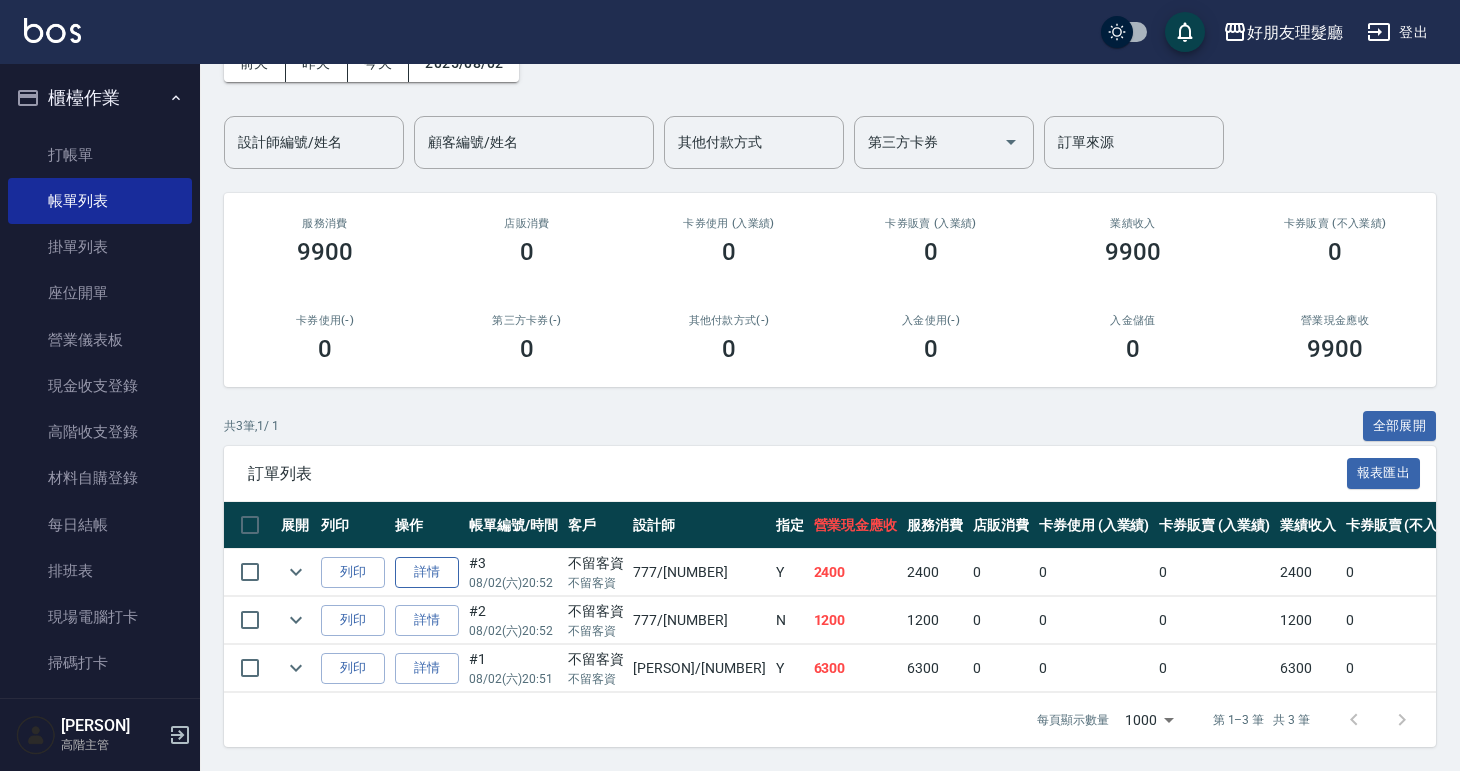 click on "詳情" at bounding box center [427, 572] 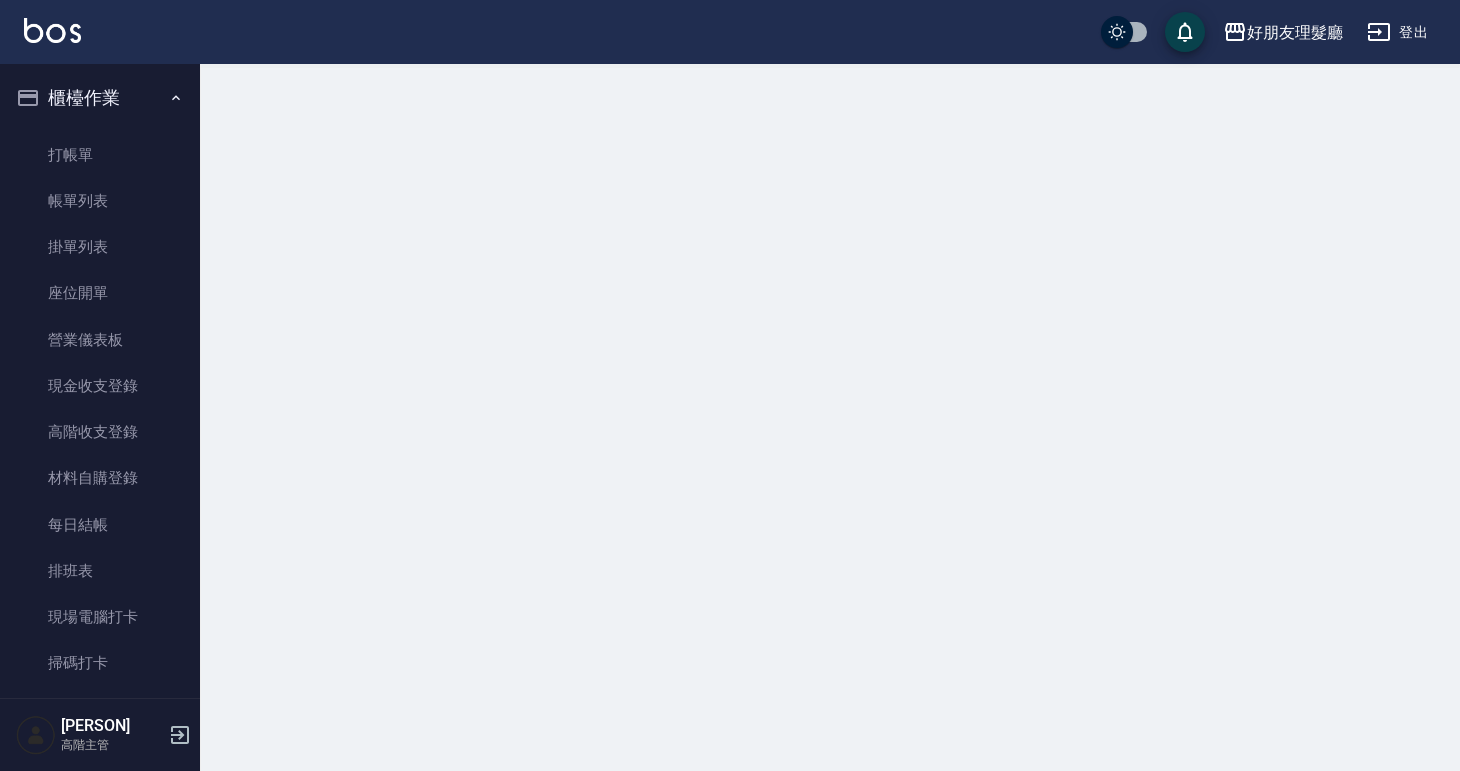 scroll, scrollTop: 0, scrollLeft: 0, axis: both 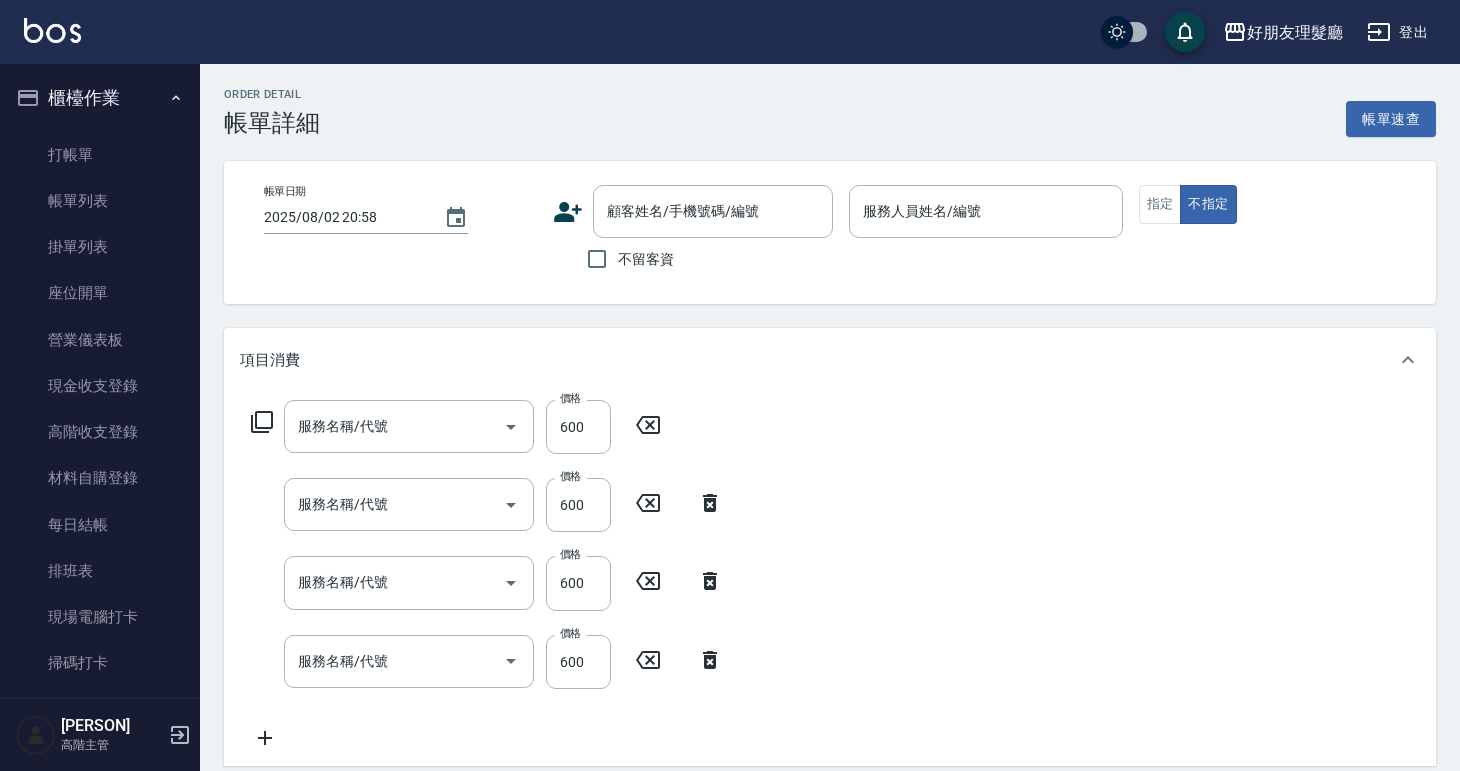 type on "2025/08/02 20:52" 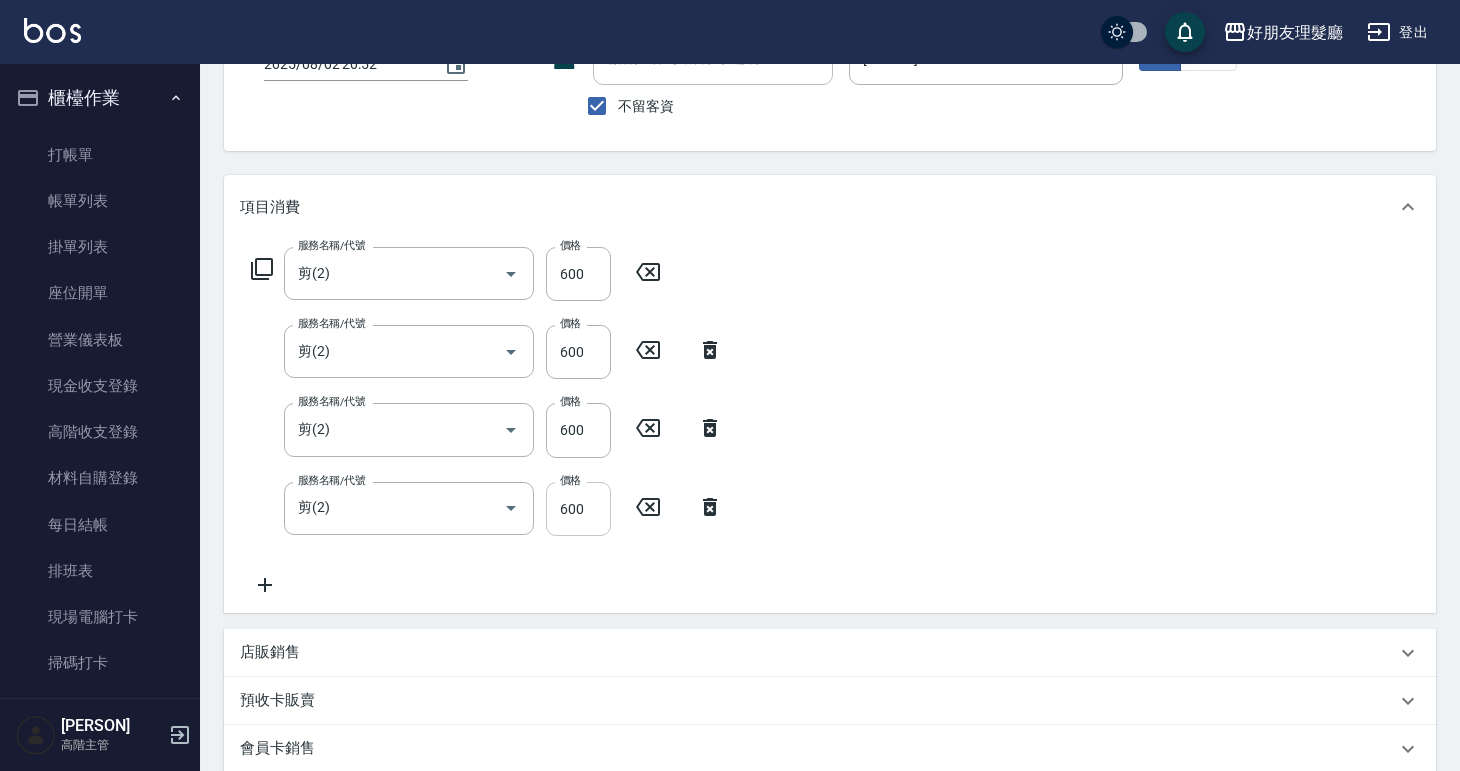 scroll, scrollTop: 111, scrollLeft: 0, axis: vertical 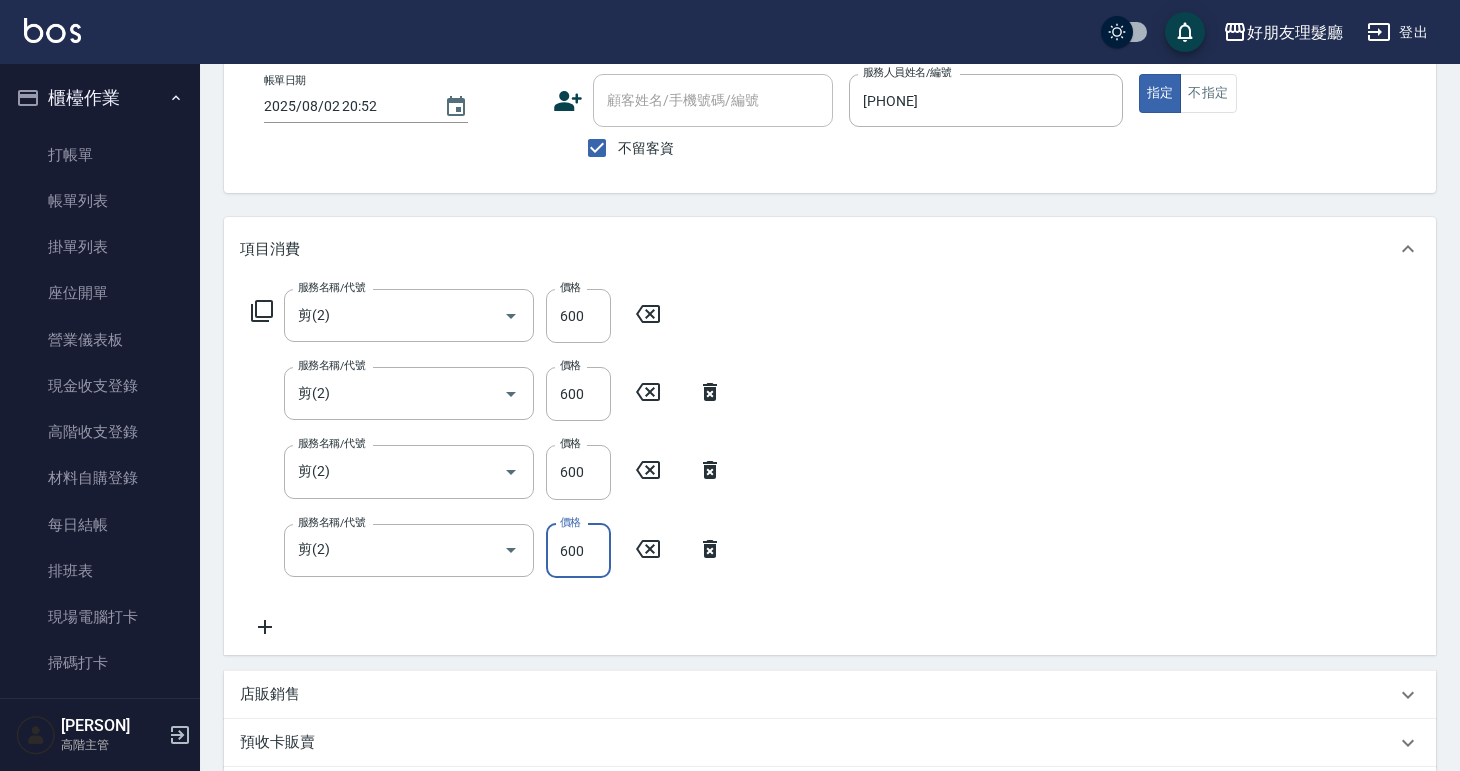 click on "600" at bounding box center [578, 551] 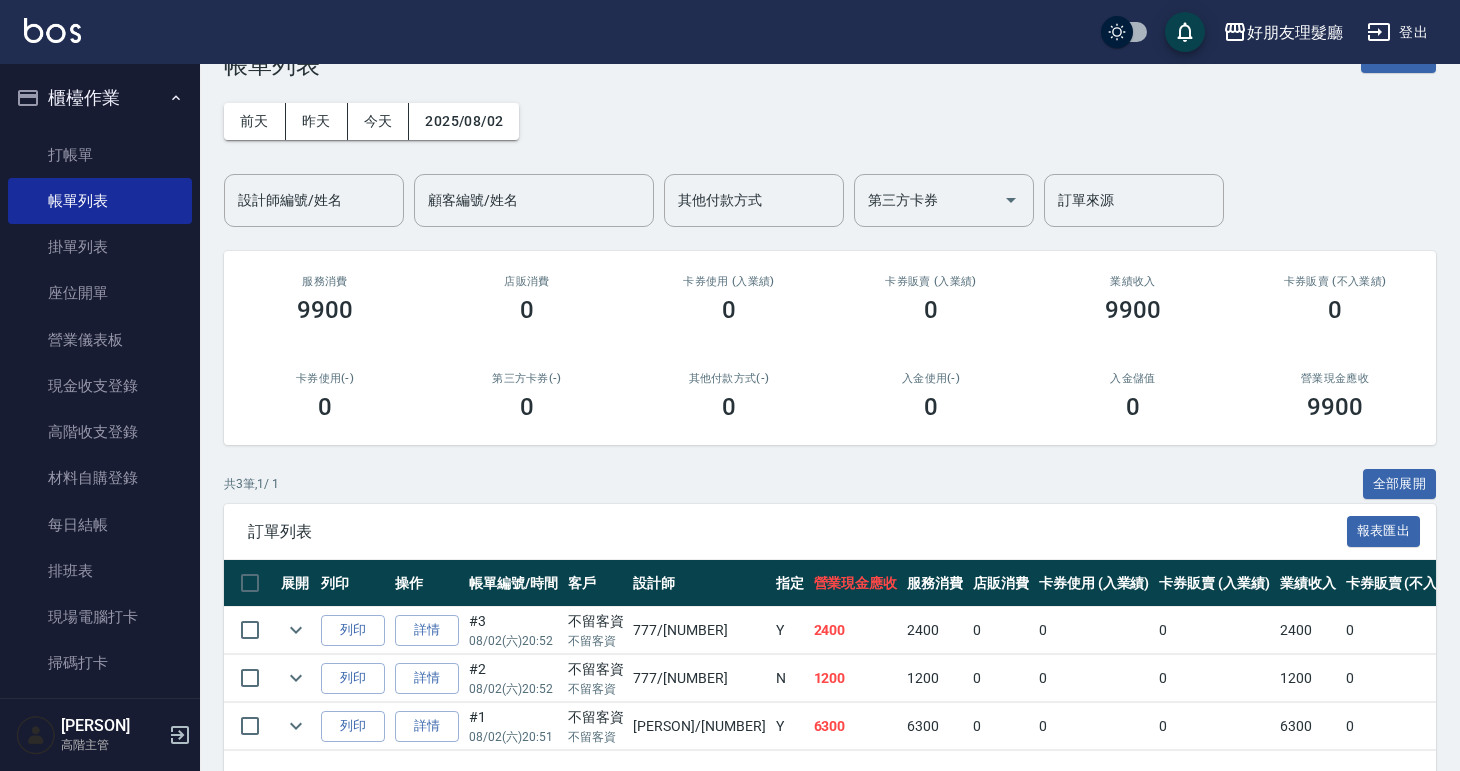 scroll, scrollTop: 131, scrollLeft: 0, axis: vertical 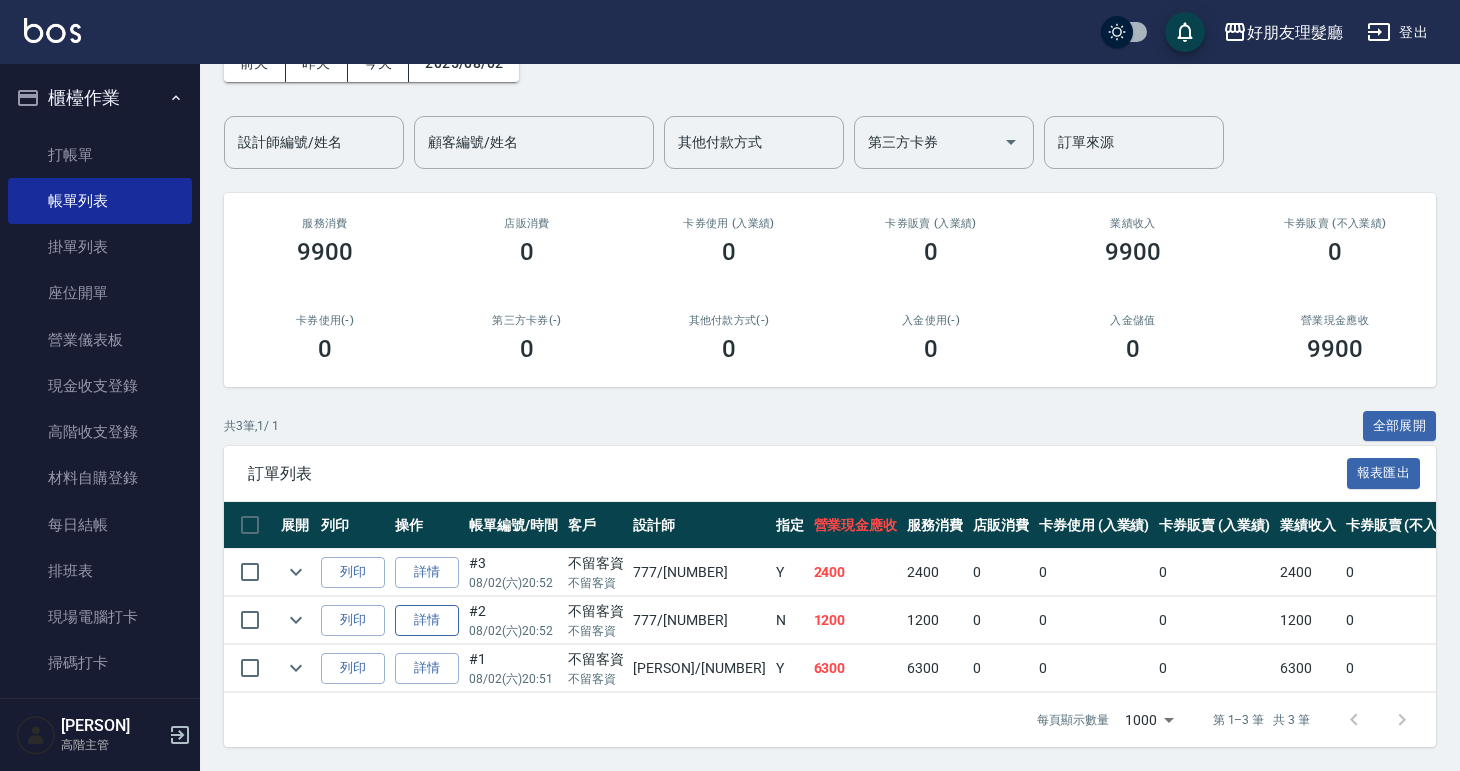 click on "詳情" at bounding box center (427, 620) 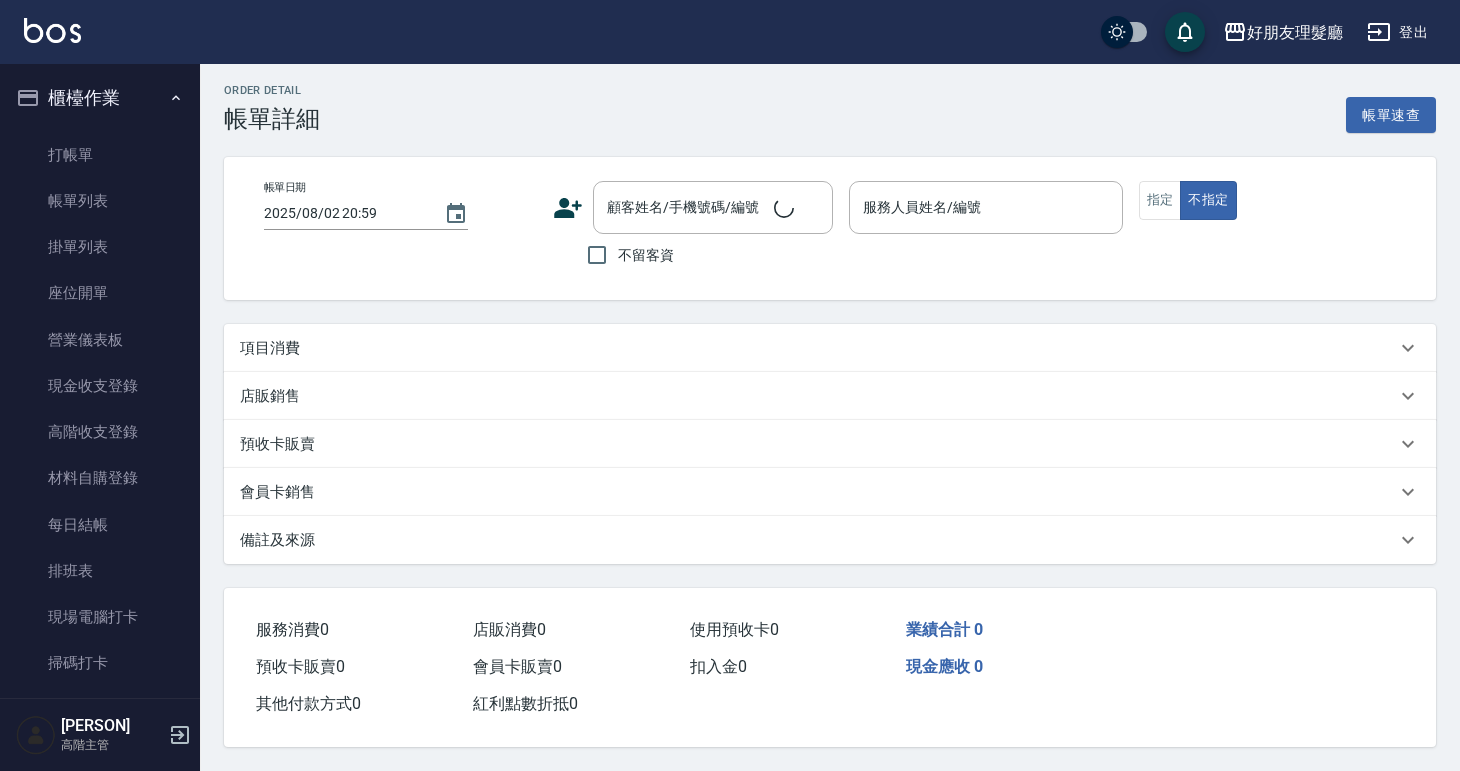 scroll, scrollTop: 0, scrollLeft: 0, axis: both 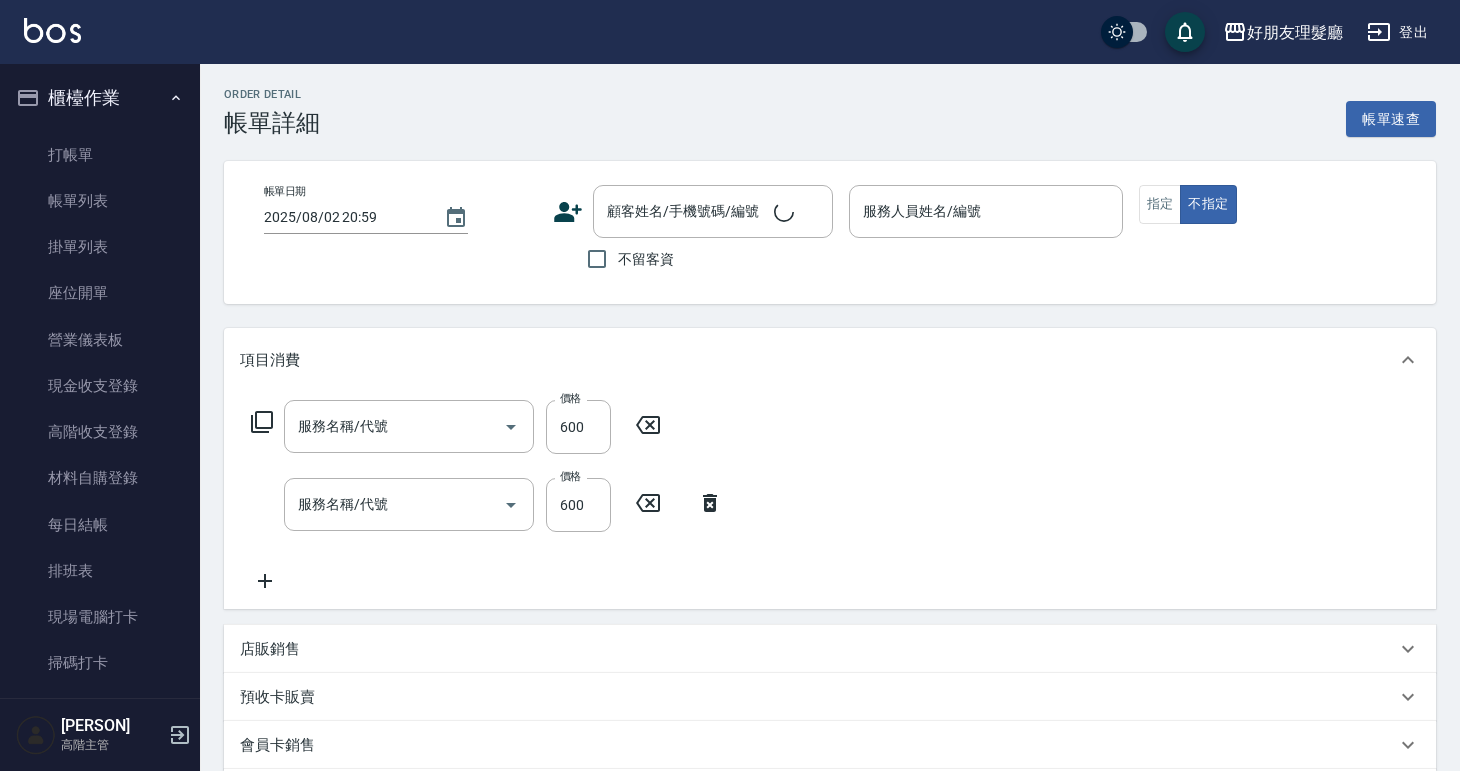 type on "2025/08/02 20:52" 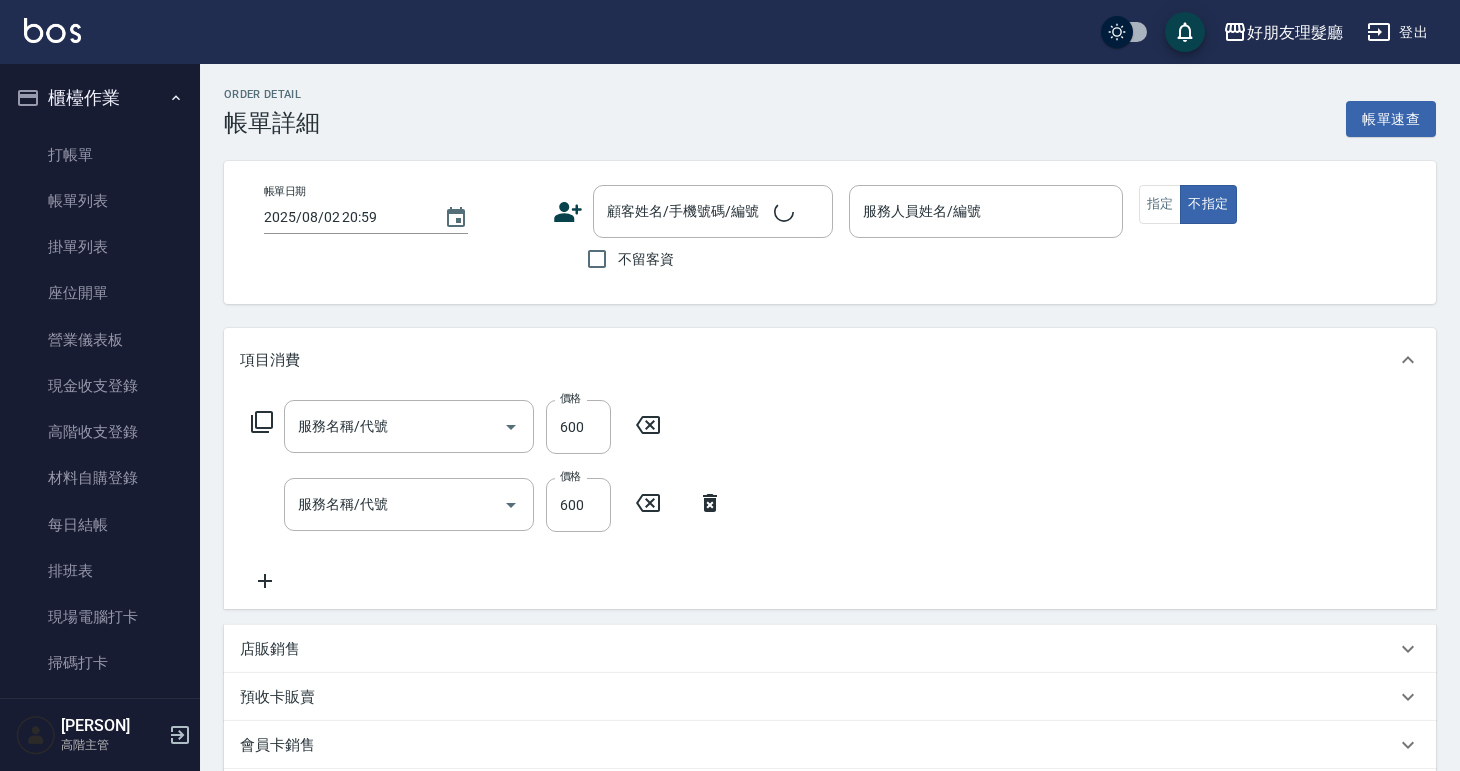 type on "777-777" 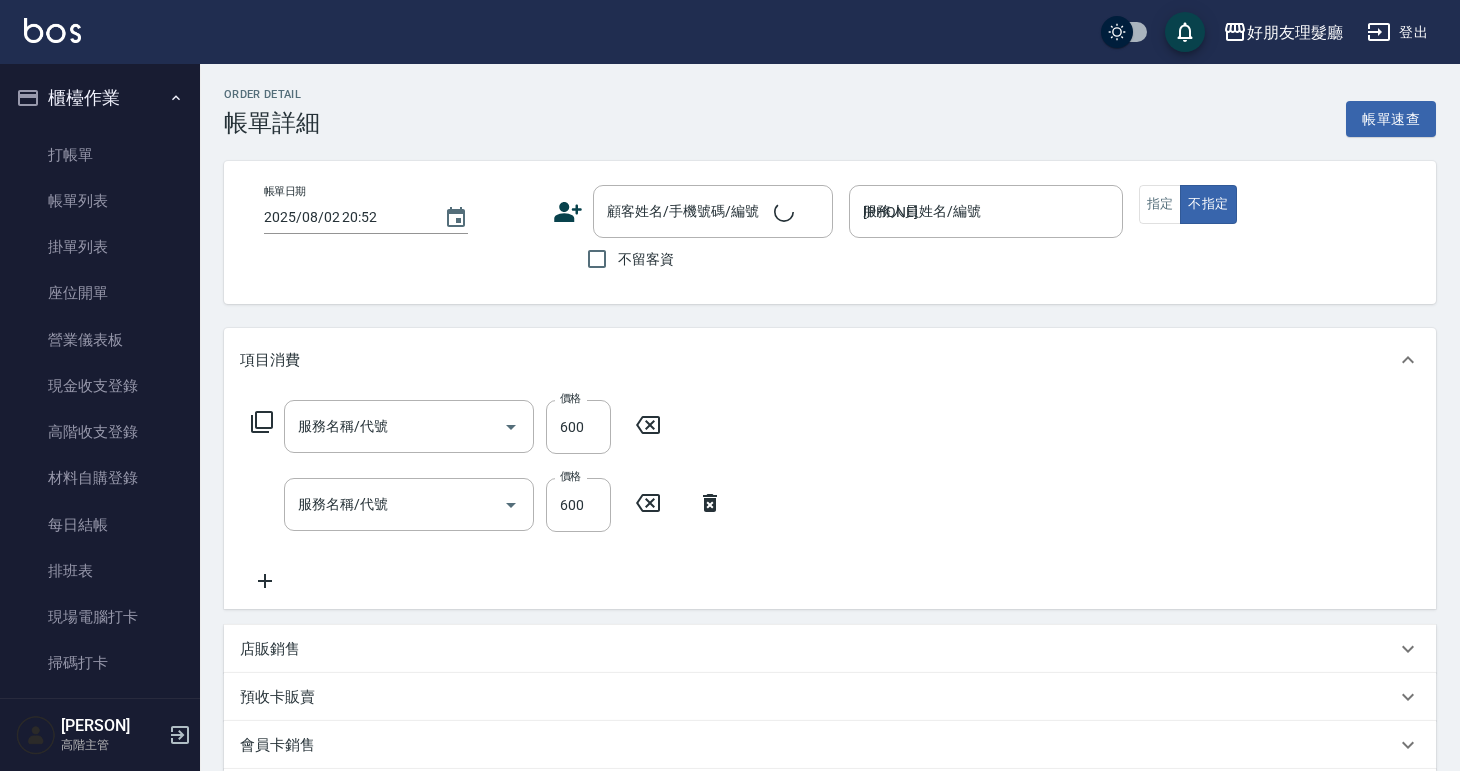 type on "剪(2)" 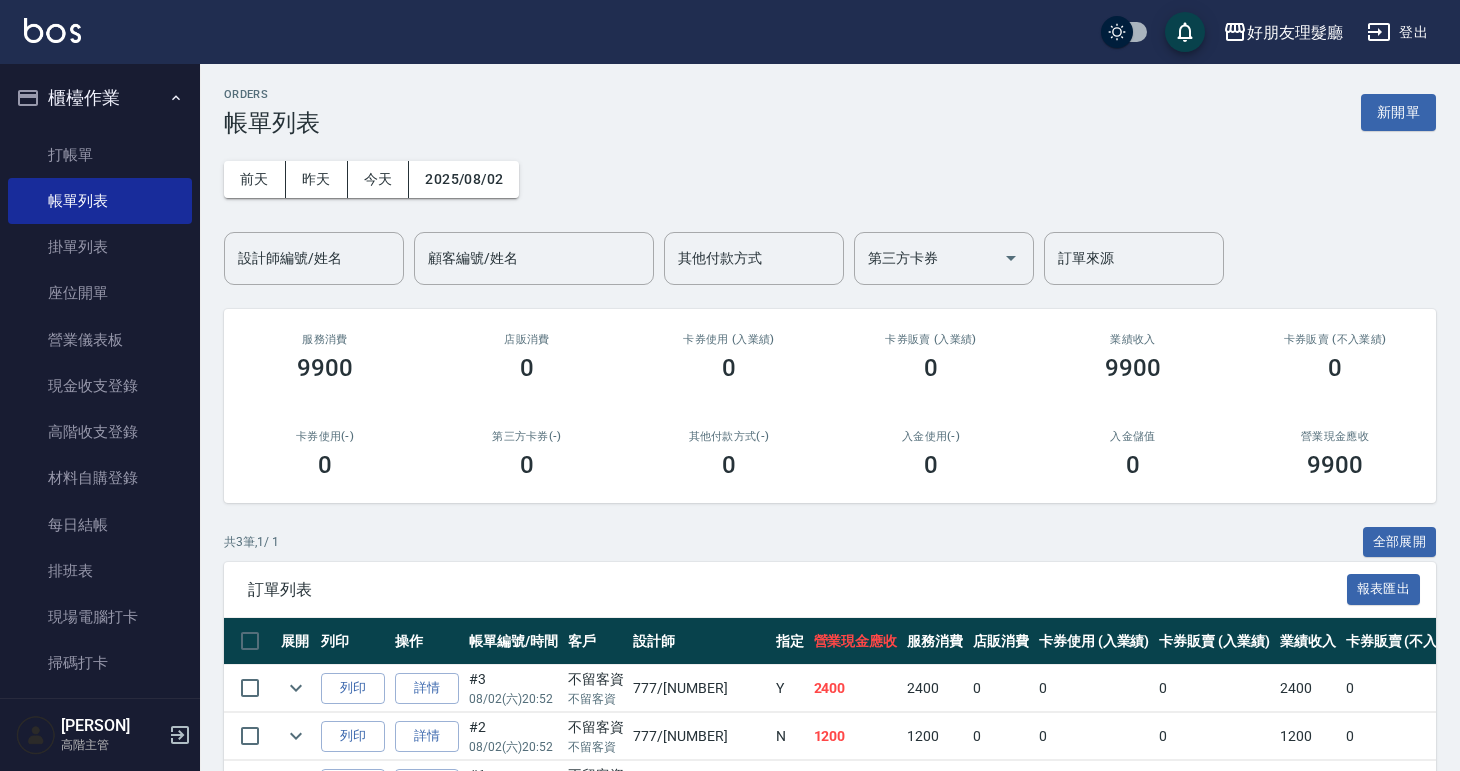 scroll, scrollTop: 131, scrollLeft: 0, axis: vertical 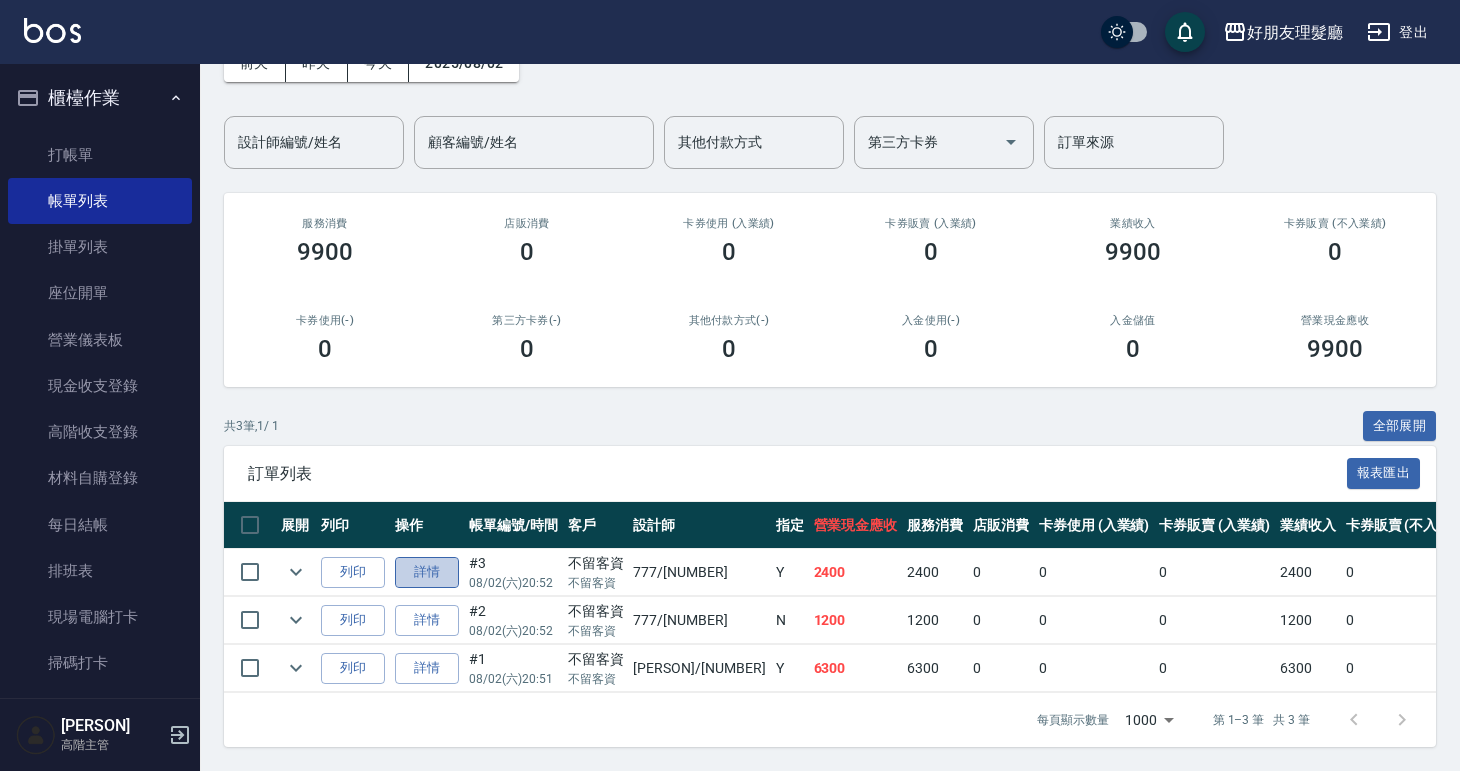 click on "詳情" at bounding box center [427, 572] 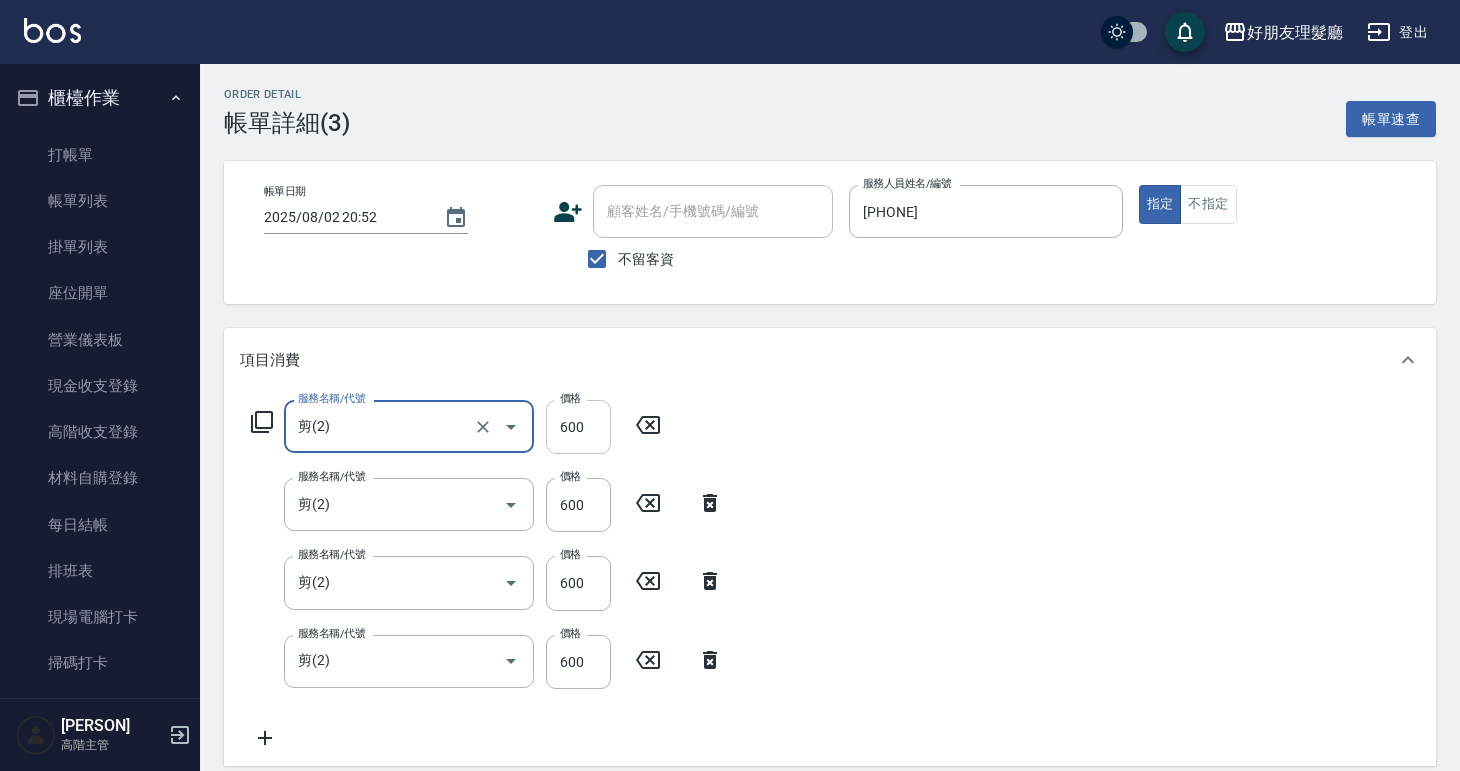click on "600" at bounding box center [578, 427] 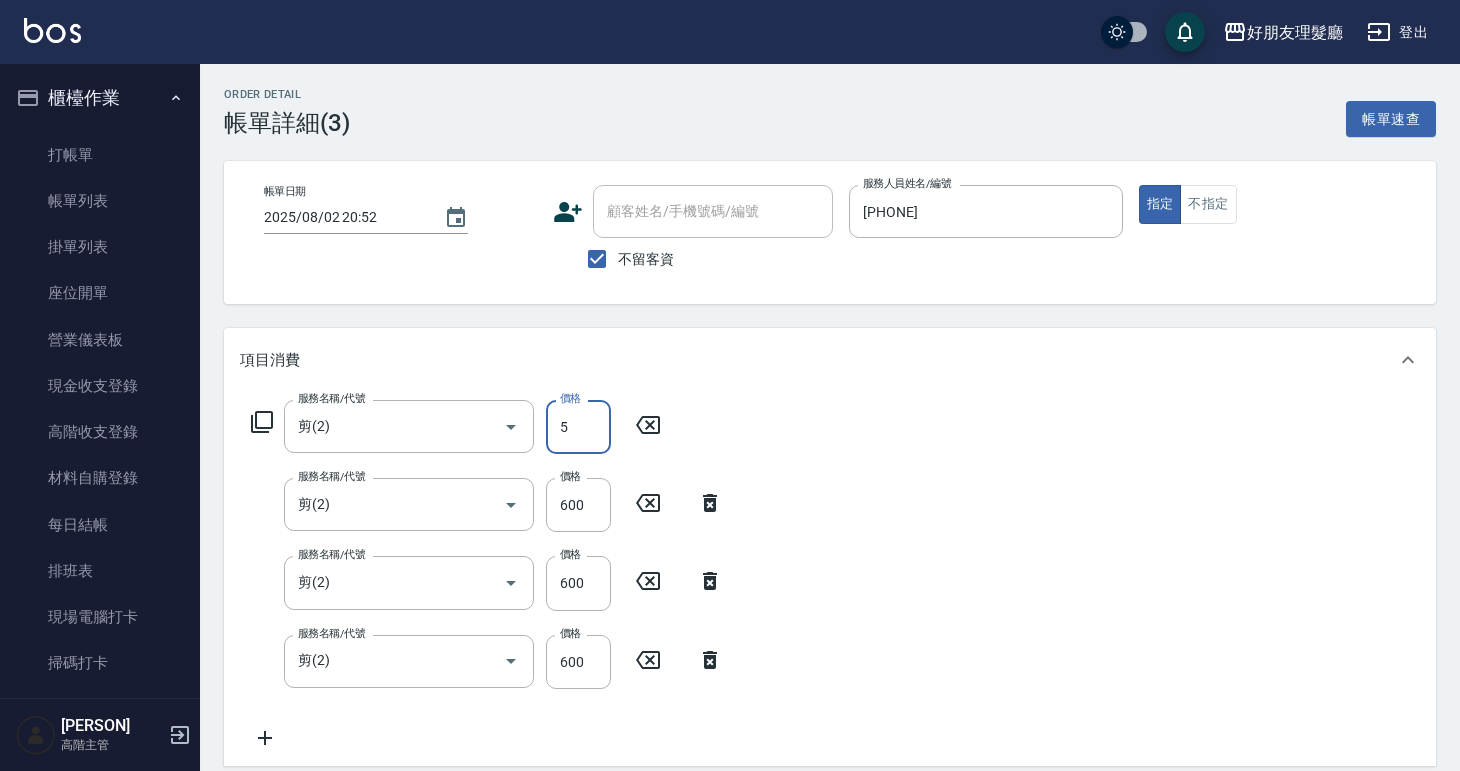 type on "500" 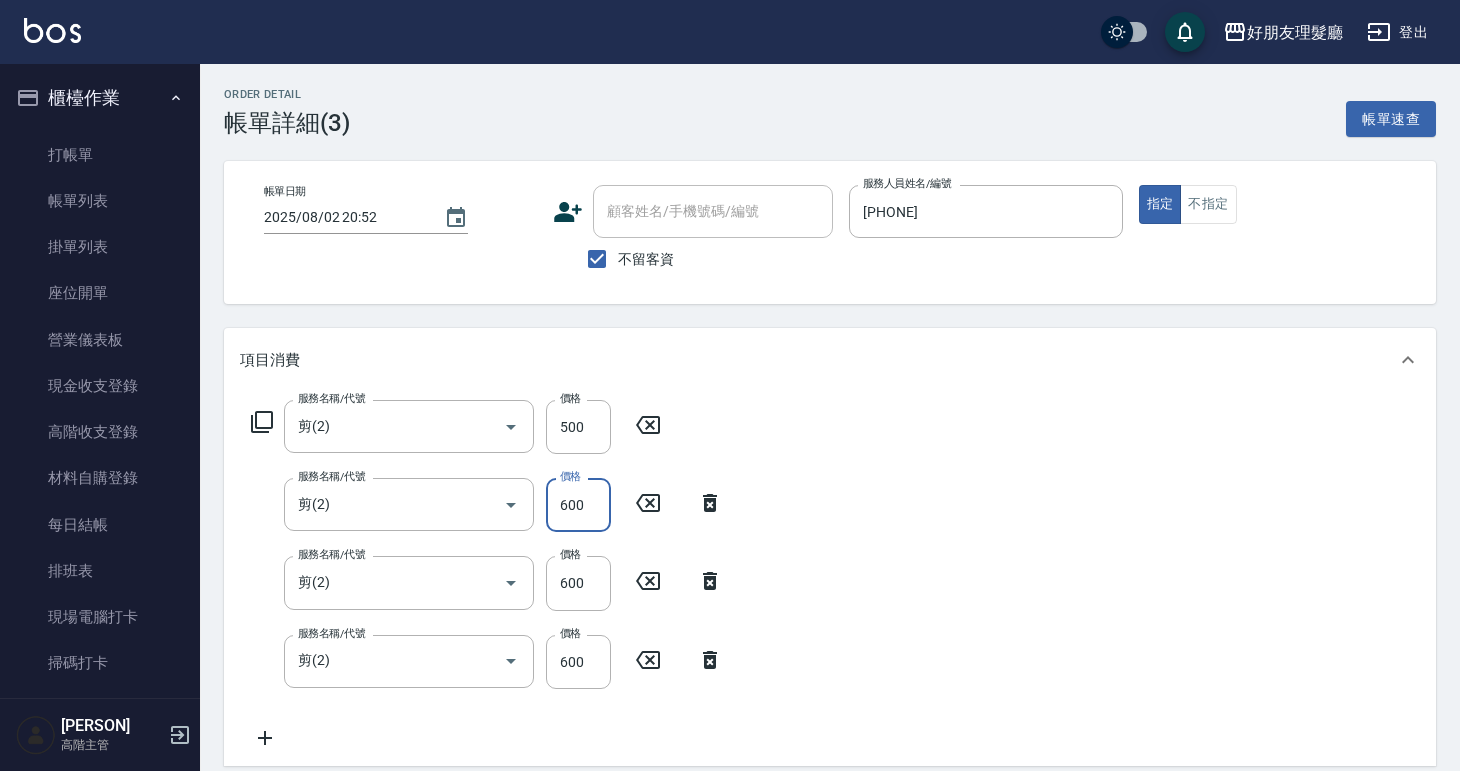 click on "600" at bounding box center (578, 505) 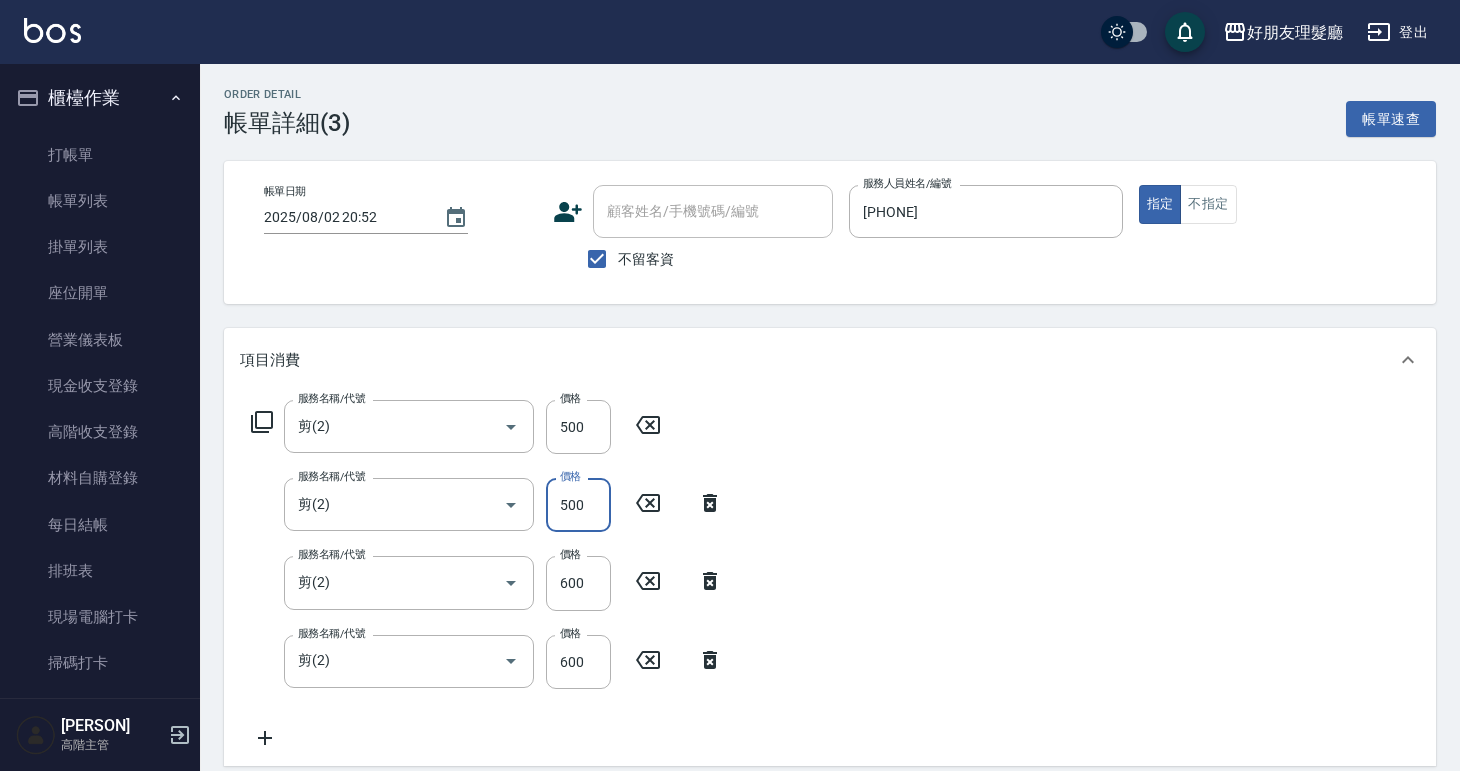 type on "500" 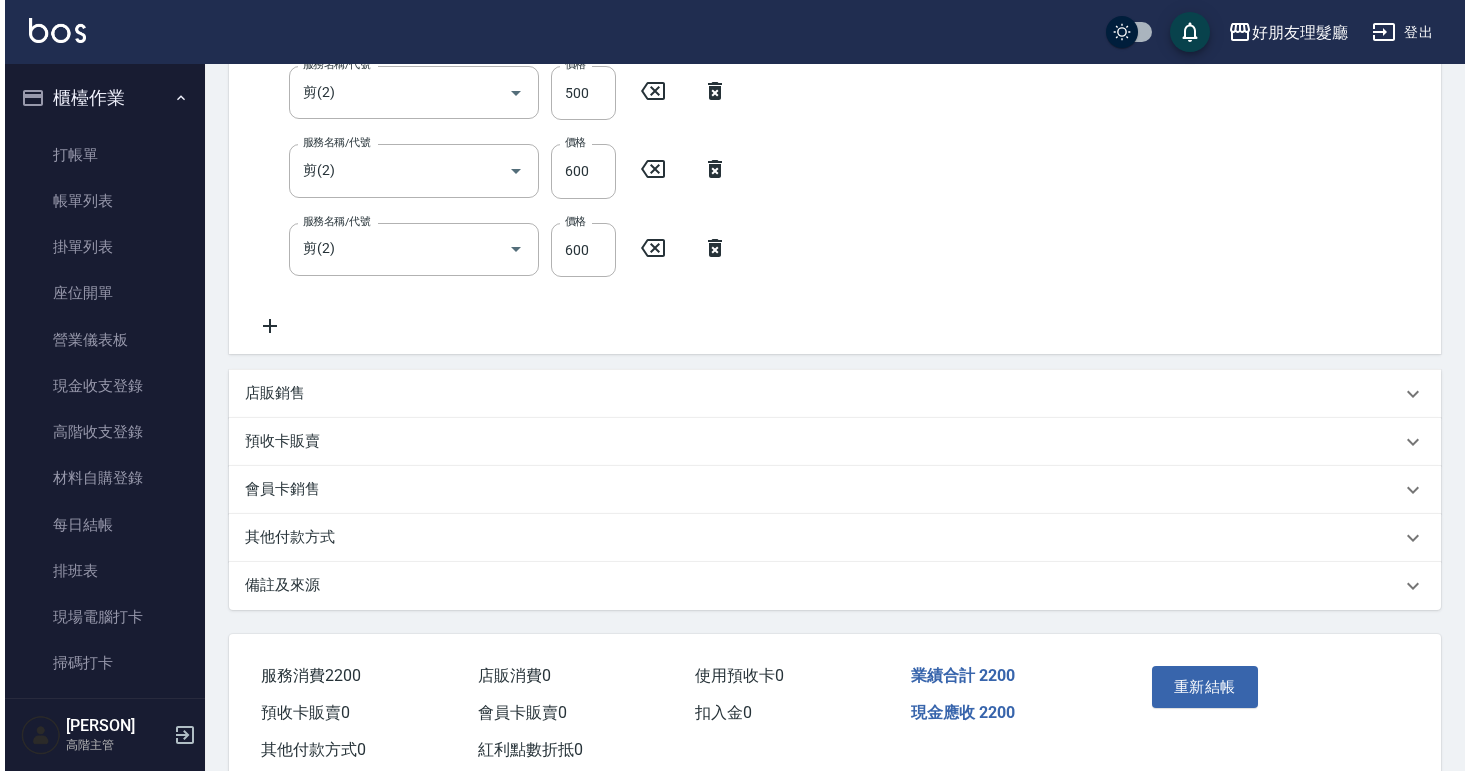 scroll, scrollTop: 463, scrollLeft: 0, axis: vertical 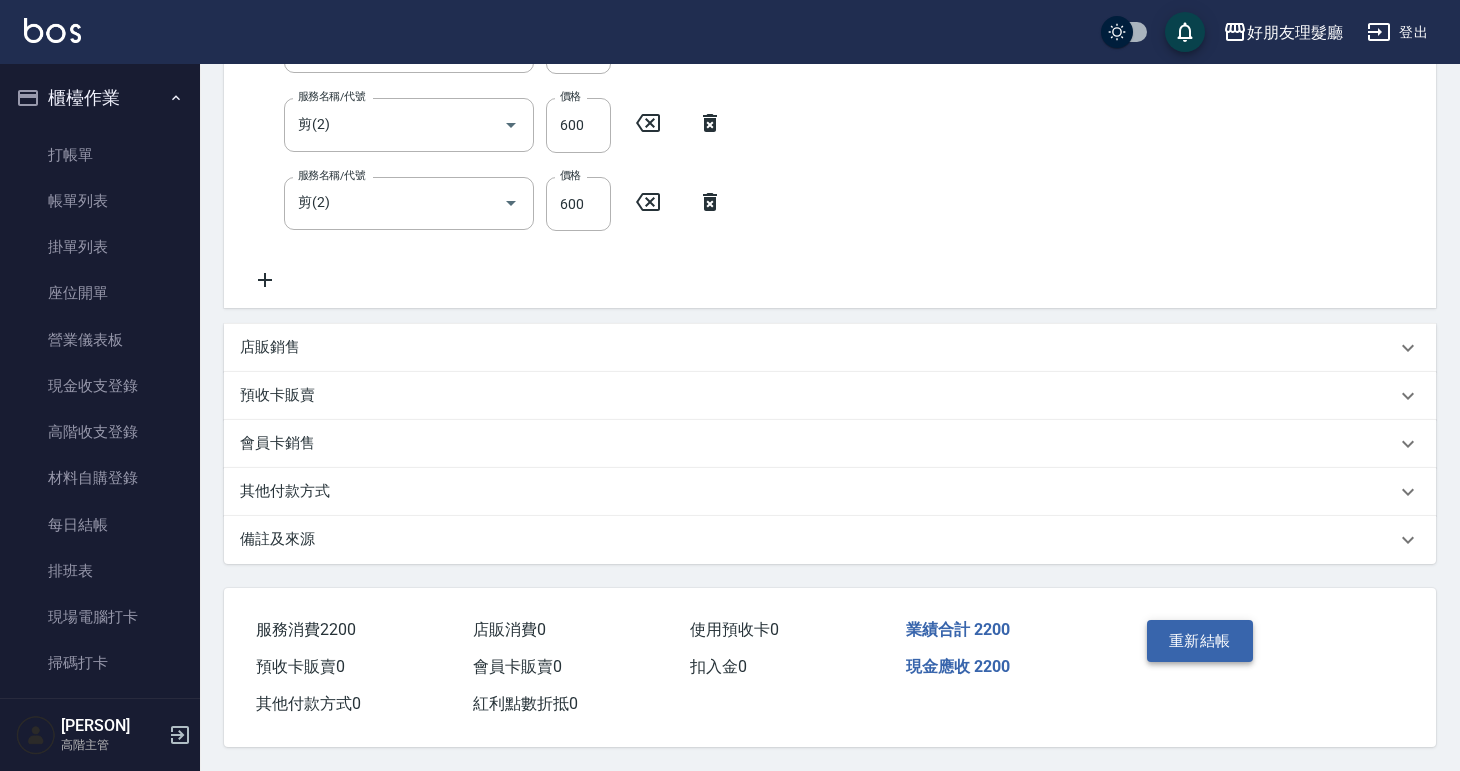 click on "重新結帳" at bounding box center (1200, 641) 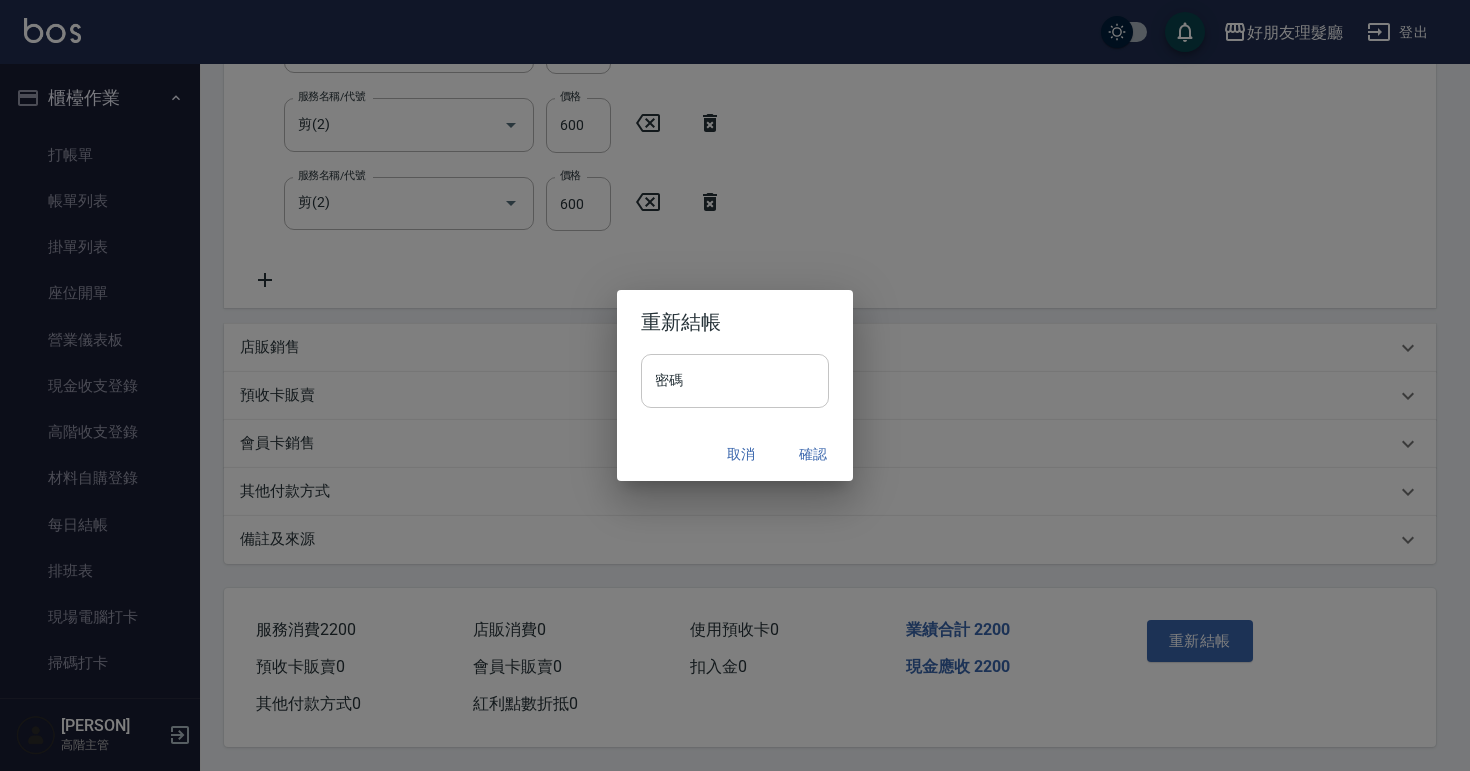 click on "密碼" at bounding box center [735, 381] 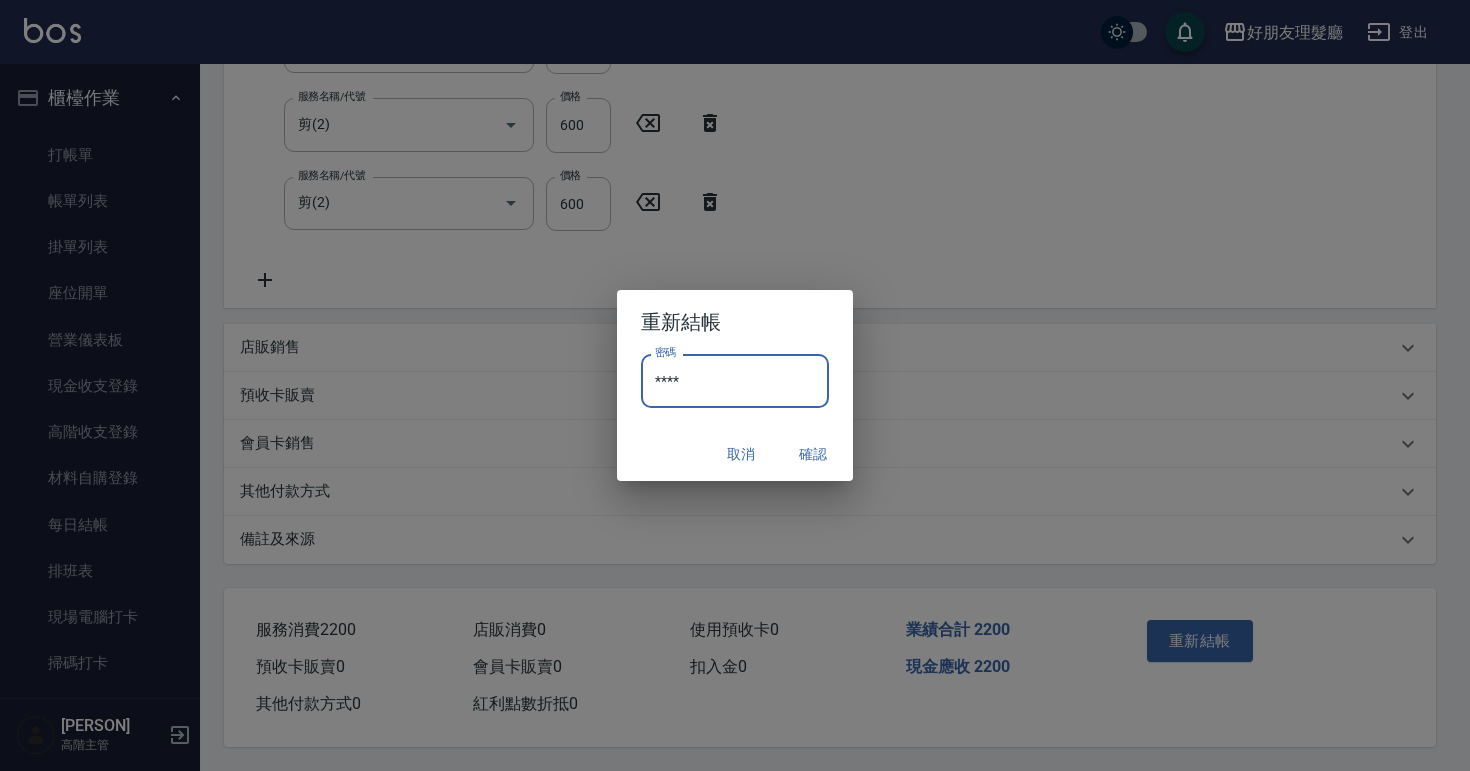 type on "****" 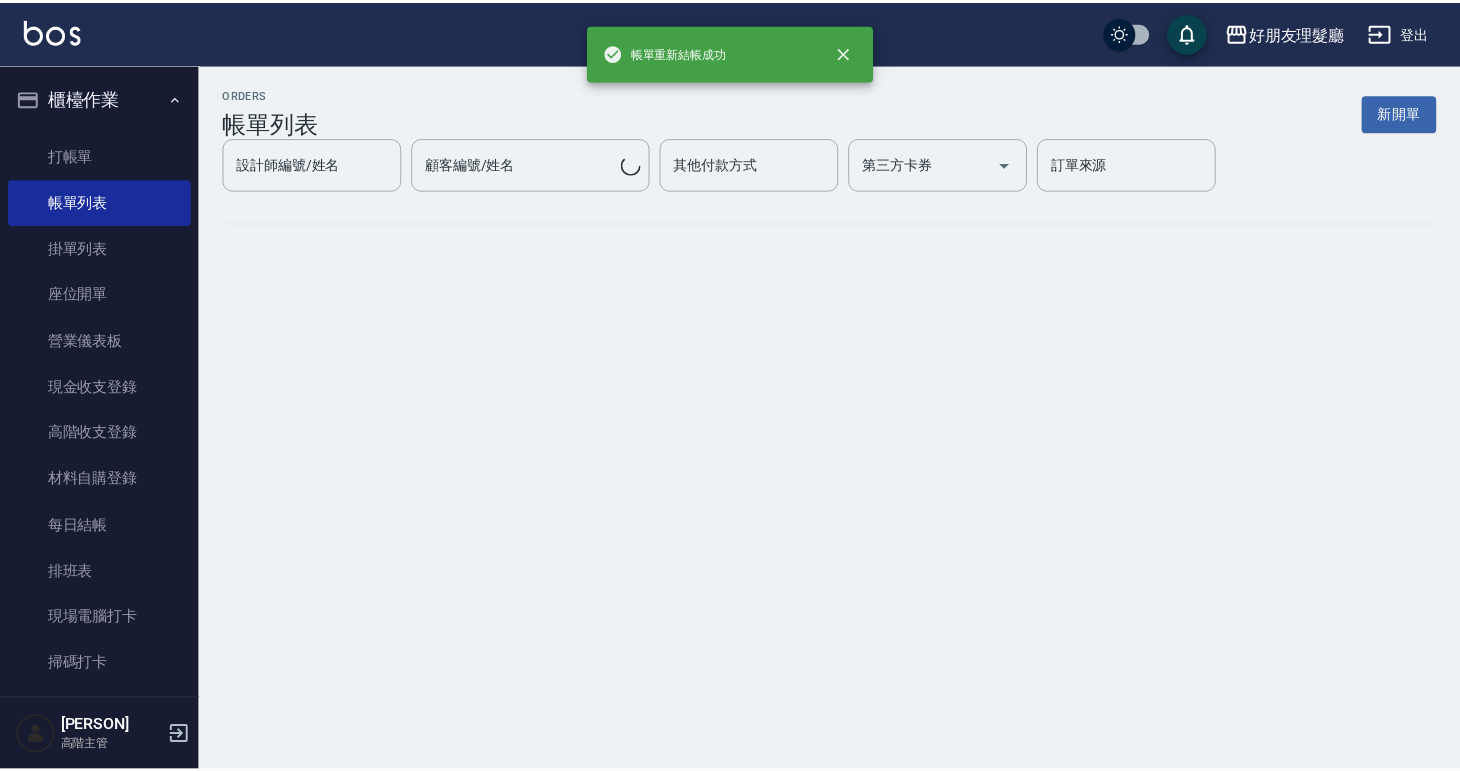 scroll, scrollTop: 0, scrollLeft: 0, axis: both 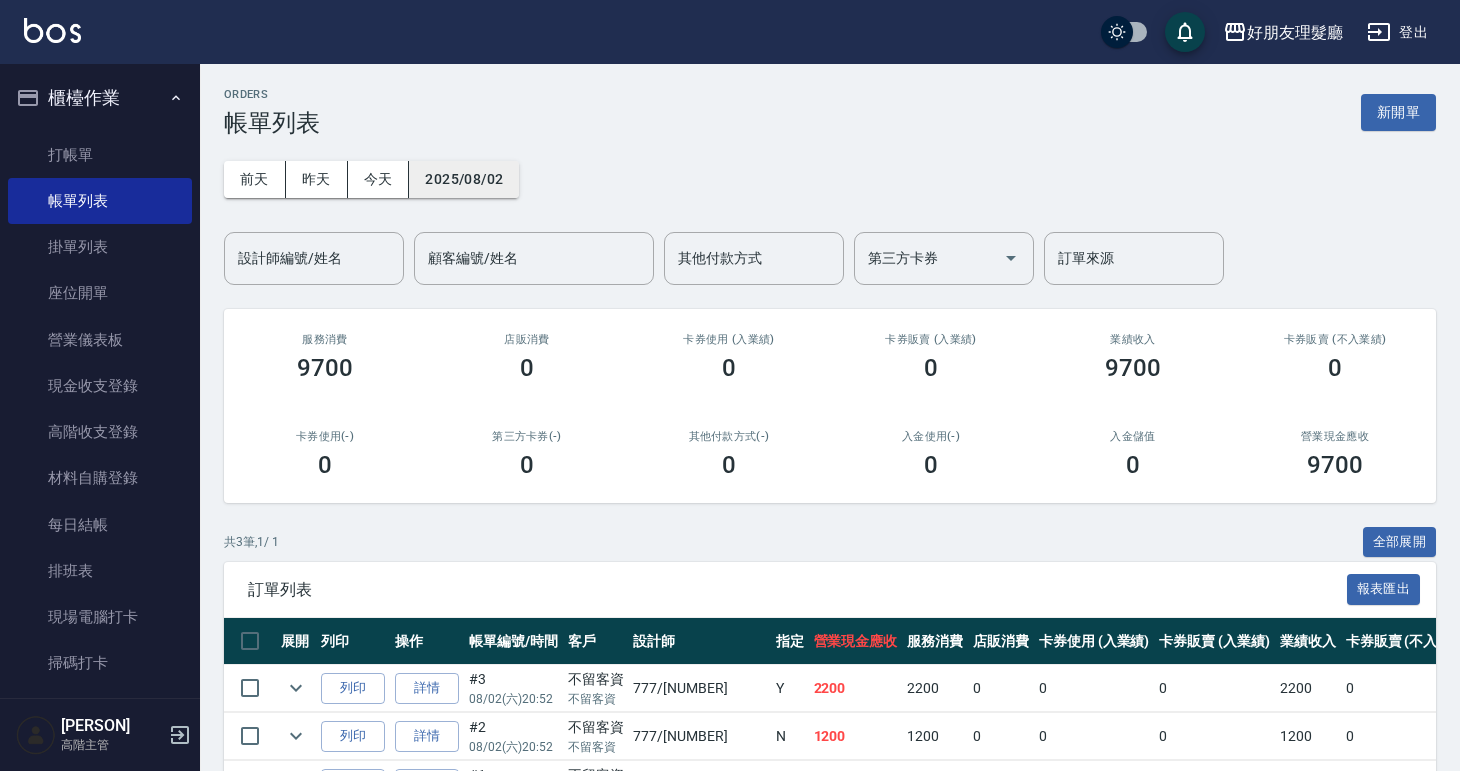 click on "2025/08/02" at bounding box center [464, 179] 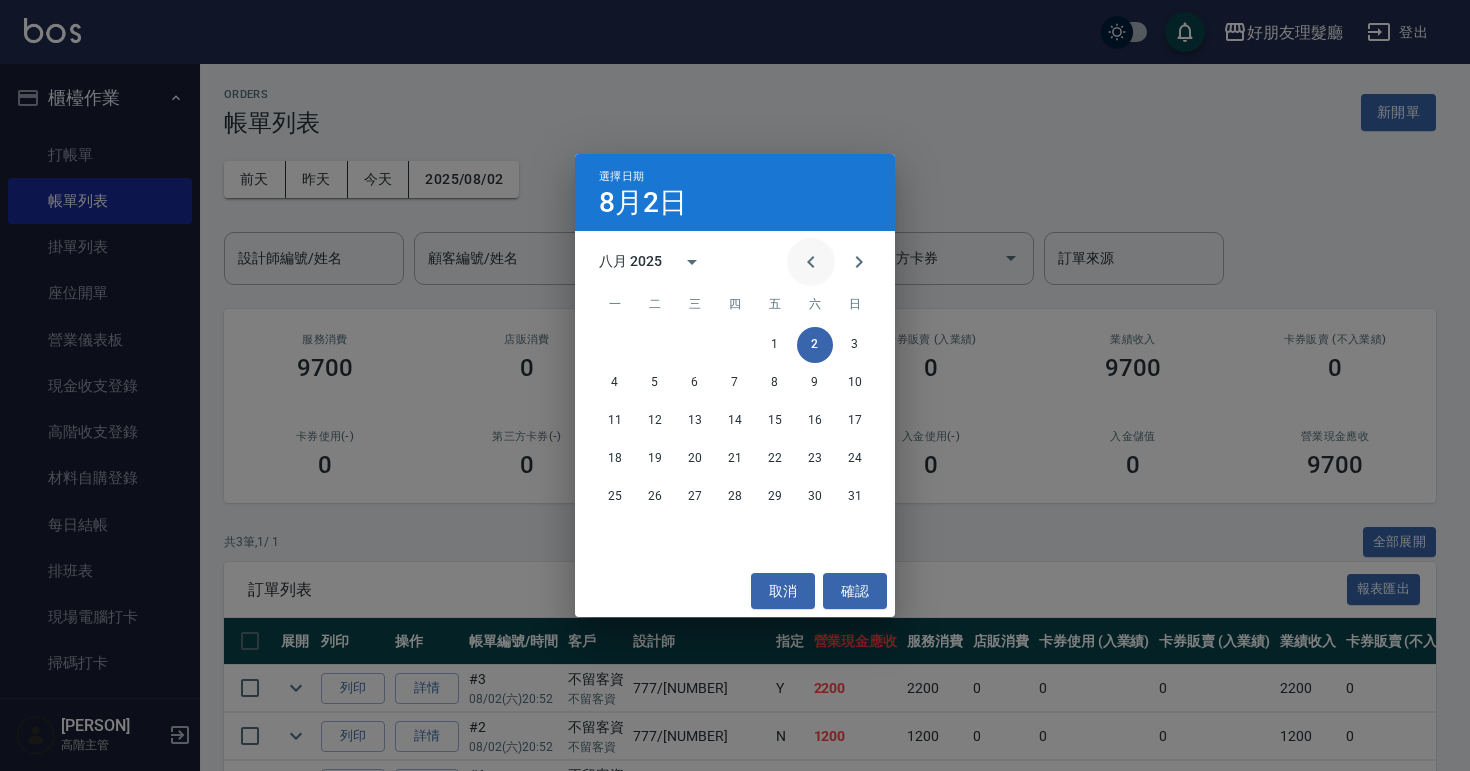 click at bounding box center [811, 262] 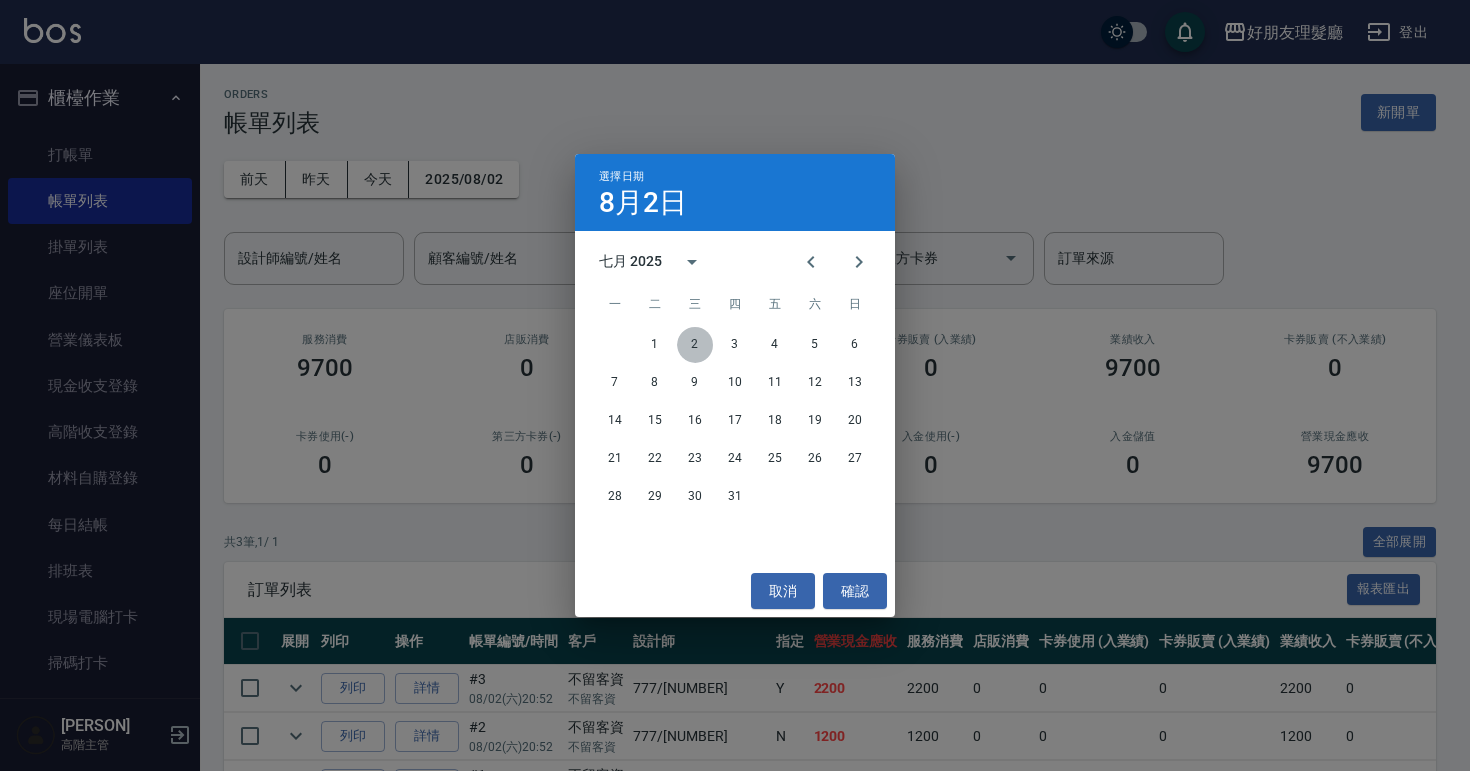 click on "2" at bounding box center (695, 345) 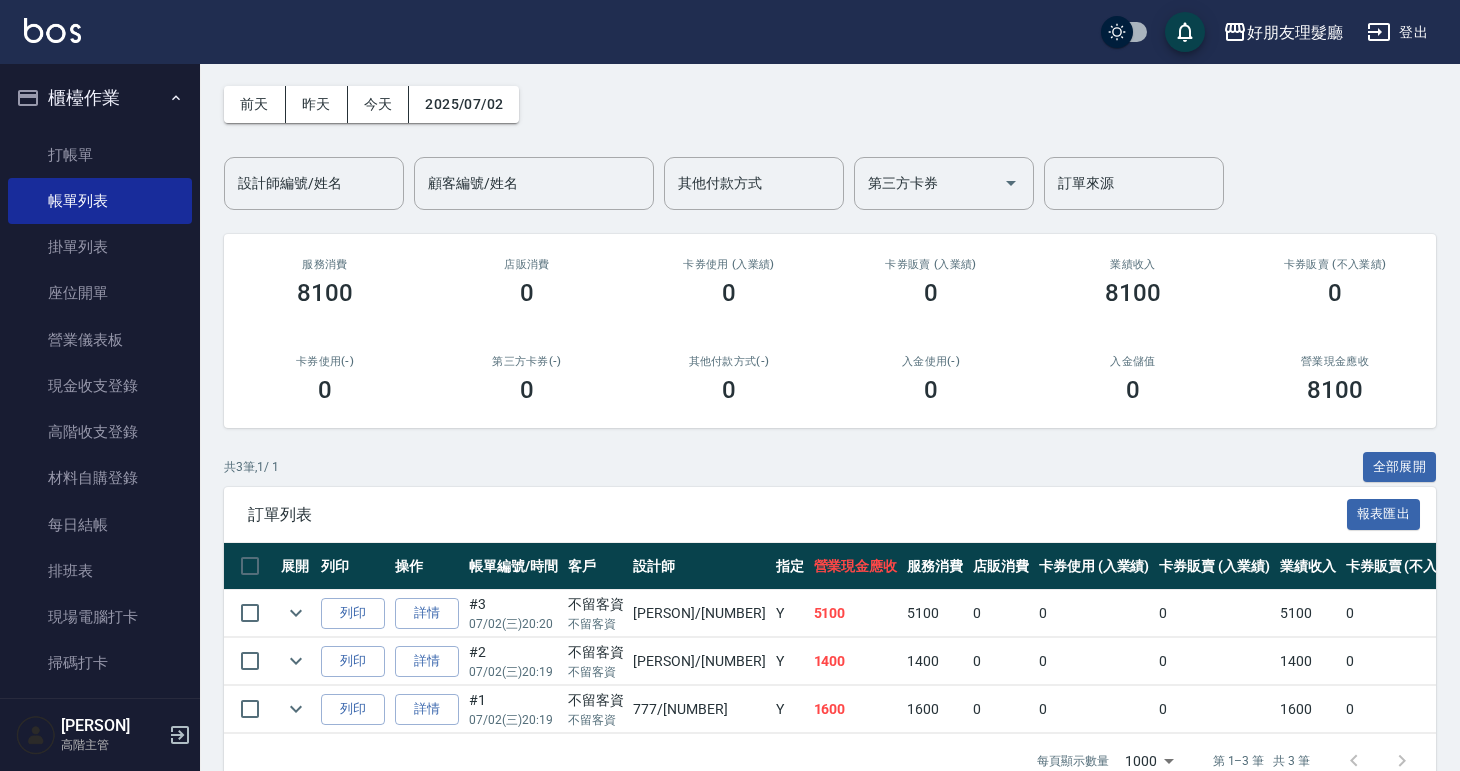 scroll, scrollTop: 131, scrollLeft: 0, axis: vertical 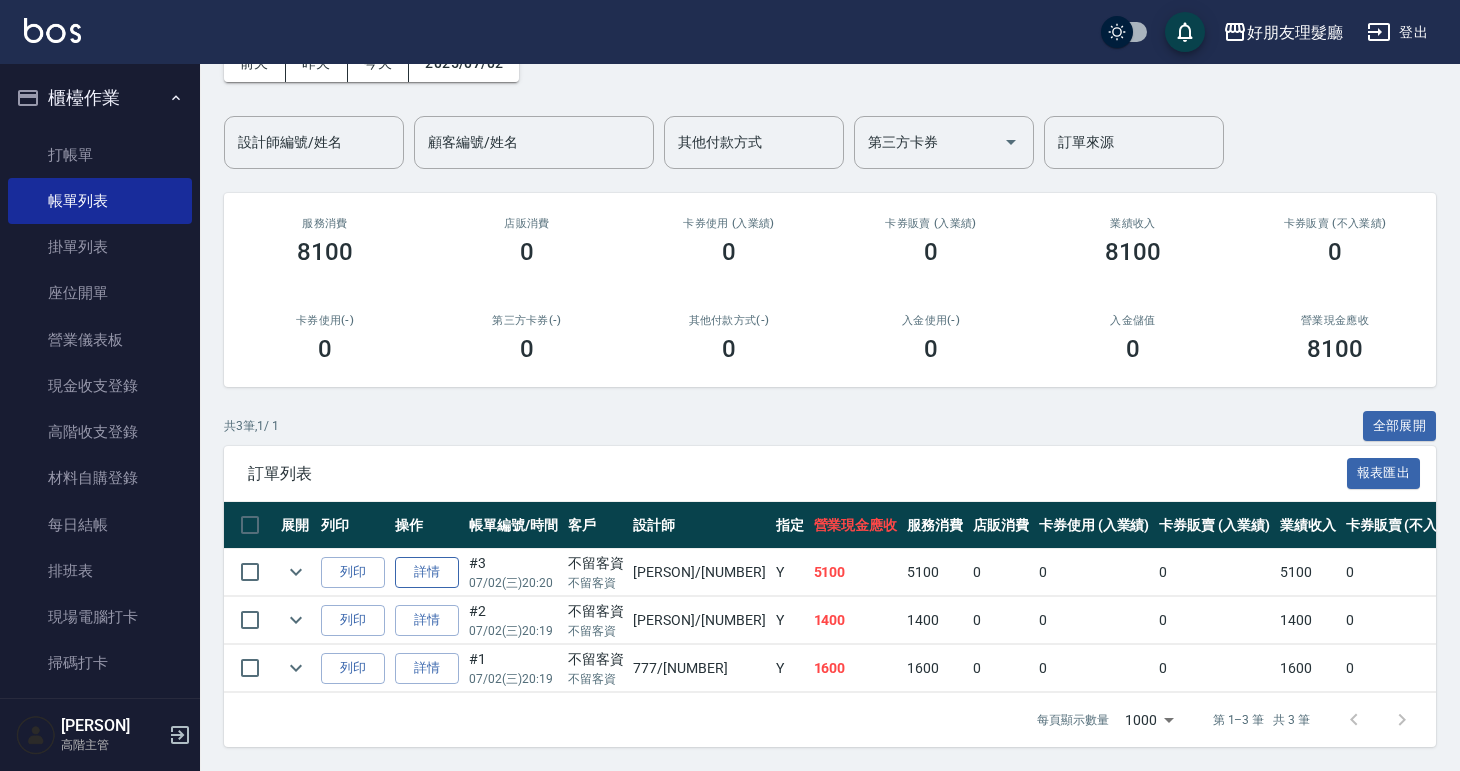 click on "詳情" at bounding box center [427, 572] 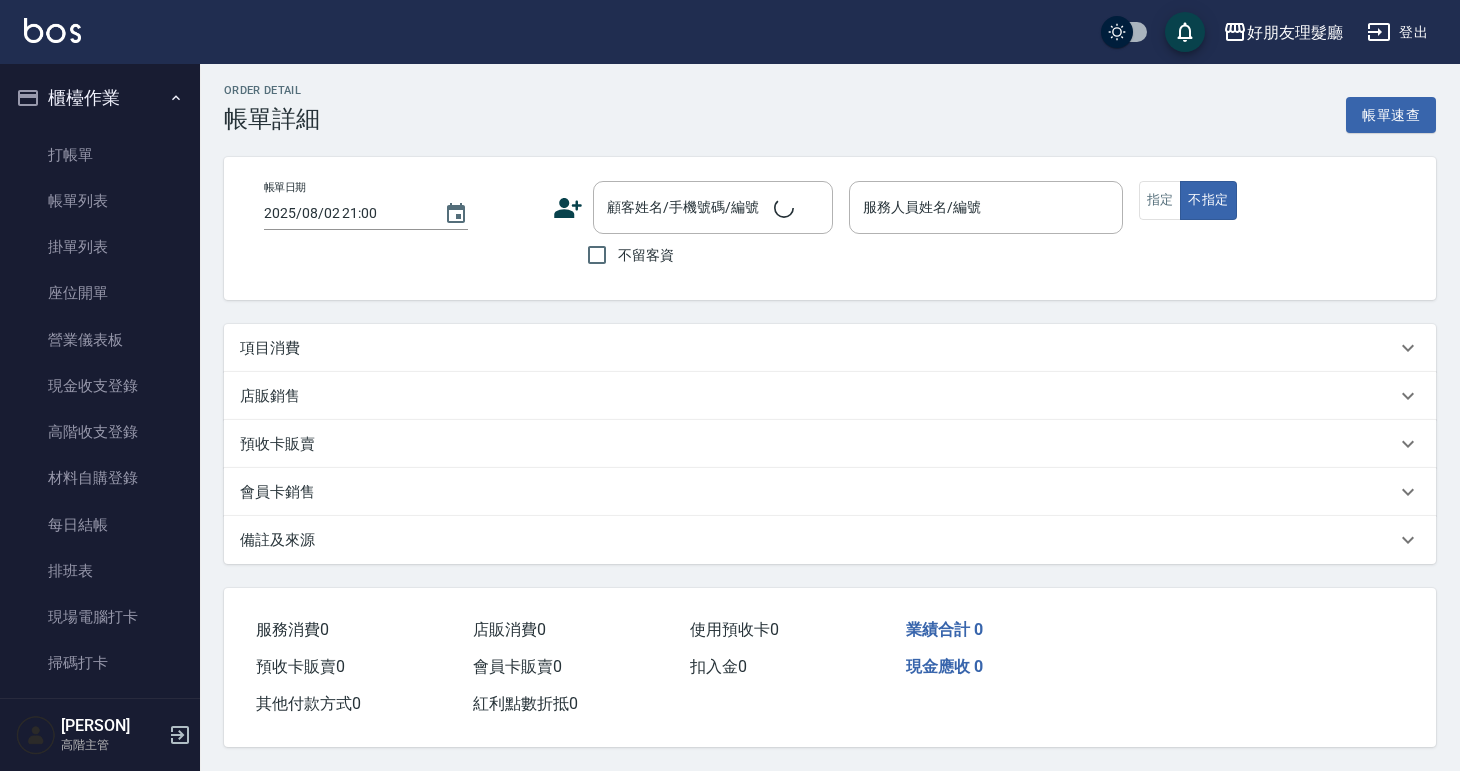 scroll, scrollTop: 0, scrollLeft: 0, axis: both 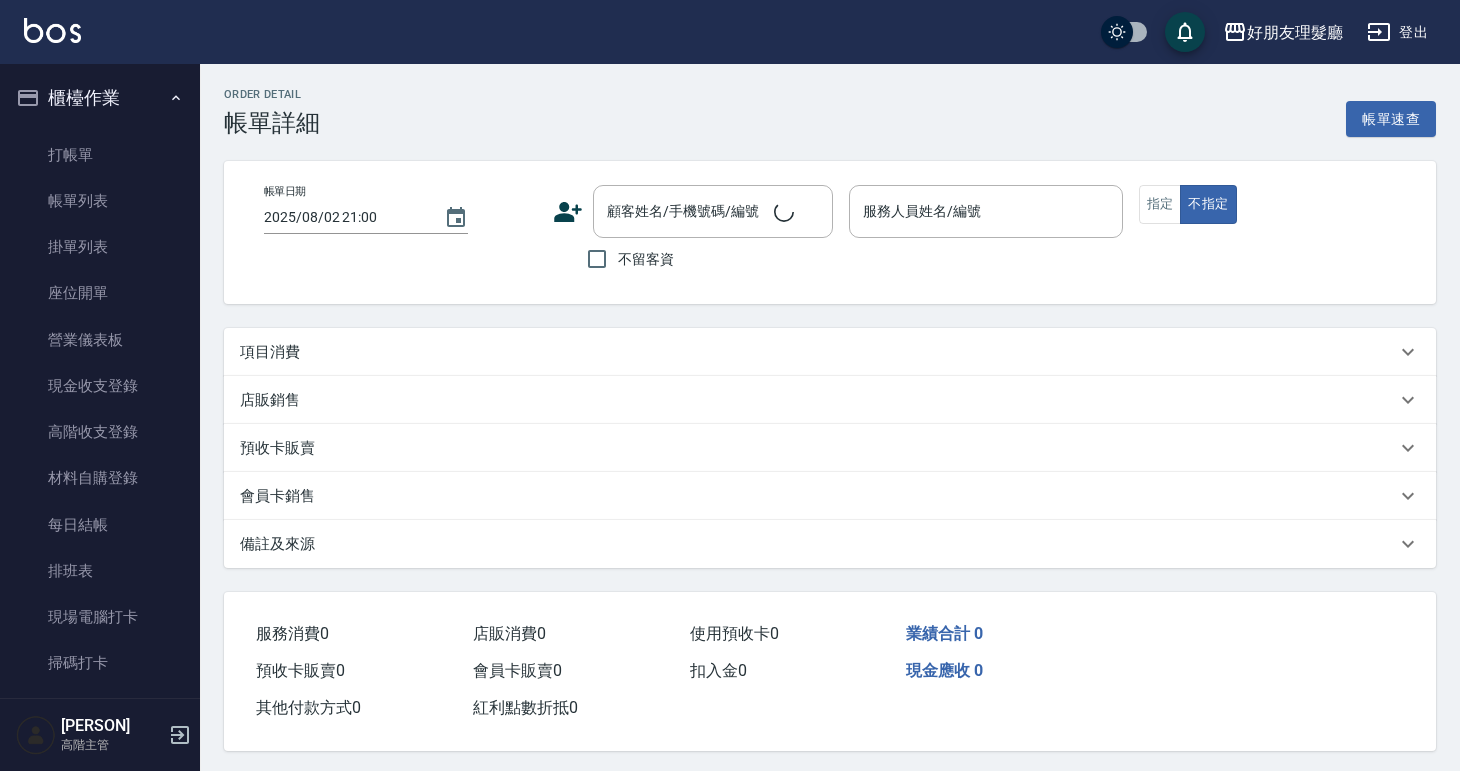 type on "2025/07/02 20:20" 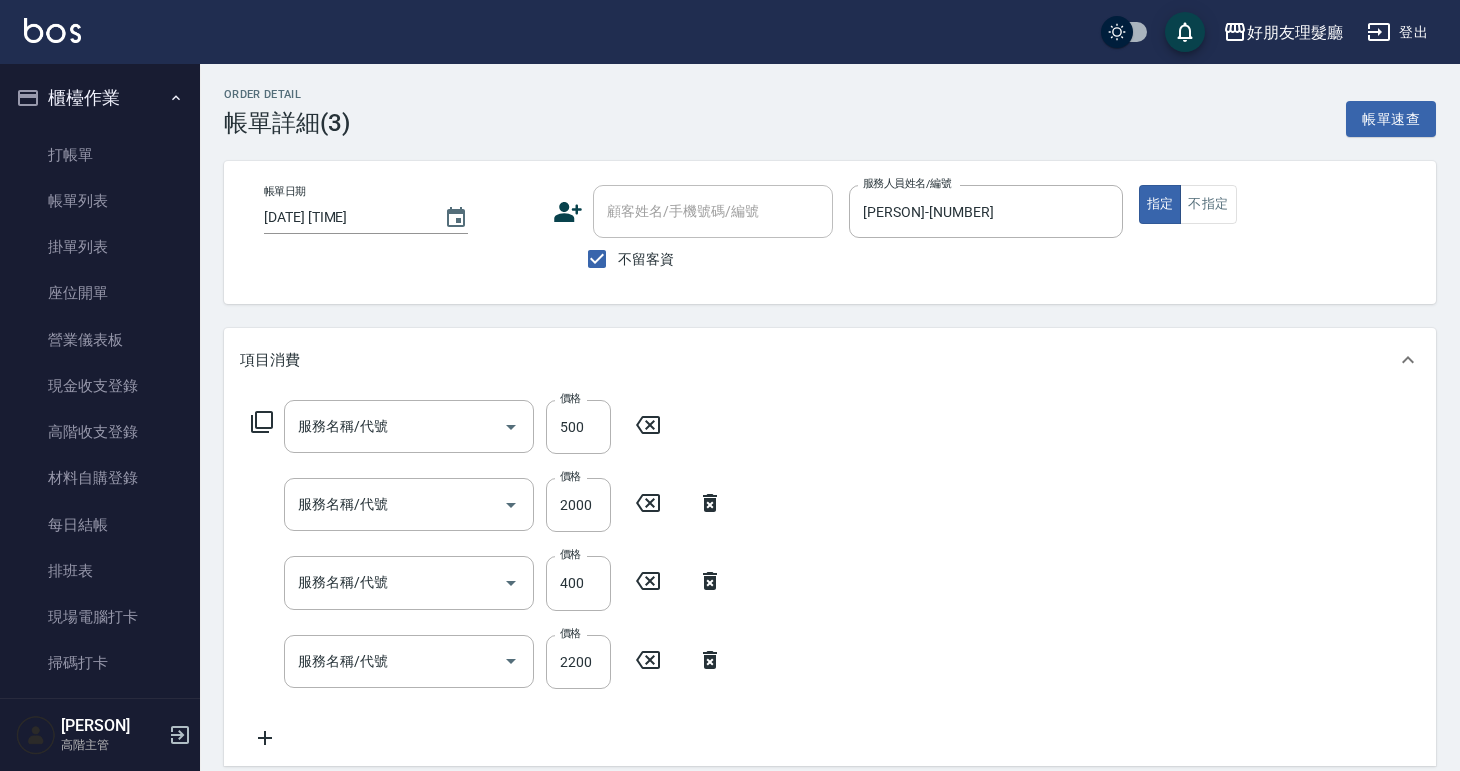 type on "剪(2)" 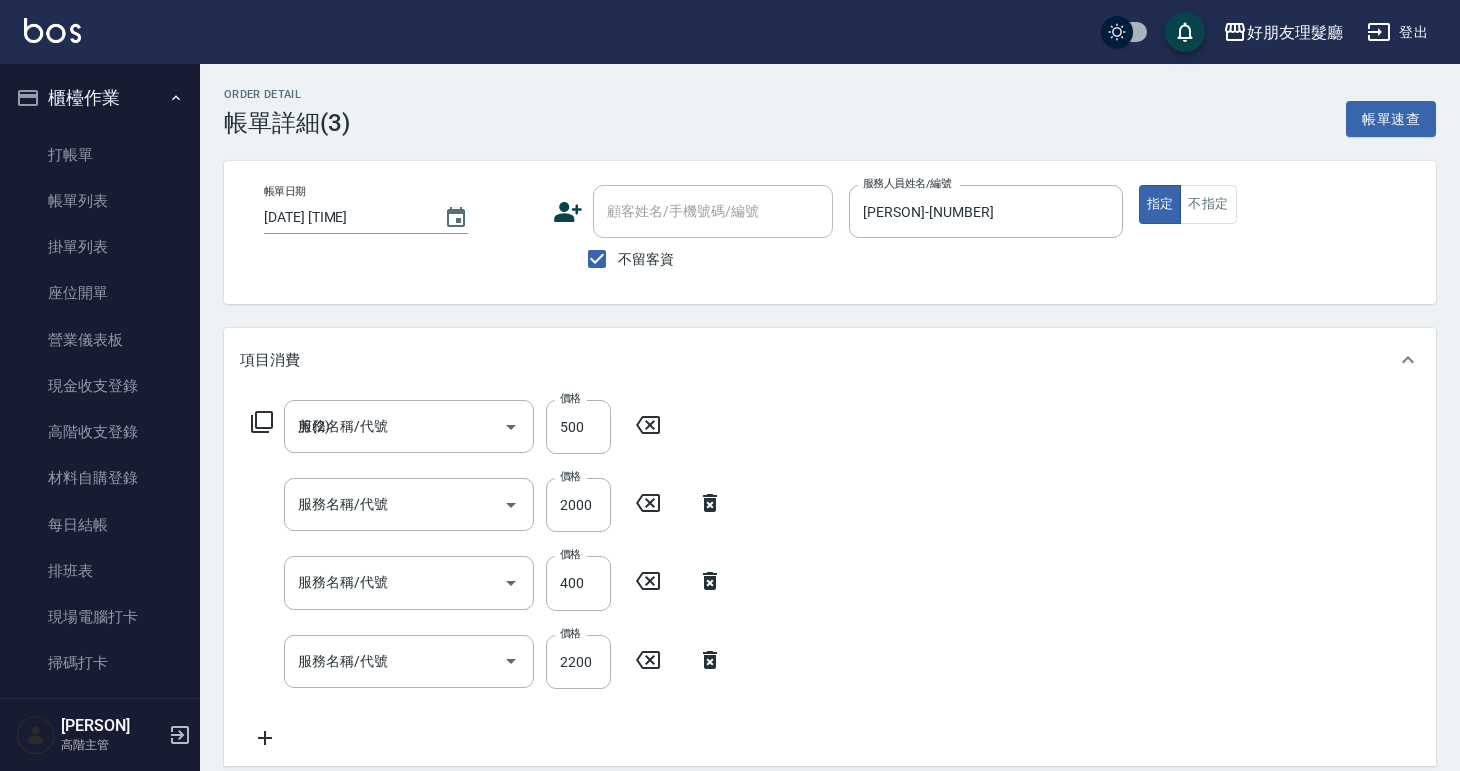 type on "染(4)" 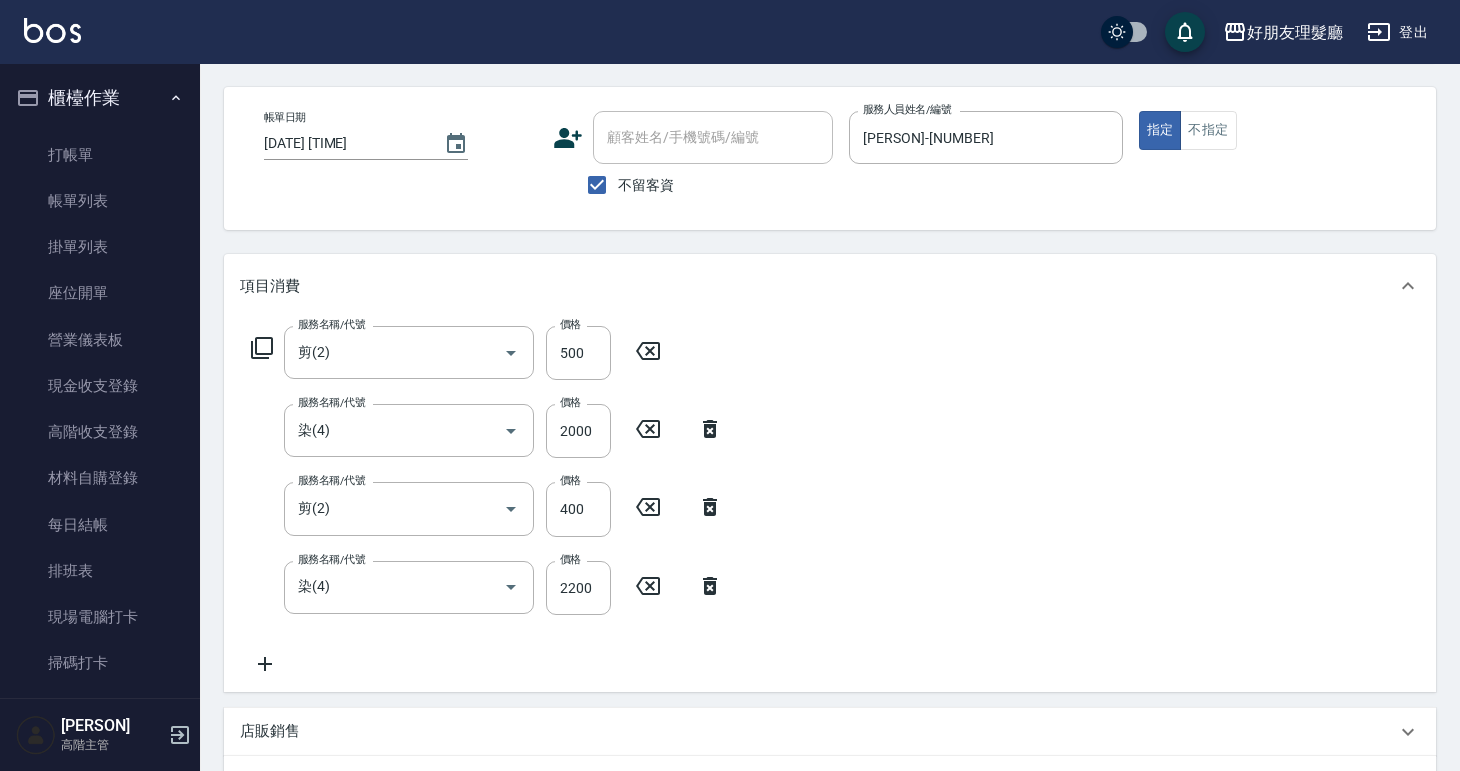 scroll, scrollTop: 156, scrollLeft: 0, axis: vertical 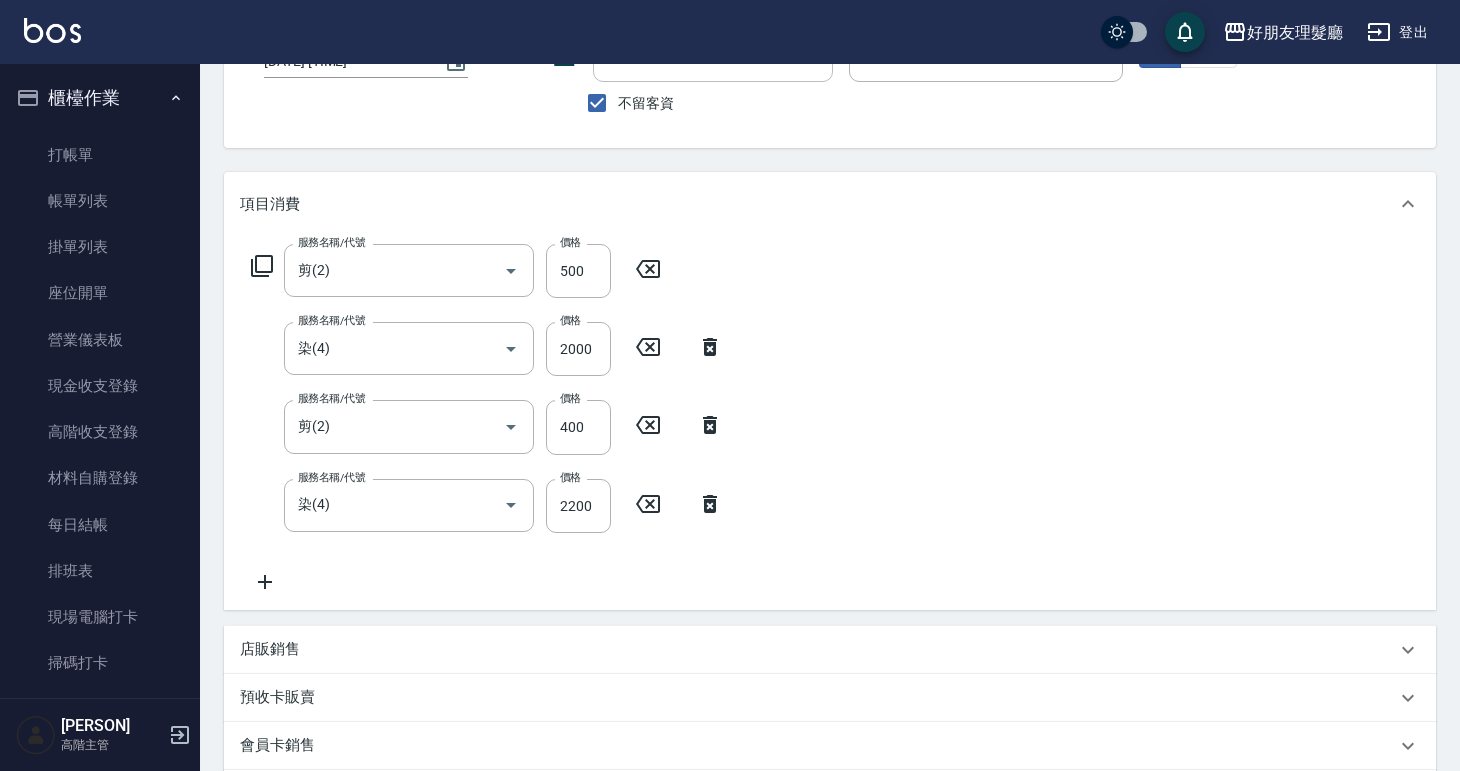 click 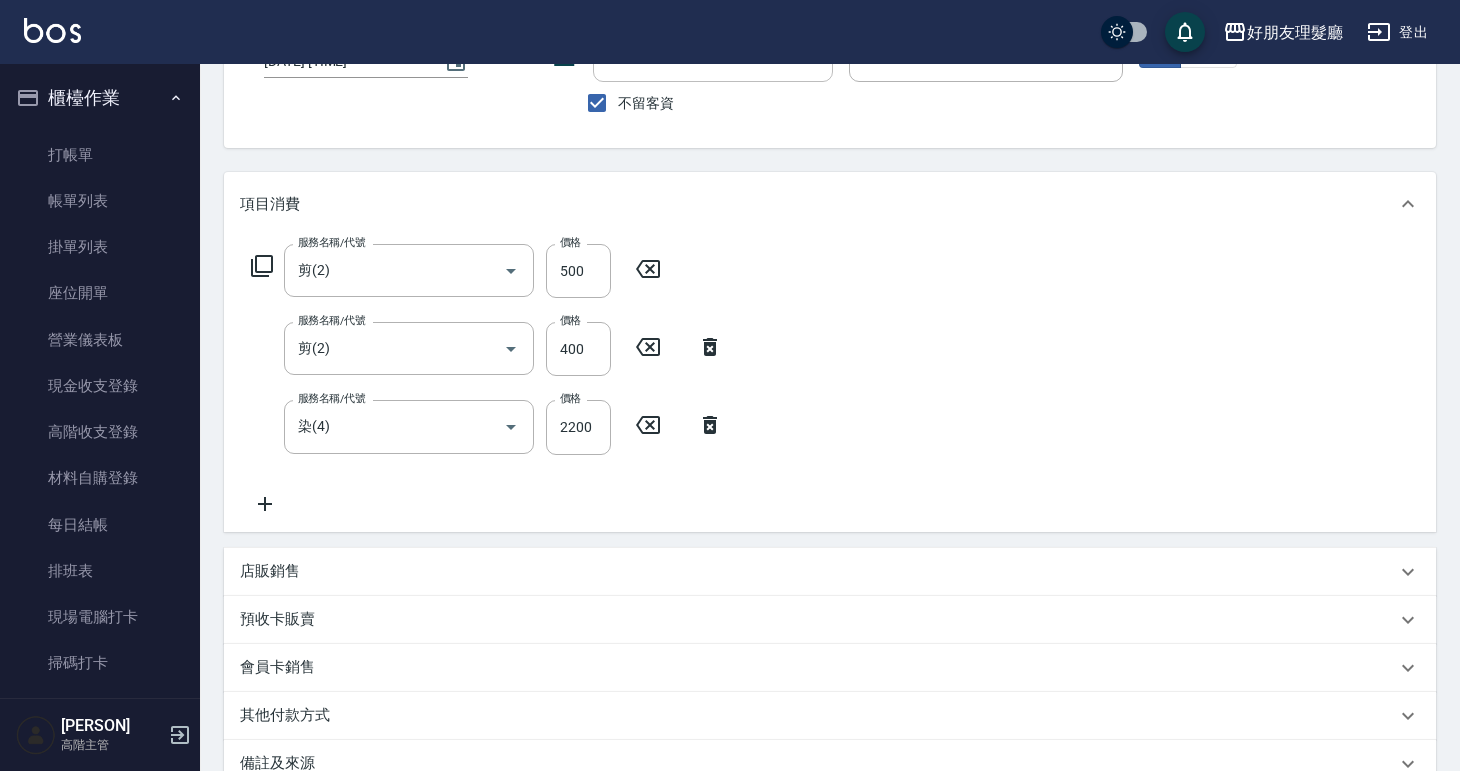 click 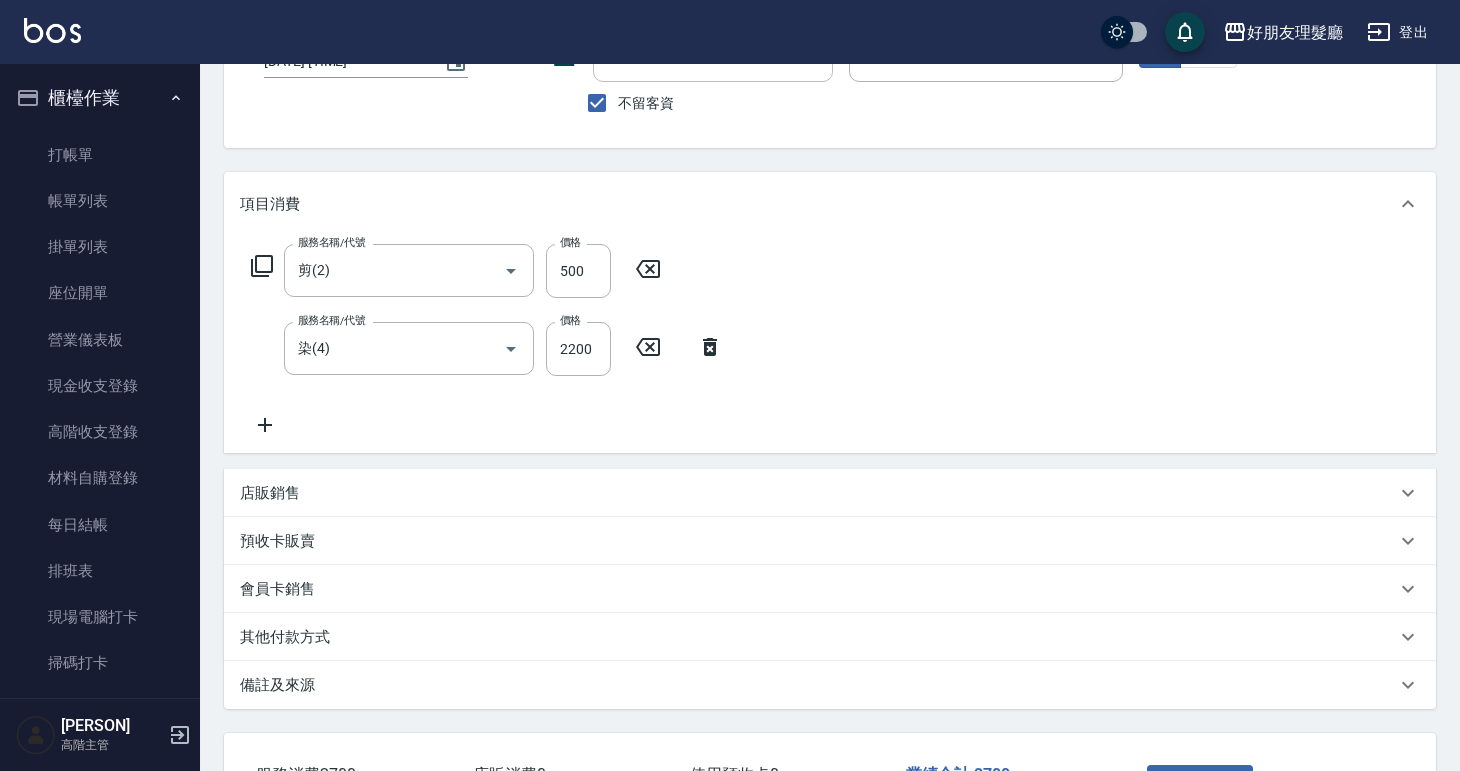 click 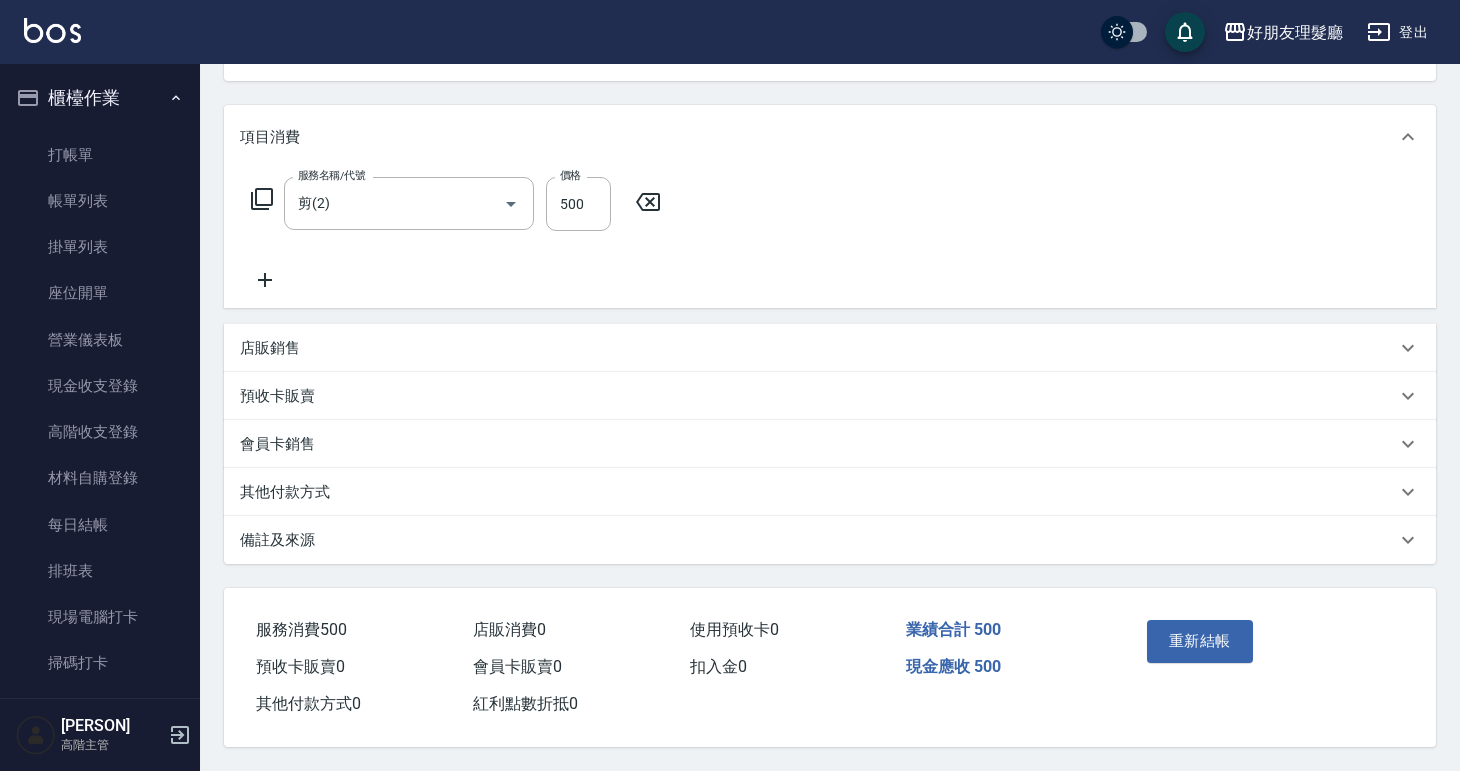 scroll, scrollTop: 0, scrollLeft: 0, axis: both 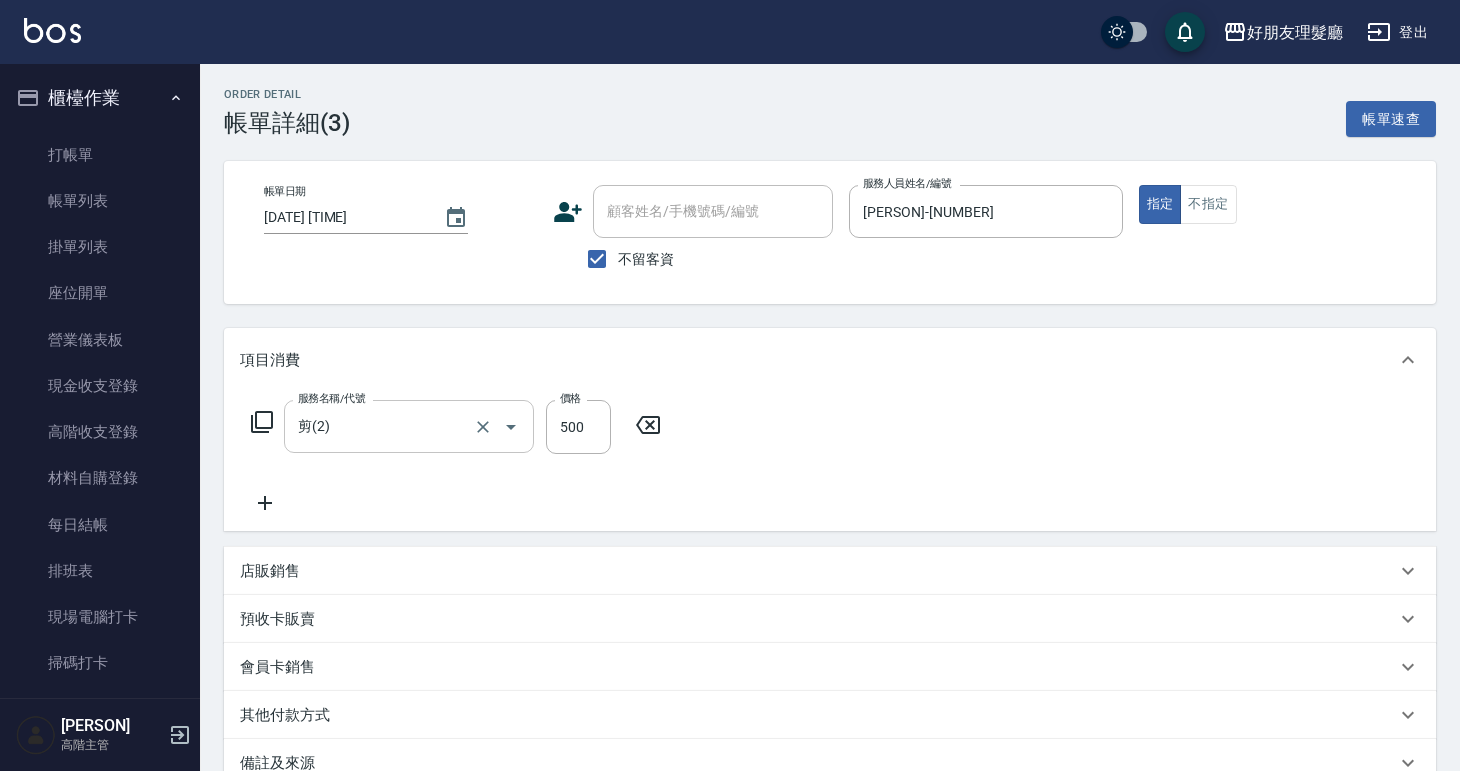 click at bounding box center (511, 427) 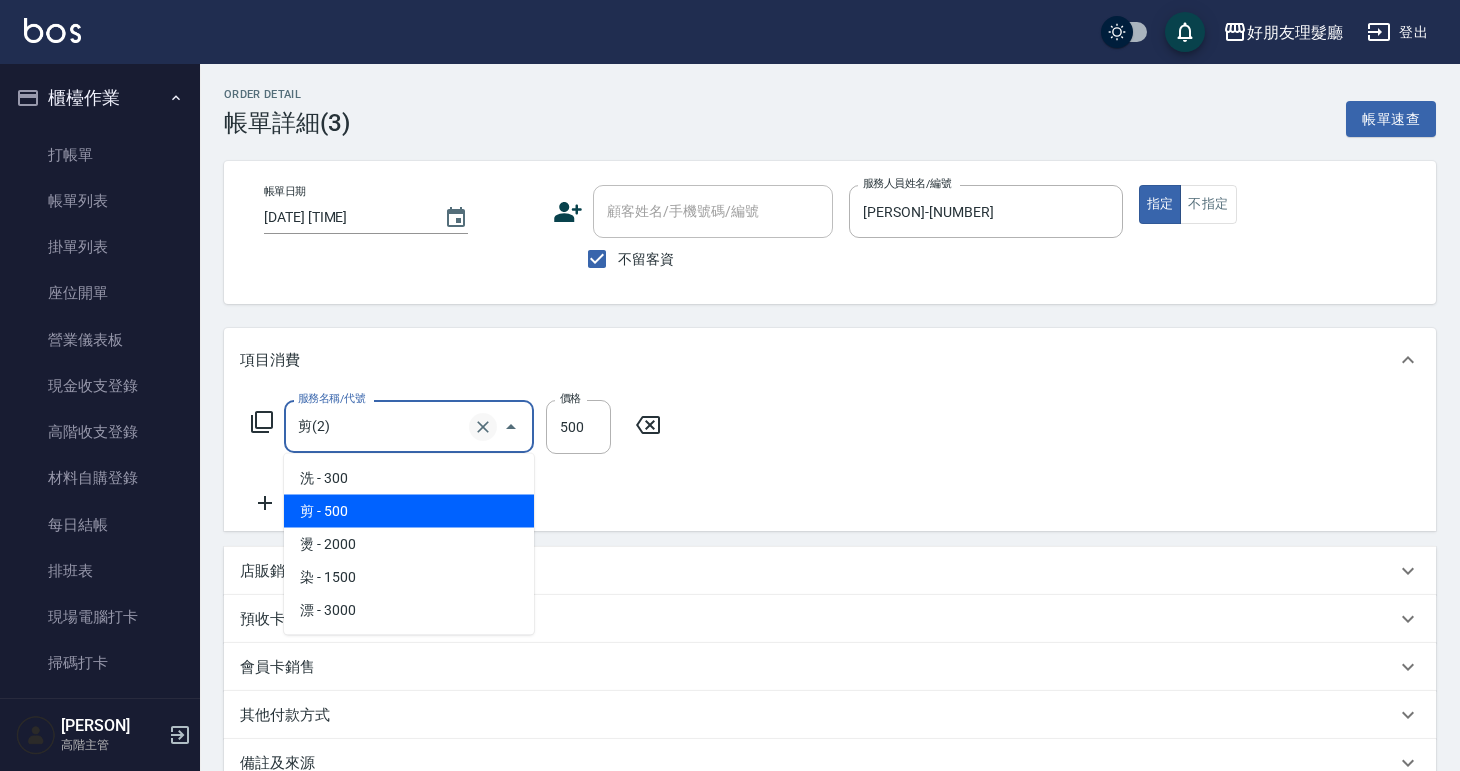 click 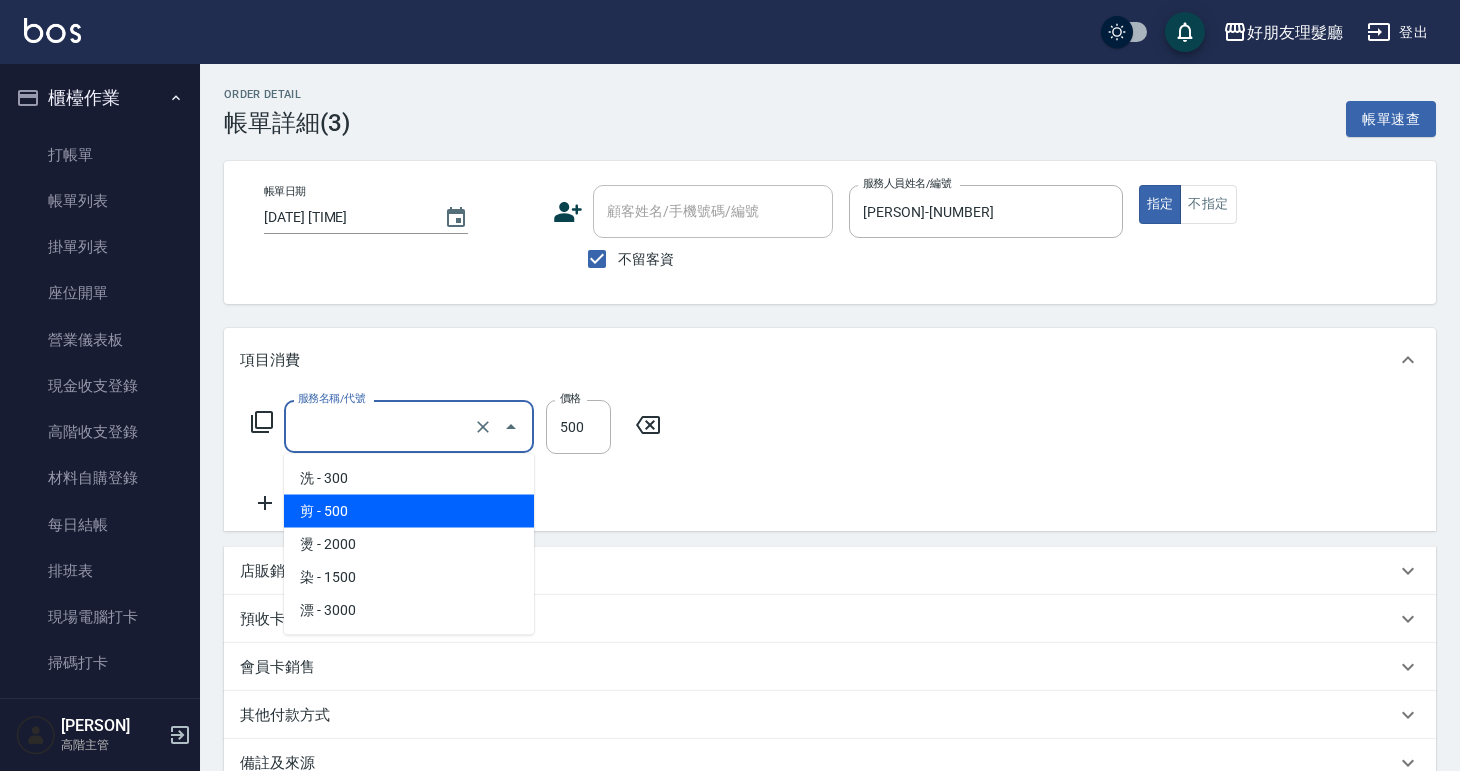 type on "剪(2)" 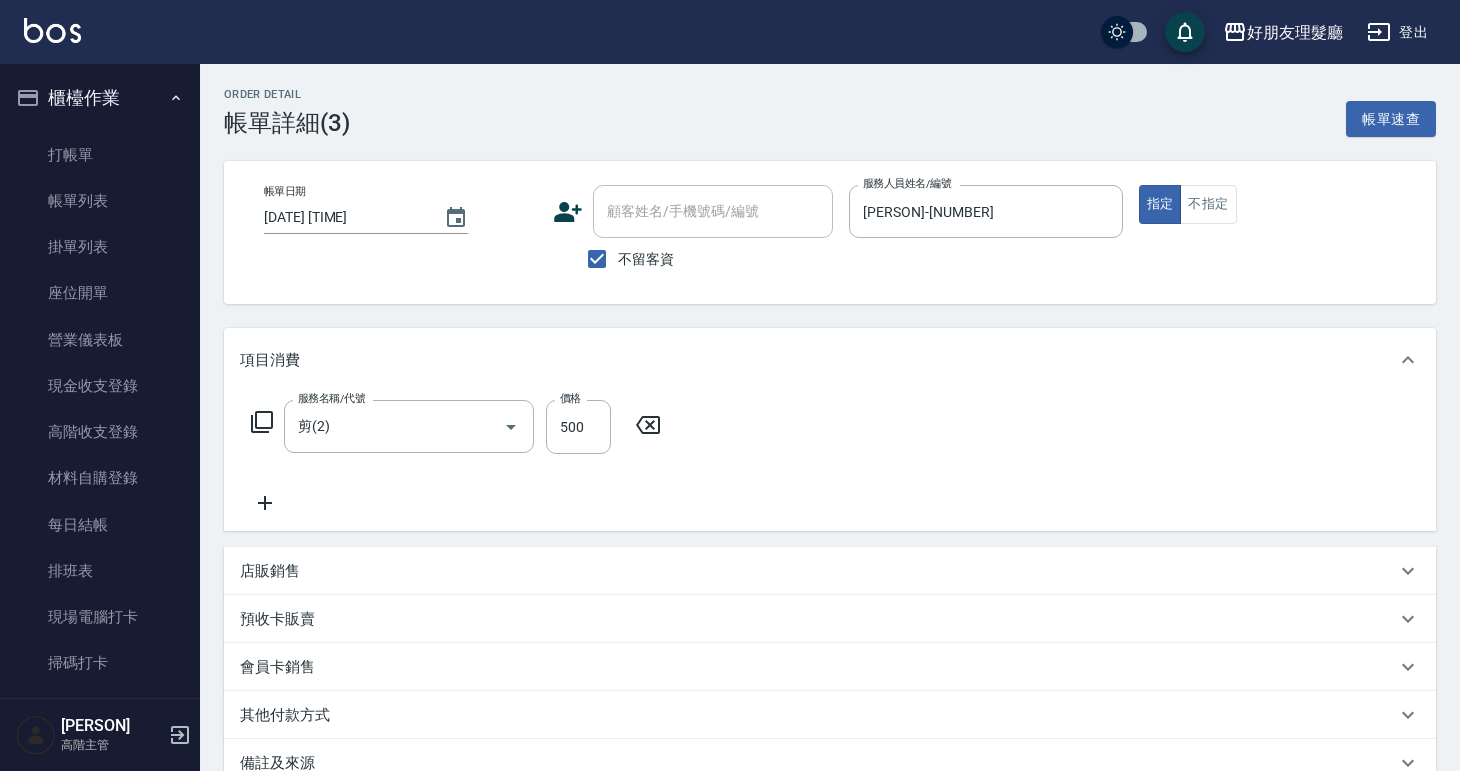 click on "服務名稱/代號 剪(2) 服務名稱/代號 價格 500 價格" at bounding box center [830, 461] 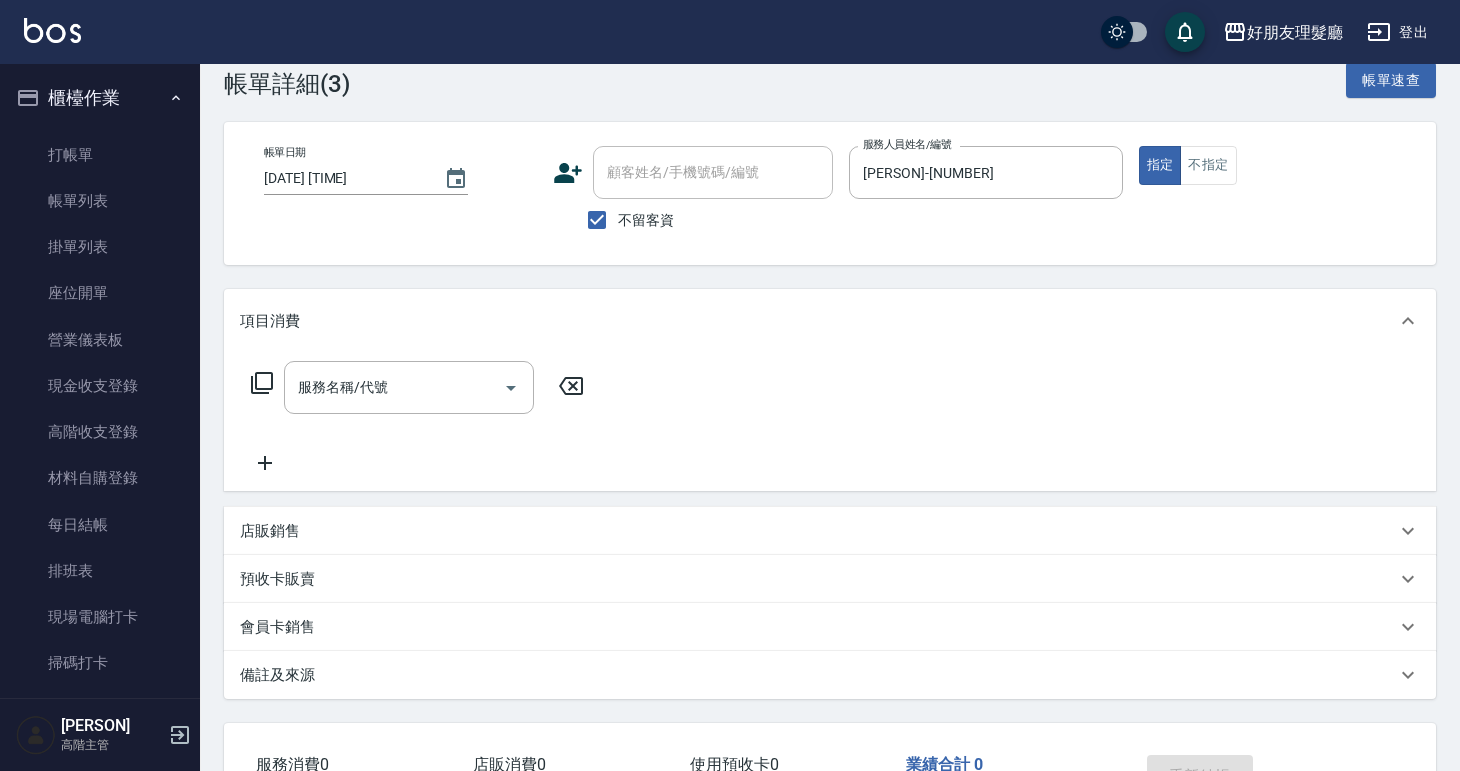 scroll, scrollTop: 0, scrollLeft: 0, axis: both 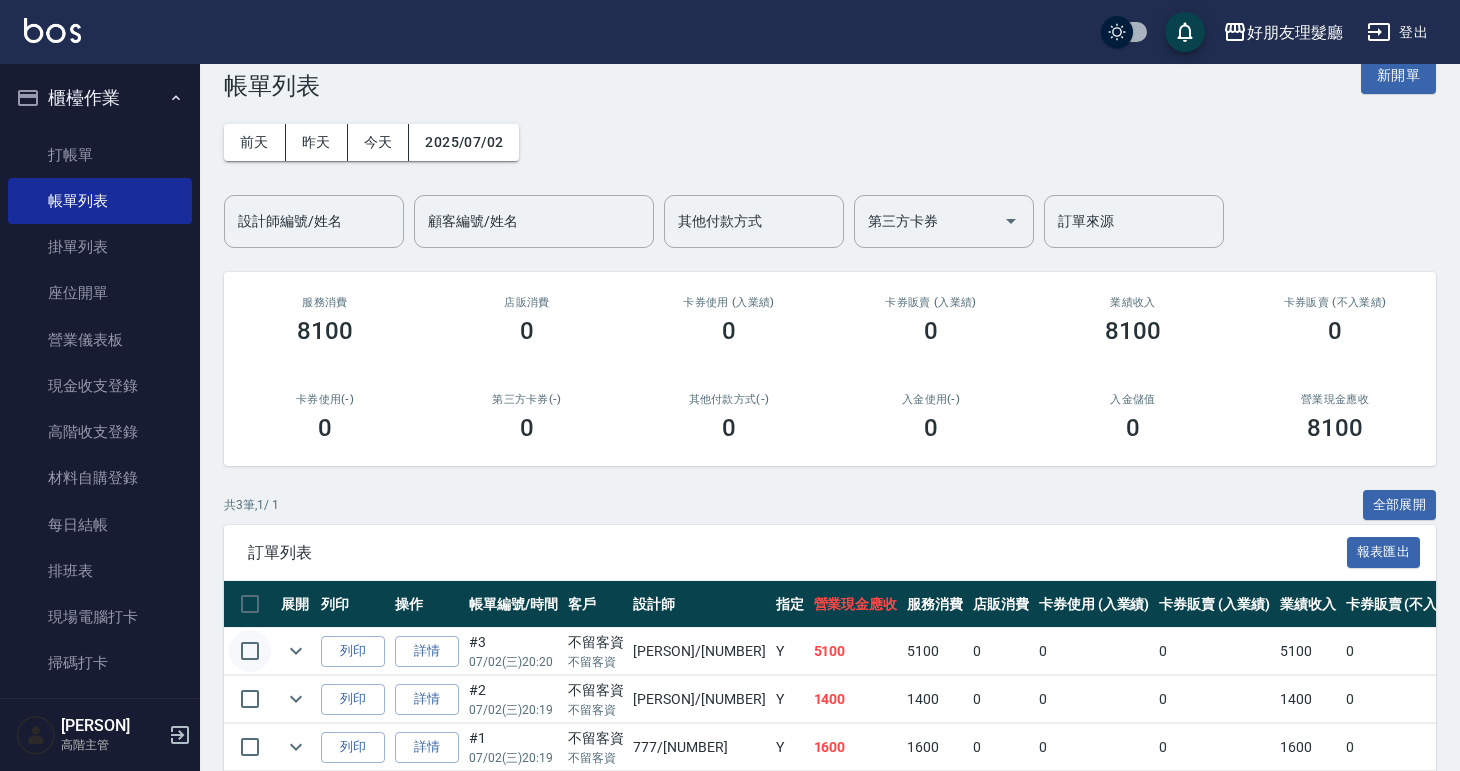 click at bounding box center [250, 651] 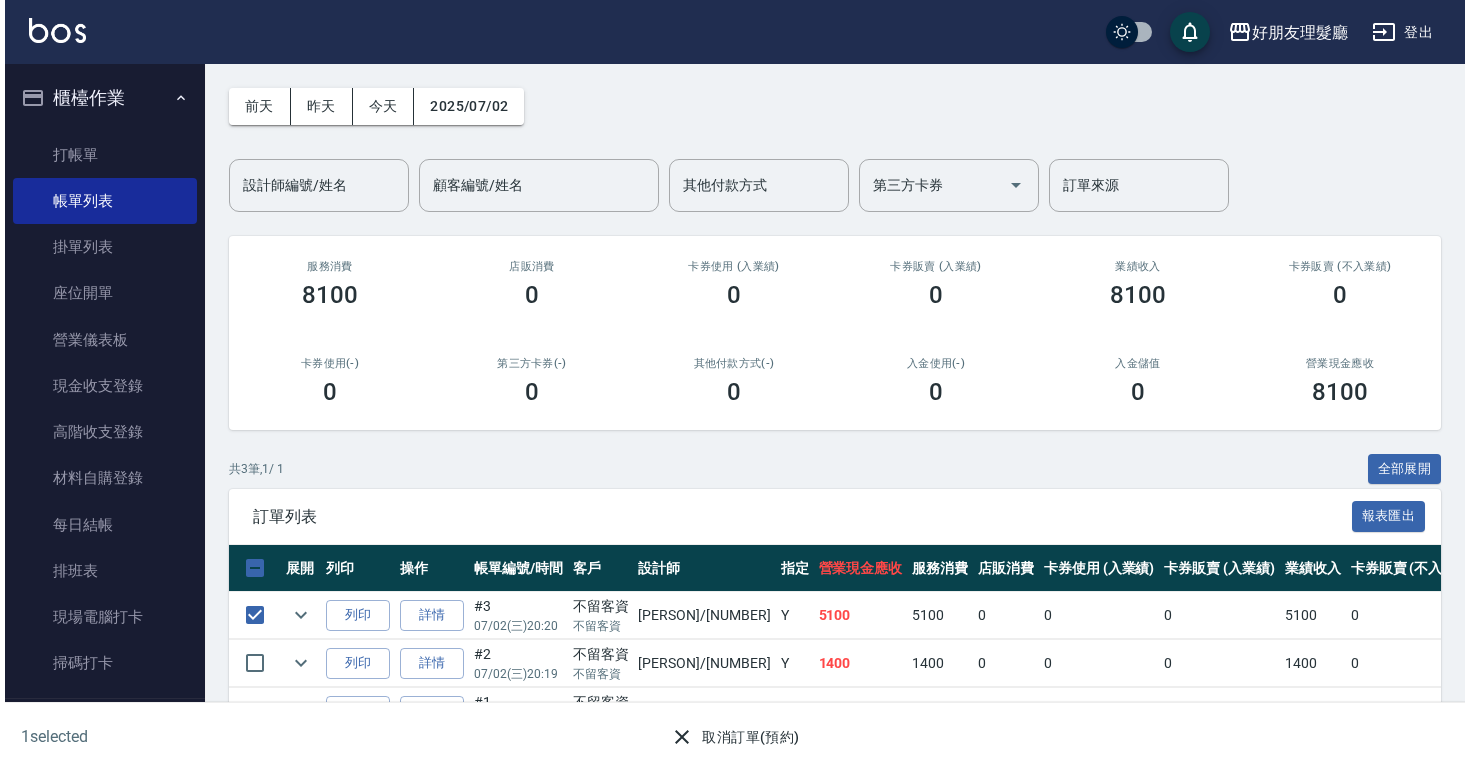 scroll, scrollTop: 131, scrollLeft: 0, axis: vertical 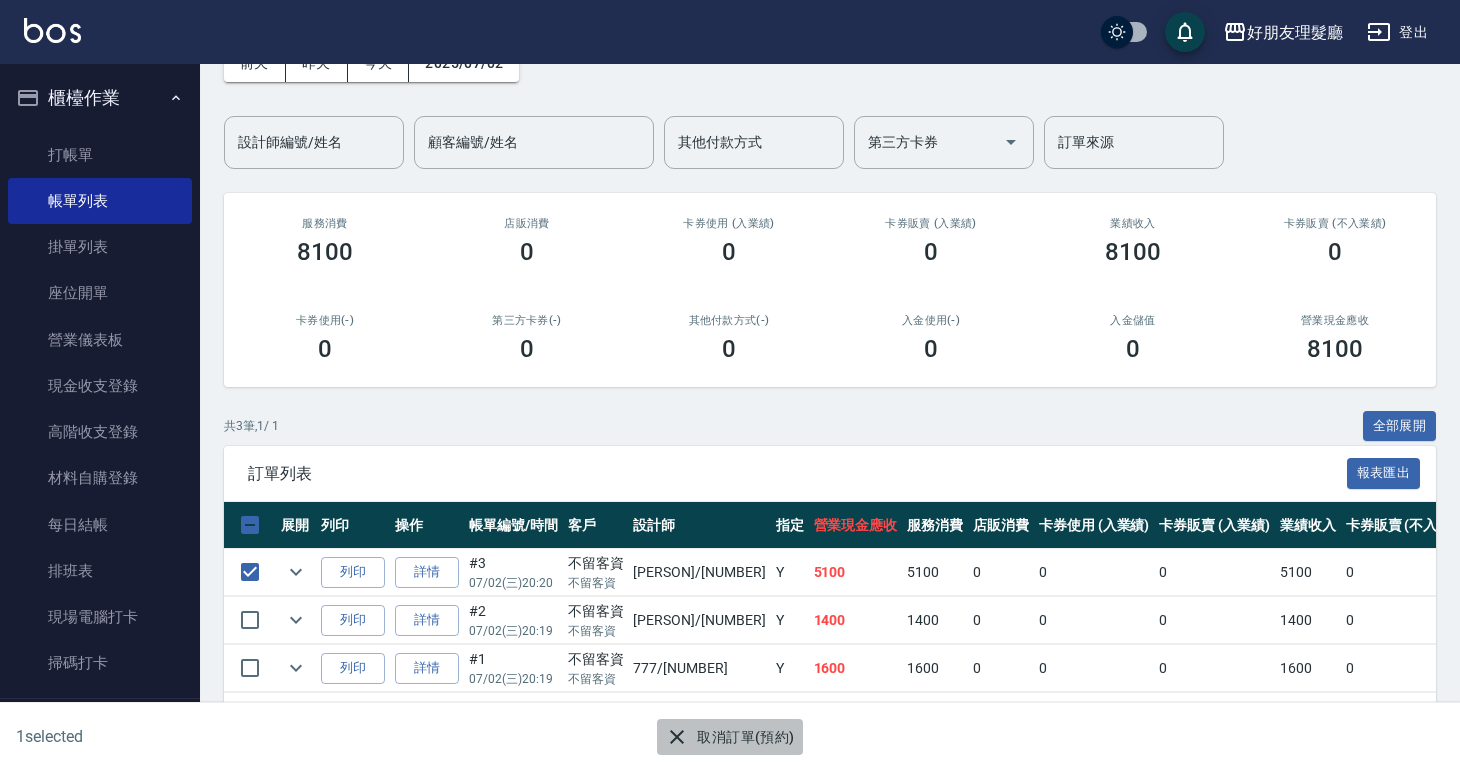 click on "取消訂單(預約)" at bounding box center (729, 737) 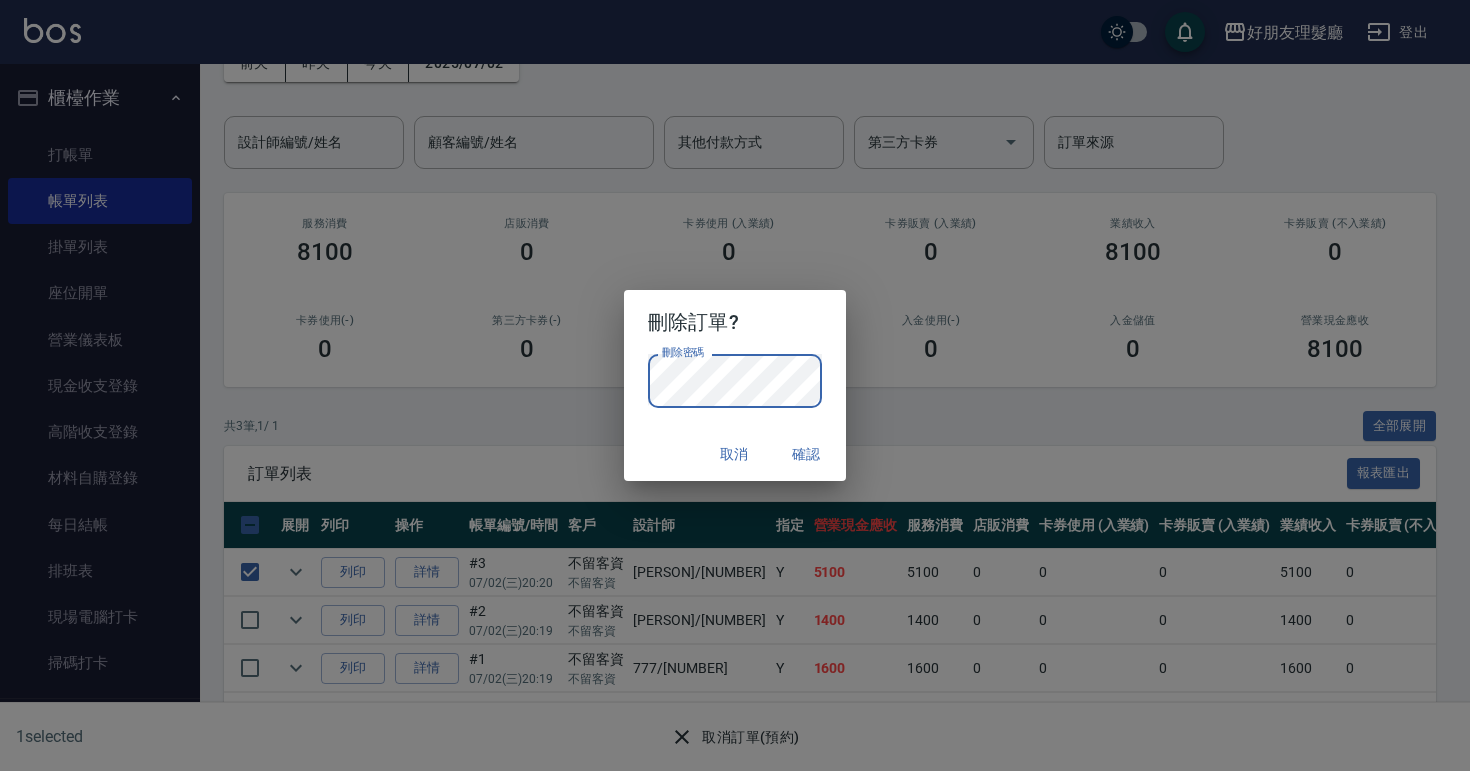 click on "確認" at bounding box center (806, 454) 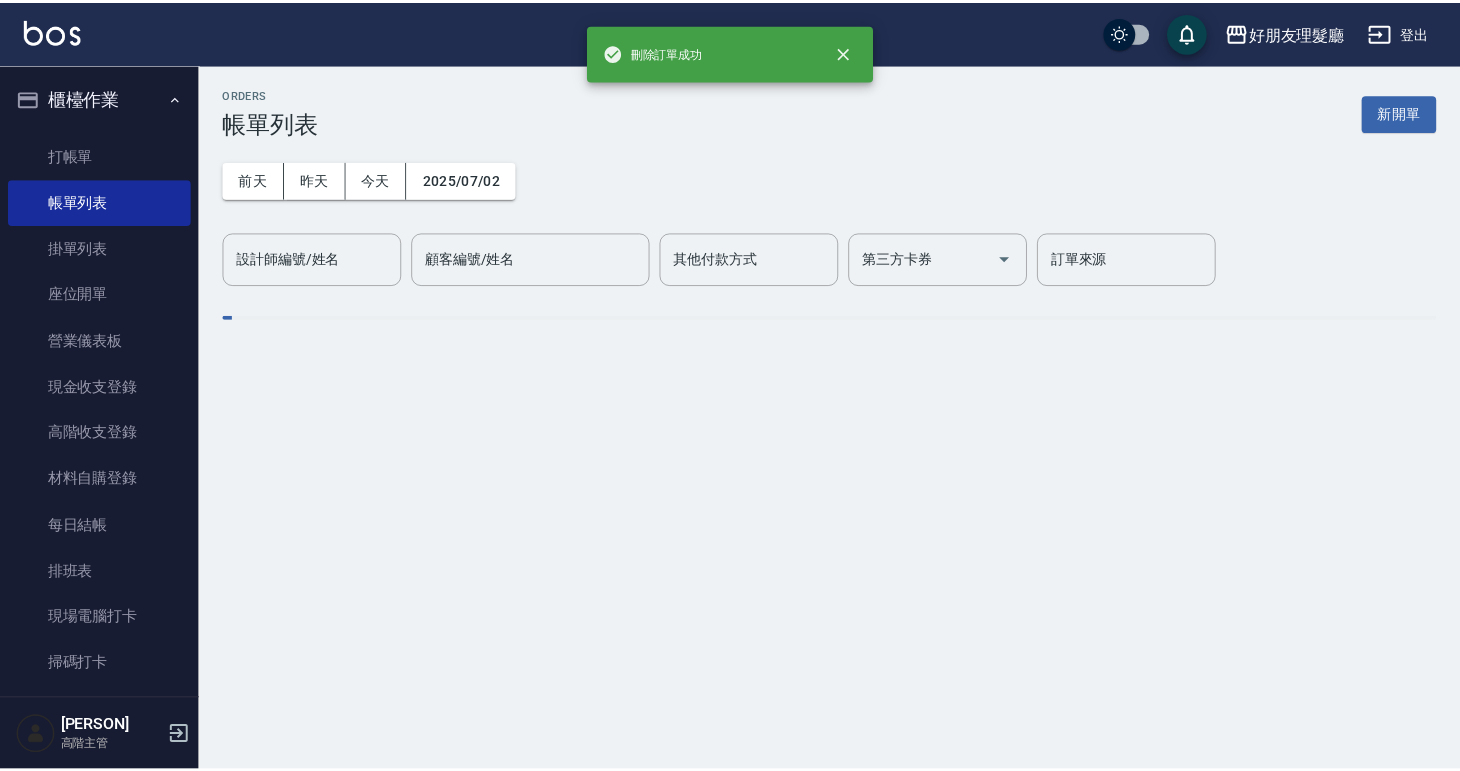 scroll, scrollTop: 0, scrollLeft: 0, axis: both 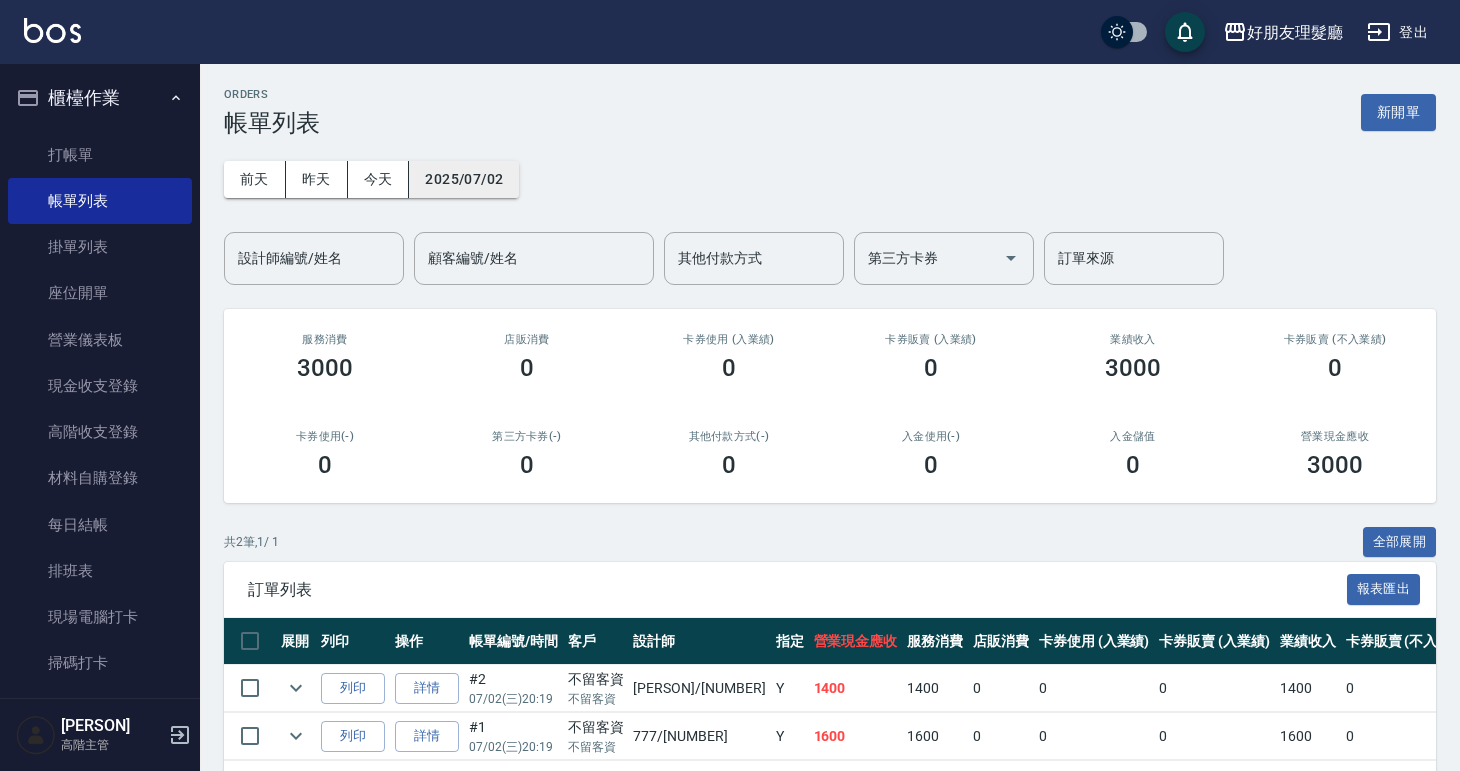 click on "2025/07/02" at bounding box center (464, 179) 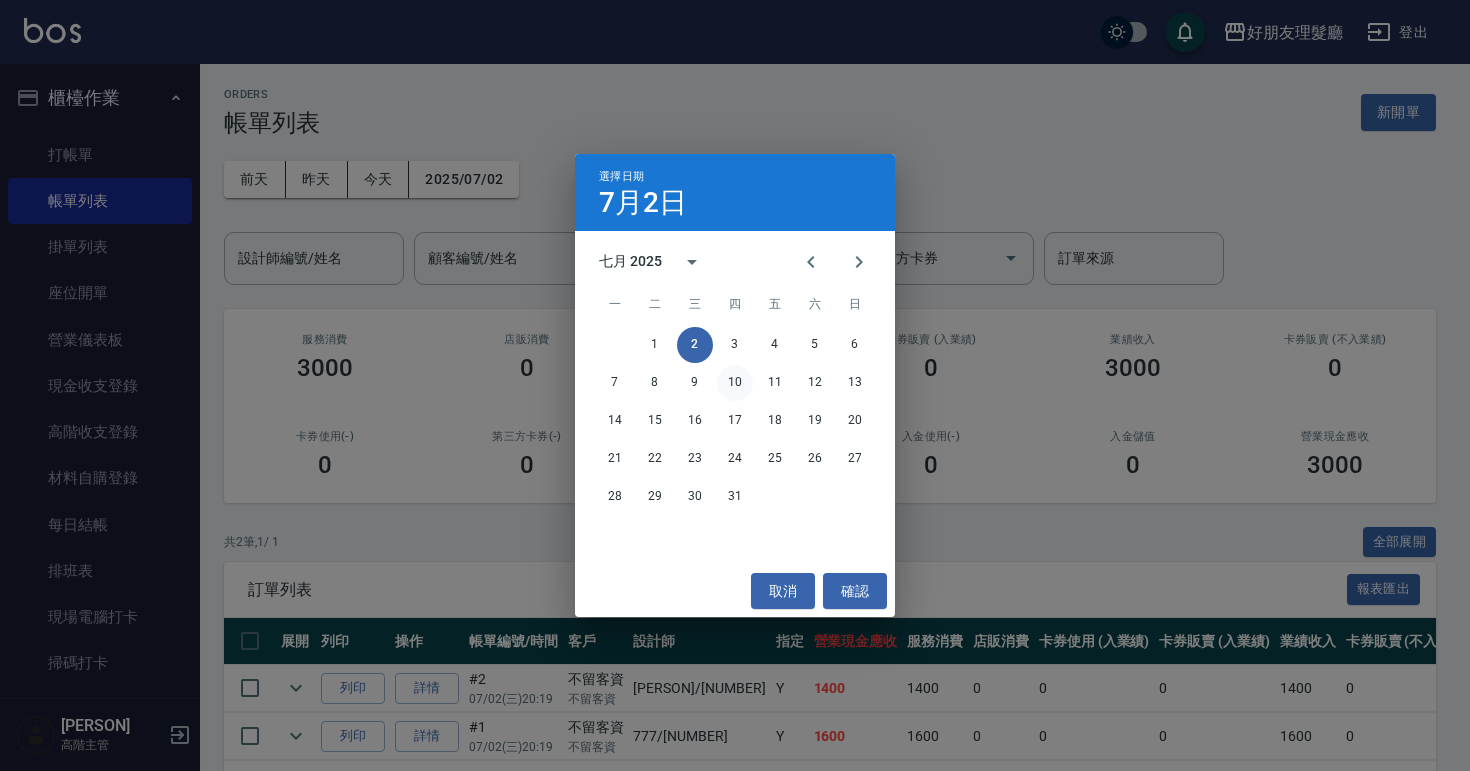 click on "10" at bounding box center (735, 383) 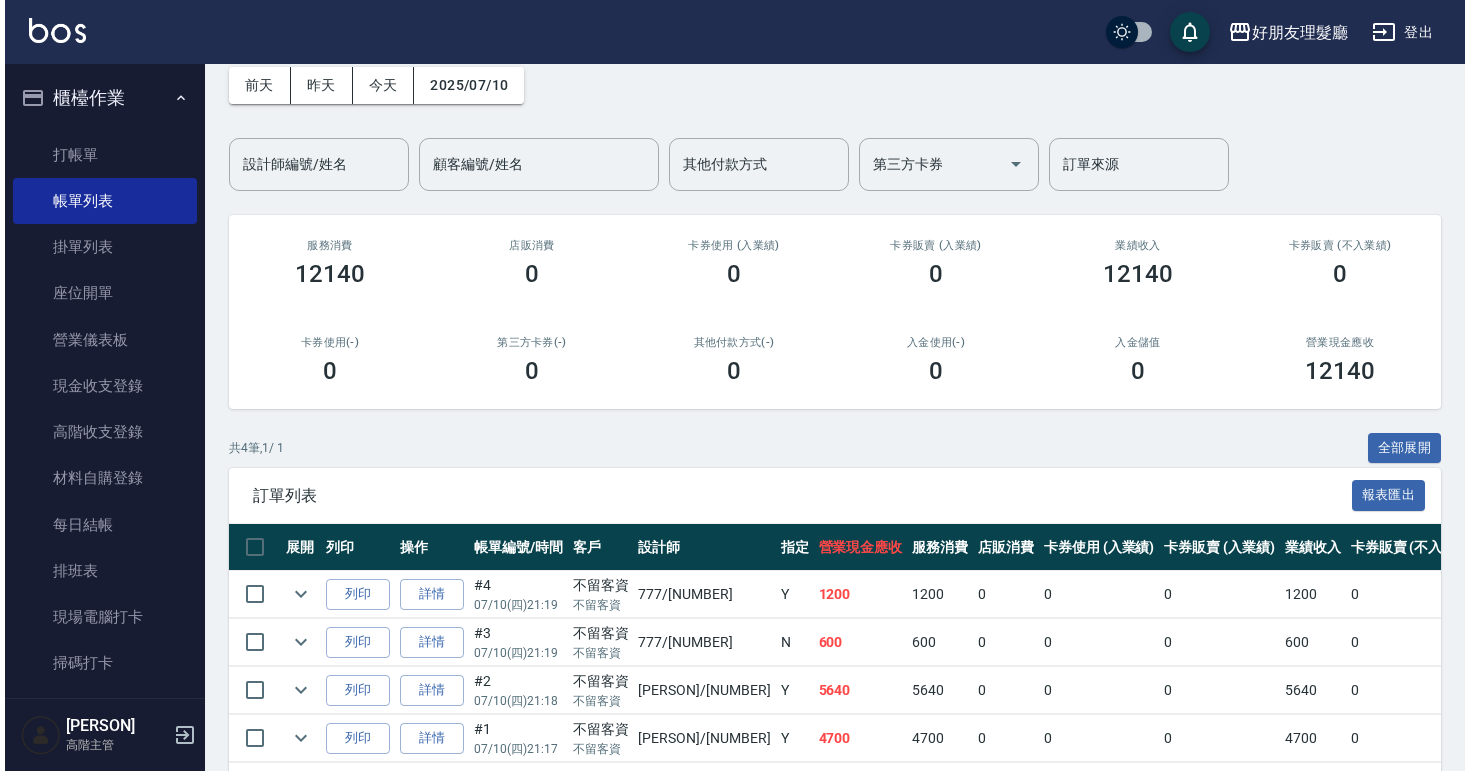 scroll, scrollTop: 179, scrollLeft: 0, axis: vertical 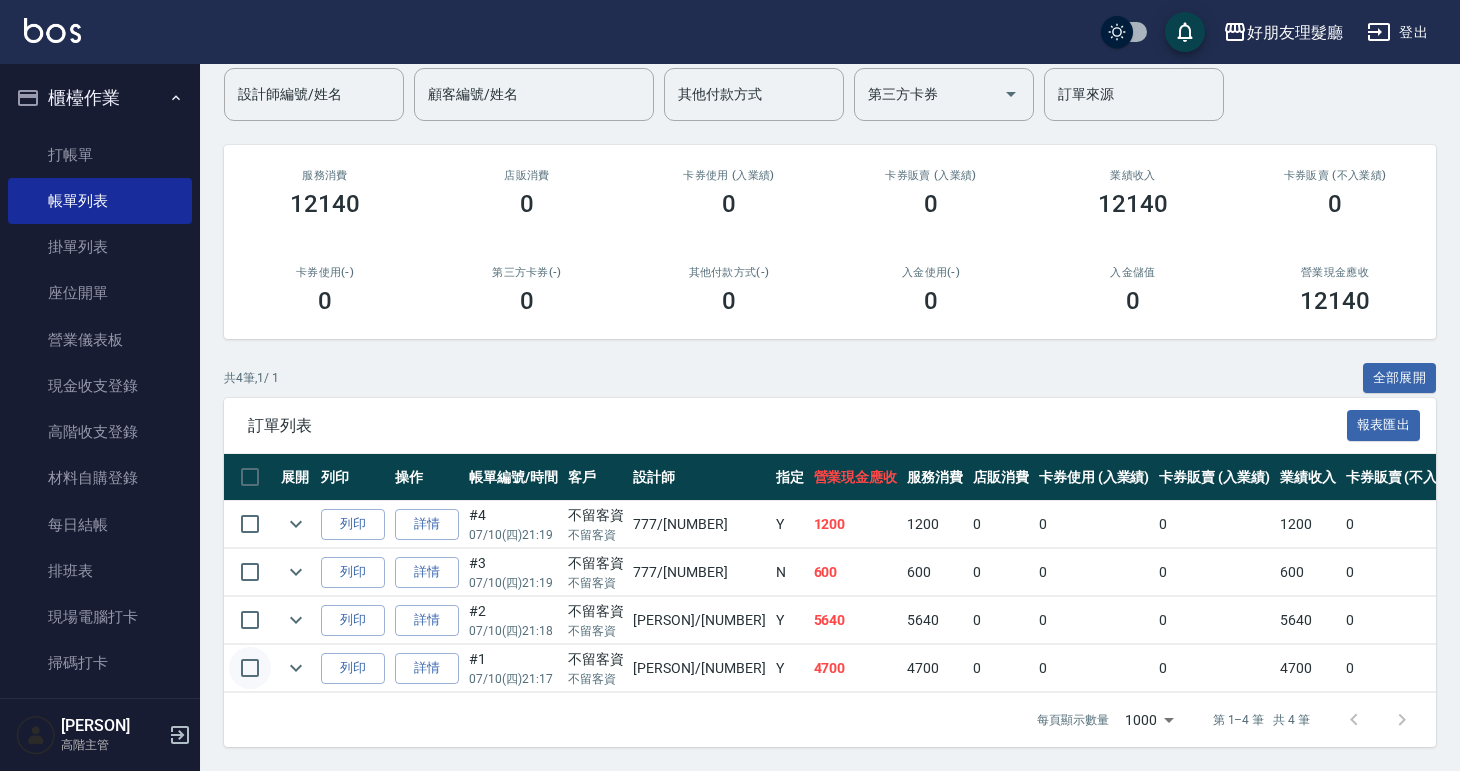 click at bounding box center (250, 668) 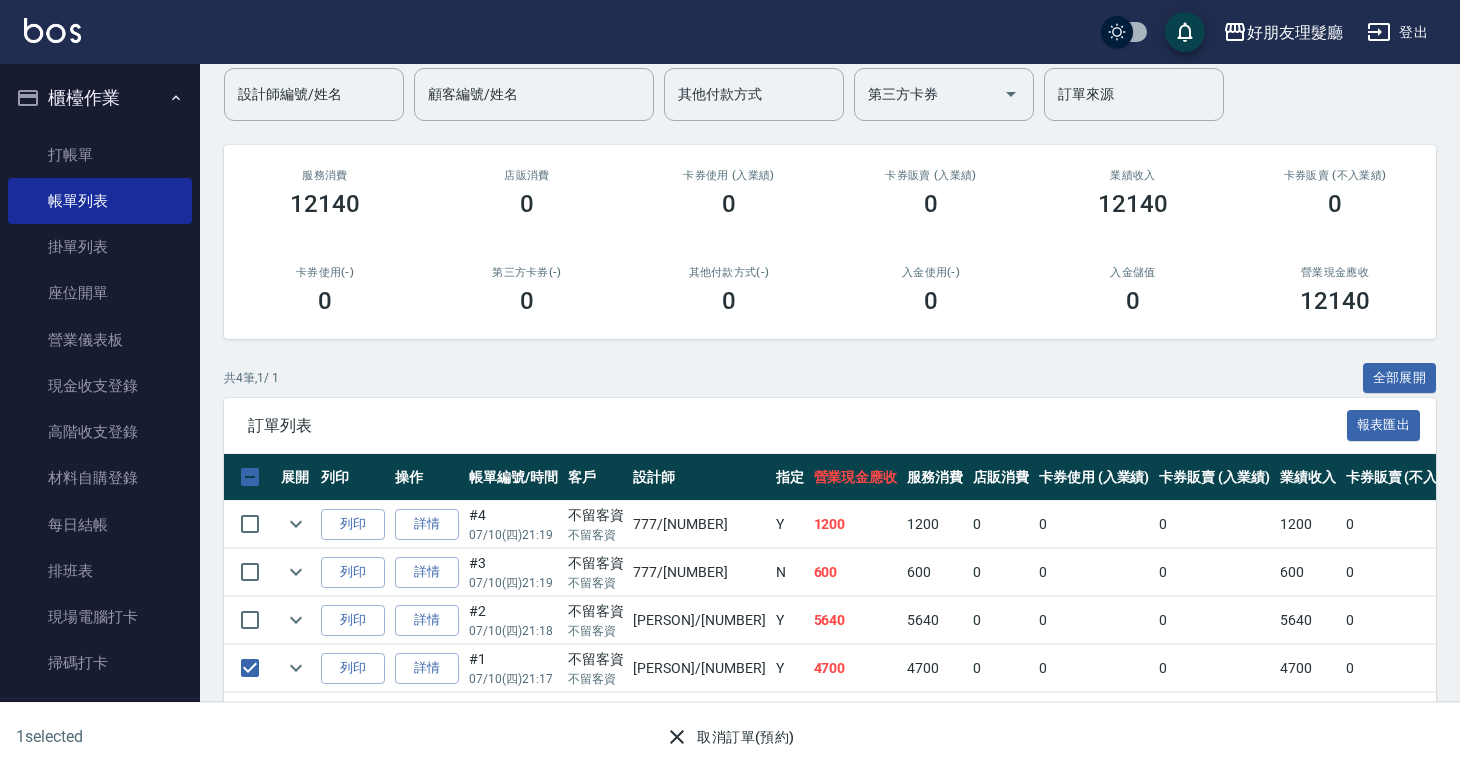 click on "取消訂單(預約)" at bounding box center [729, 737] 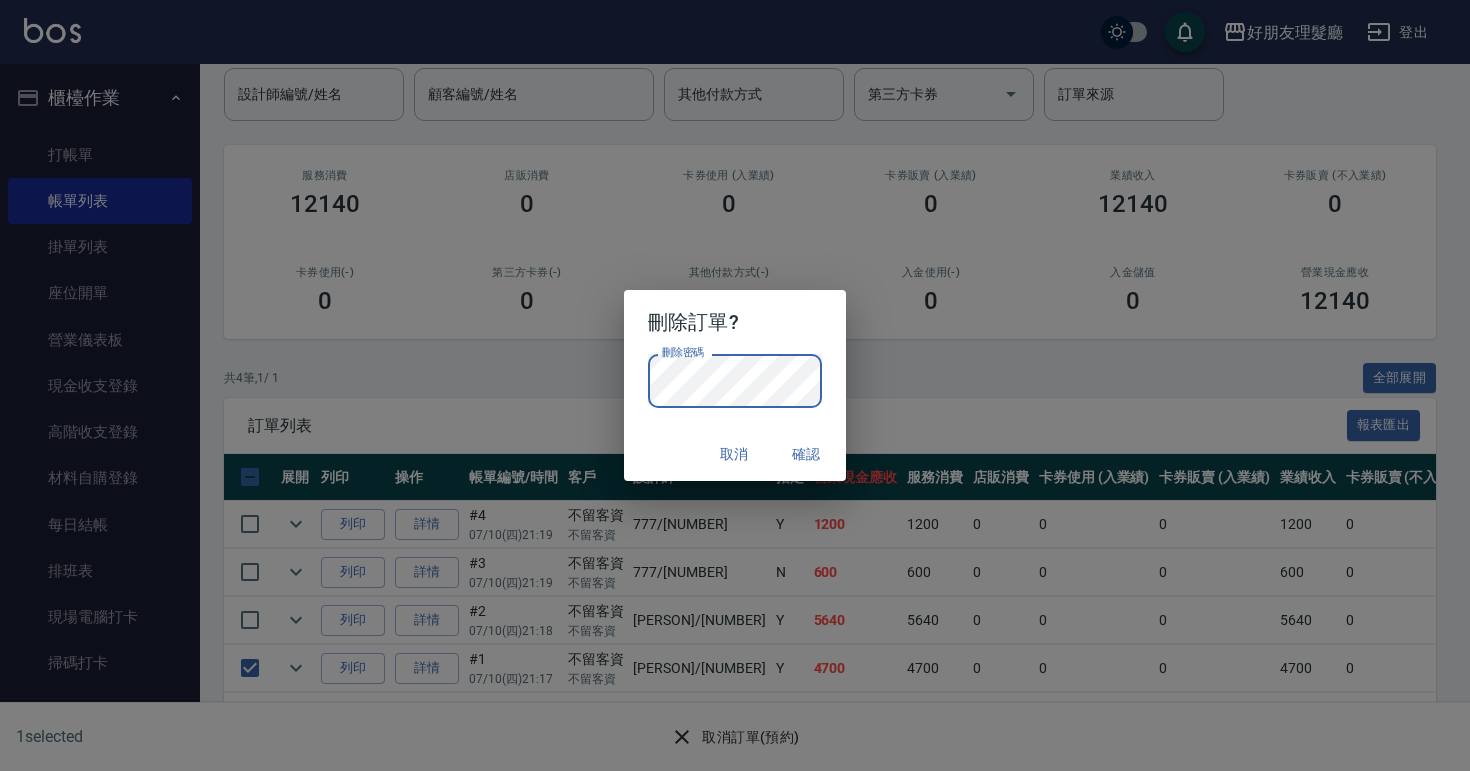click on "確認" at bounding box center [806, 454] 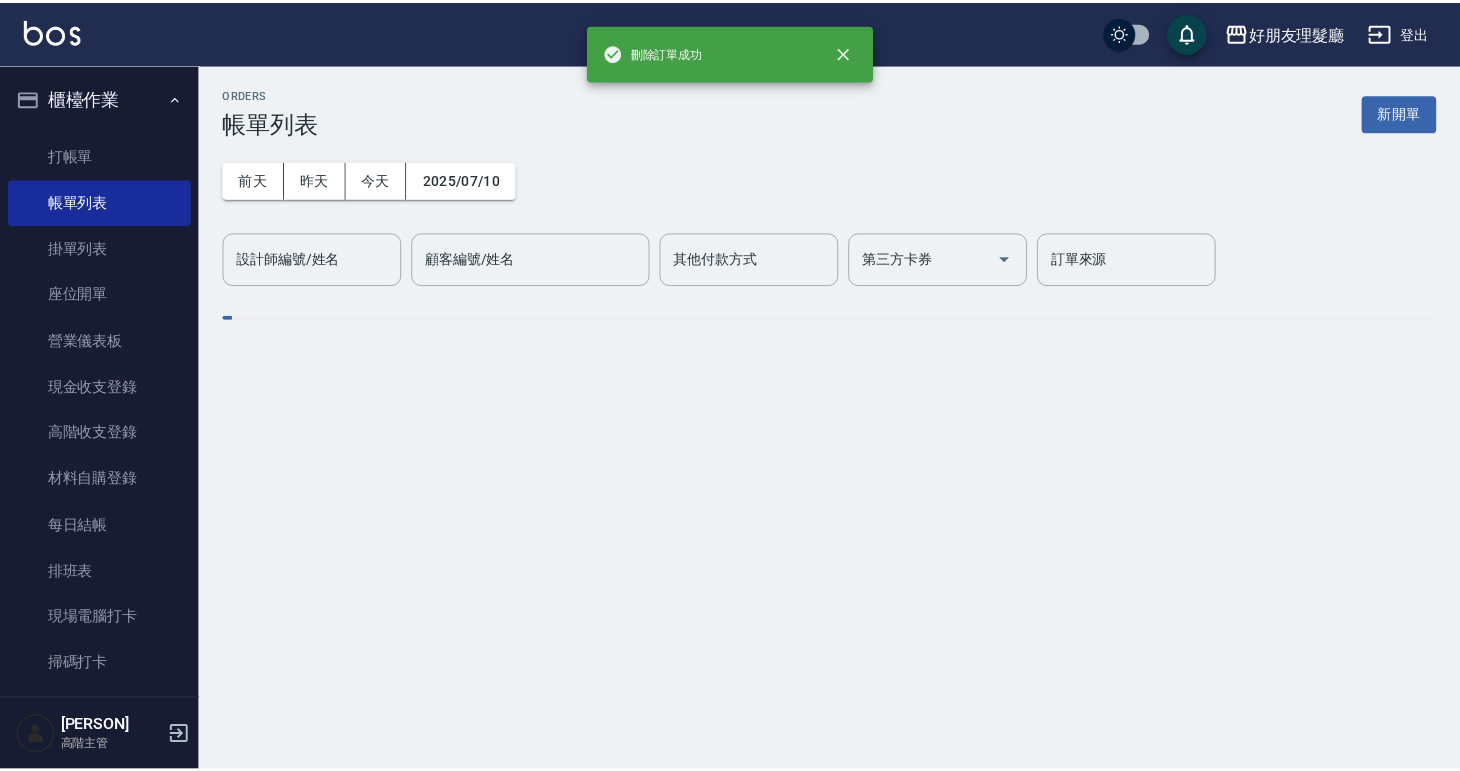 scroll, scrollTop: 0, scrollLeft: 0, axis: both 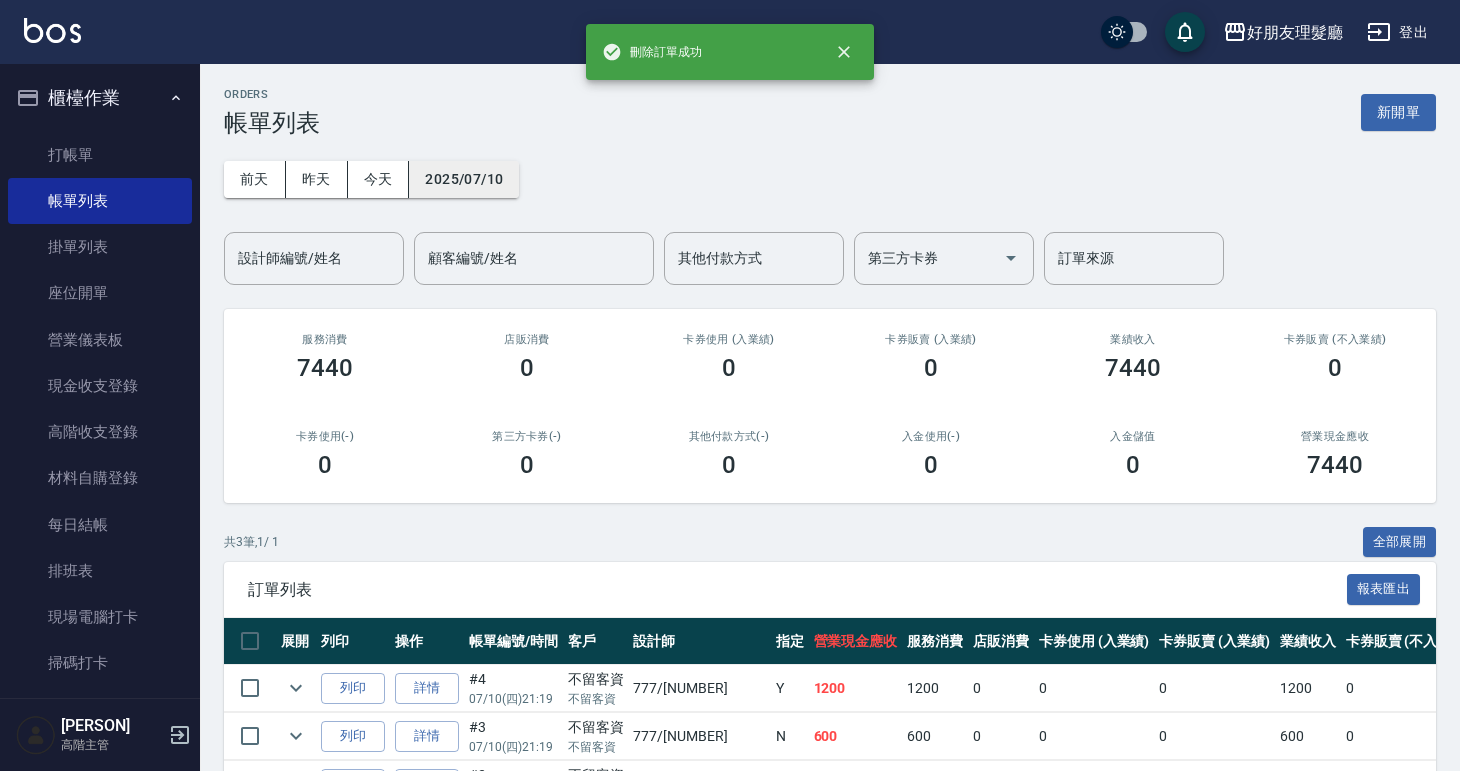 click on "2025/07/10" at bounding box center [464, 179] 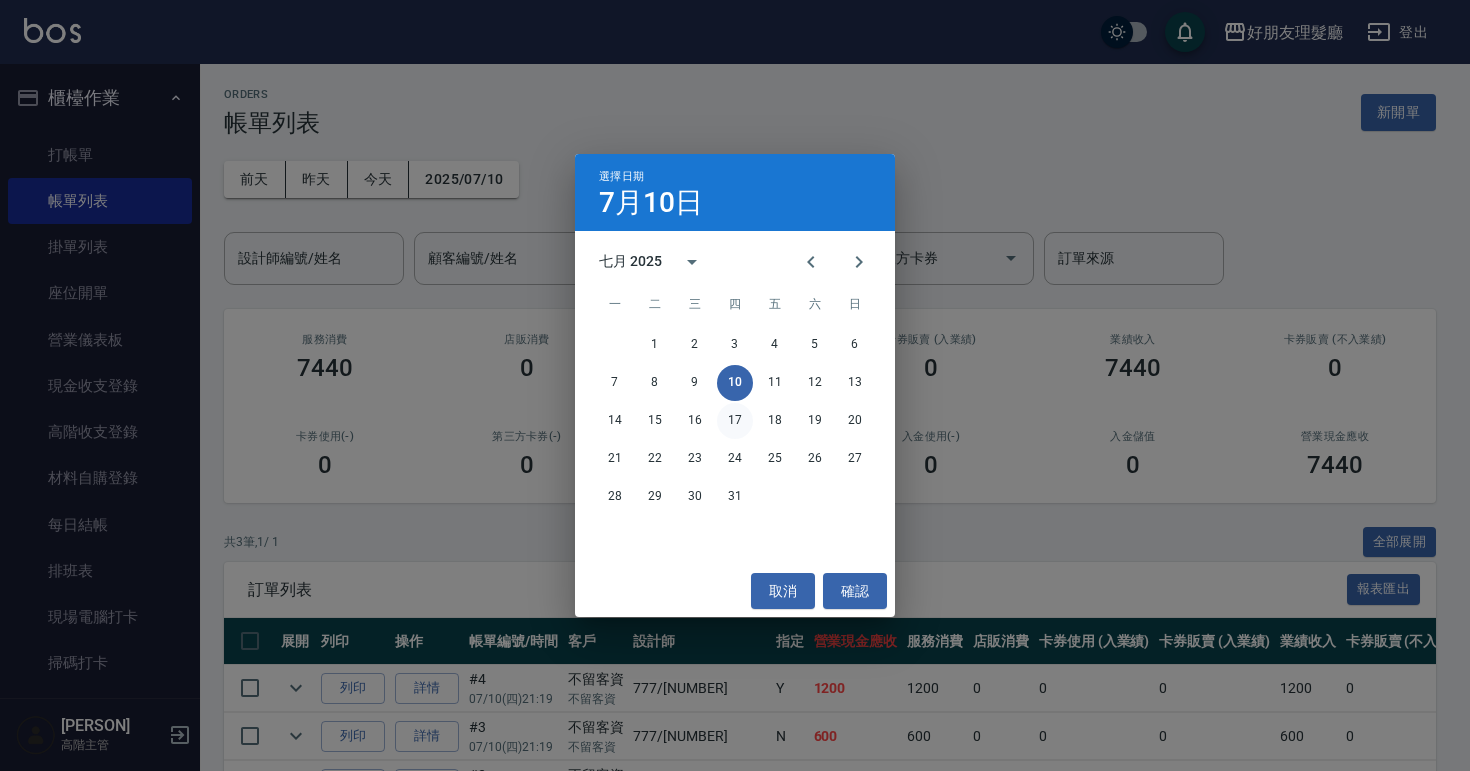 click on "17" at bounding box center (735, 421) 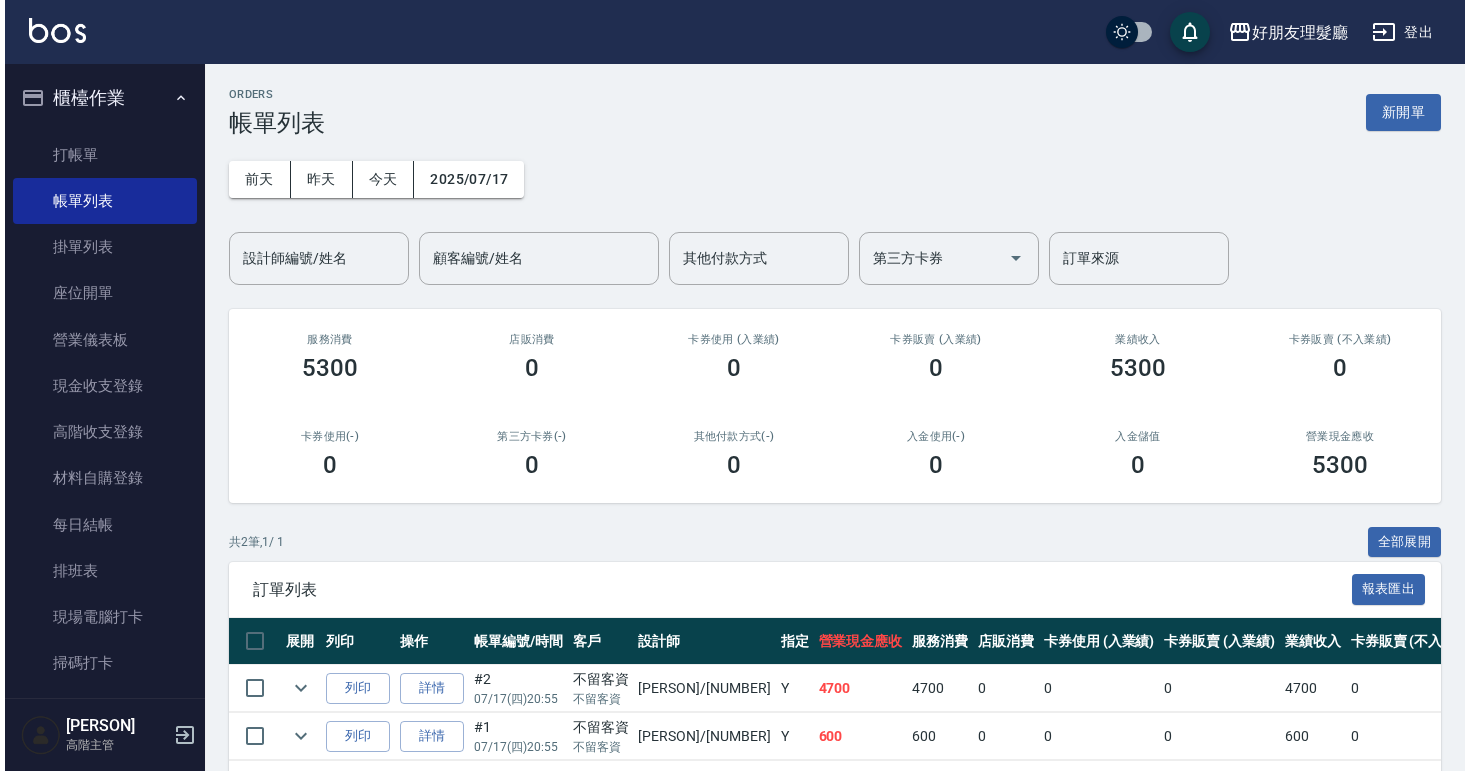 scroll, scrollTop: 83, scrollLeft: 0, axis: vertical 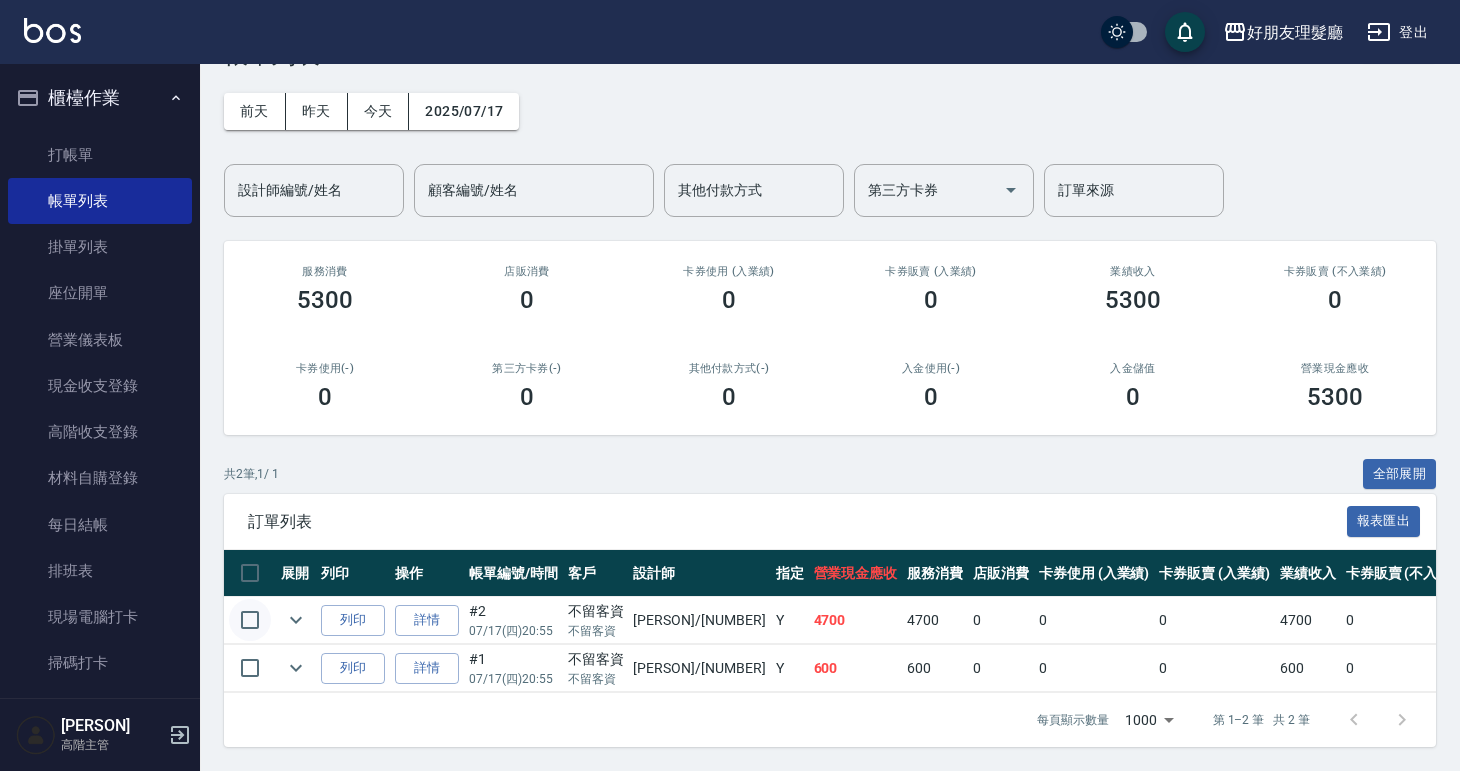 click at bounding box center [250, 620] 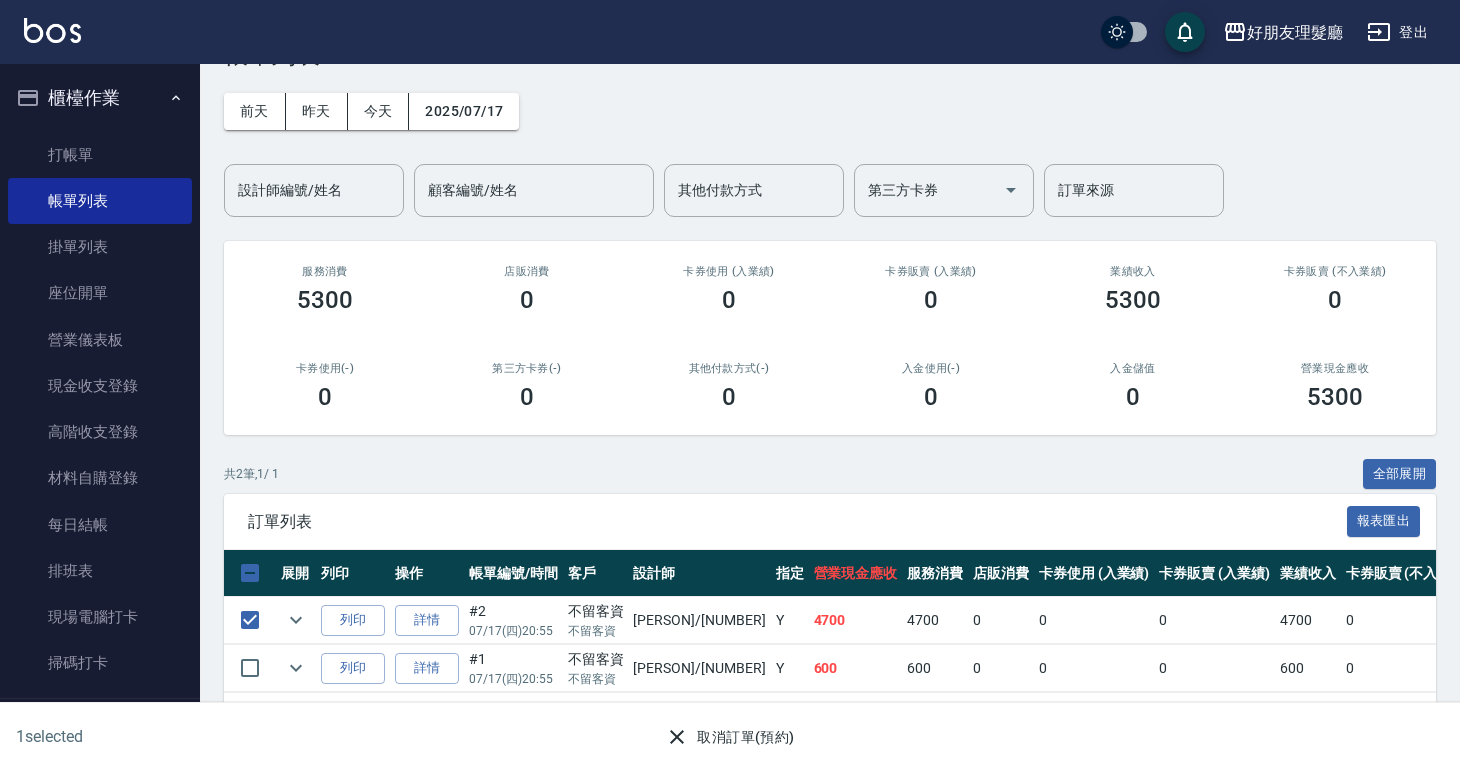 click on "取消訂單(預約)" at bounding box center [729, 737] 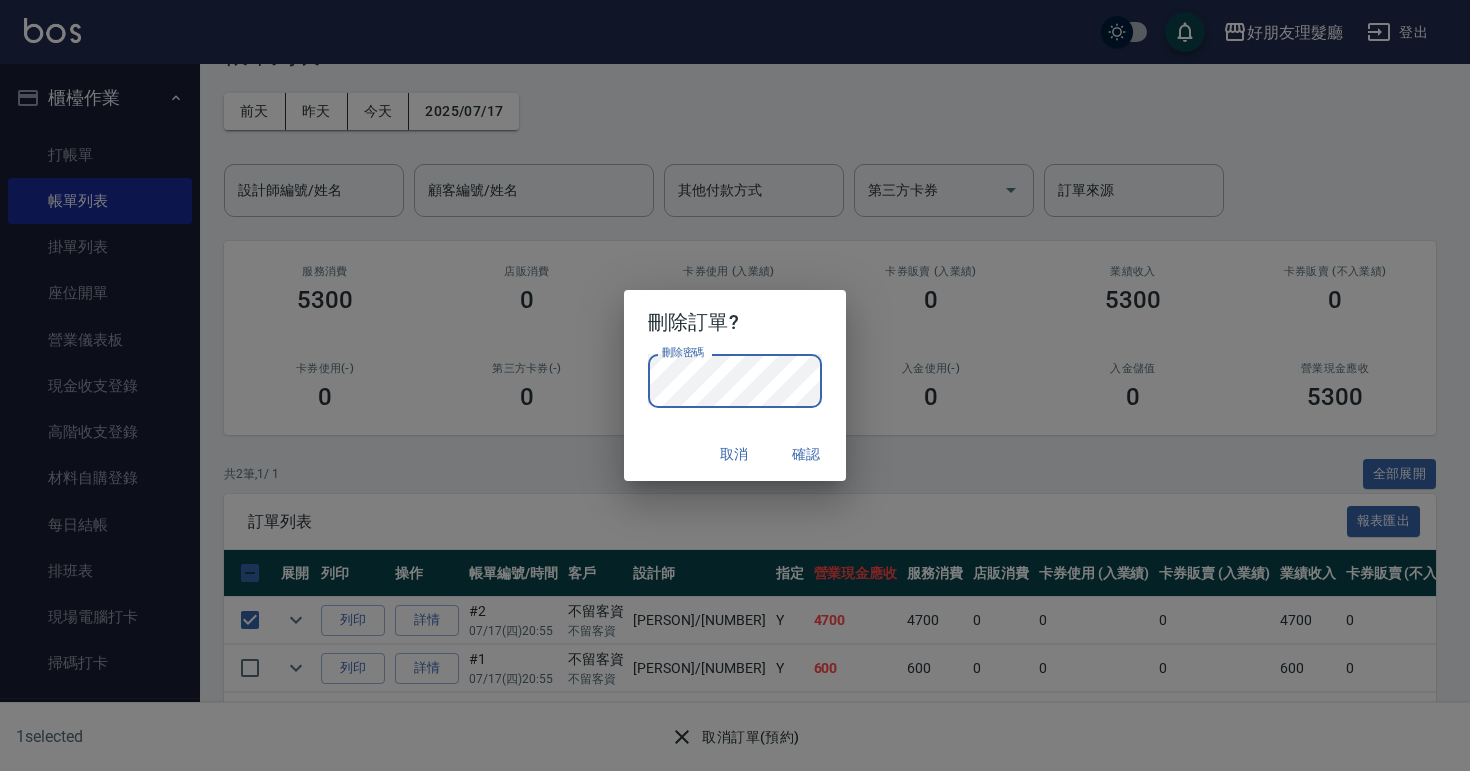 click on "確認" at bounding box center [806, 454] 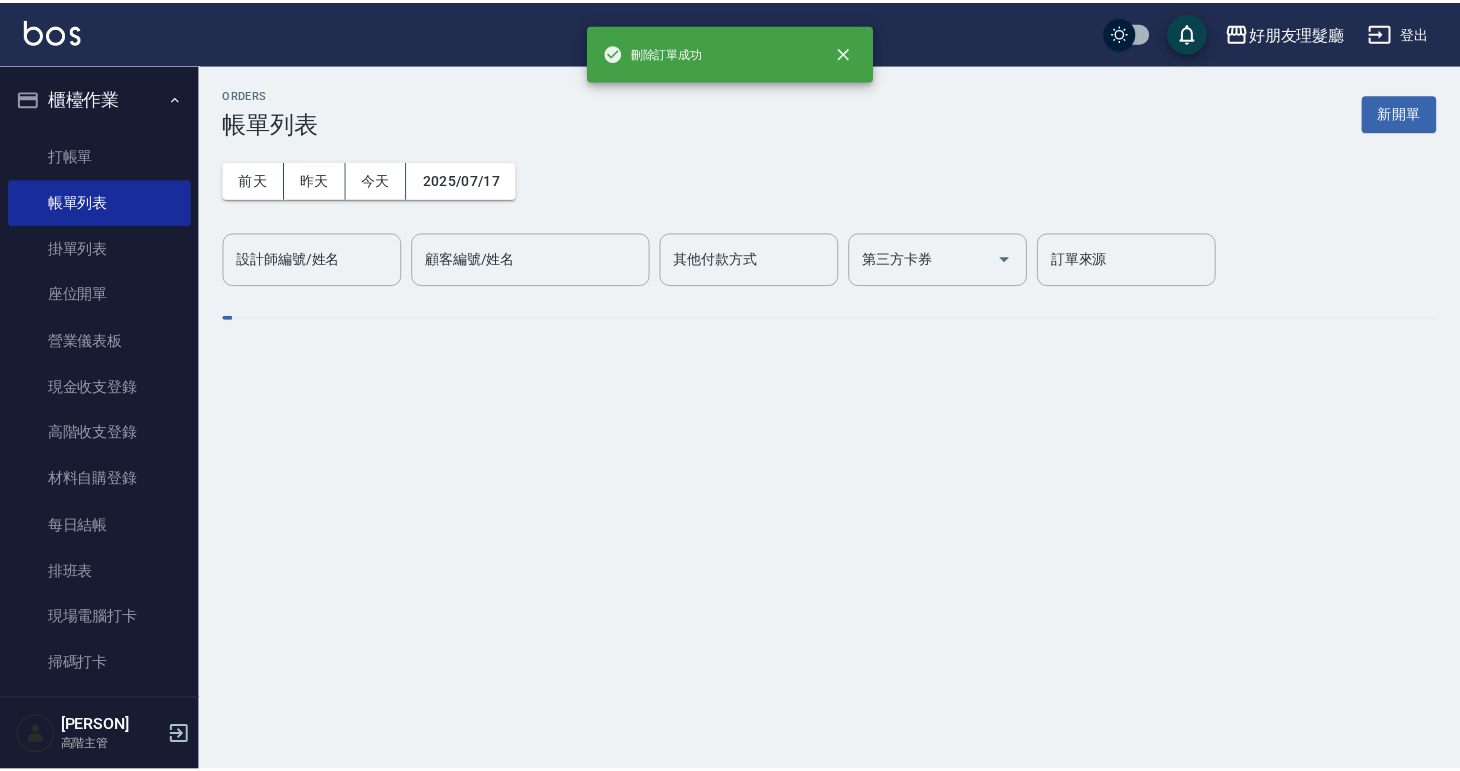 scroll, scrollTop: 0, scrollLeft: 0, axis: both 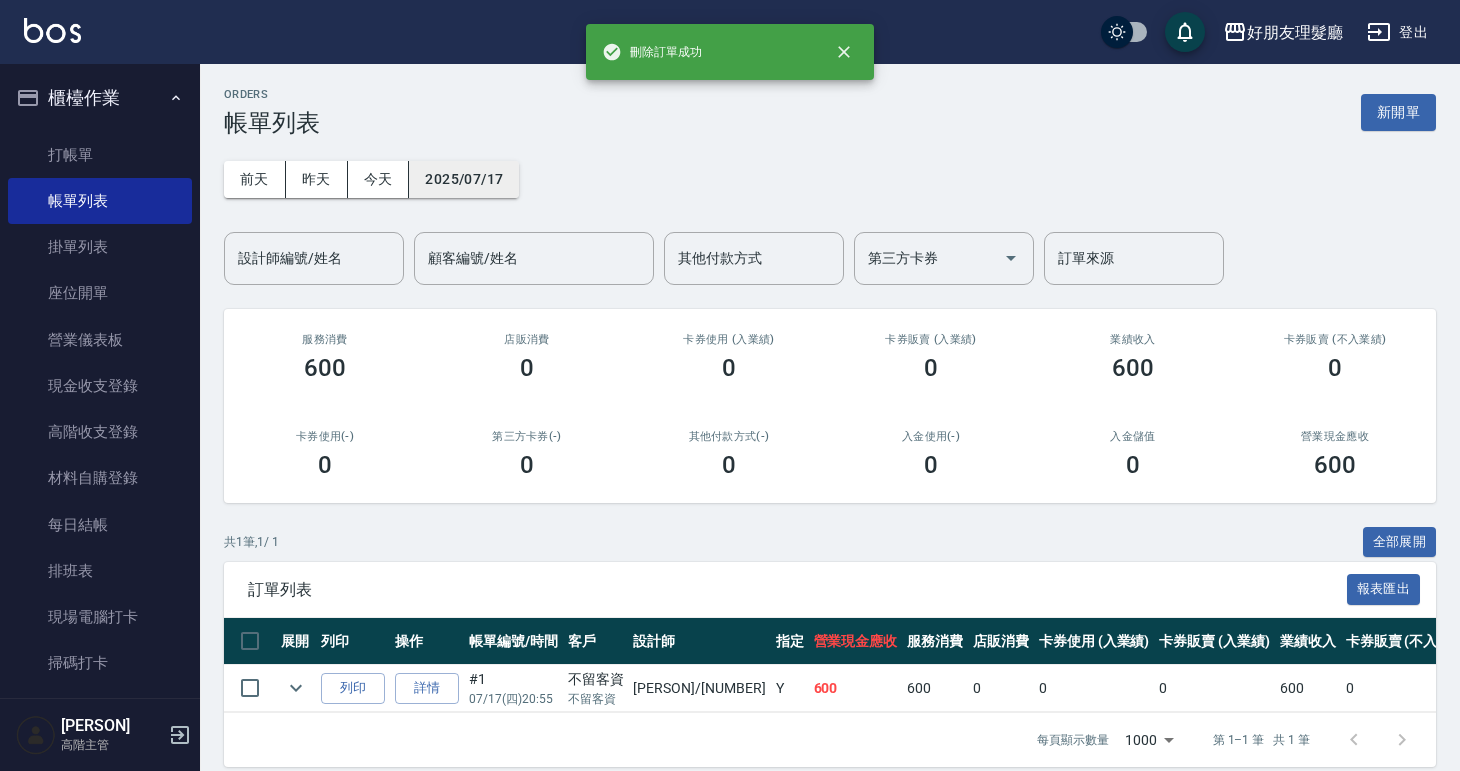click on "2025/07/17" at bounding box center [464, 179] 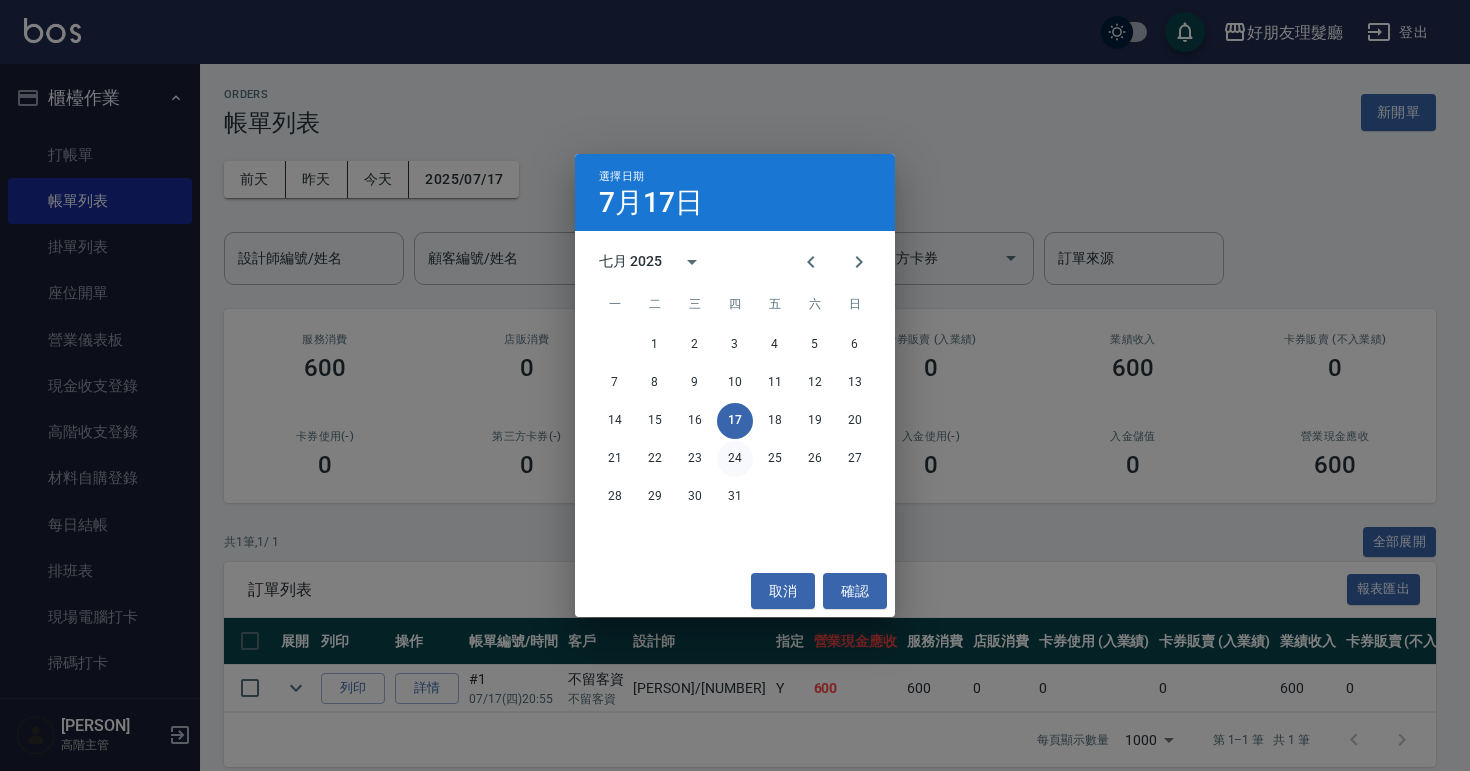 click on "24" at bounding box center [735, 459] 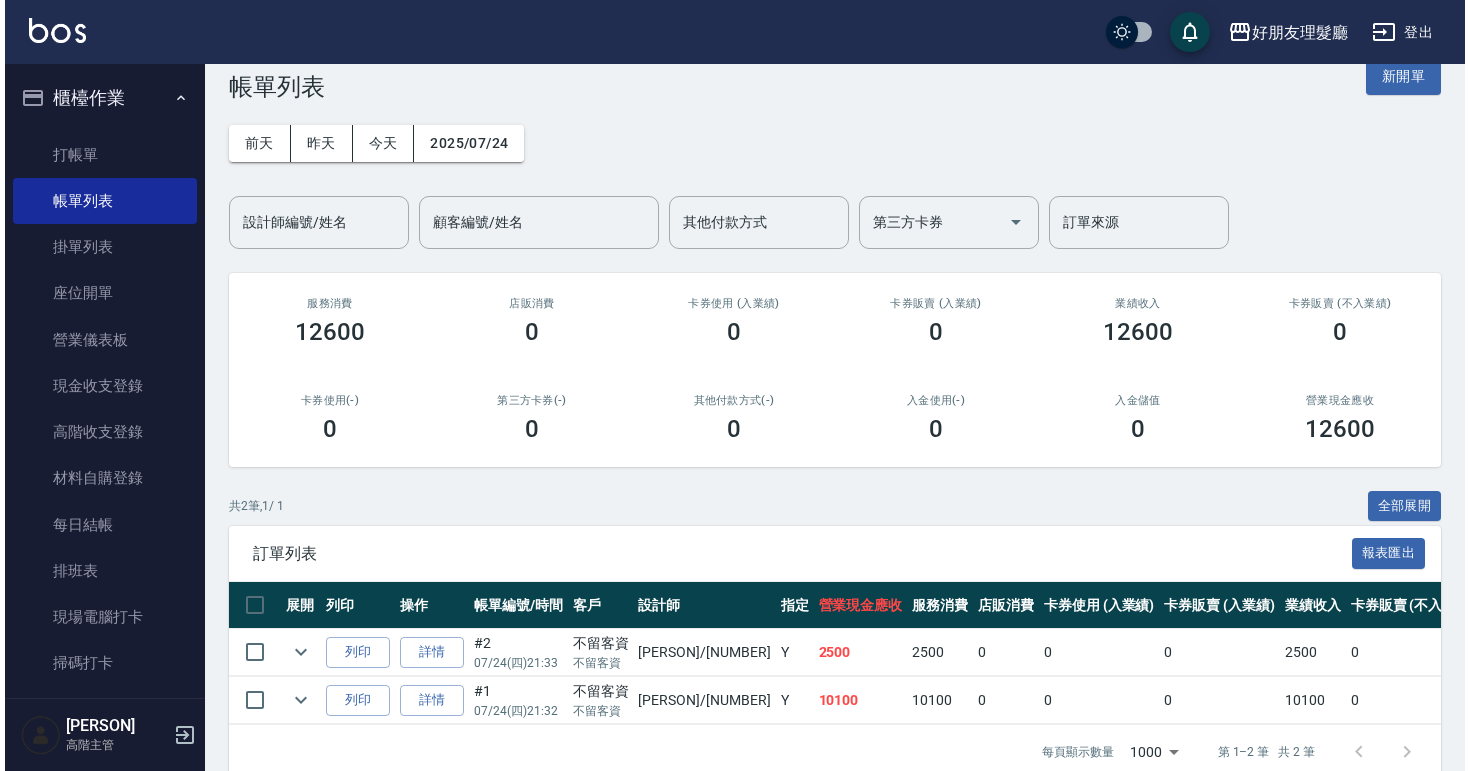 scroll, scrollTop: 83, scrollLeft: 0, axis: vertical 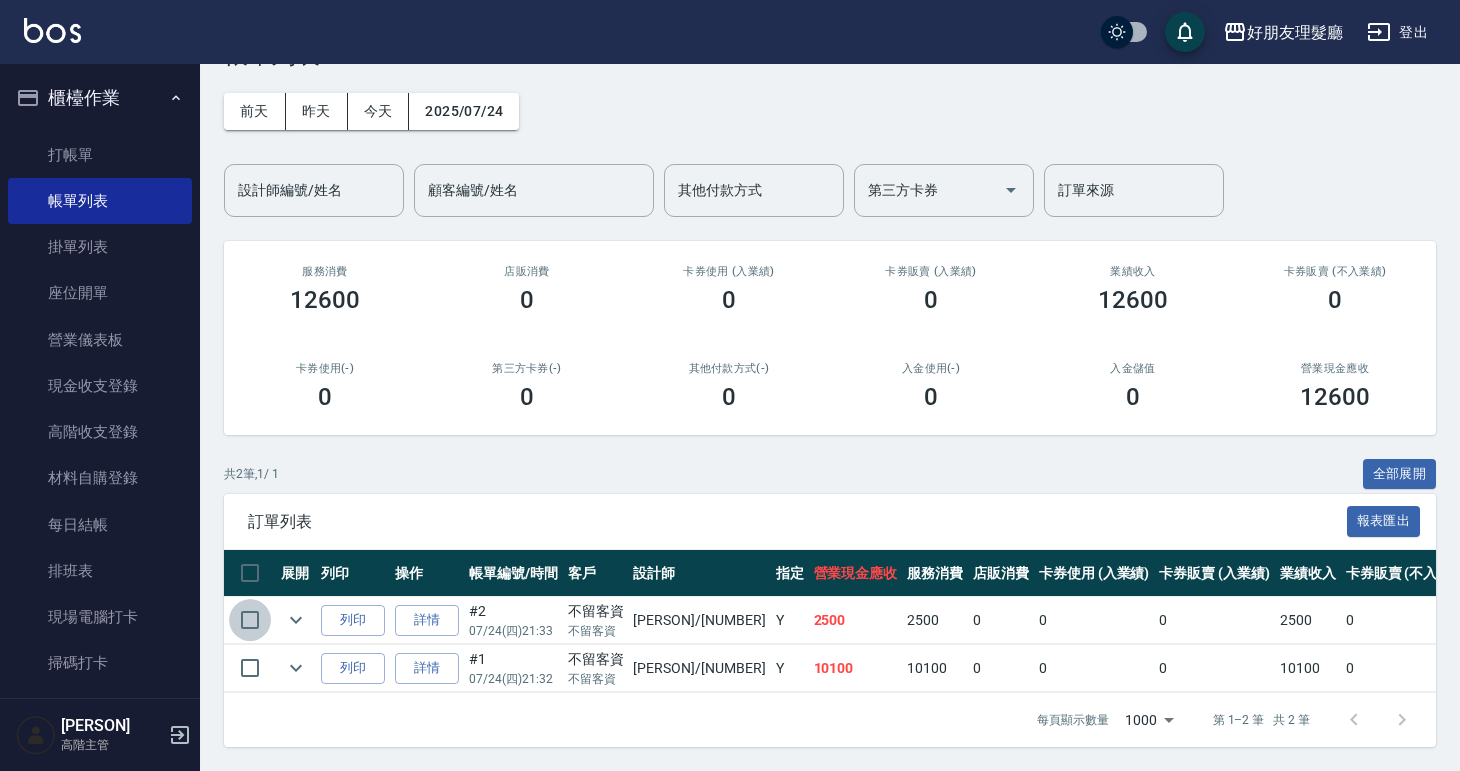 click at bounding box center (250, 620) 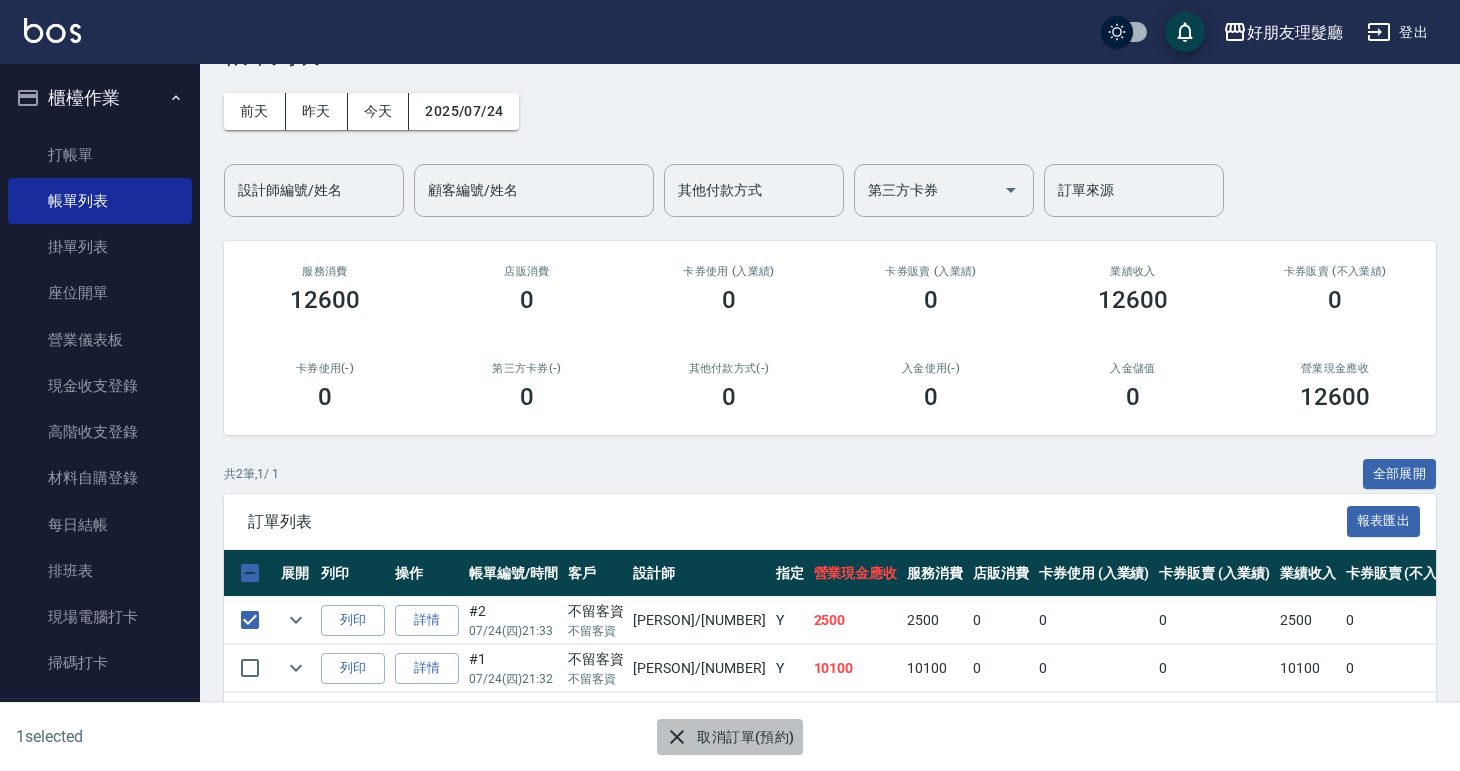 click on "取消訂單(預約)" at bounding box center (729, 737) 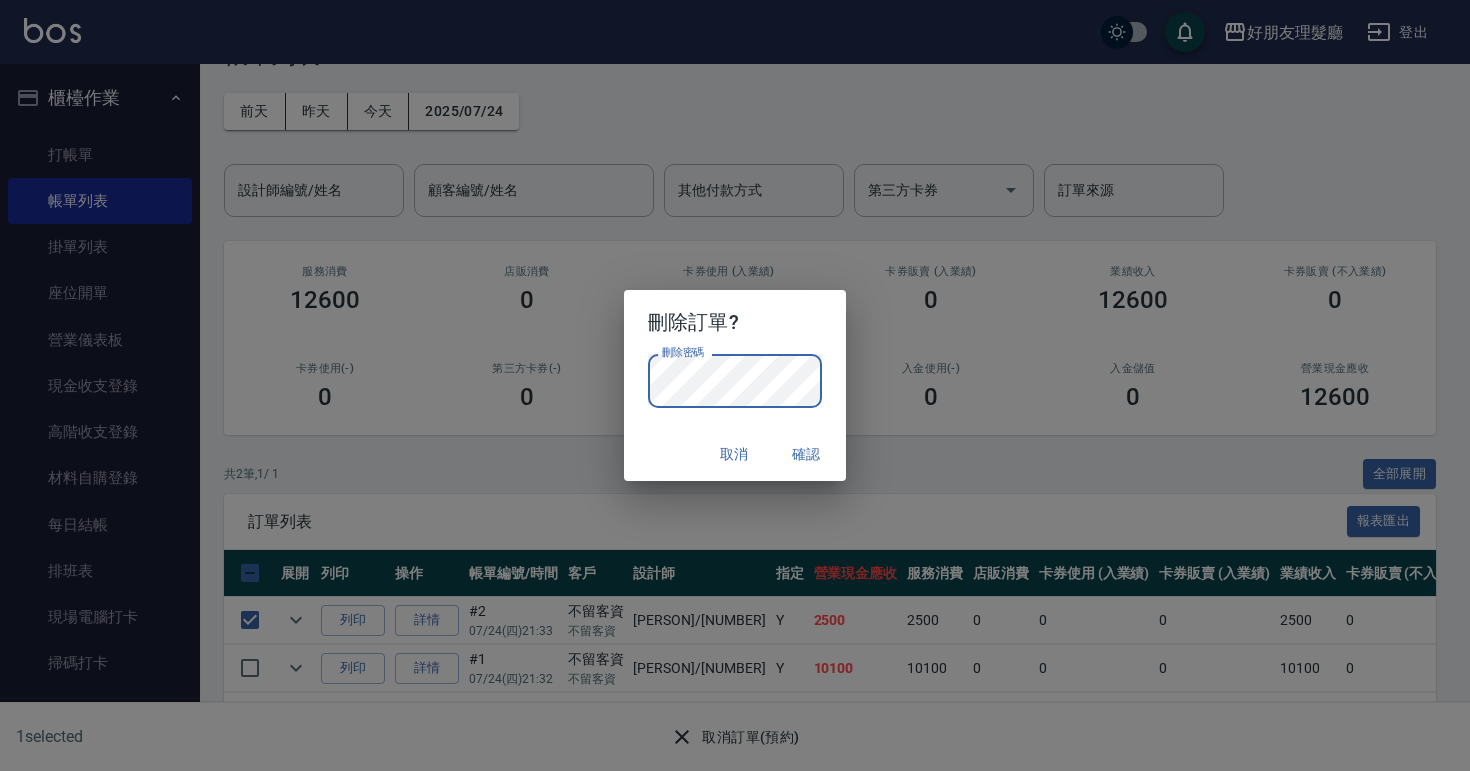 click on "確認" at bounding box center (806, 454) 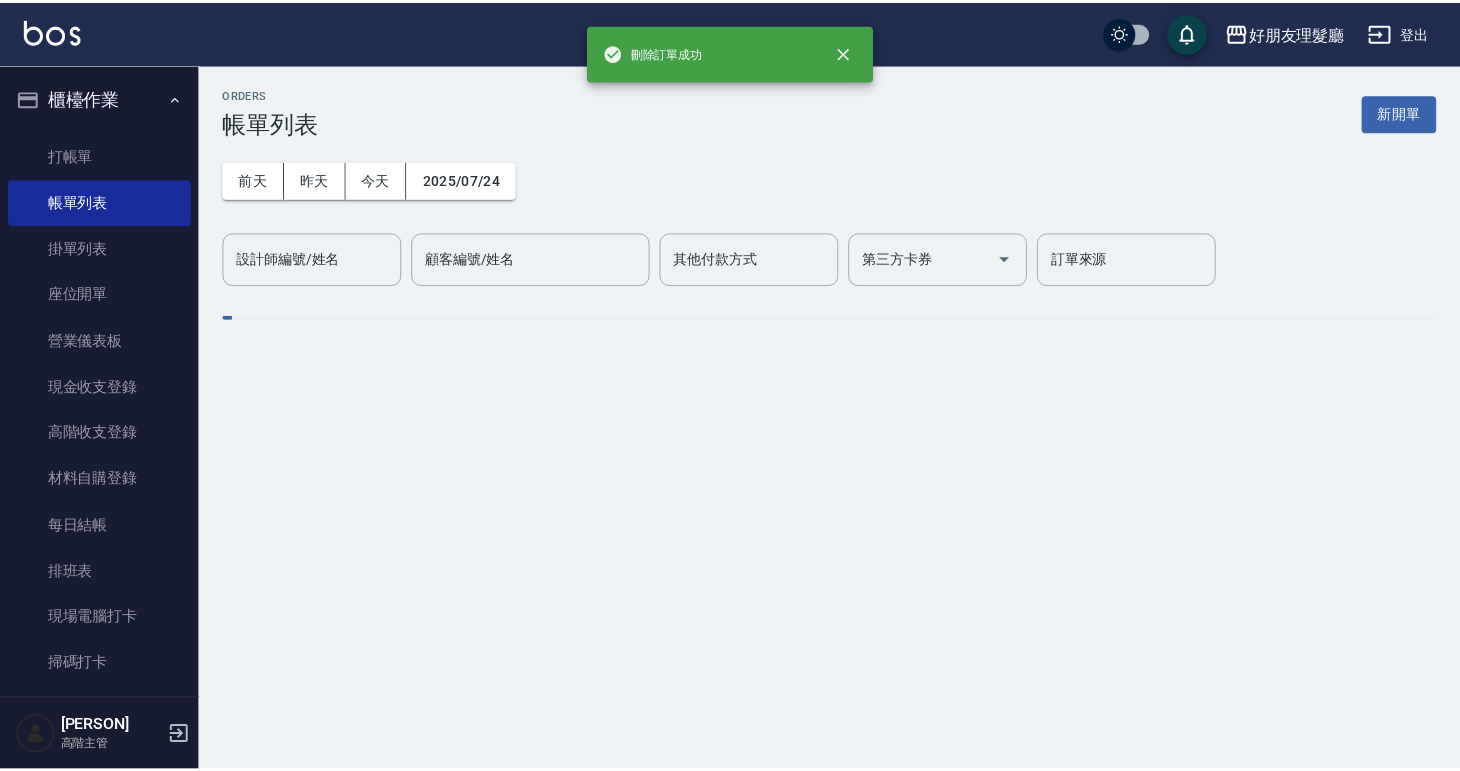 scroll, scrollTop: 0, scrollLeft: 0, axis: both 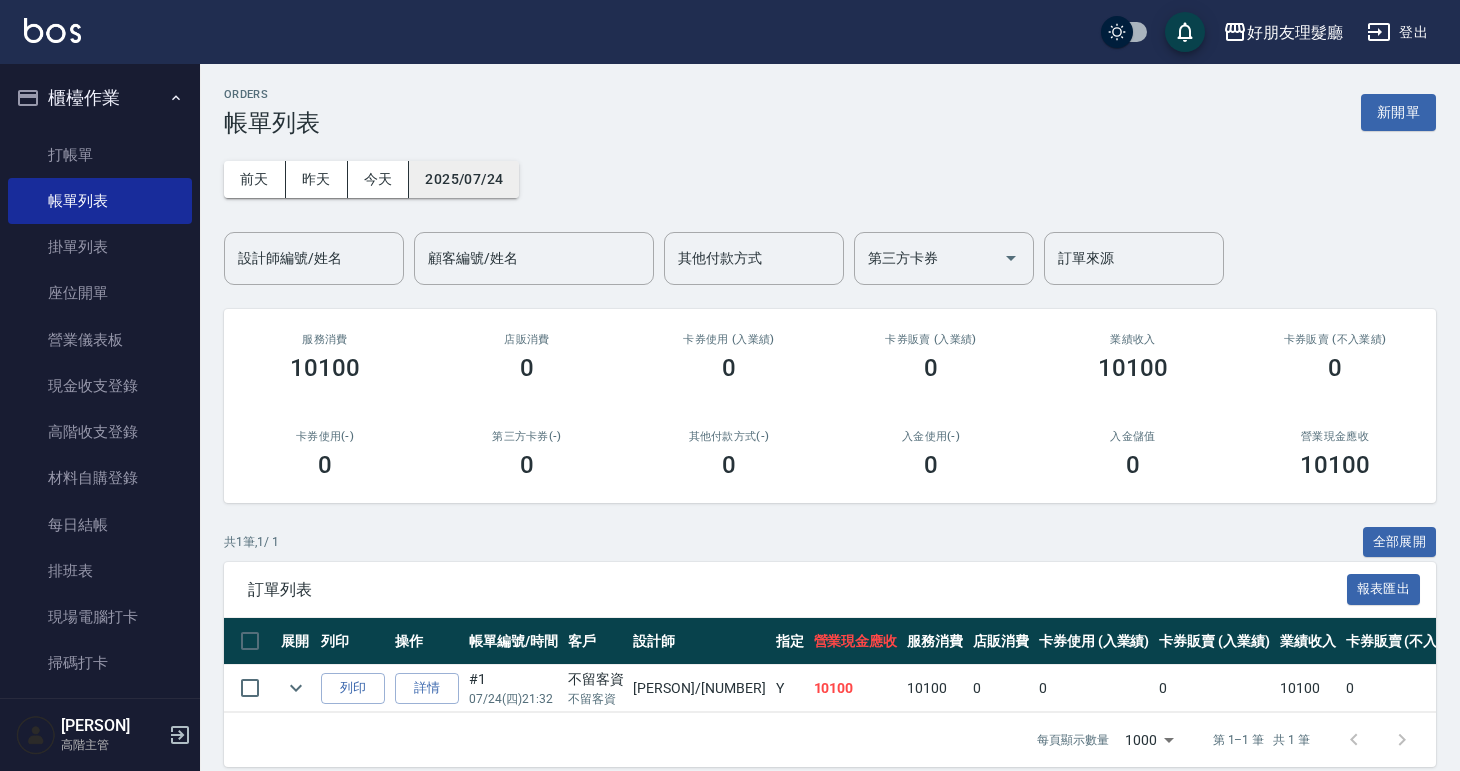 click on "2025/07/24" at bounding box center [464, 179] 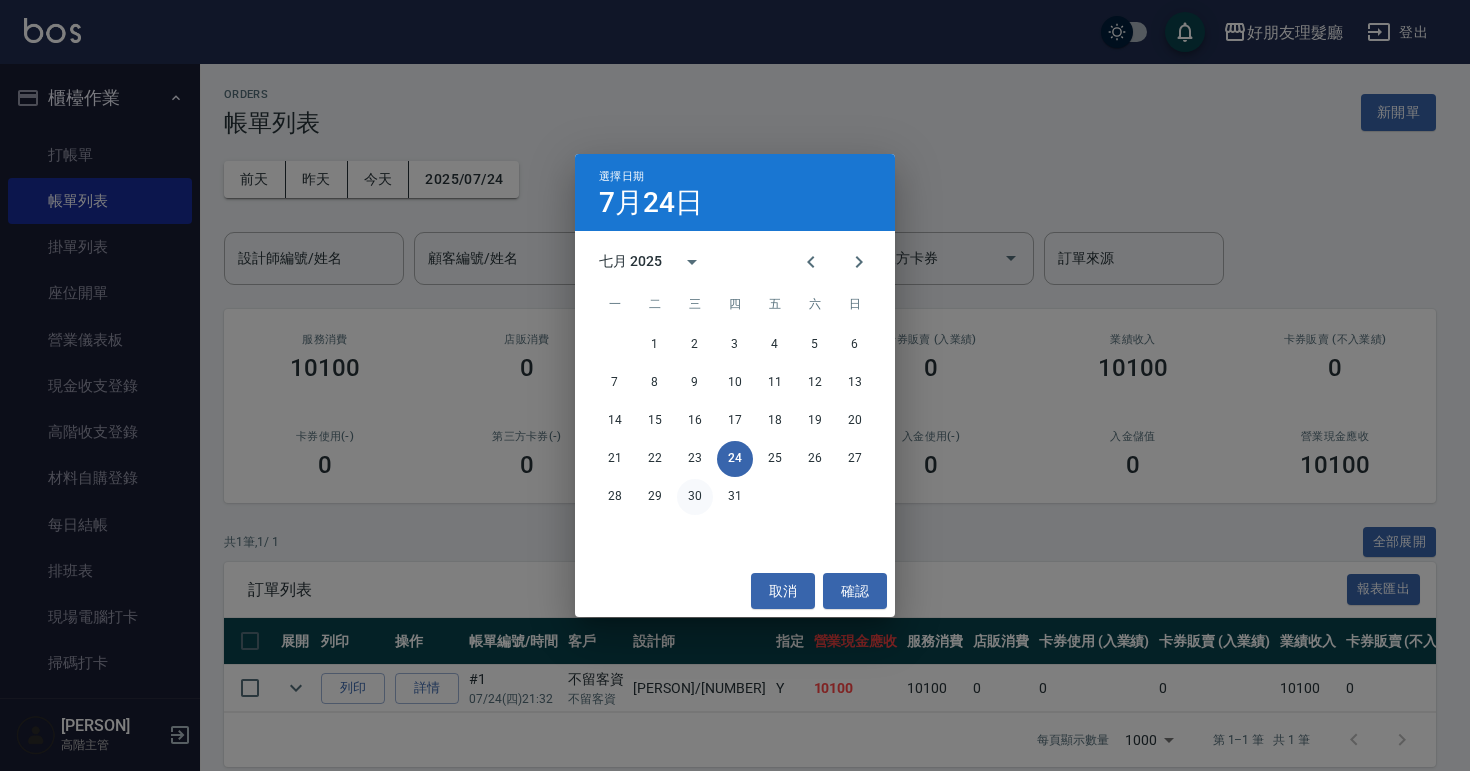 click on "30" at bounding box center [695, 497] 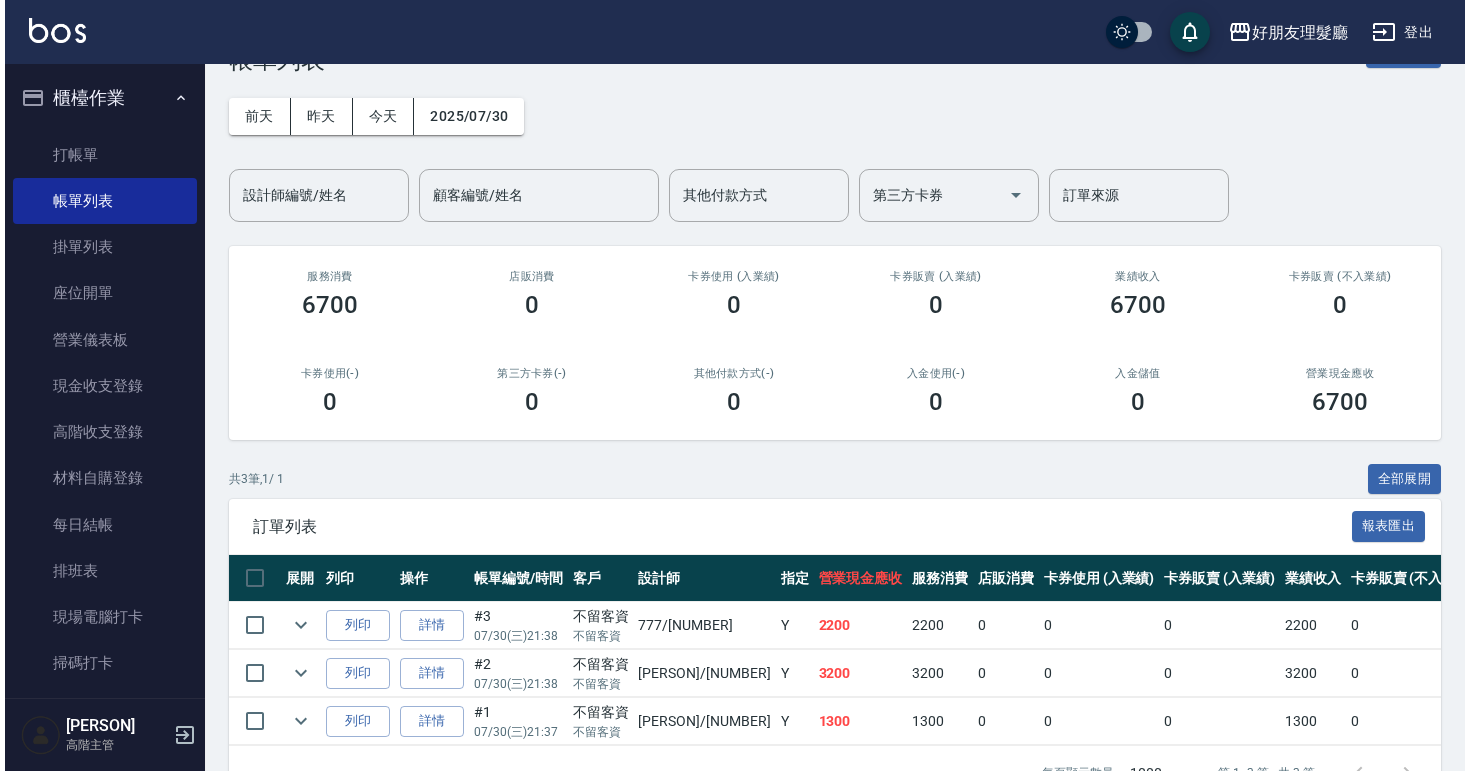 scroll, scrollTop: 131, scrollLeft: 0, axis: vertical 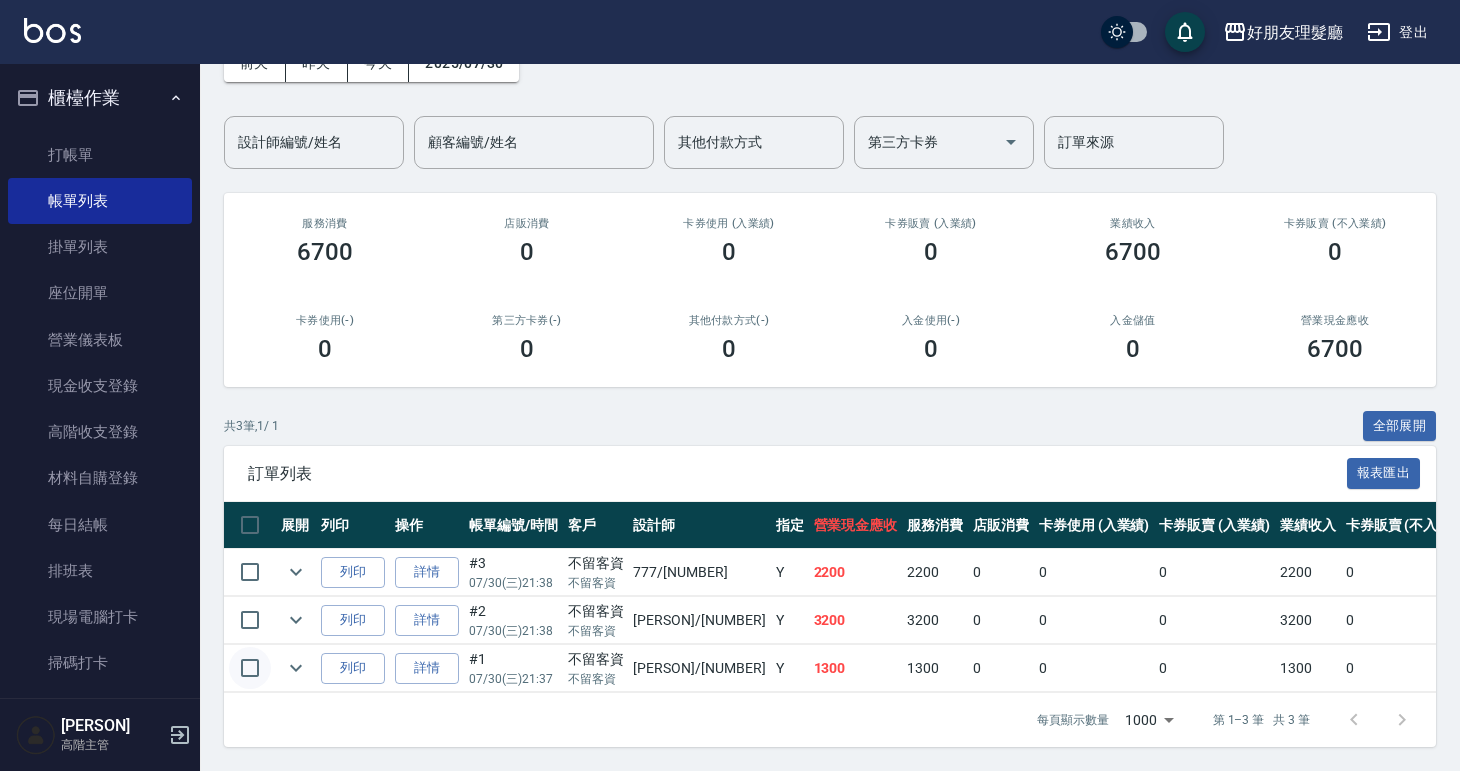 click at bounding box center (250, 668) 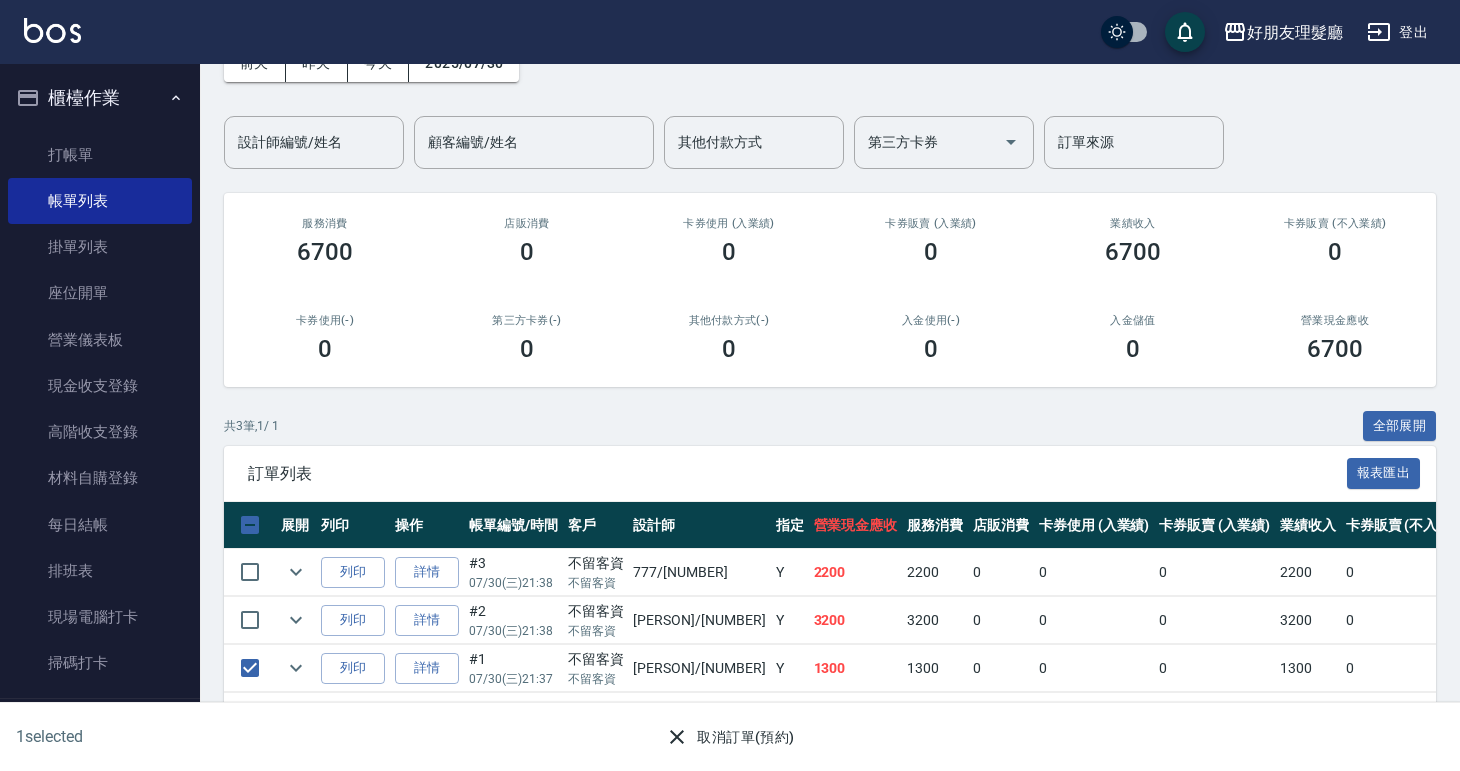 click on "取消訂單(預約)" at bounding box center [729, 737] 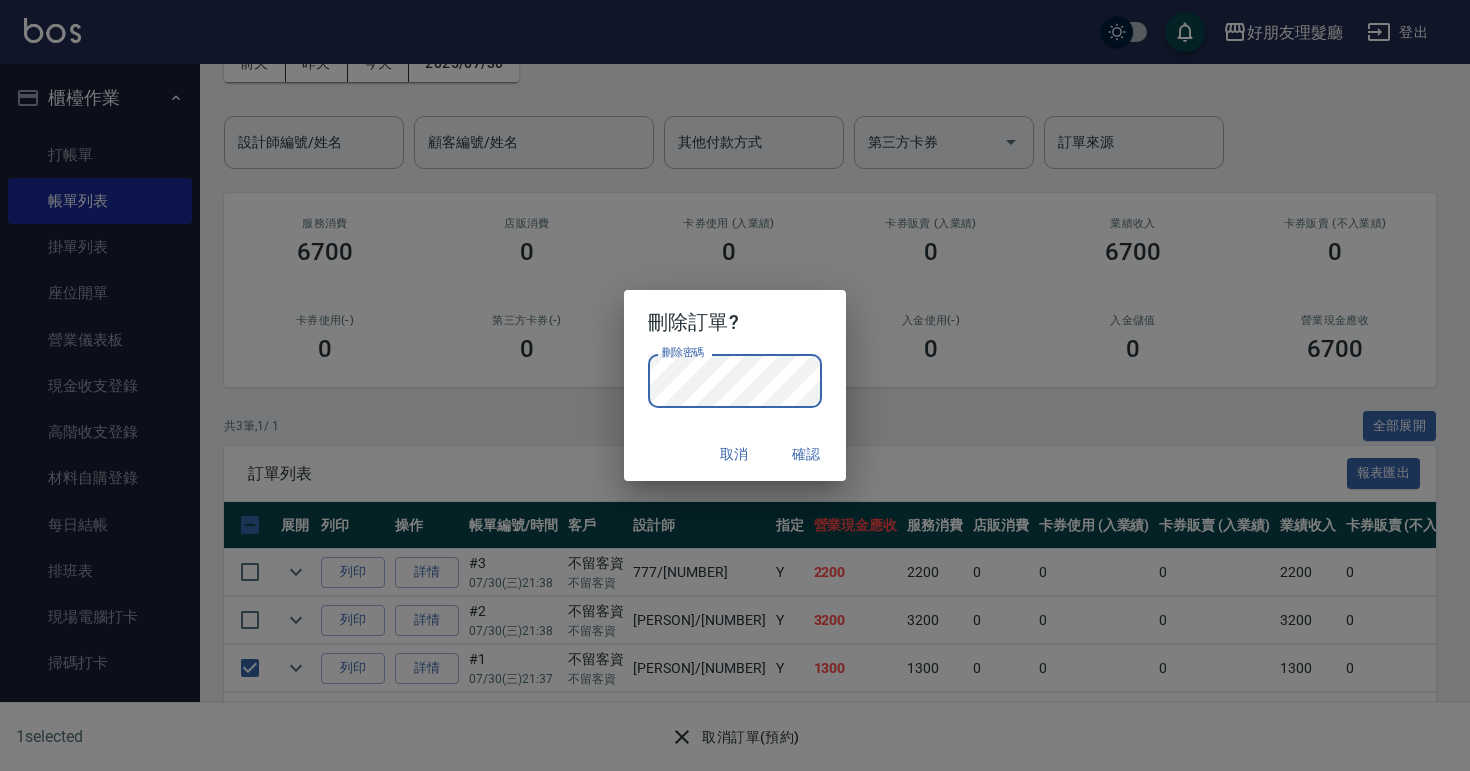 click on "確認" at bounding box center (806, 454) 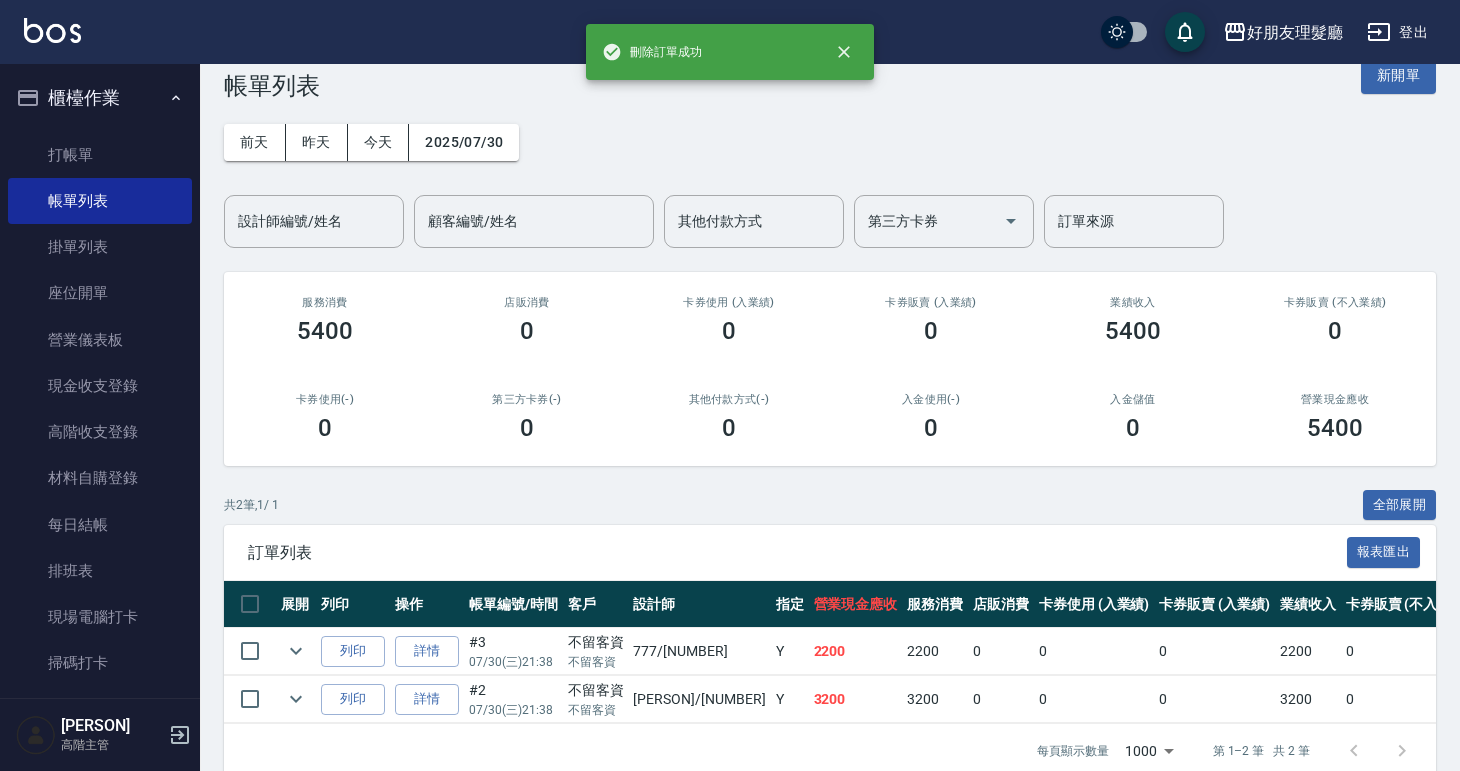scroll, scrollTop: 0, scrollLeft: 0, axis: both 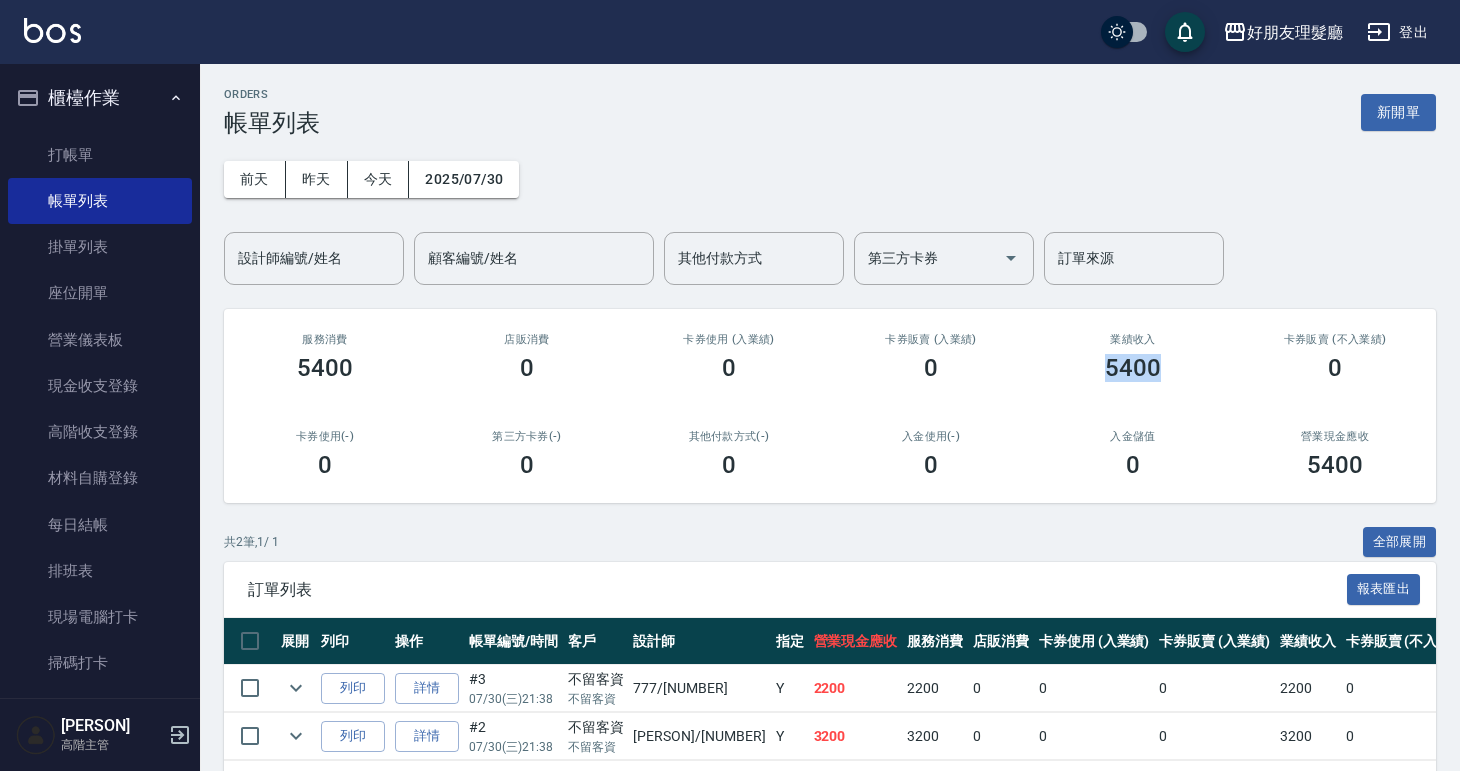 drag, startPoint x: 1164, startPoint y: 368, endPoint x: 1077, endPoint y: 359, distance: 87.46428 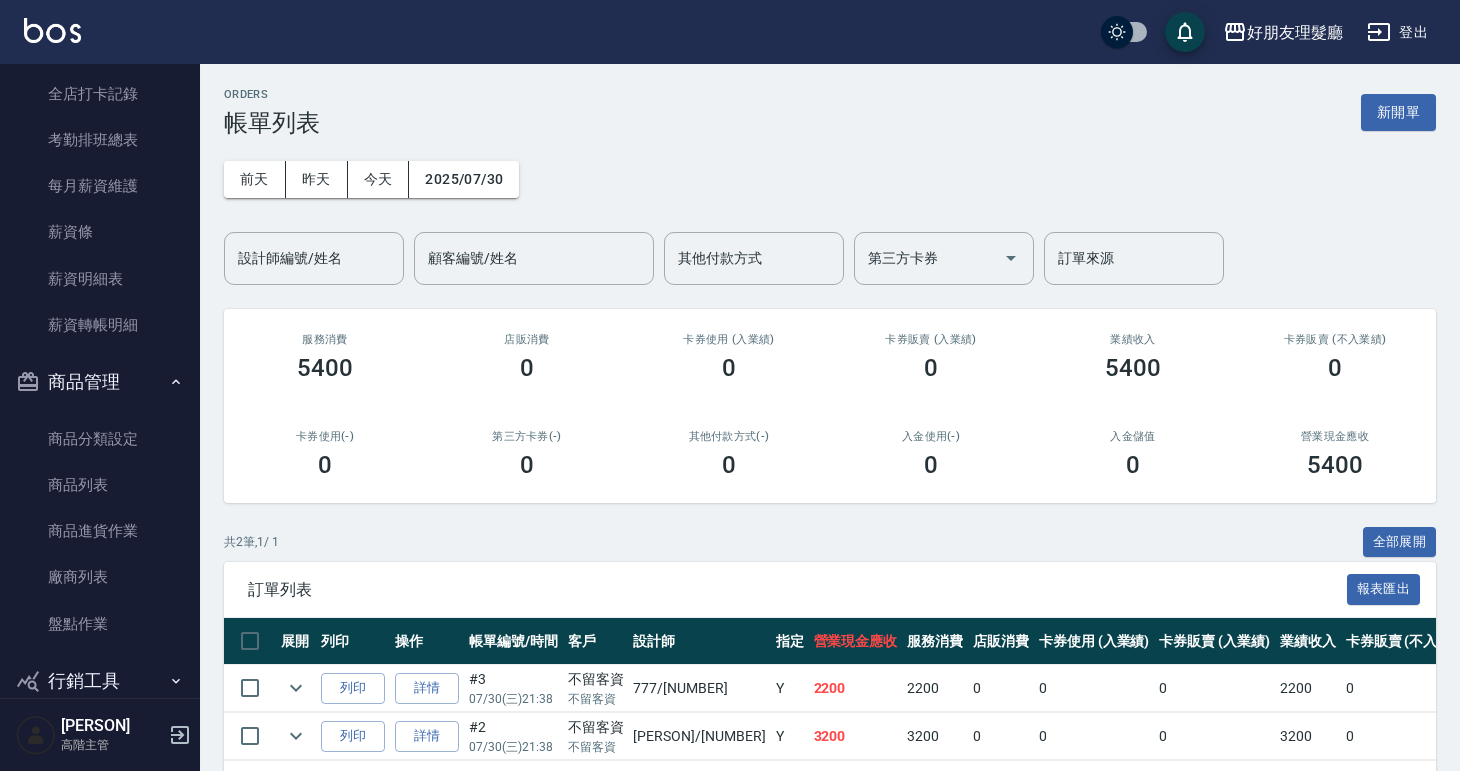 scroll, scrollTop: 3174, scrollLeft: 0, axis: vertical 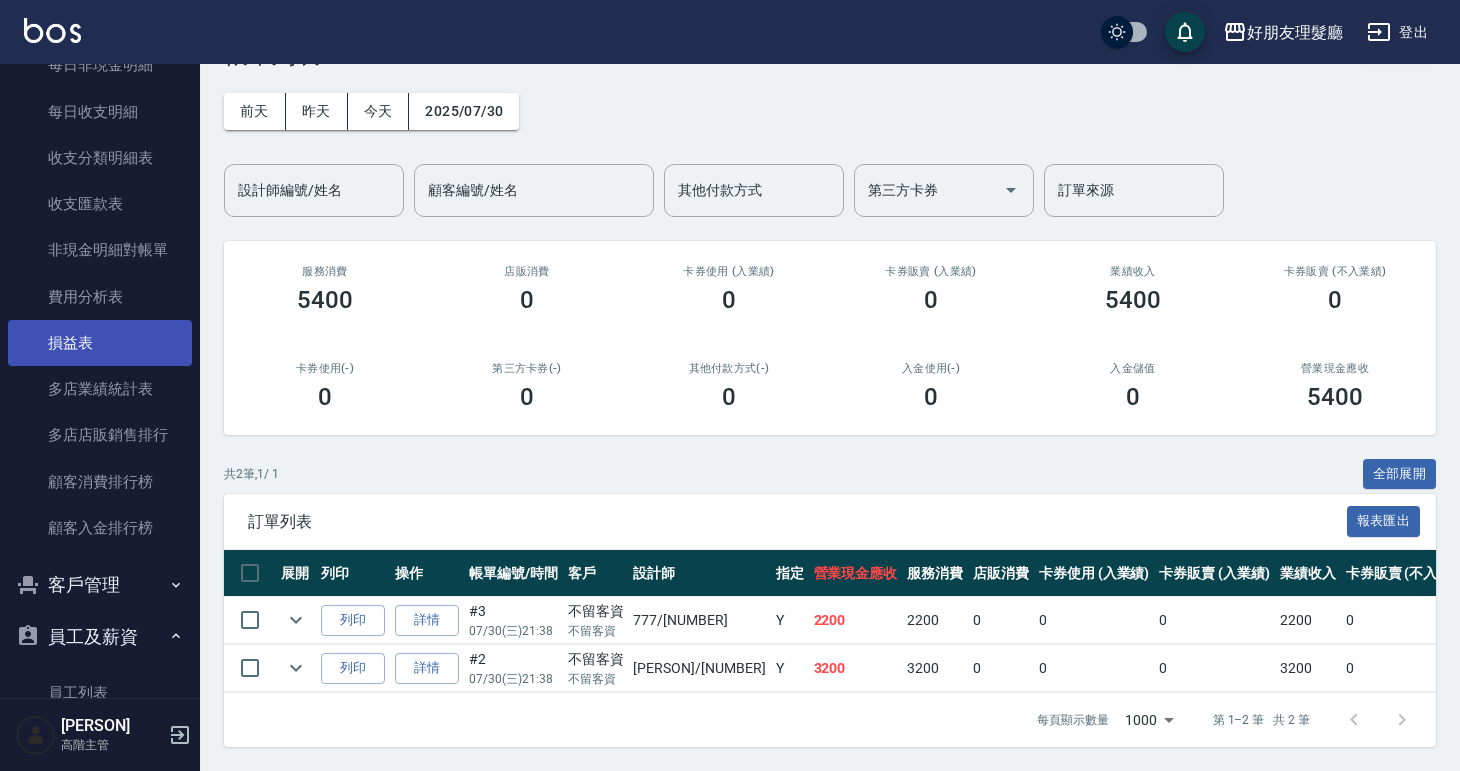 click on "損益表" at bounding box center [100, 343] 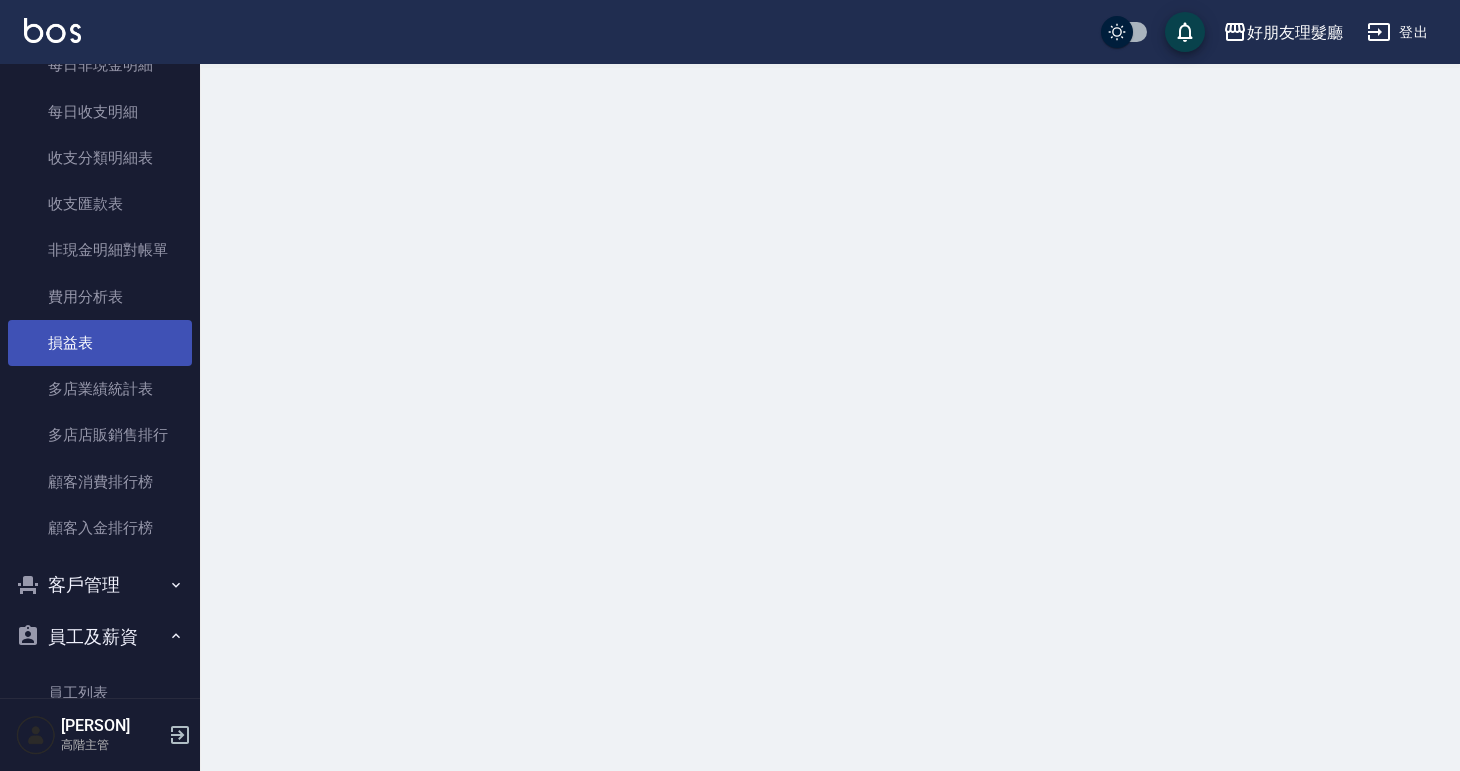 scroll, scrollTop: 0, scrollLeft: 0, axis: both 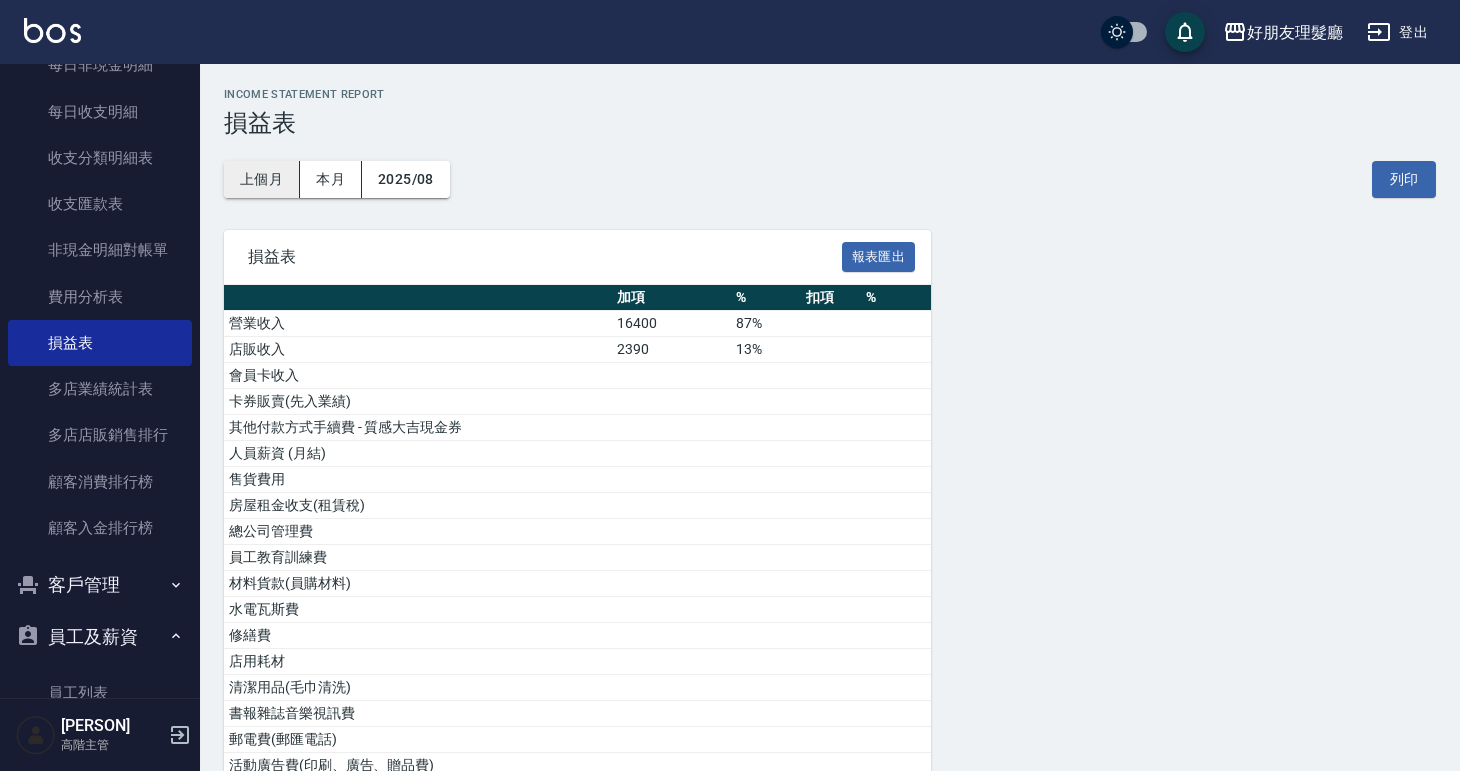 click on "上個月" at bounding box center [262, 179] 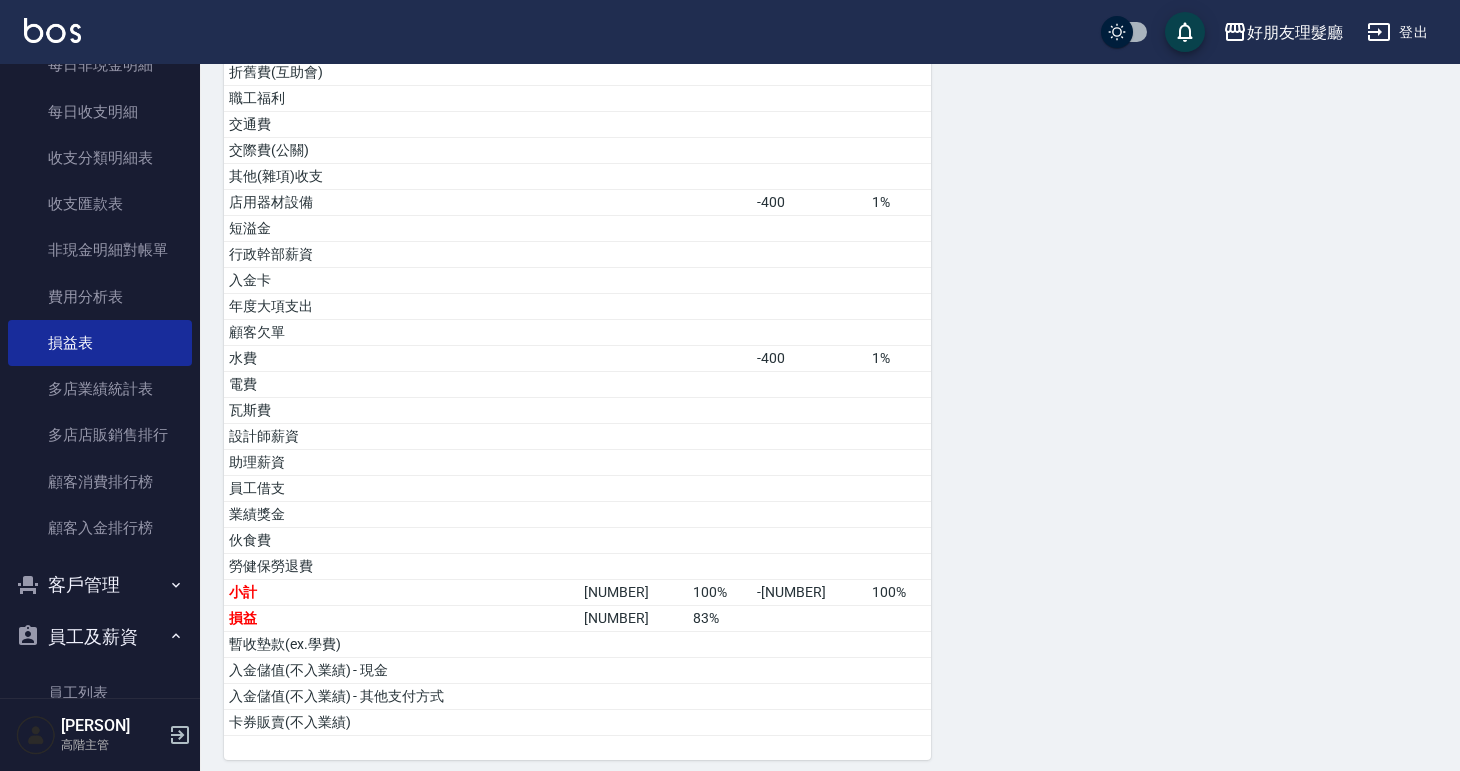 scroll, scrollTop: 758, scrollLeft: 0, axis: vertical 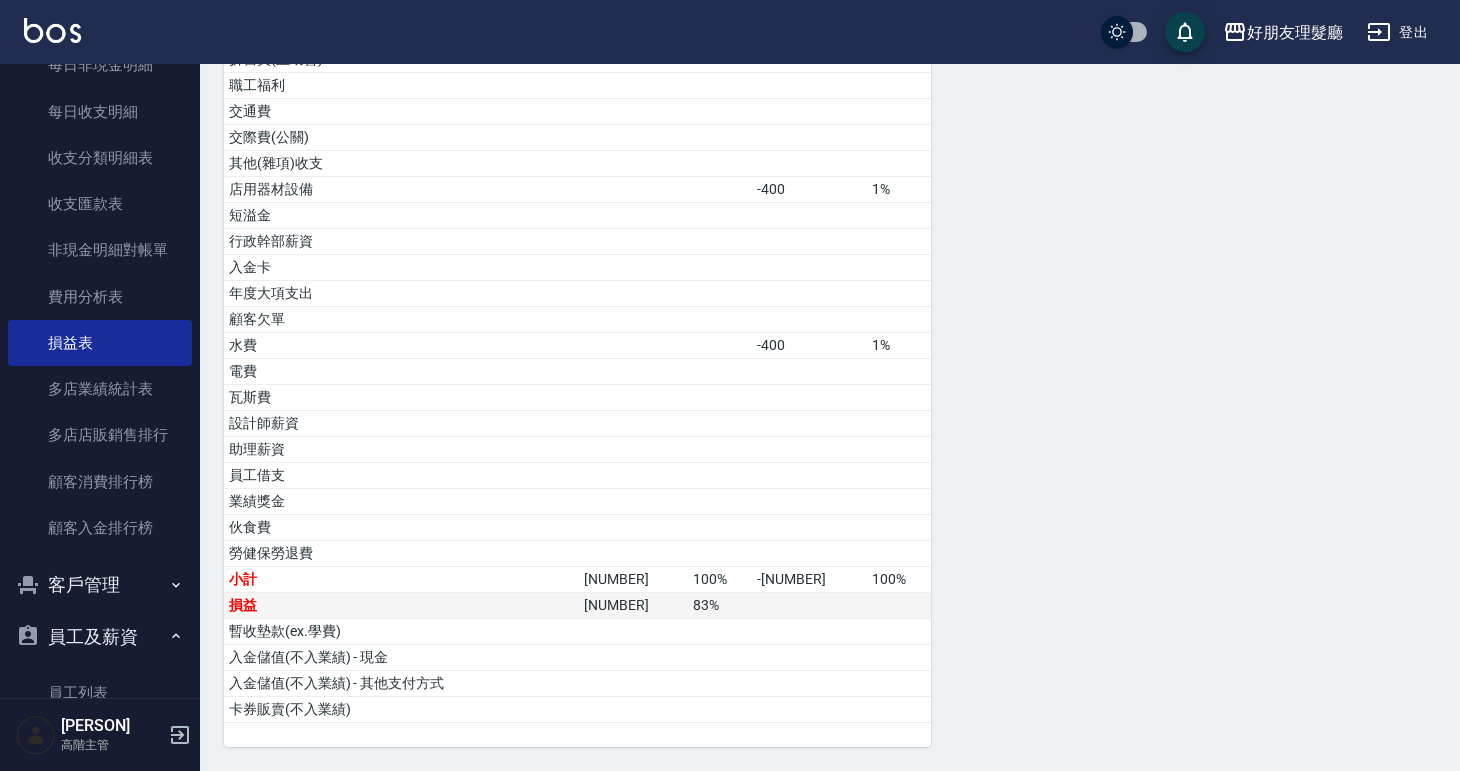 drag, startPoint x: 680, startPoint y: 603, endPoint x: 631, endPoint y: 614, distance: 50.219517 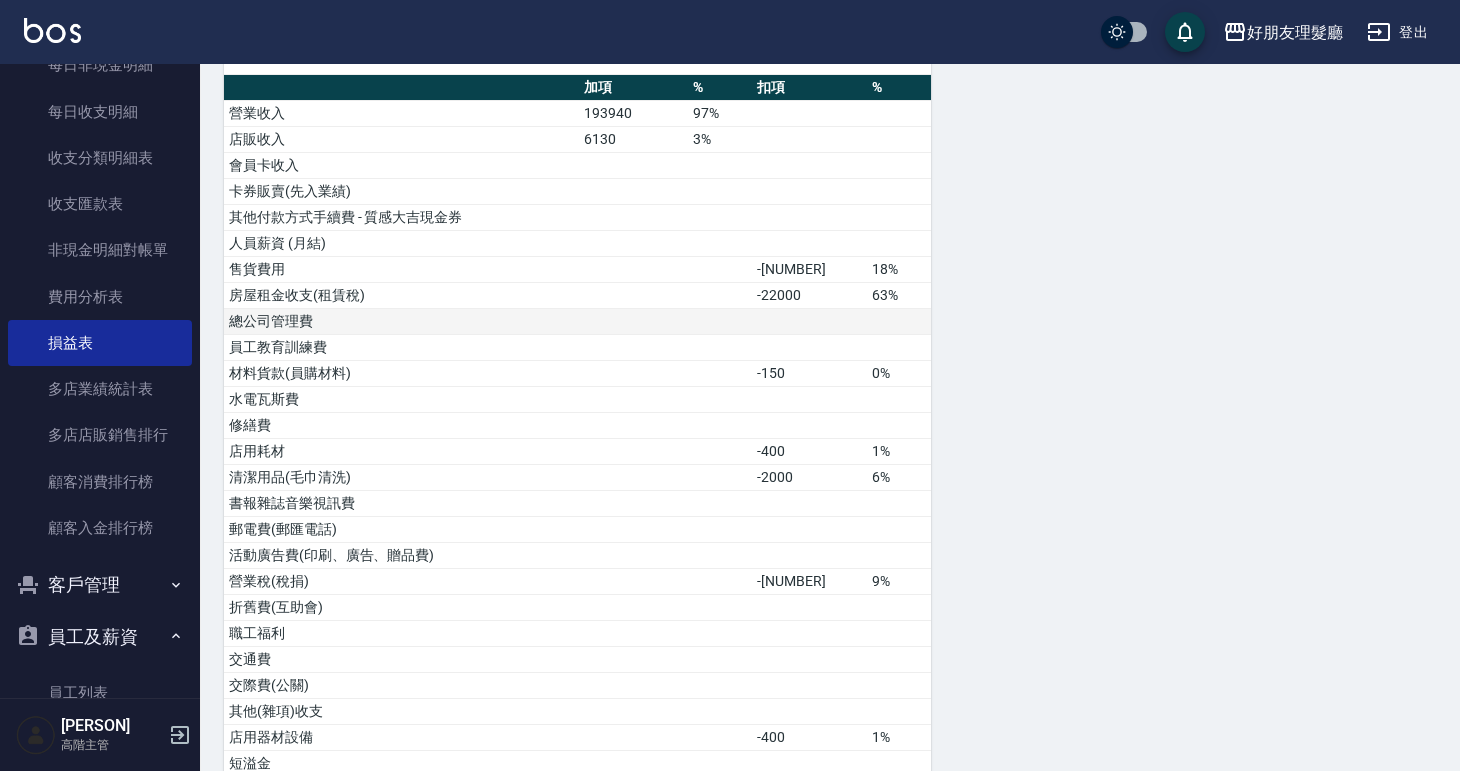 scroll, scrollTop: 52, scrollLeft: 0, axis: vertical 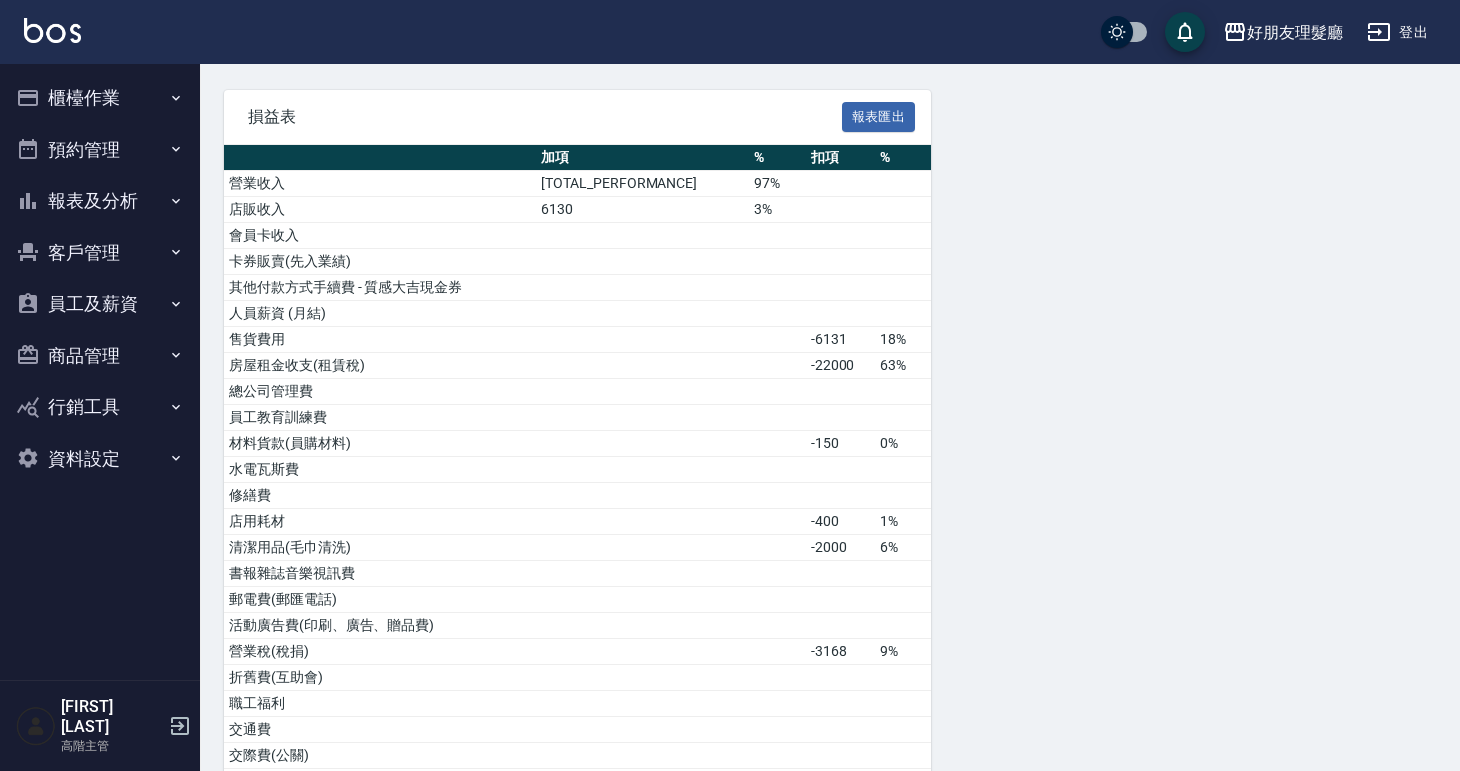 click on "員工及薪資" at bounding box center [100, 304] 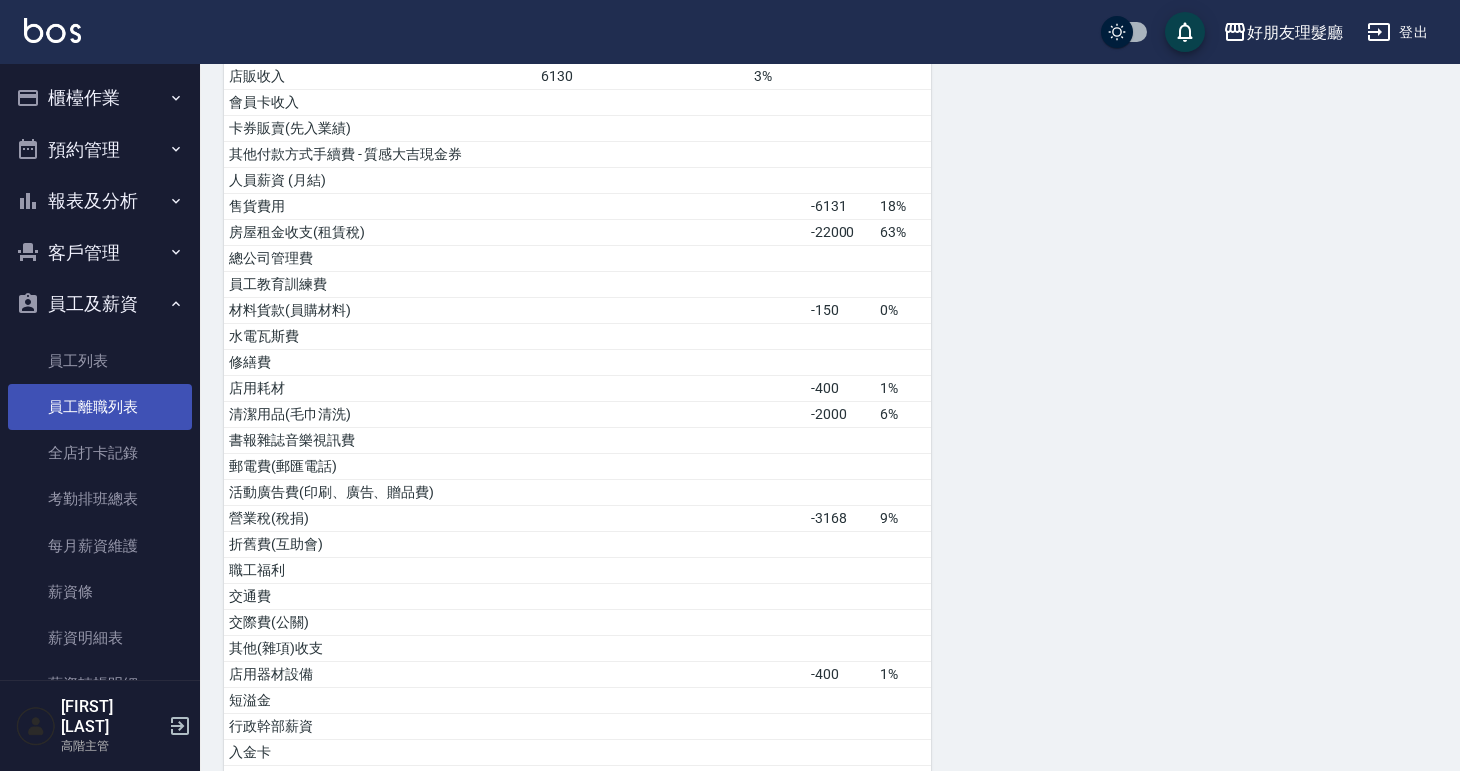 scroll, scrollTop: 399, scrollLeft: 0, axis: vertical 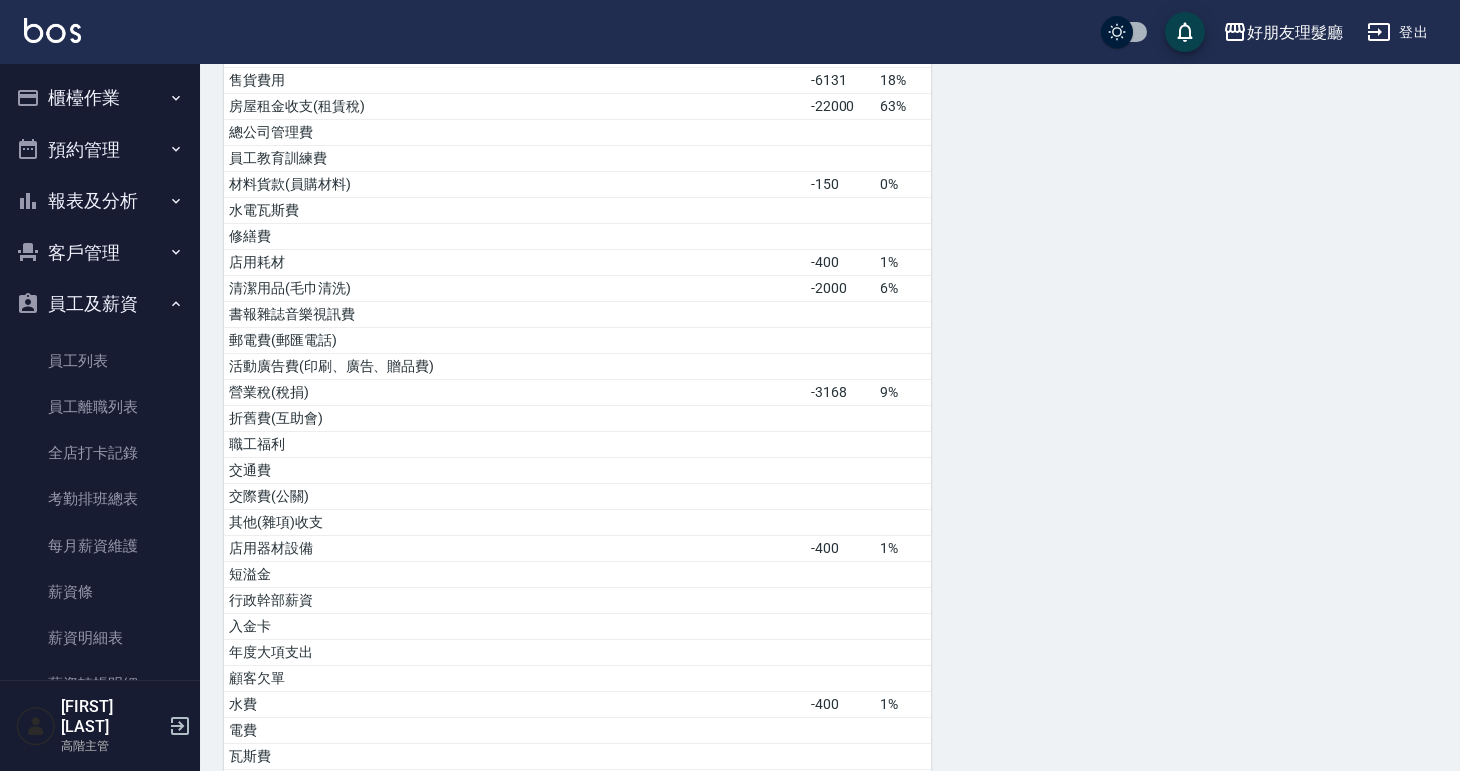 click on "櫃檯作業" at bounding box center (100, 98) 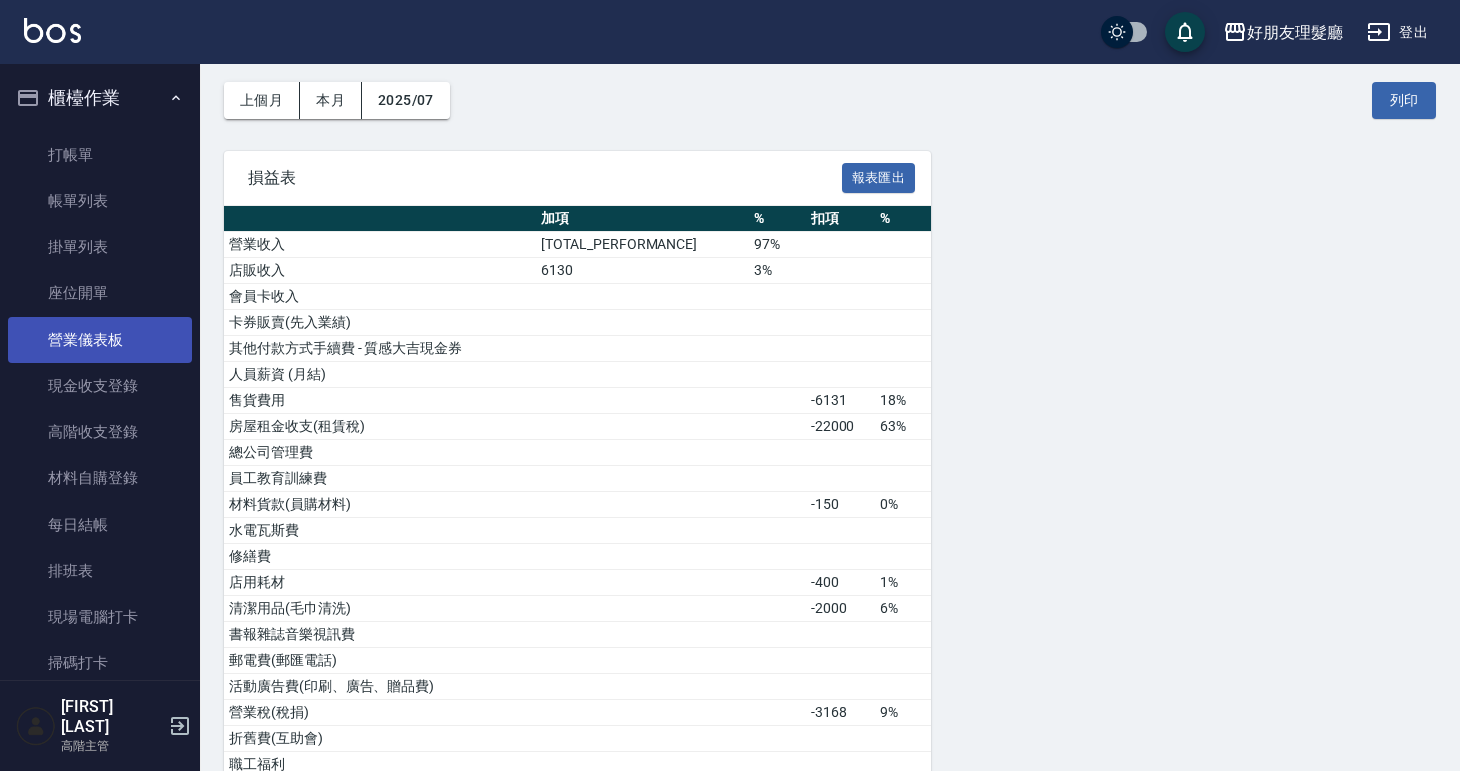 scroll, scrollTop: 84, scrollLeft: 0, axis: vertical 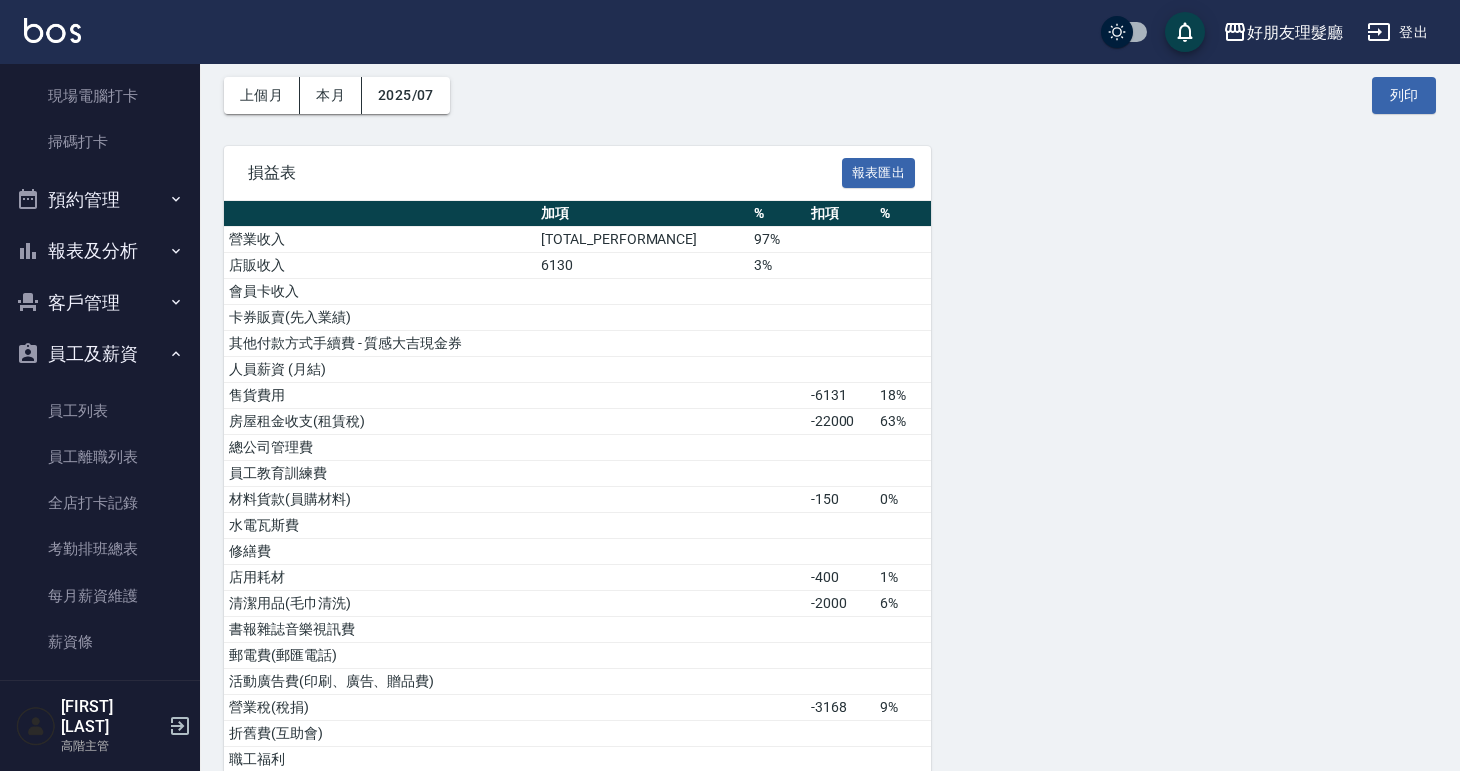 click on "預約管理" at bounding box center [100, 200] 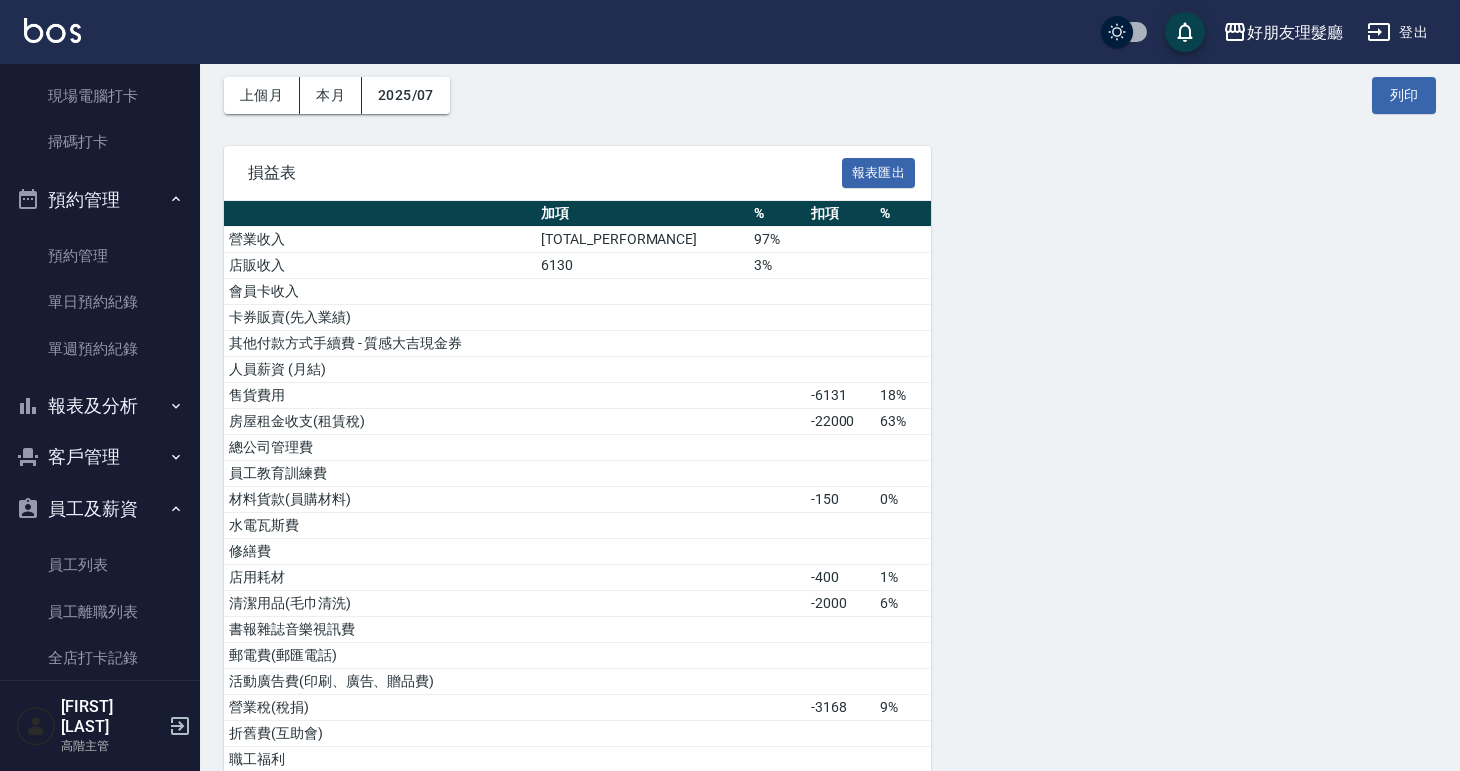 click on "報表及分析" at bounding box center [100, 406] 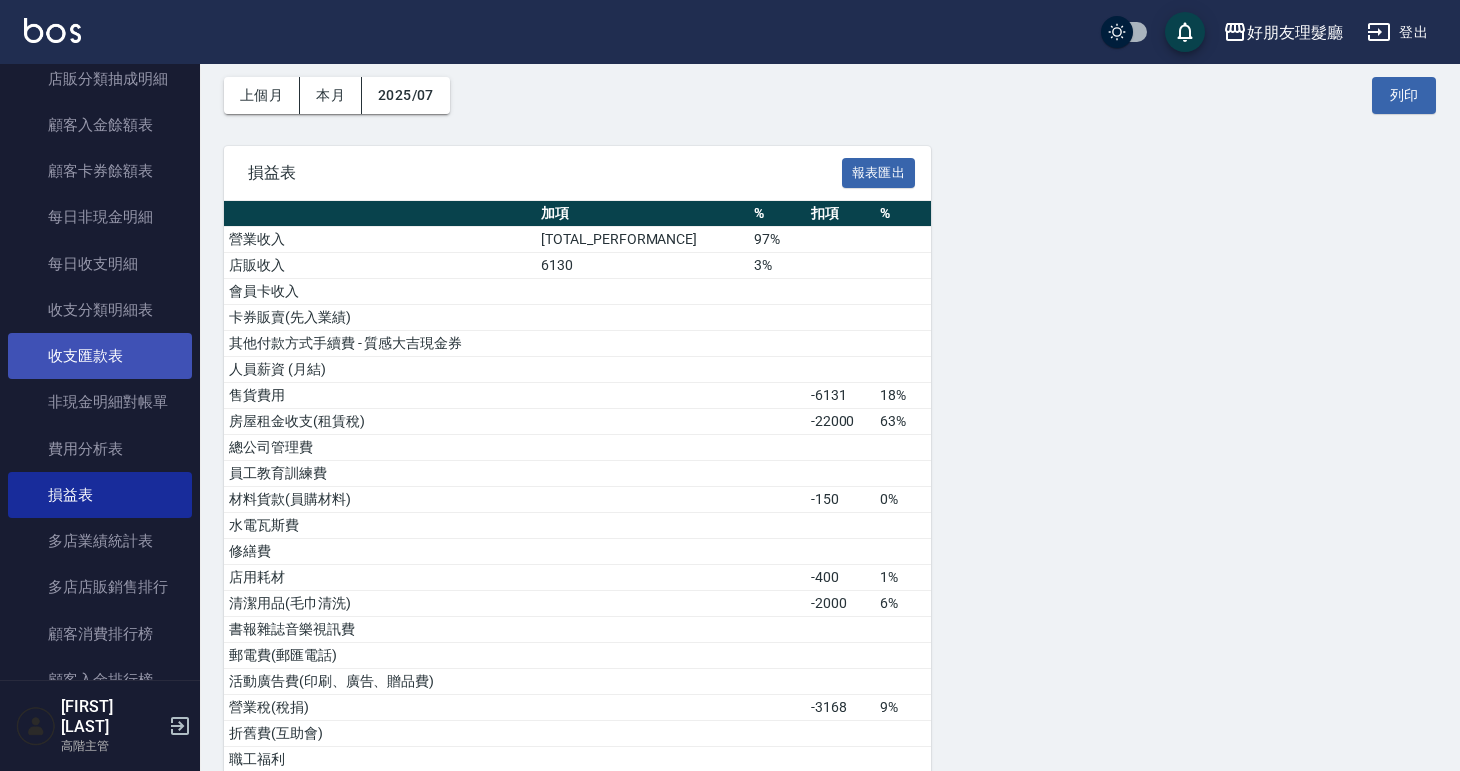 scroll, scrollTop: 2516, scrollLeft: 0, axis: vertical 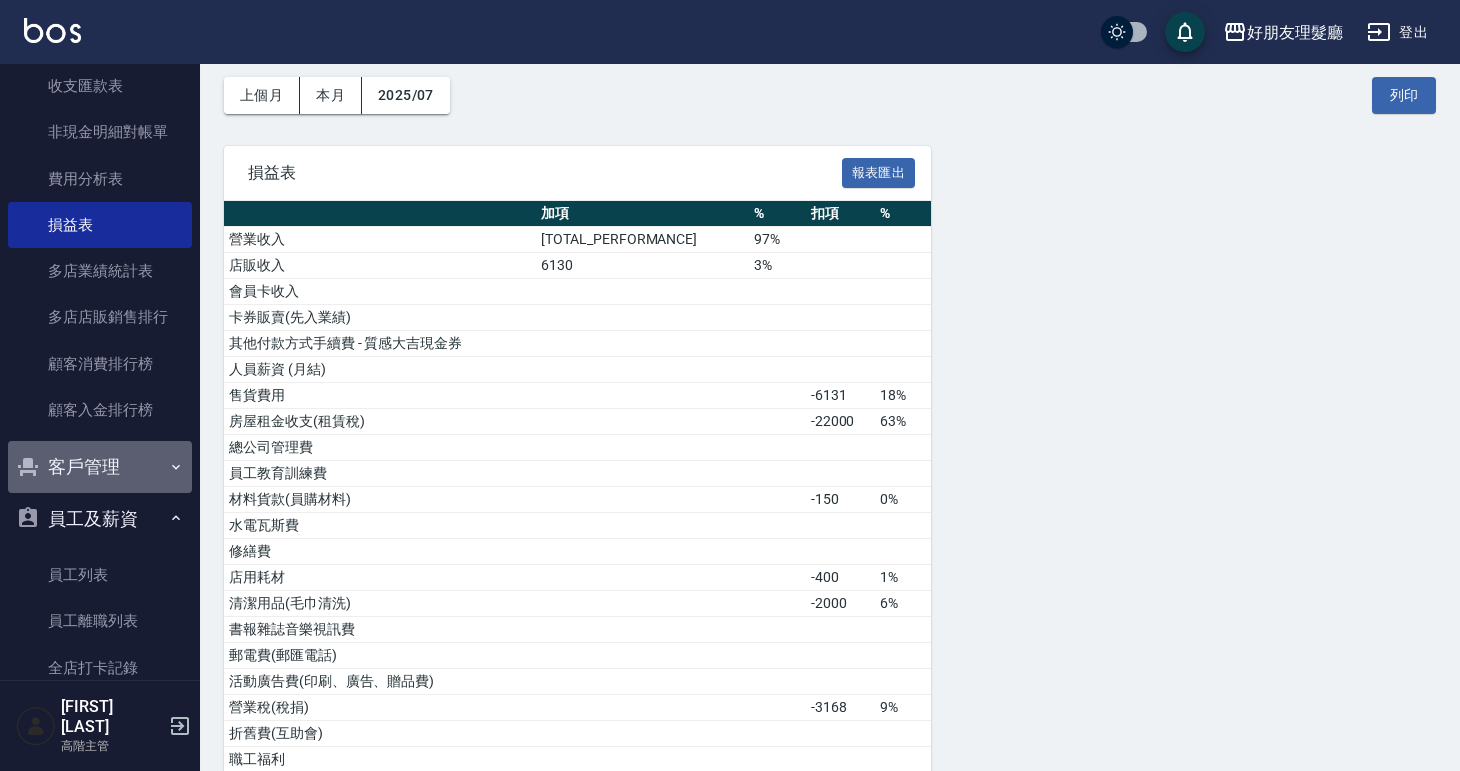 click on "客戶管理" at bounding box center [100, 467] 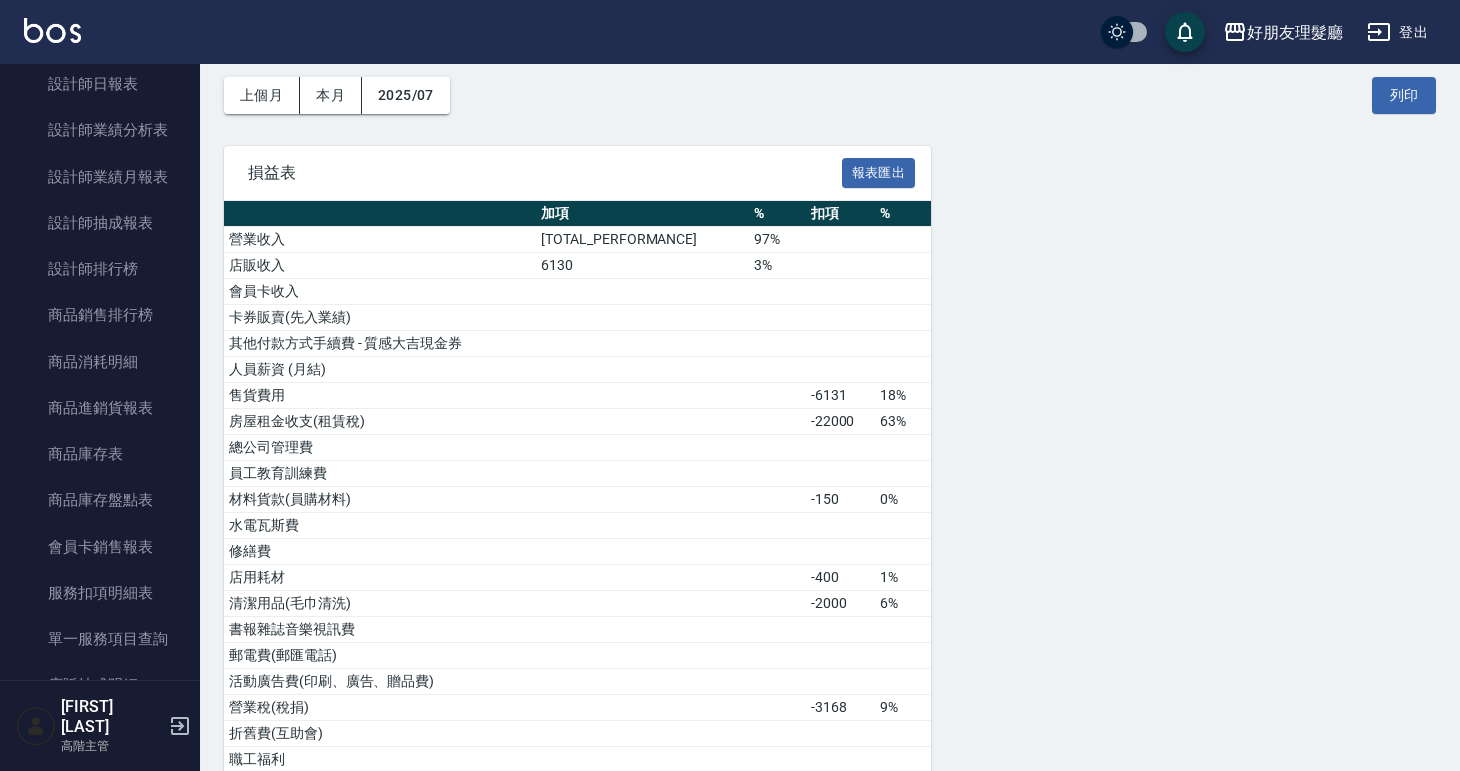 scroll, scrollTop: 1409, scrollLeft: 0, axis: vertical 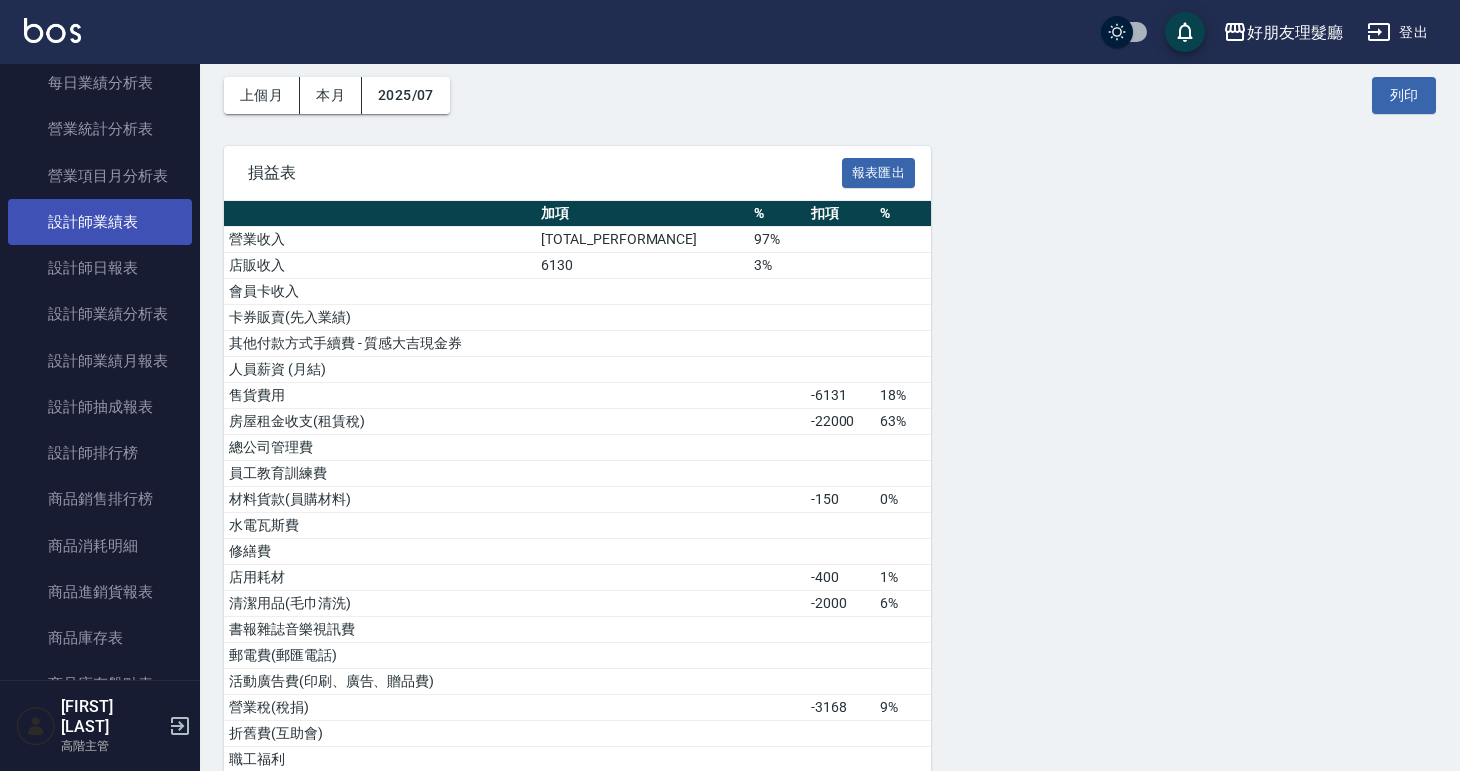 click on "設計師業績表" at bounding box center [100, 222] 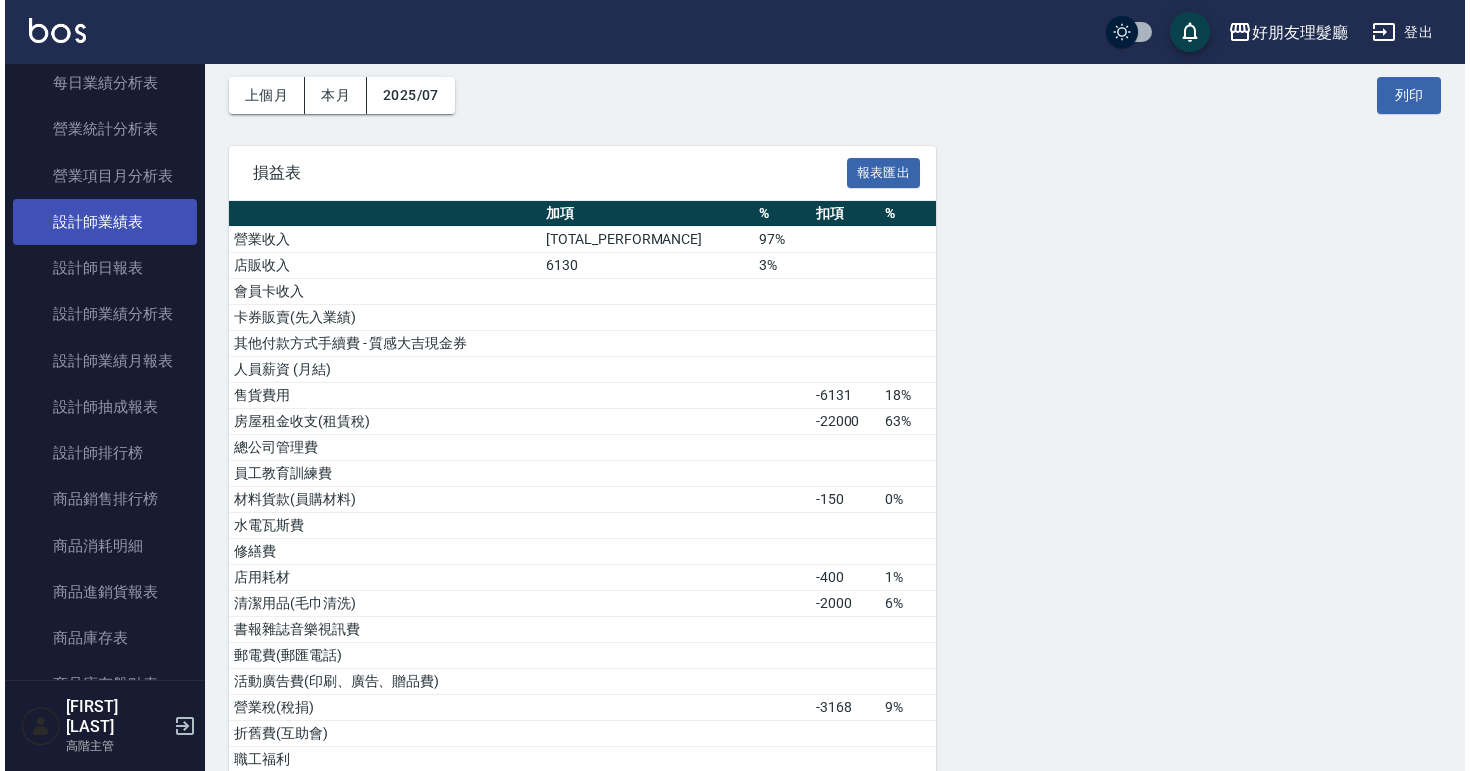 scroll, scrollTop: 0, scrollLeft: 0, axis: both 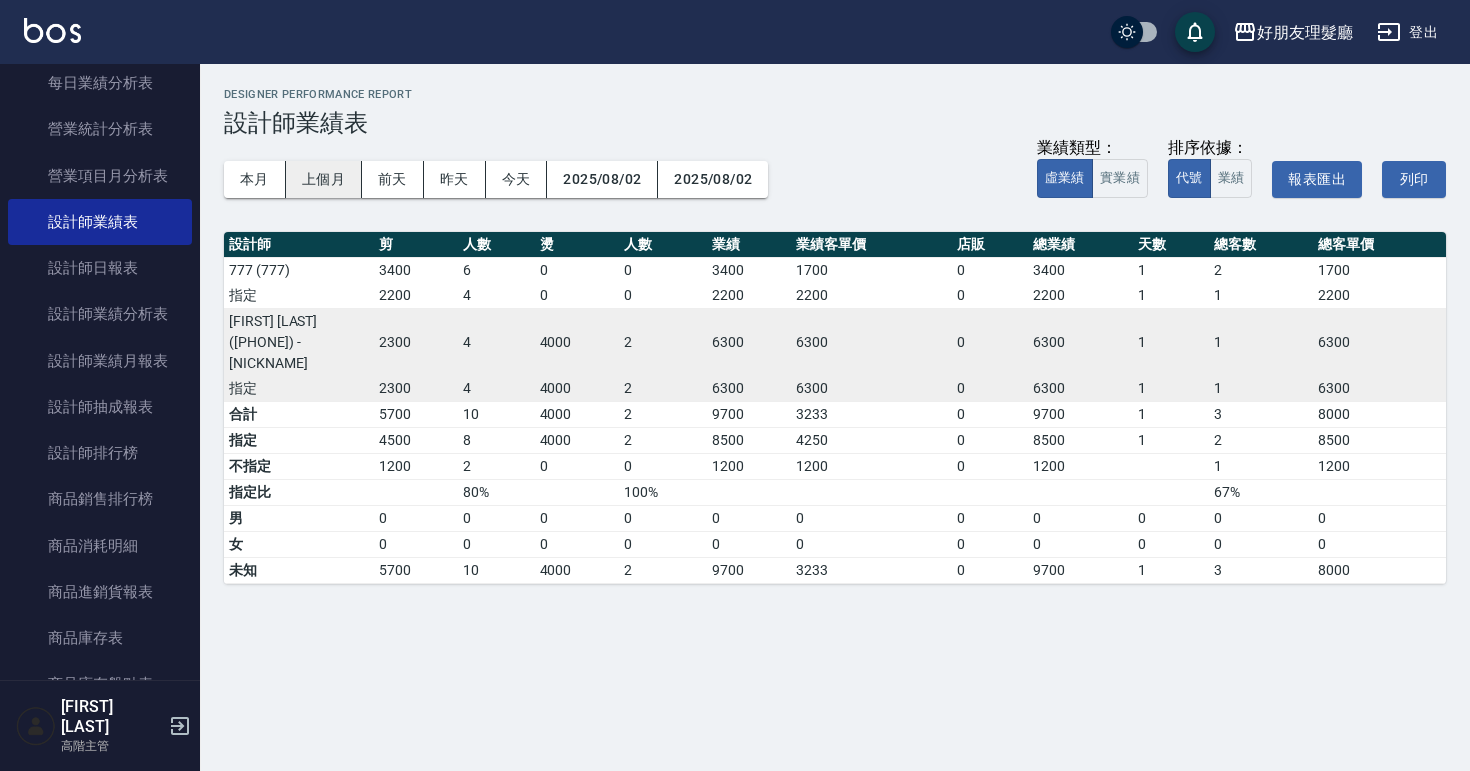 click on "上個月" at bounding box center [324, 179] 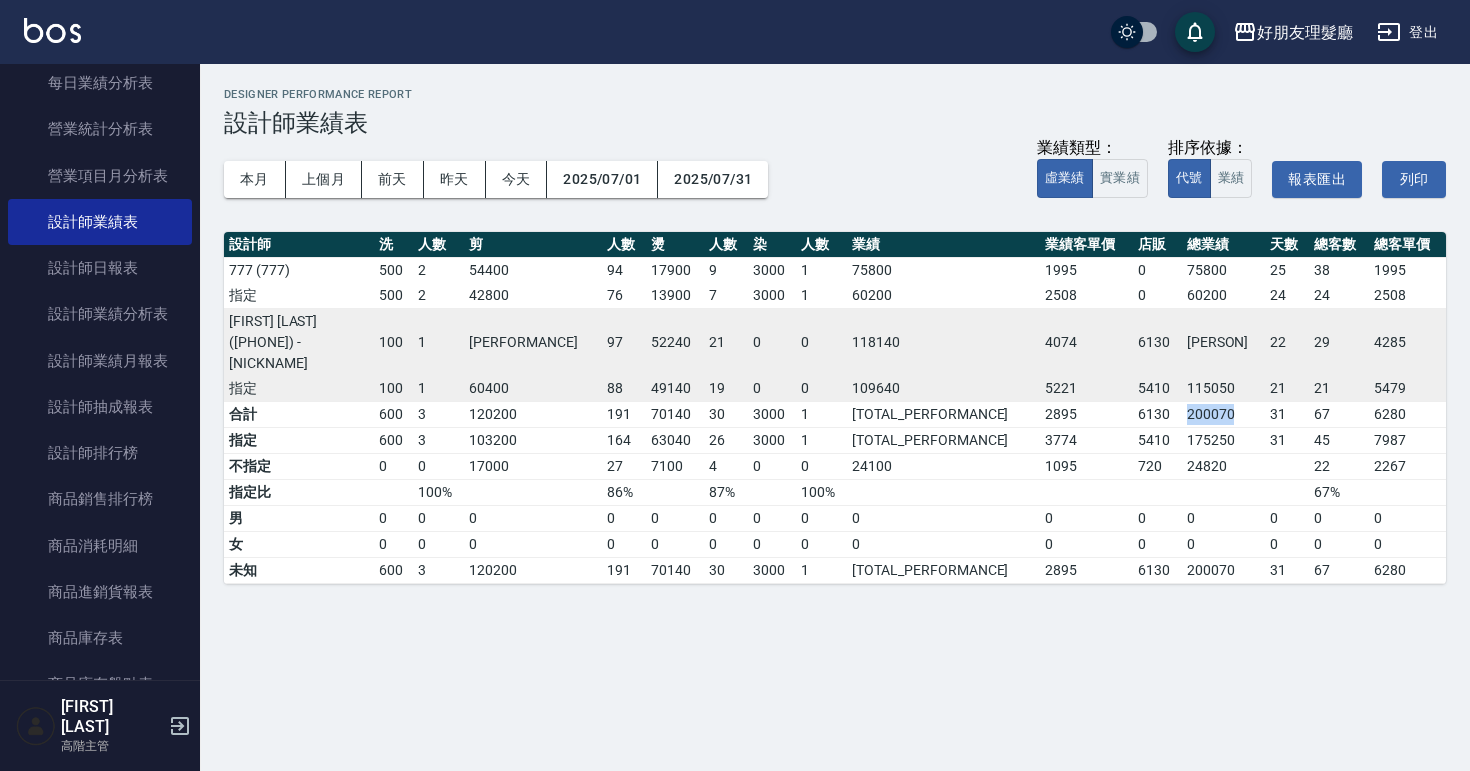 drag, startPoint x: 1200, startPoint y: 372, endPoint x: 1135, endPoint y: 379, distance: 65.37584 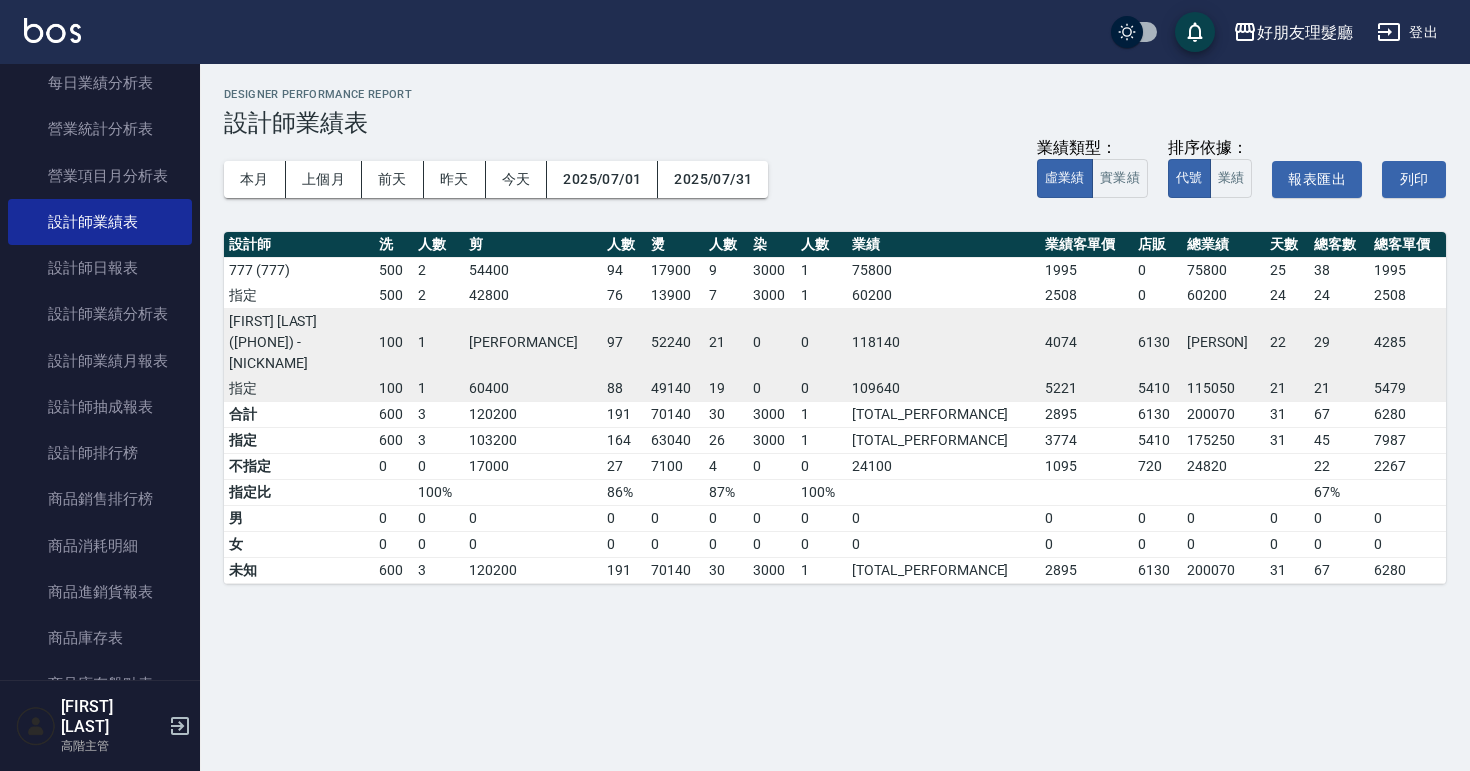 click on "好朋友理髮廳   2025-07   設計師業績表 列印時間： 2025-08-02-21:09 Designer Performance Report 設計師業績表 本月 上個月 前天 昨天 今天 2025/07/01 2025/07/31 業績類型： 虛業績 實業績 排序依據： 代號 業績 報表匯出 列印 設計師 洗 人數 剪 人數 燙 人數 染 人數 業績 業績客單價 店販 總業績 天數 總客數 總客單價 777 (777) 500 2 54400 94 17900 9 3000 1 75800 1995 0 75800 25 38 1995 指定 500 2 42800 76 13900 7 3000 1 60200 2508 0 60200 24 24 2508 陳智賢 (999) - 阿賢 100 1 65800 97 52240 21 0 0 118140 4074 6130 124270 22 29 4285 指定 100 1 60400 88 49140 19 0 0 109640 5221 5410 115050 21 21 5479 合計 600 3 120200 191 70140 30 3000 1 193940 2895 6130 200070 31 67 6280 指定 600 3 103200 164 63040 26 3000 1 169840 3774 5410 175250 31 45 7987 不指定 0 0 17000 27 7100 4 0 0 24100 1095 720 24820 22 2267 指定比 100% 86% 87% 100% 67% 男 0 0 0 0 0 0 0 0 0 0 0 0 0 0 0 女 0 0 0 0 0 0 0 0 0 0 0 0 0 0 0 未知 600 3 191" at bounding box center (735, 385) 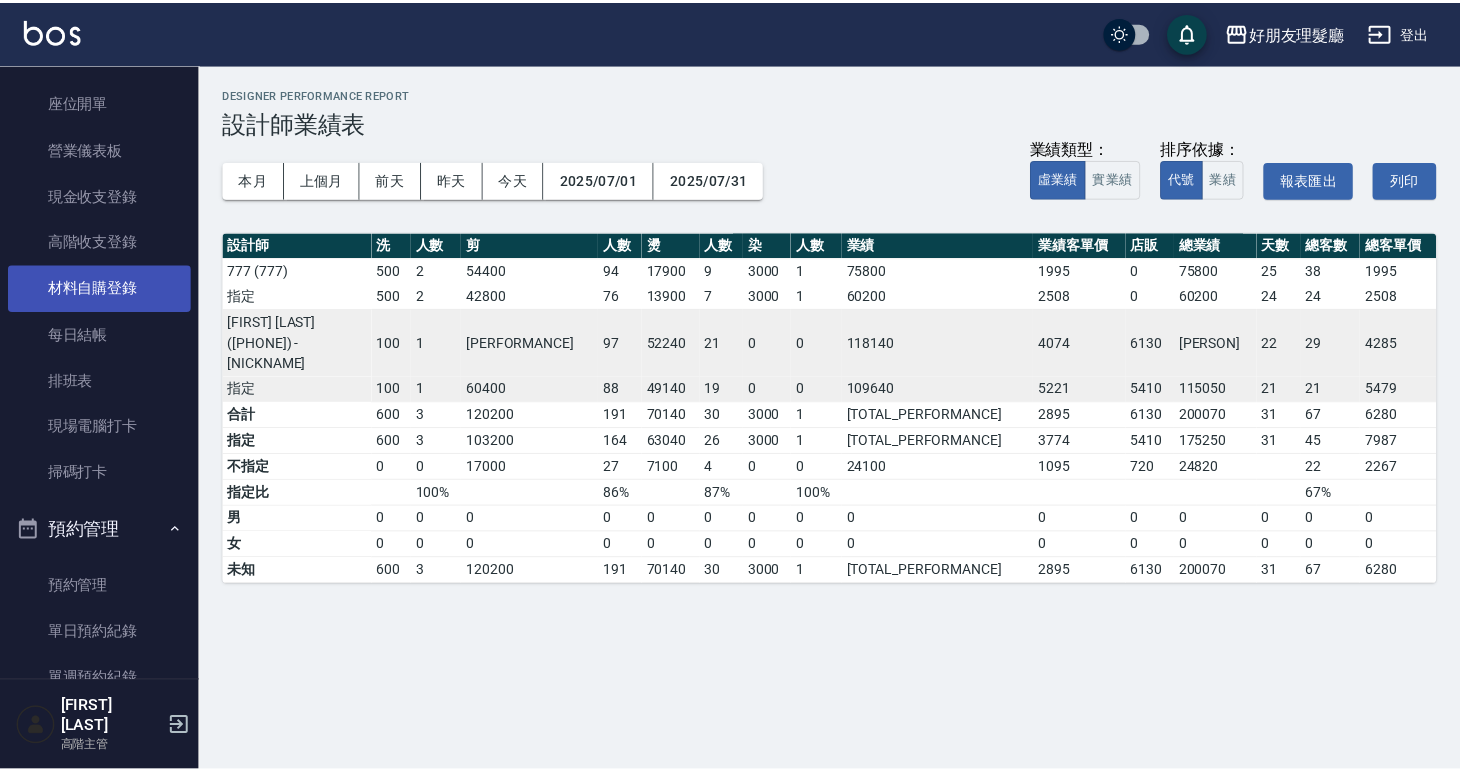 scroll, scrollTop: 59, scrollLeft: 0, axis: vertical 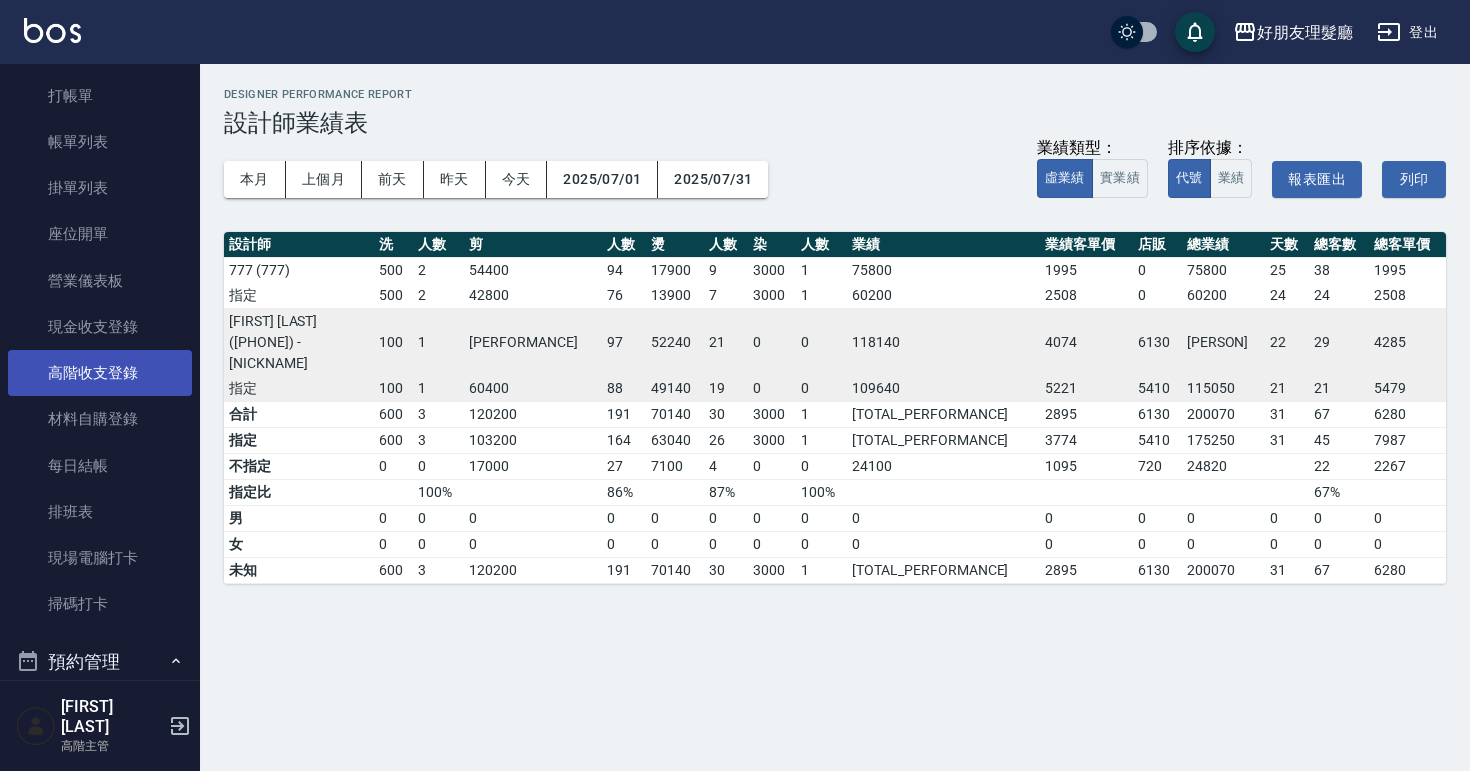 click on "高階收支登錄" at bounding box center [100, 373] 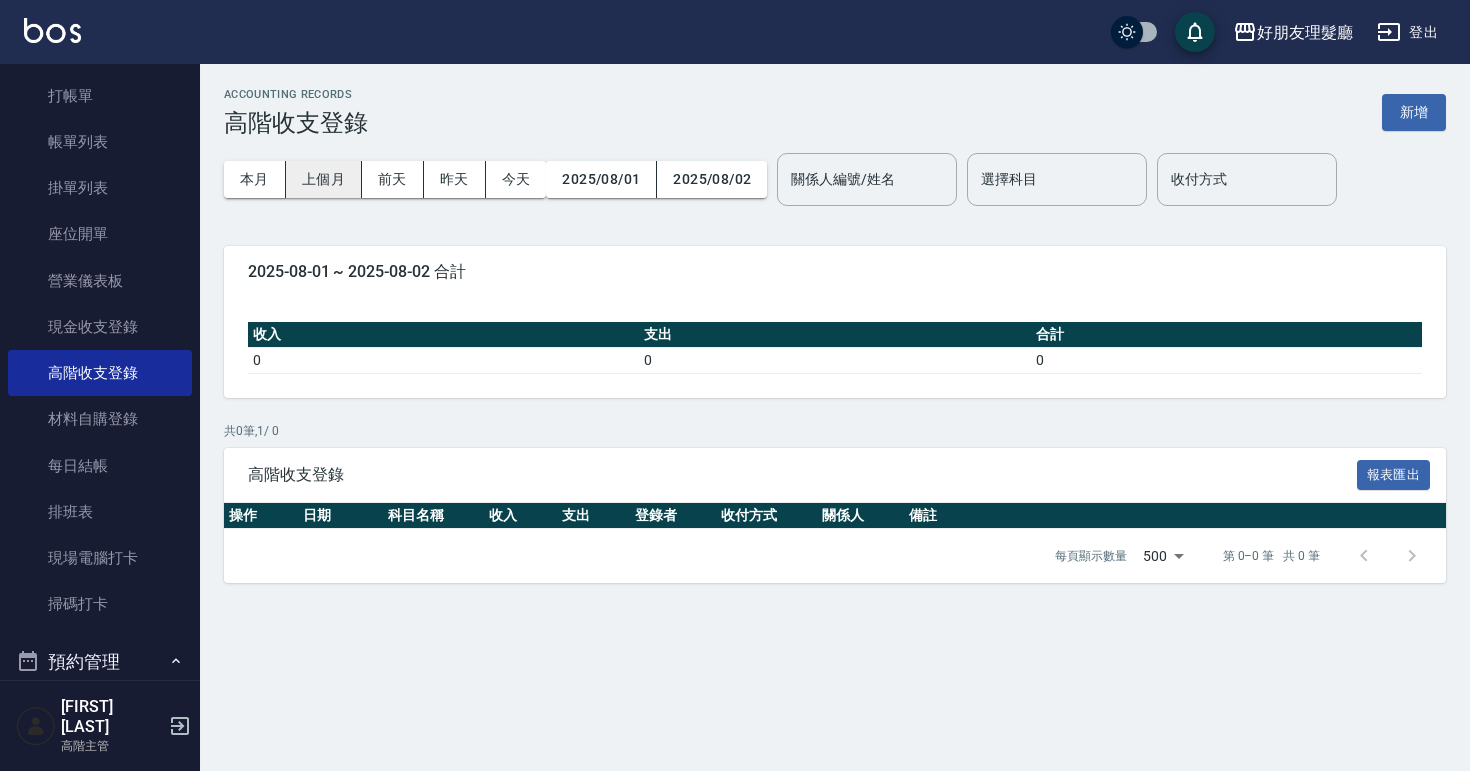 click on "上個月" at bounding box center (324, 179) 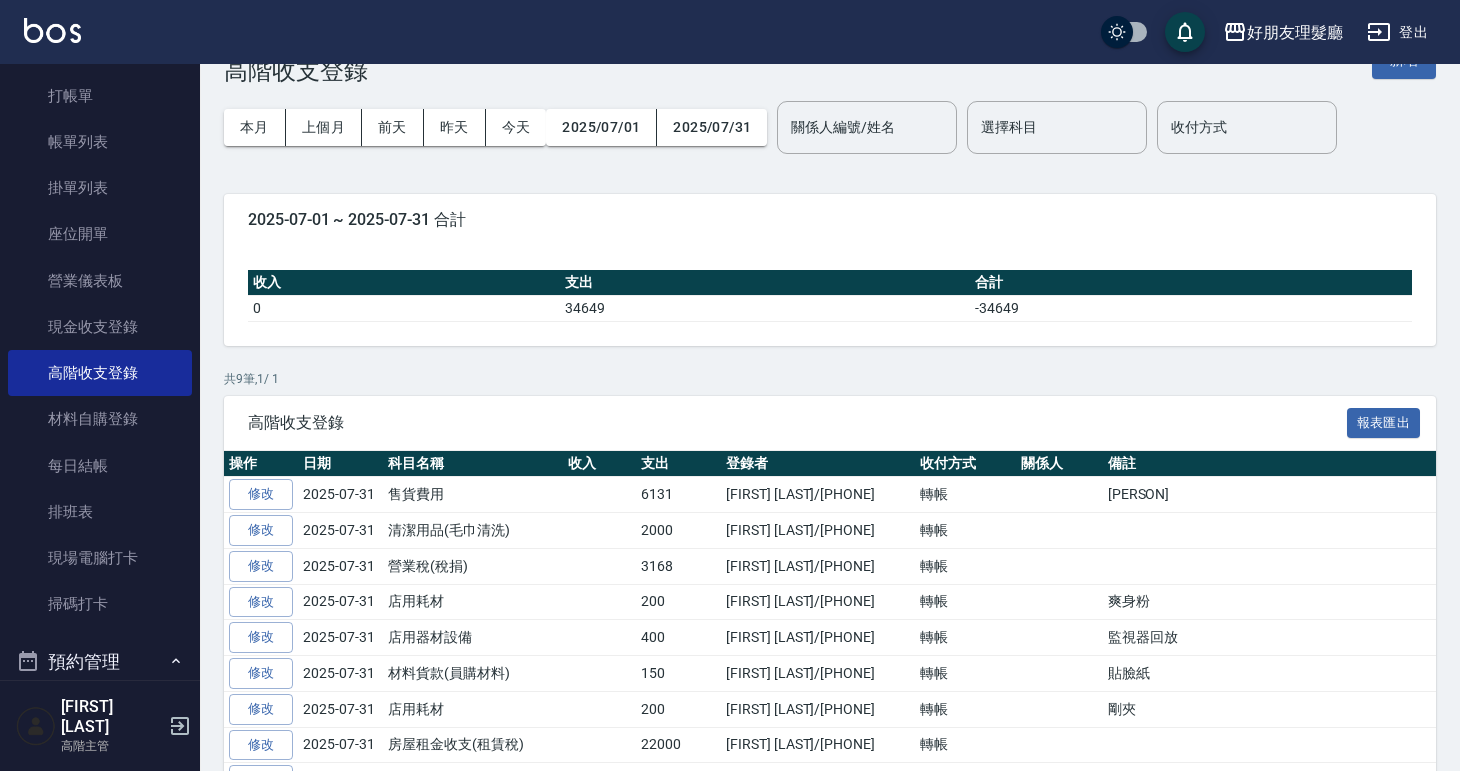 scroll, scrollTop: 0, scrollLeft: 0, axis: both 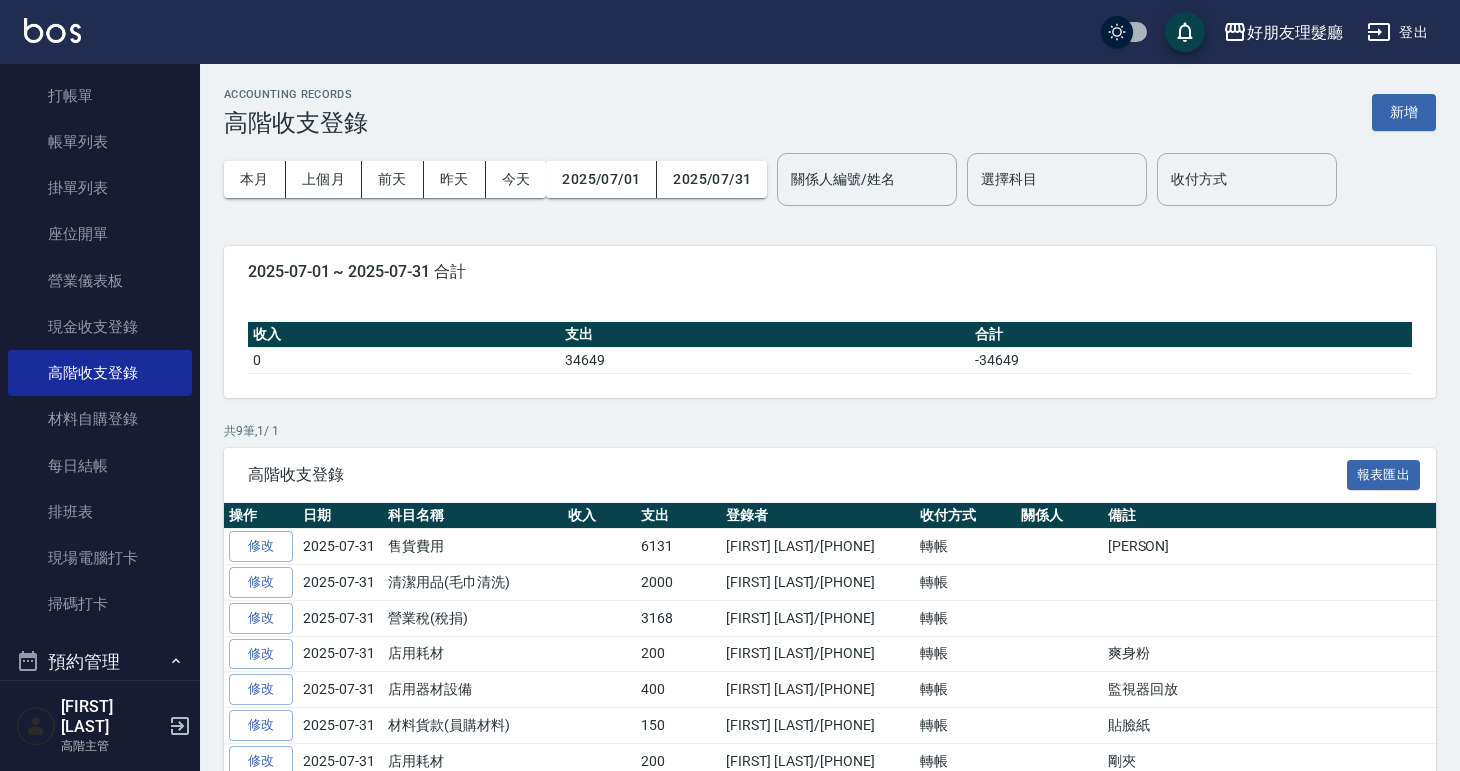 click on "新增" at bounding box center [1404, 112] 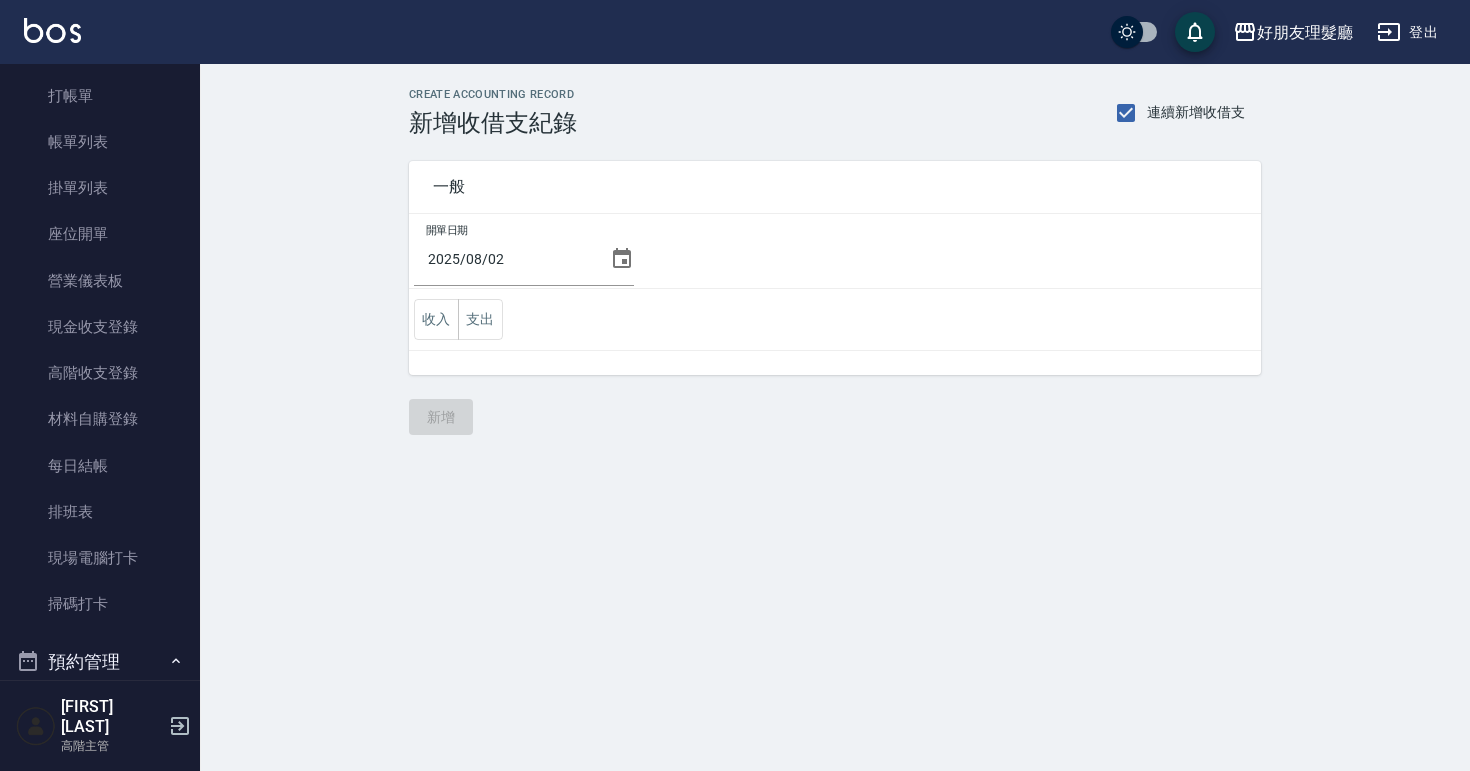 click 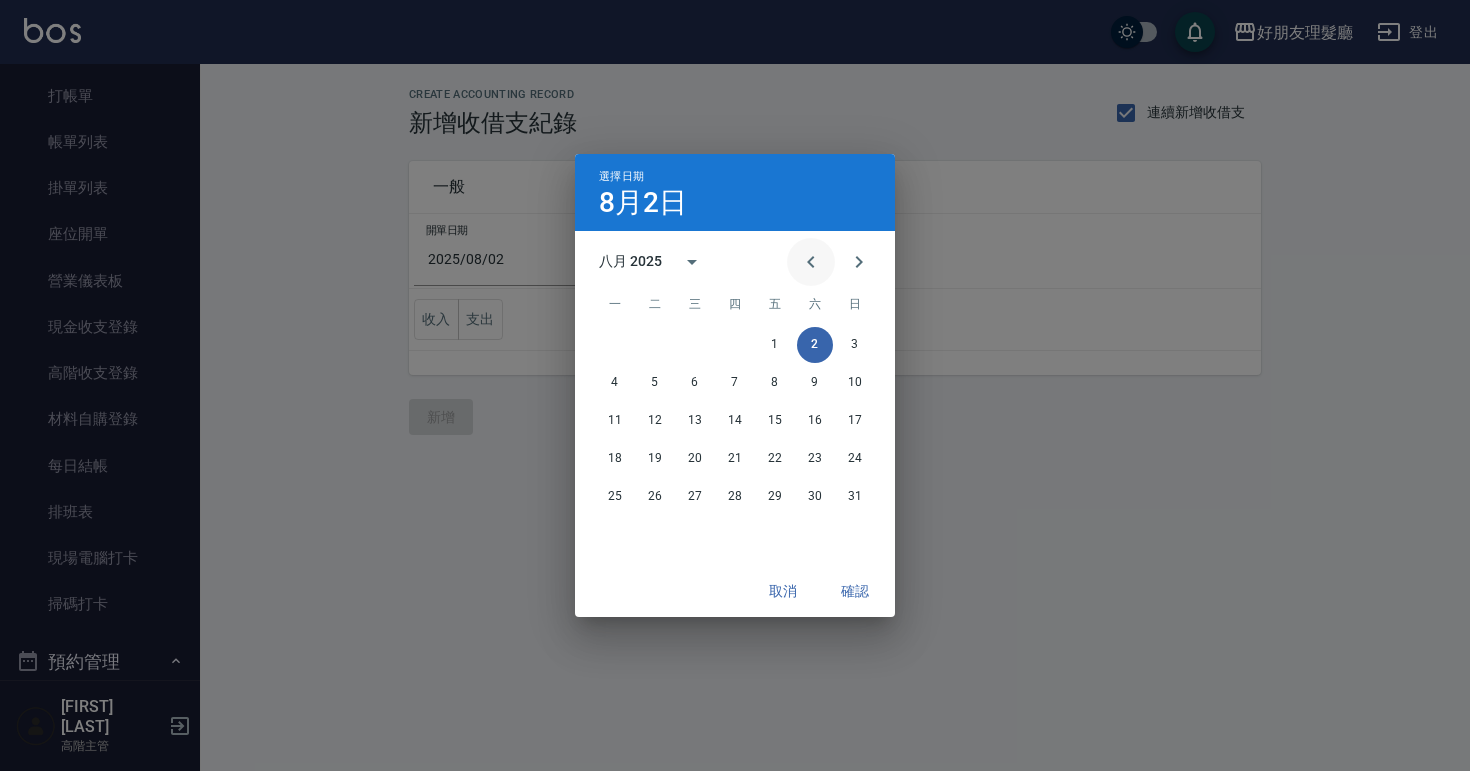 click 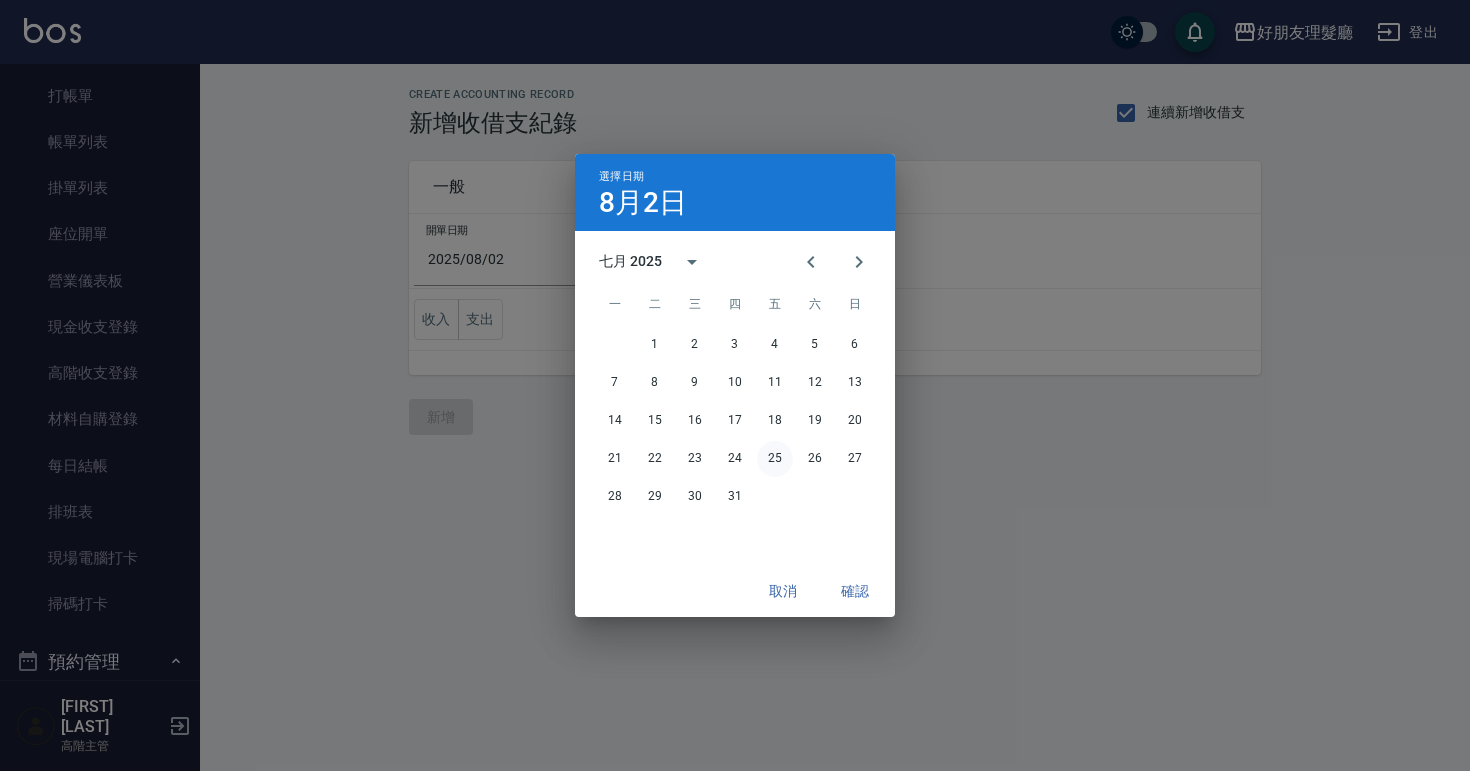 click on "25" at bounding box center [775, 459] 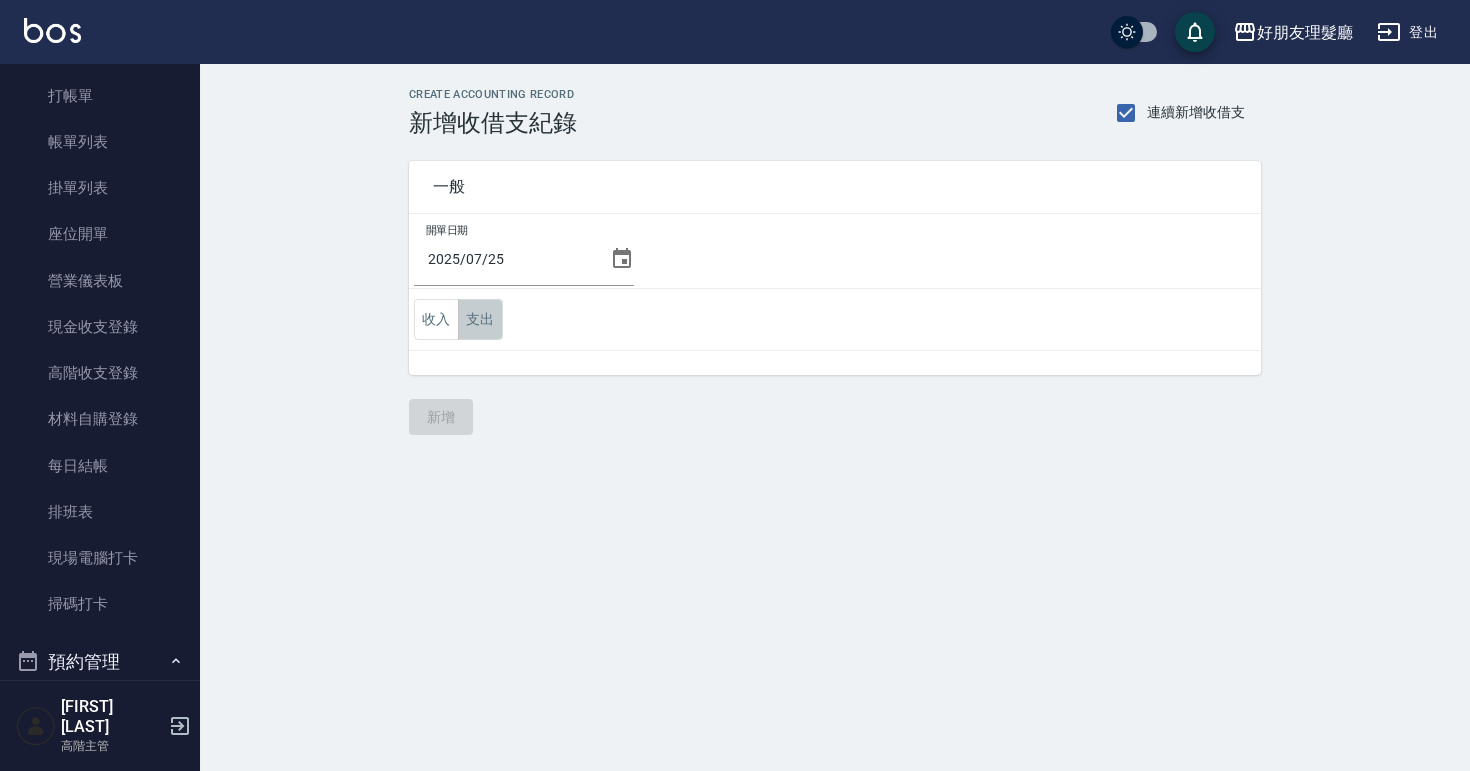 click on "支出" at bounding box center [480, 319] 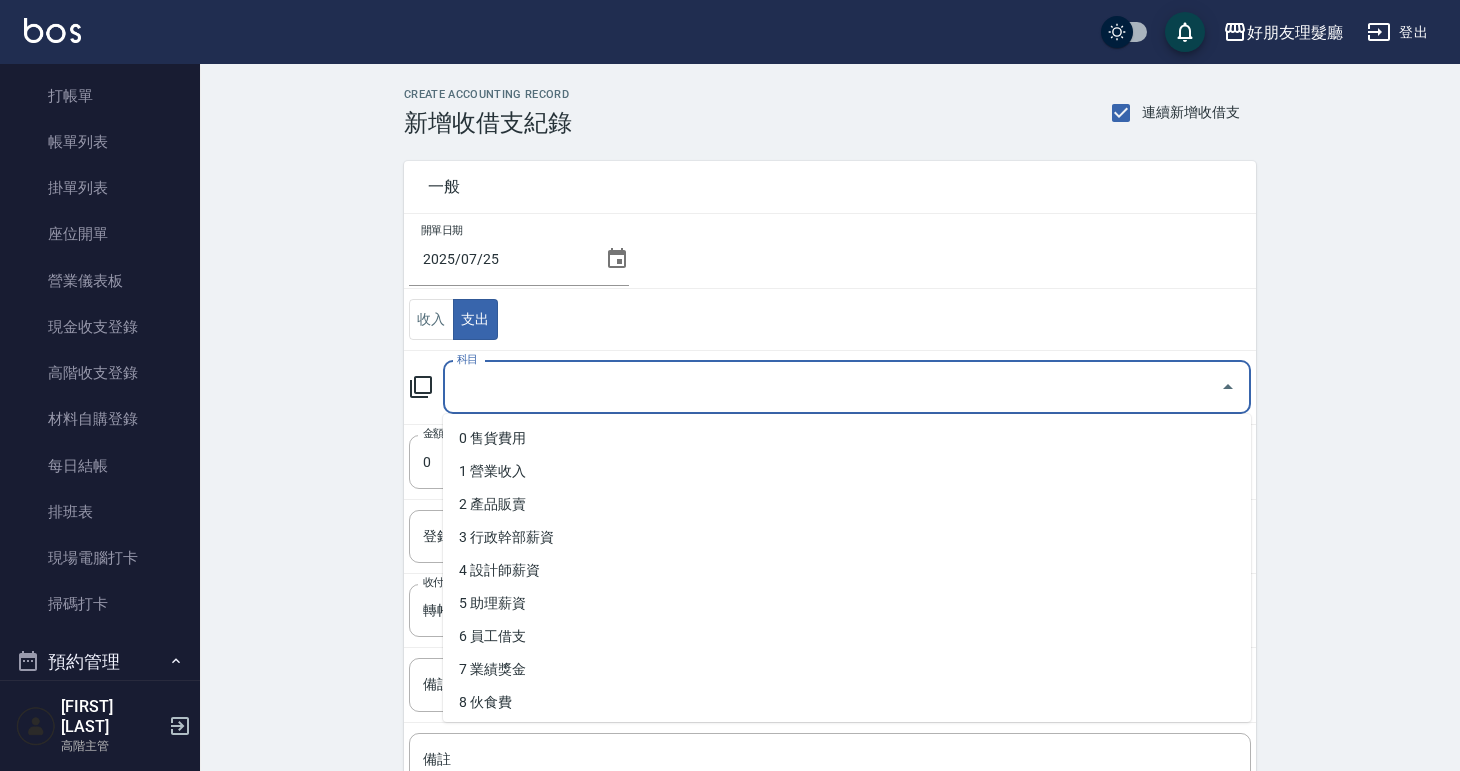 click on "科目" at bounding box center [832, 387] 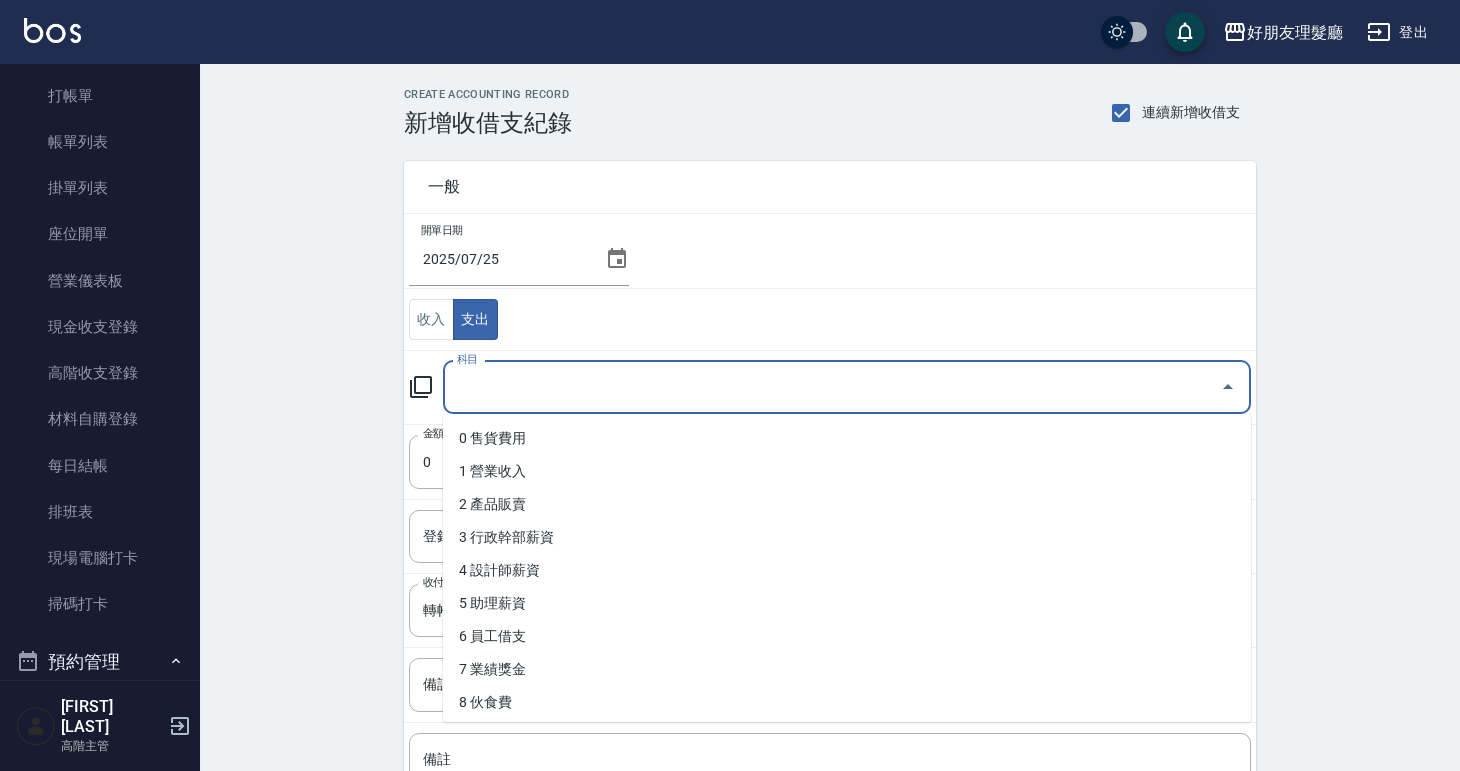 type on "ㄎ" 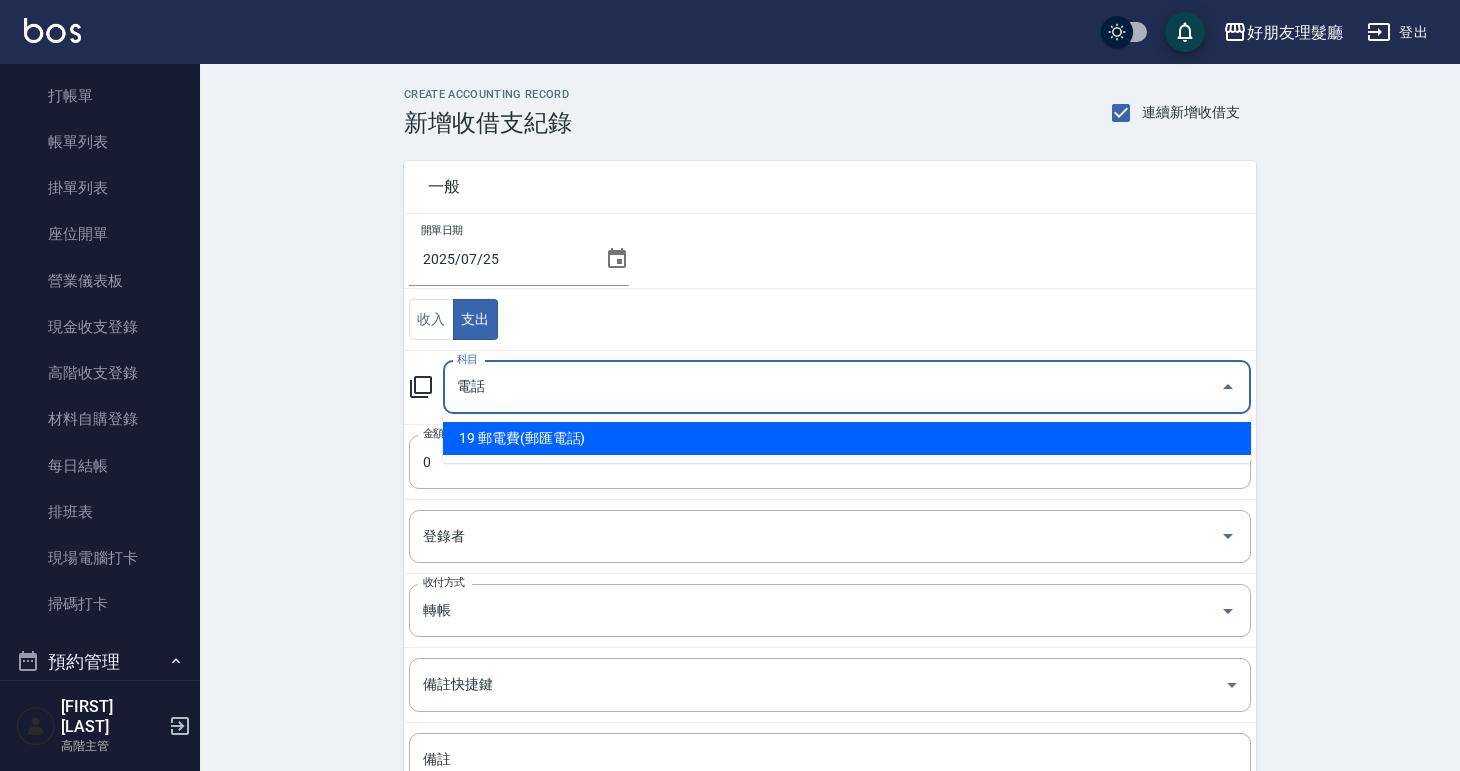 click on "19 郵電費(郵匯電話)" at bounding box center [847, 438] 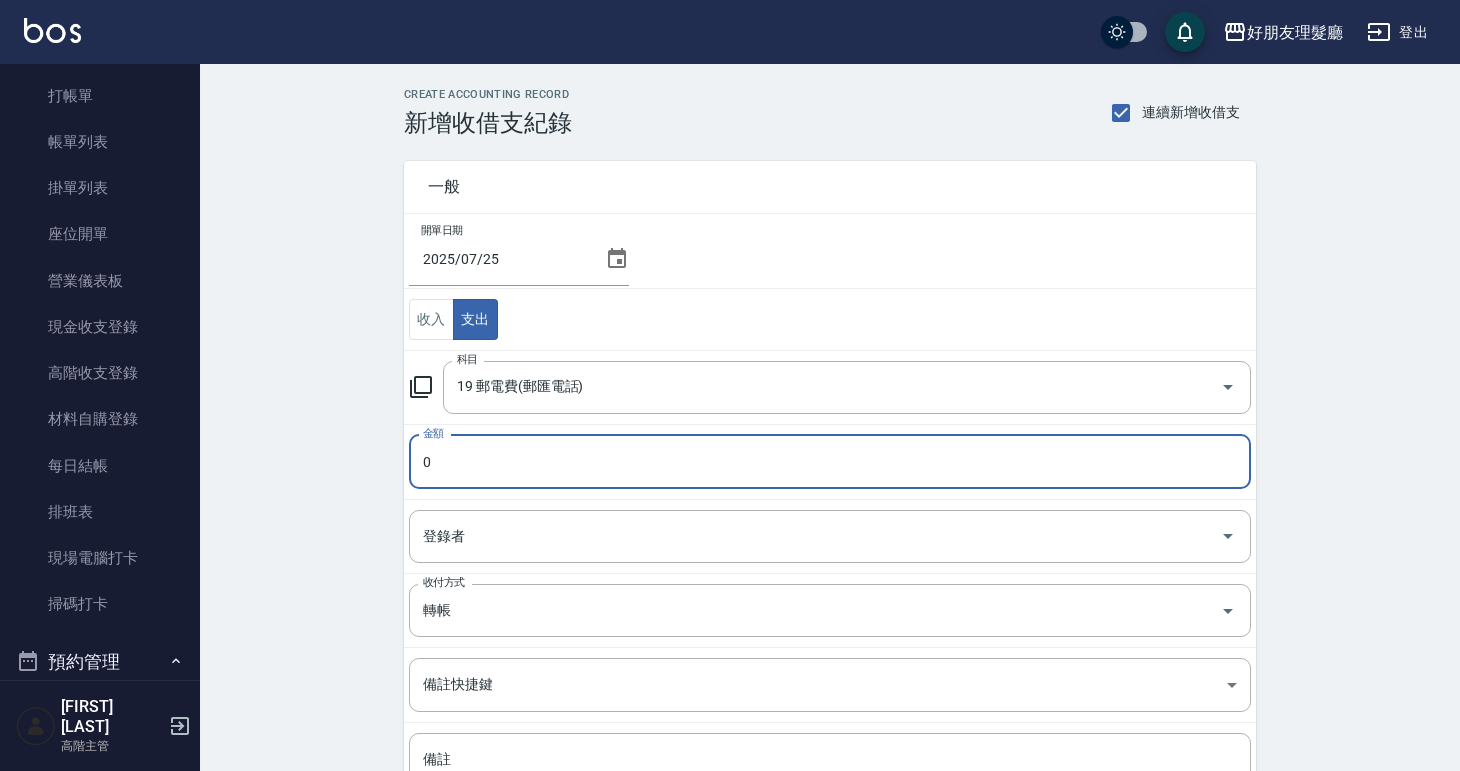 click on "0" at bounding box center [830, 462] 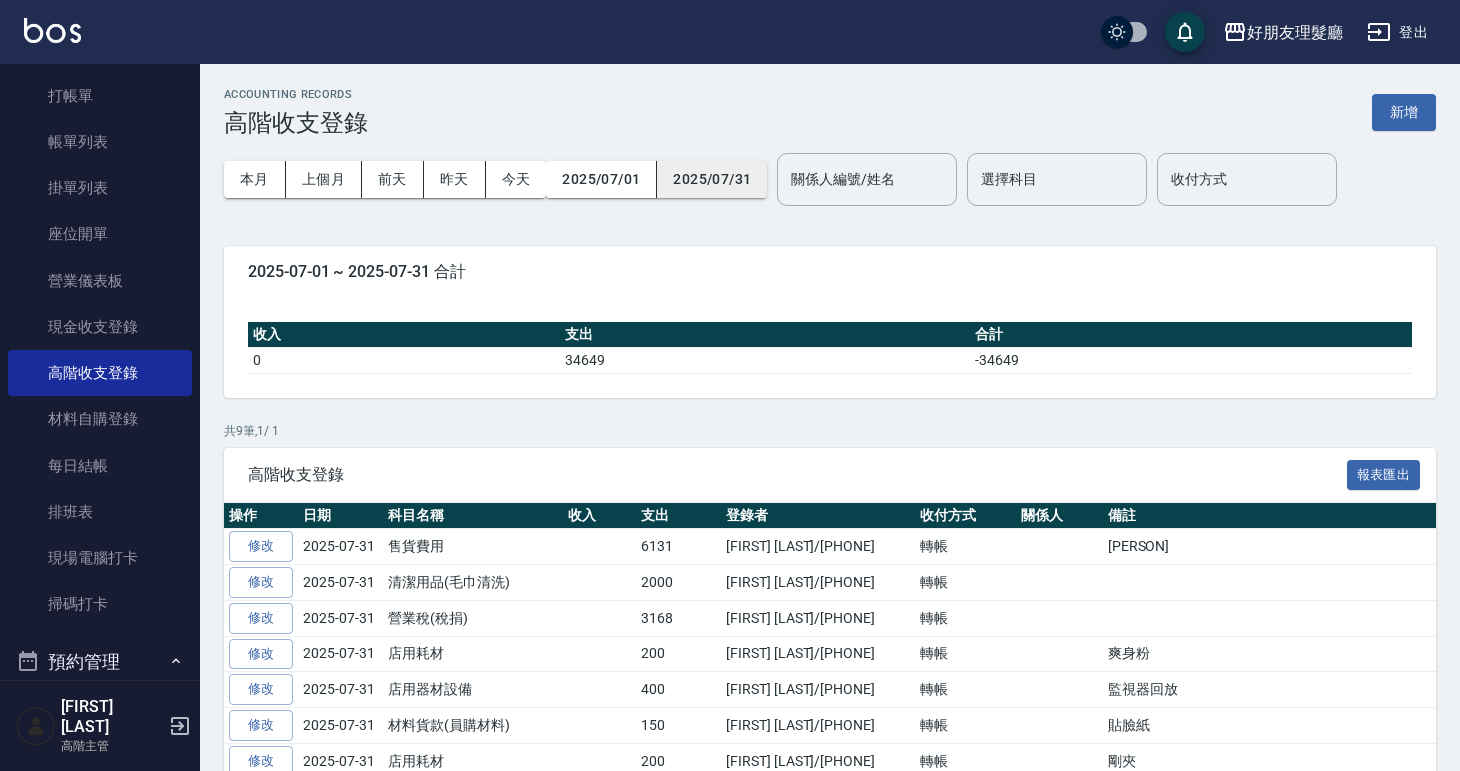 click on "2025/07/31" at bounding box center (712, 179) 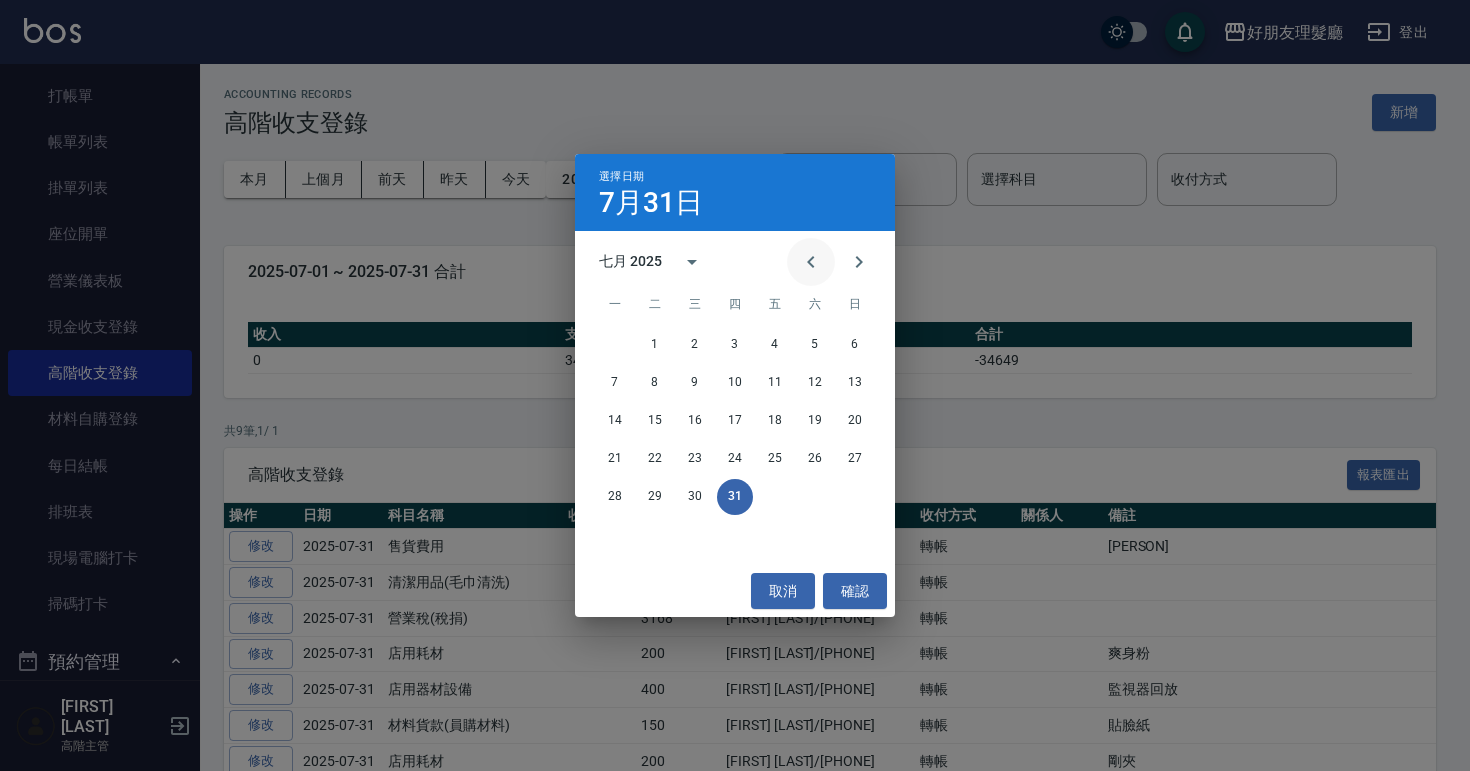 click at bounding box center (811, 262) 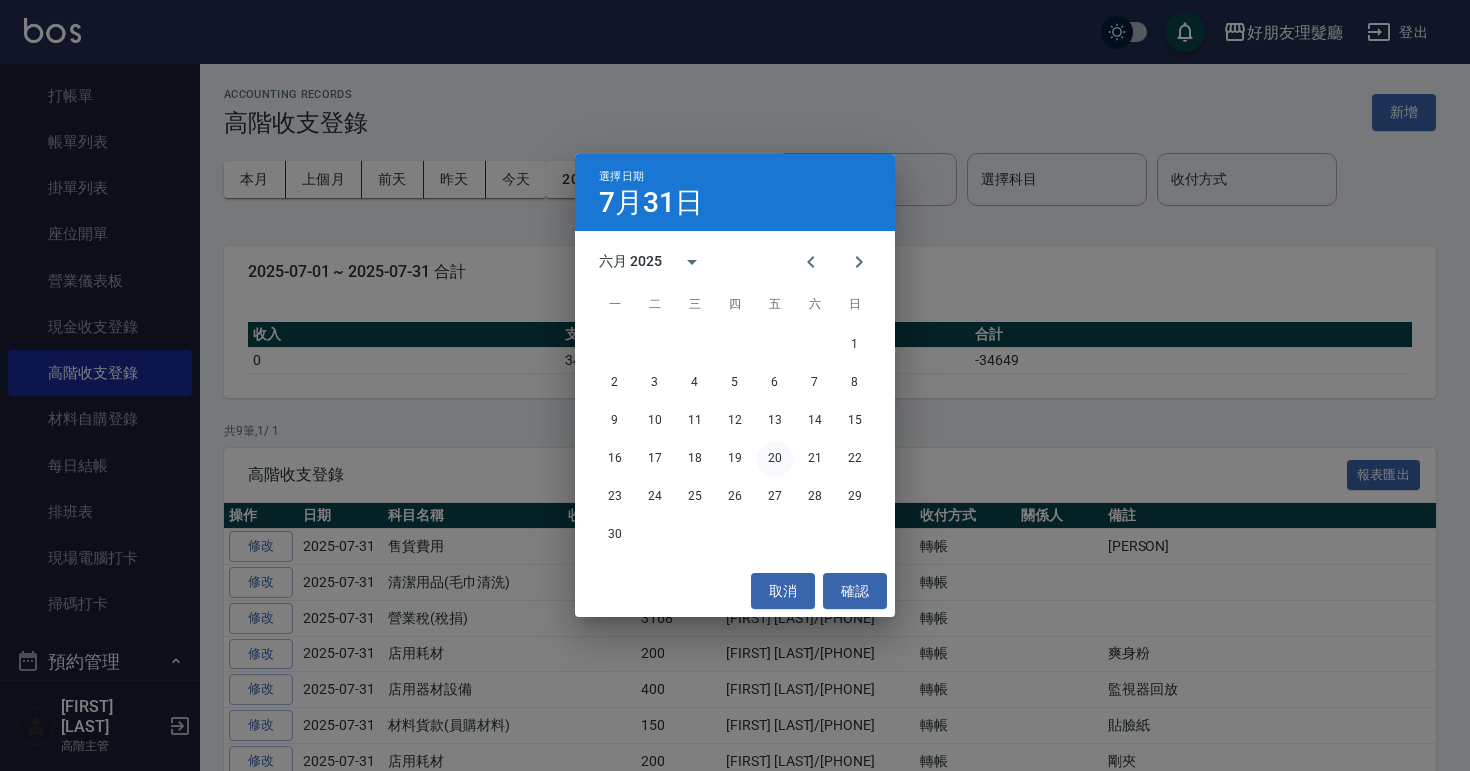 click on "20" at bounding box center [775, 459] 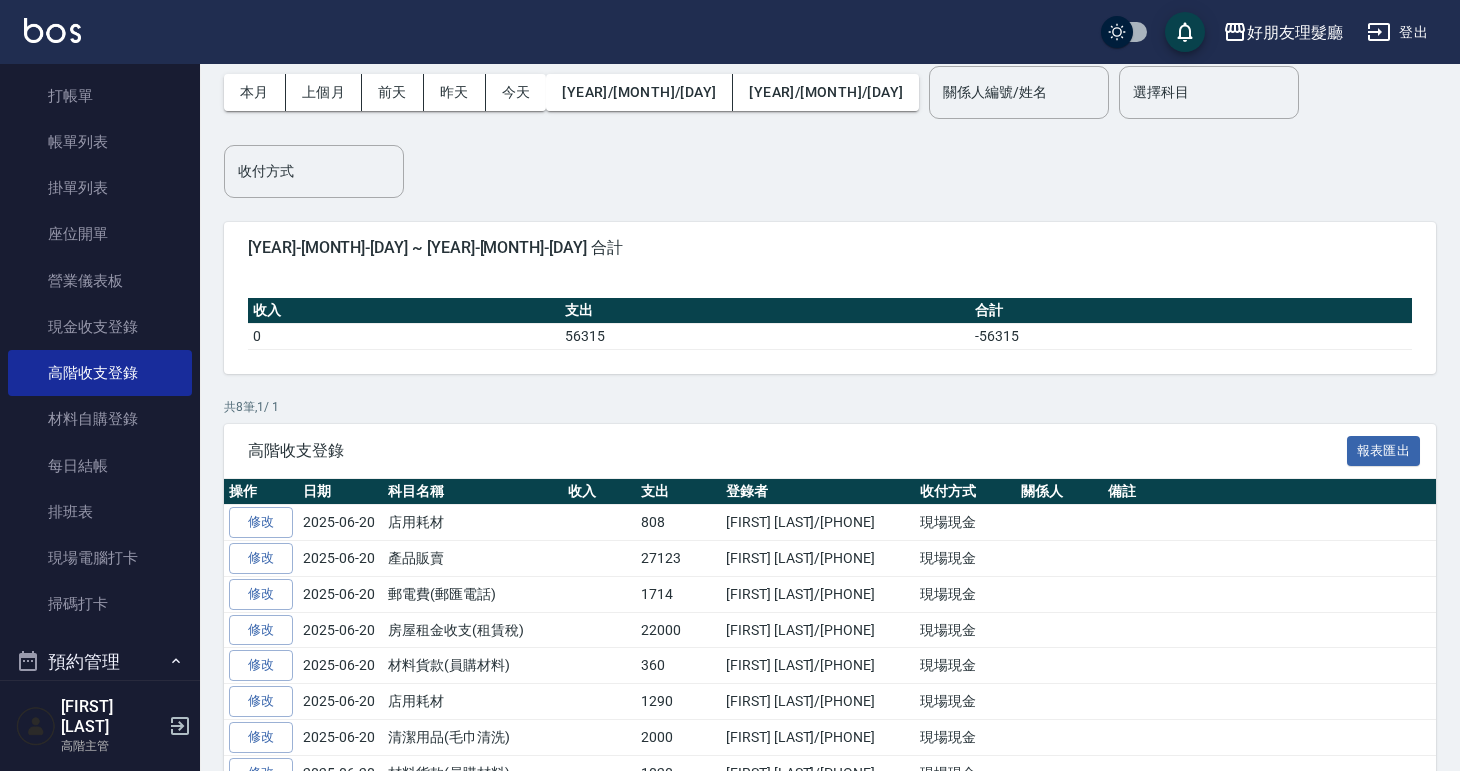 scroll, scrollTop: 0, scrollLeft: 0, axis: both 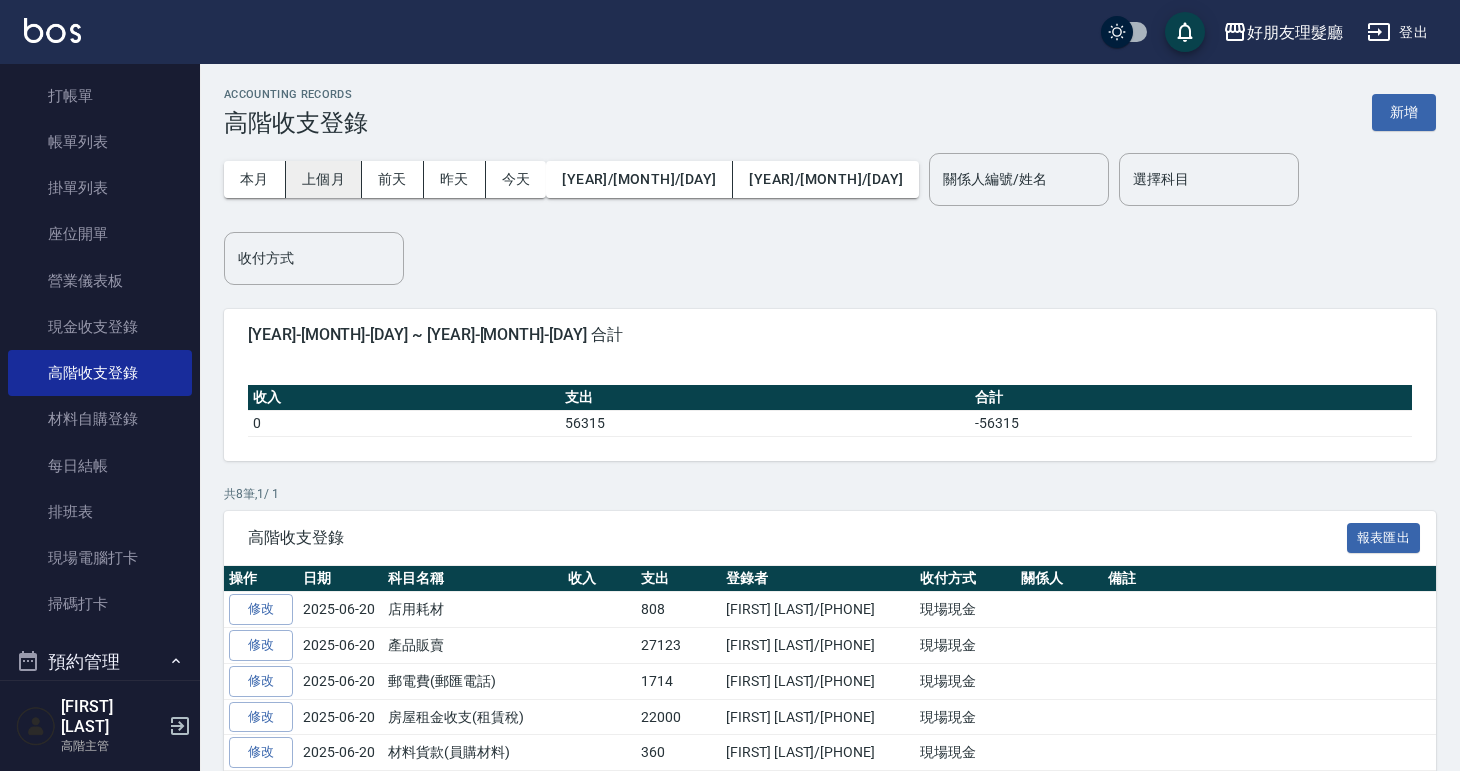 click on "上個月" at bounding box center [324, 179] 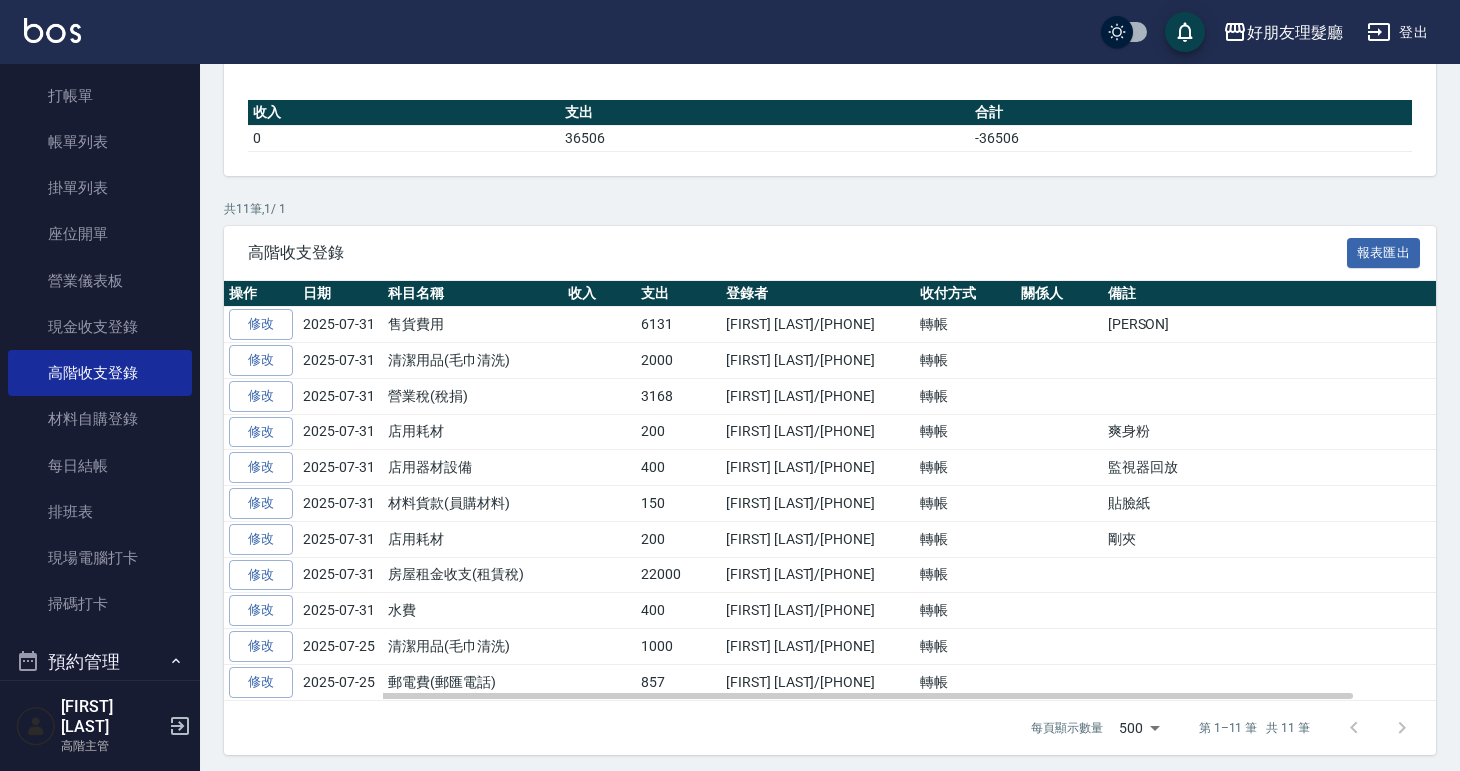 scroll, scrollTop: 229, scrollLeft: 0, axis: vertical 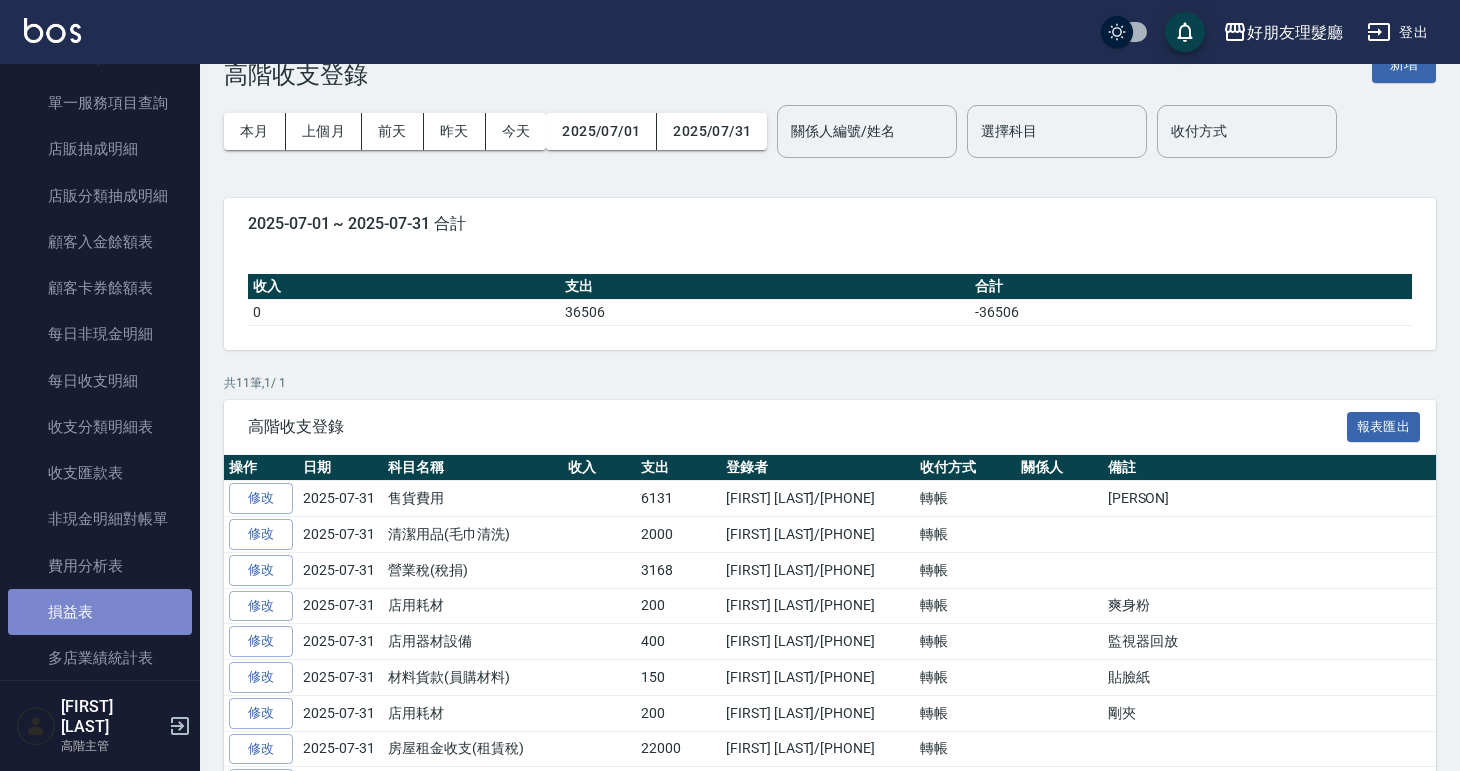 click on "損益表" at bounding box center (100, 612) 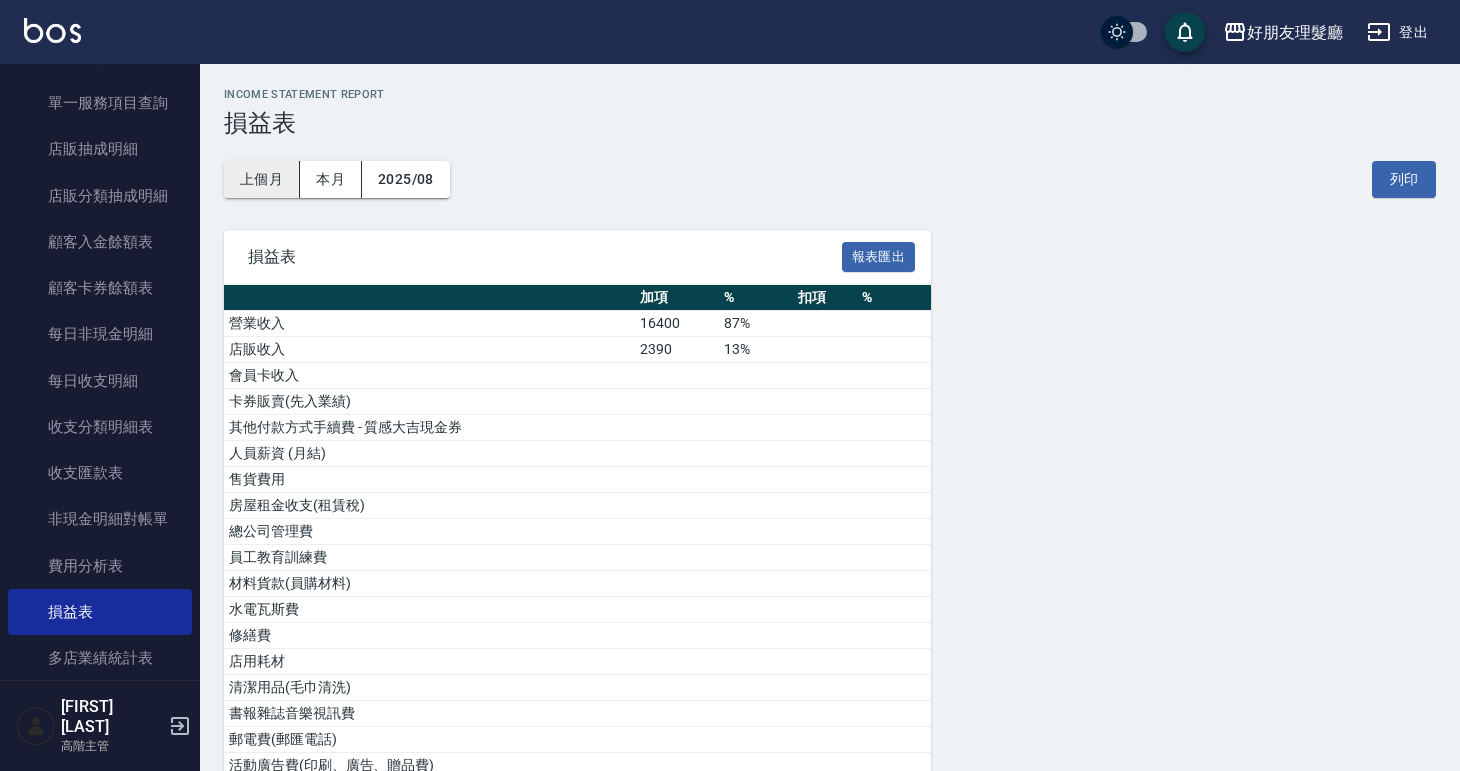 click on "上個月" at bounding box center [262, 179] 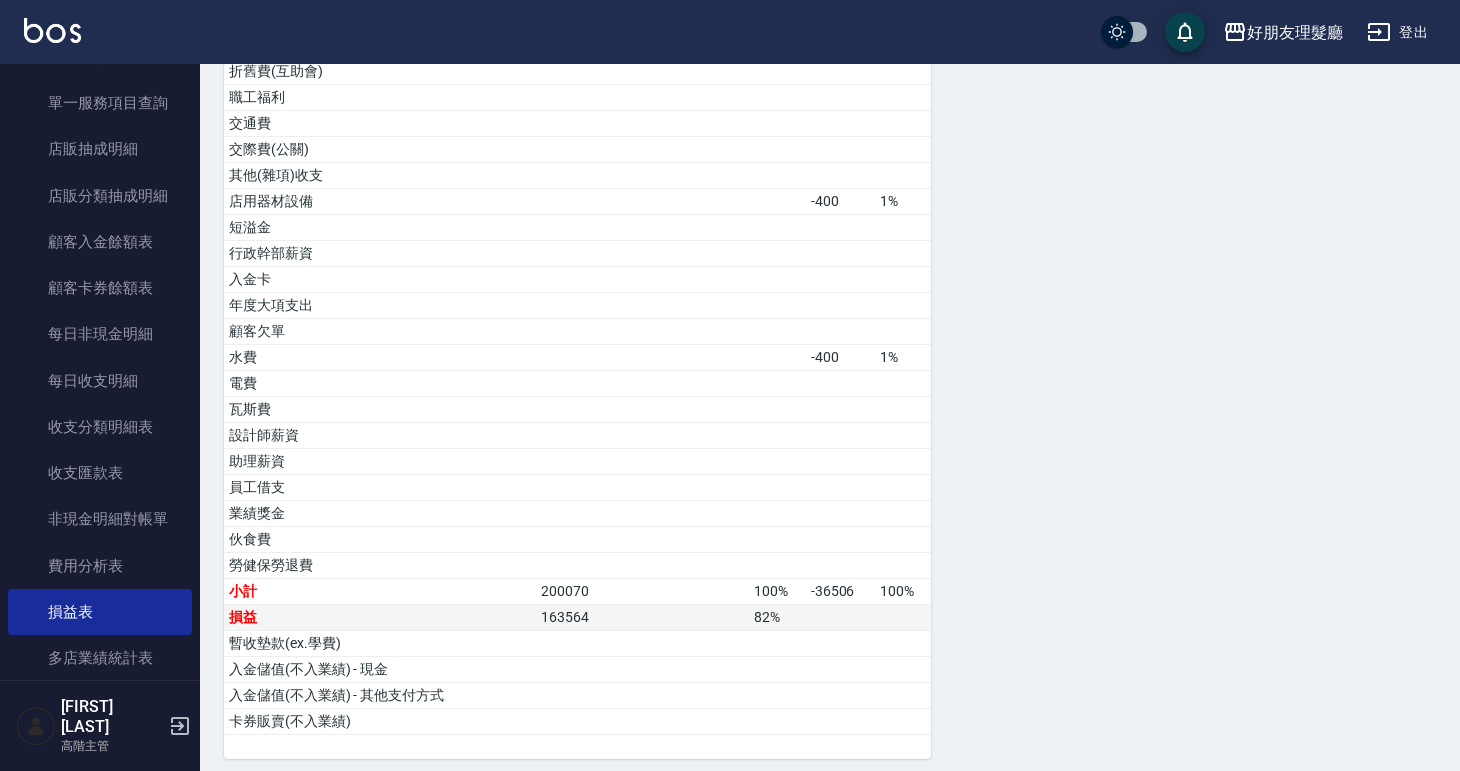 scroll, scrollTop: 758, scrollLeft: 0, axis: vertical 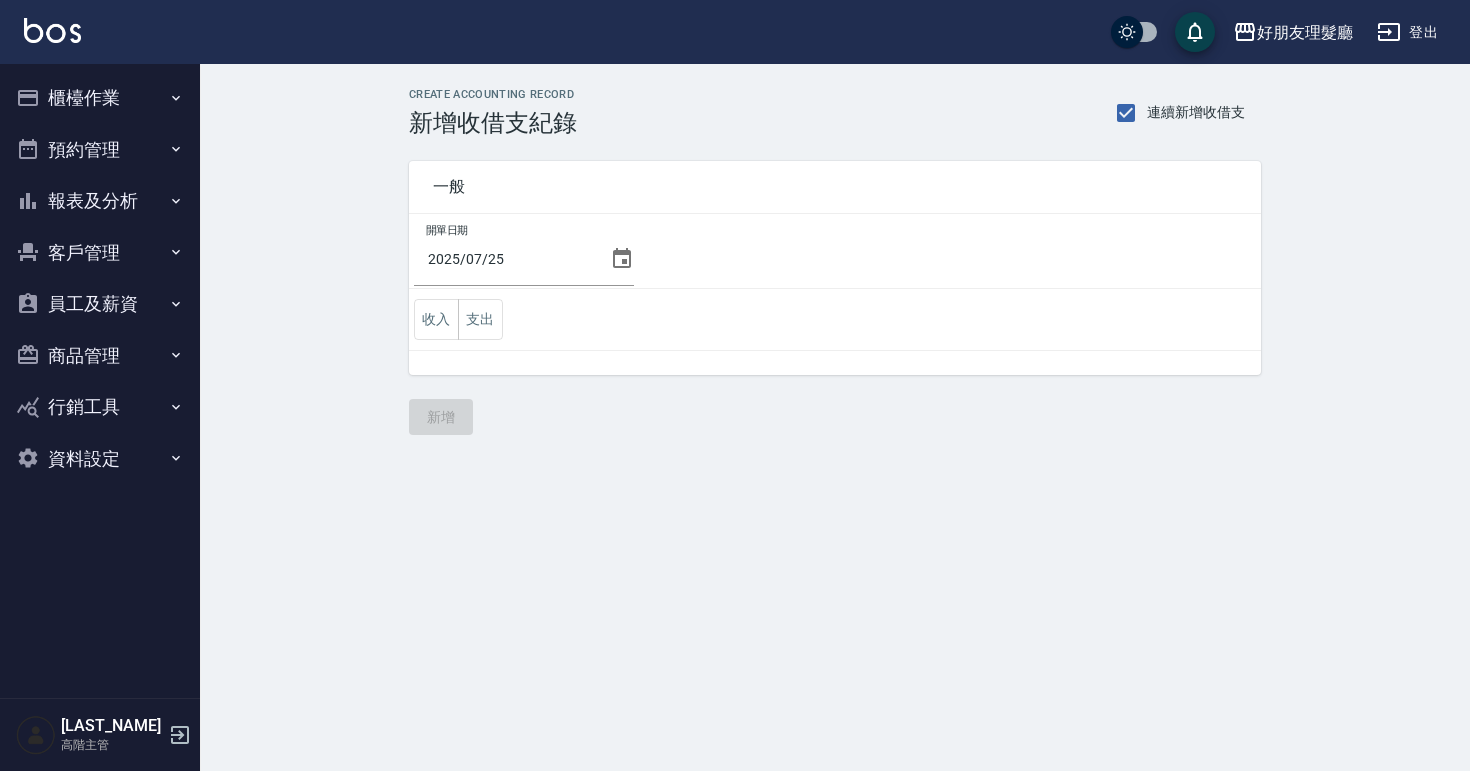 click on "客戶管理" at bounding box center (100, 253) 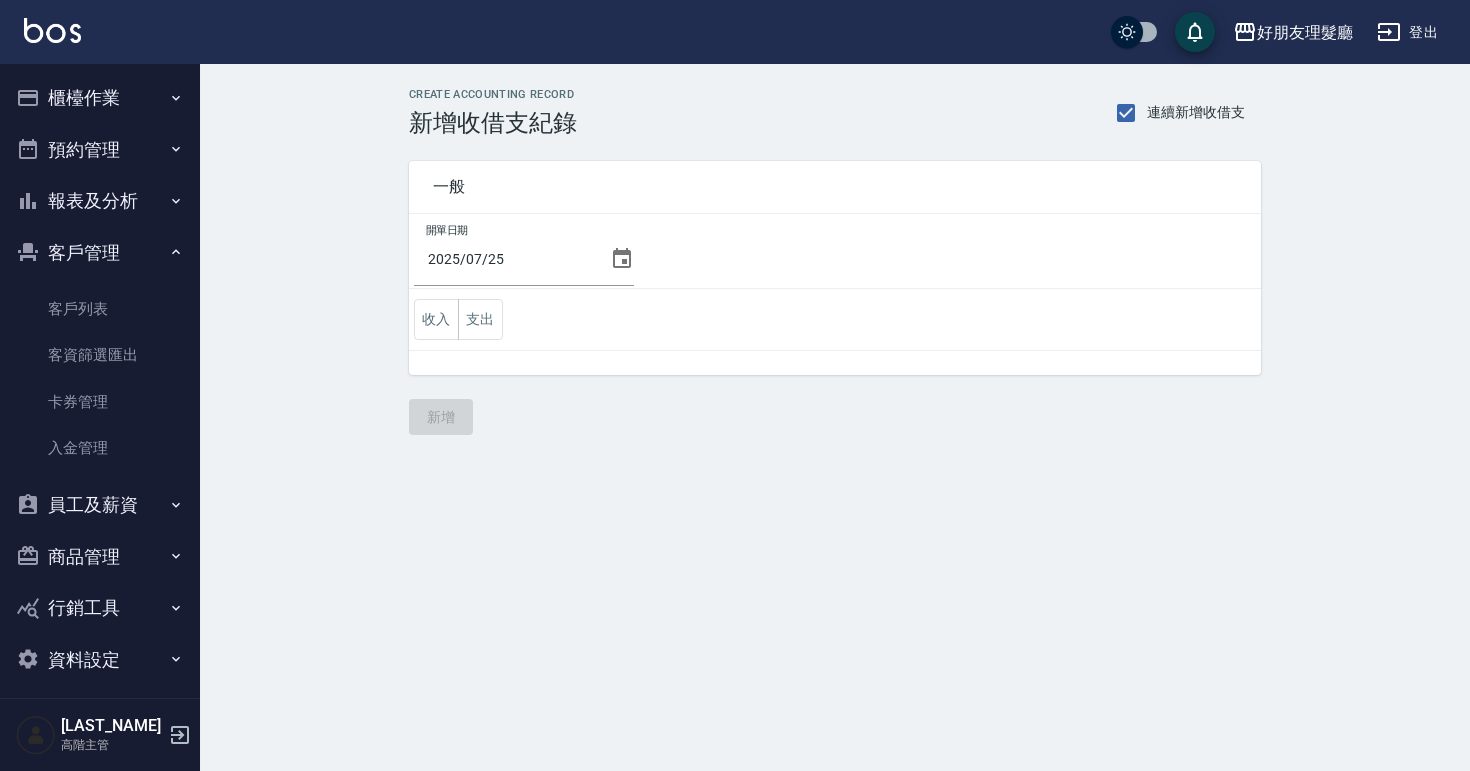 click 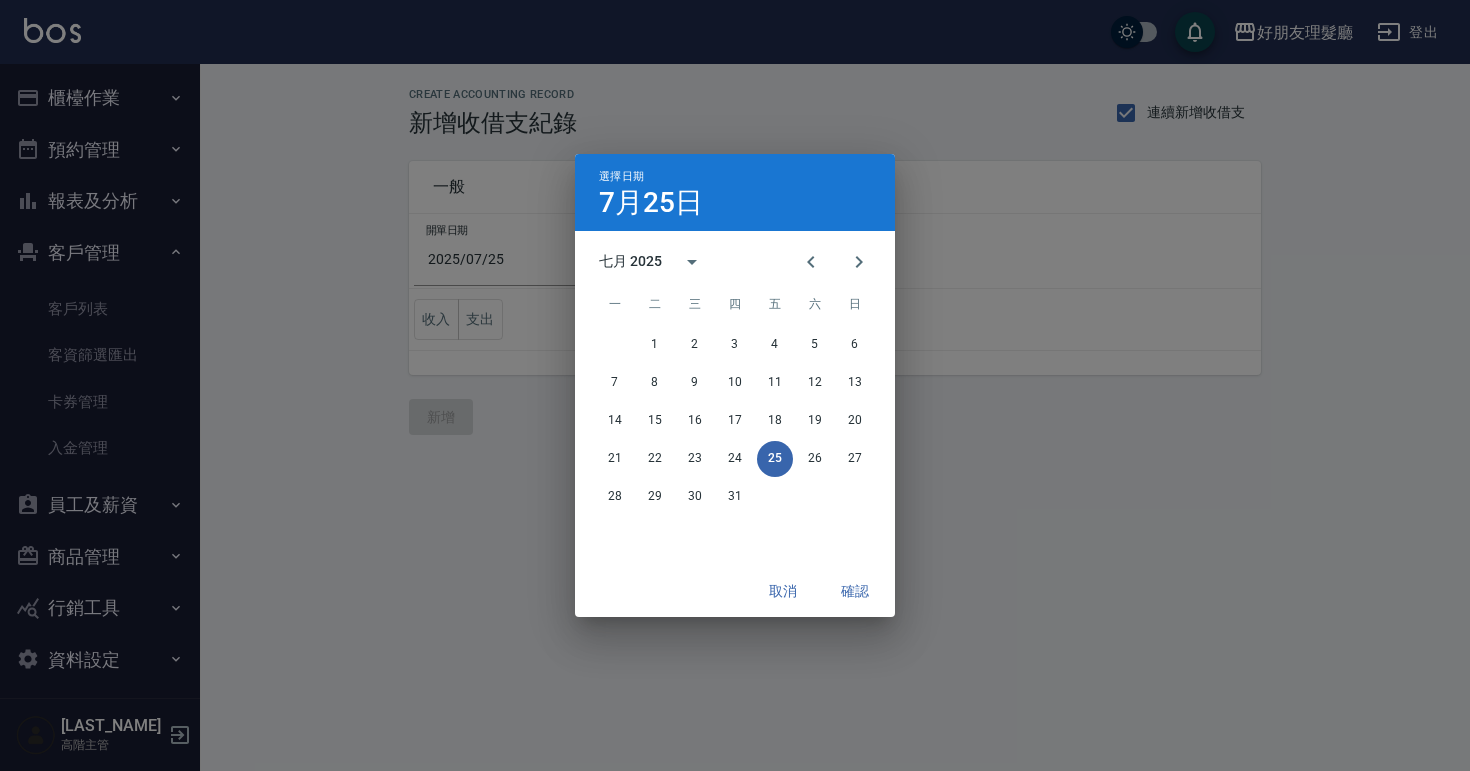 click on "選擇日期 7月25日 七月 2025 一 二 三 四 五 六 日 1 2 3 4 5 6 7 8 9 10 11 12 13 14 15 16 17 18 19 20 21 22 23 24 25 26 27 28 29 30 31 取消 確認" at bounding box center (735, 385) 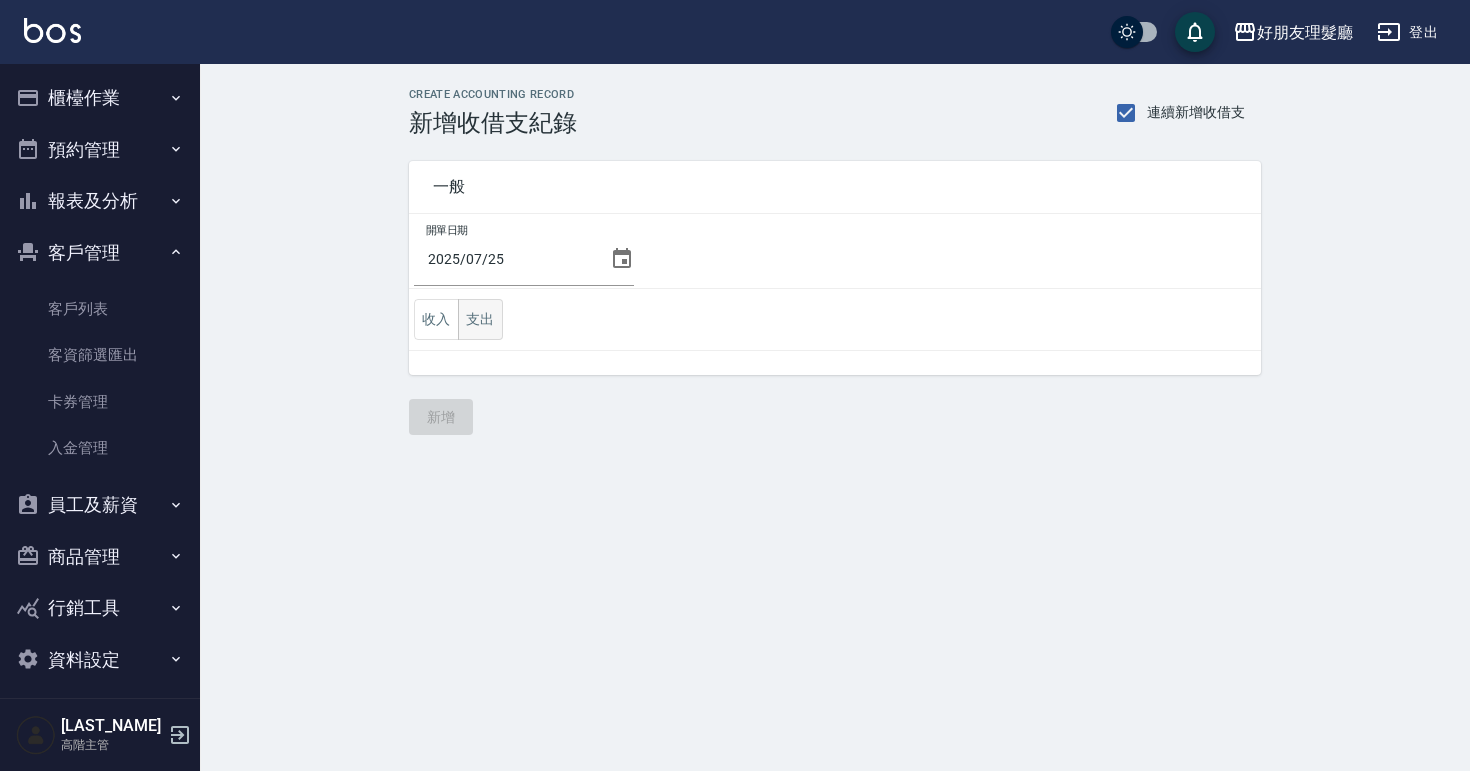click on "支出" at bounding box center (480, 319) 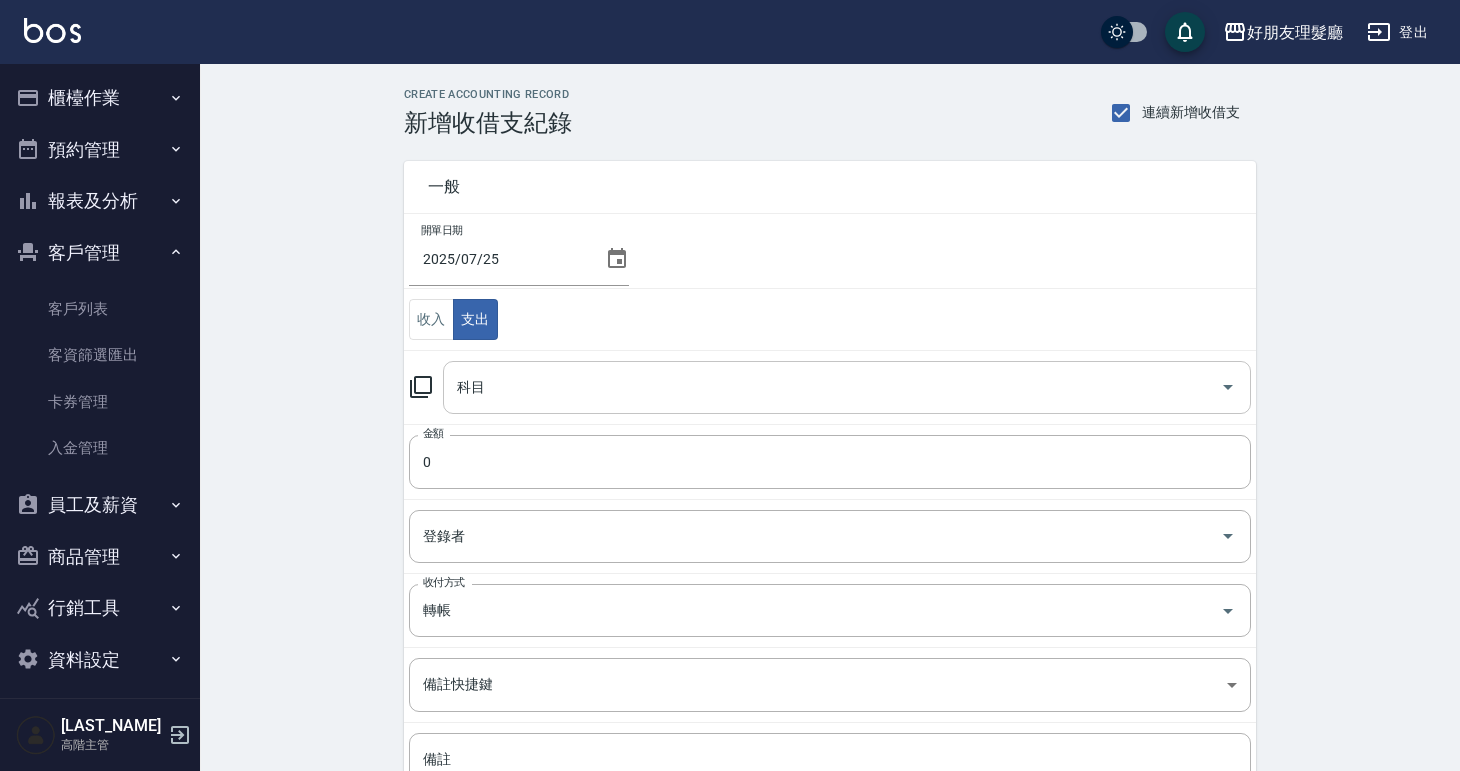 click on "科目" at bounding box center (832, 387) 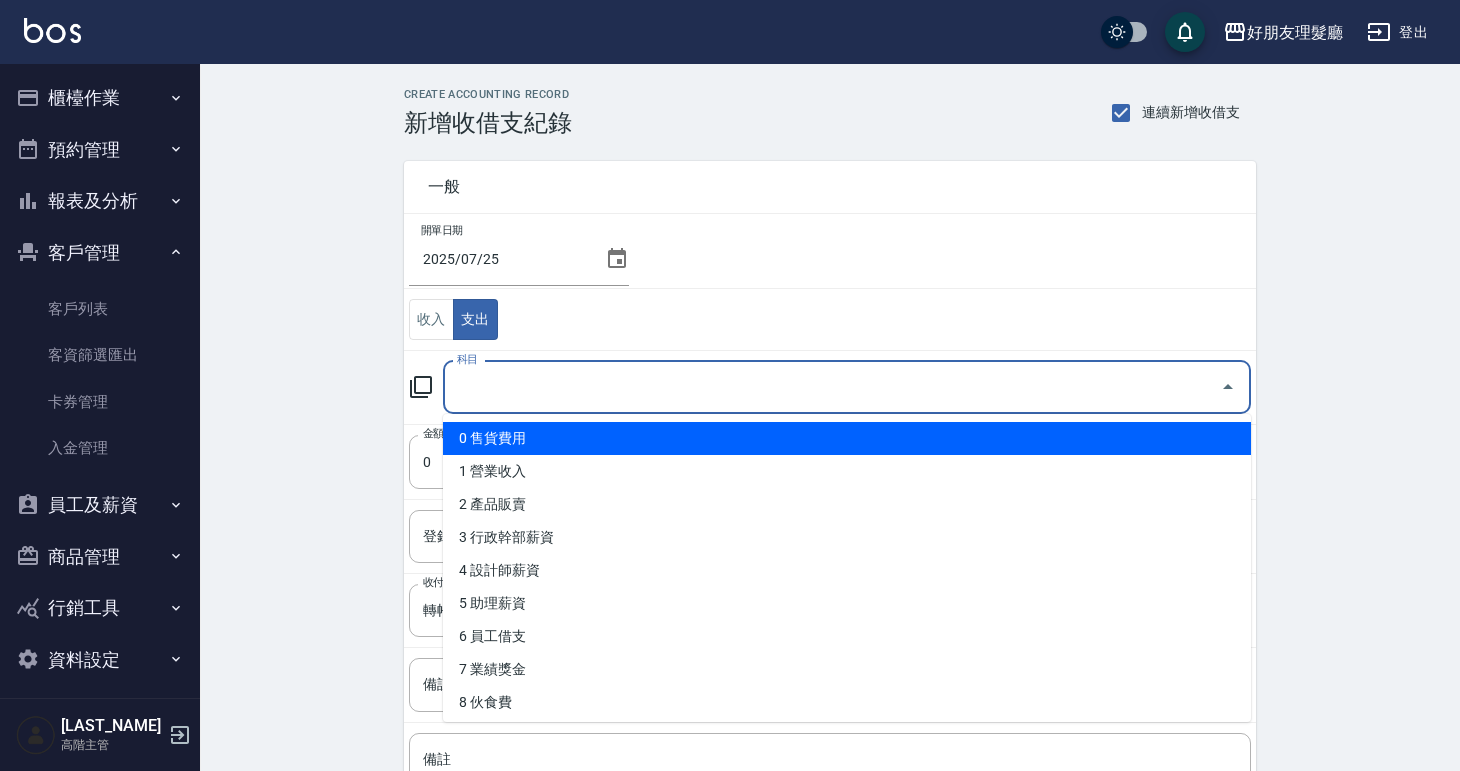 type on "d" 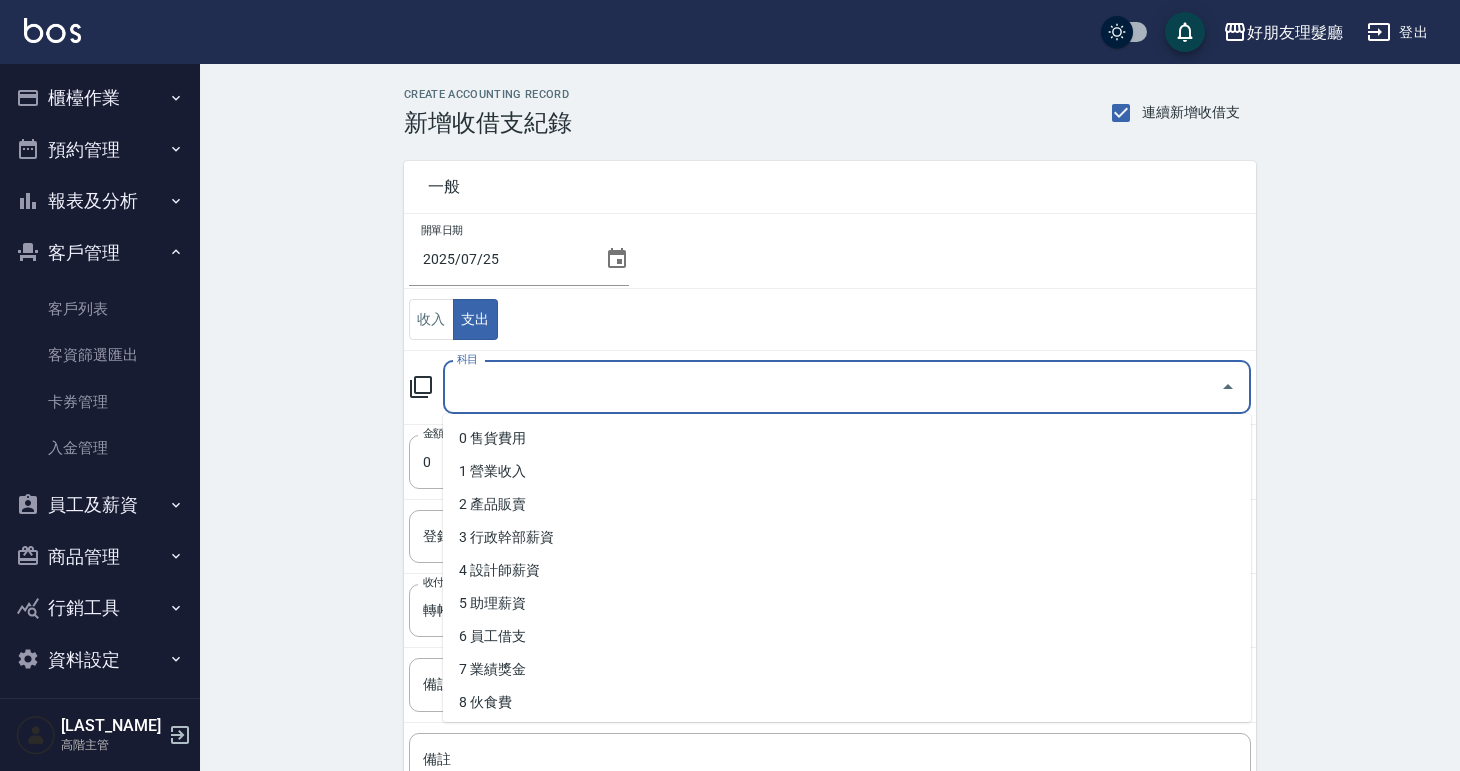 type on "ㄍ" 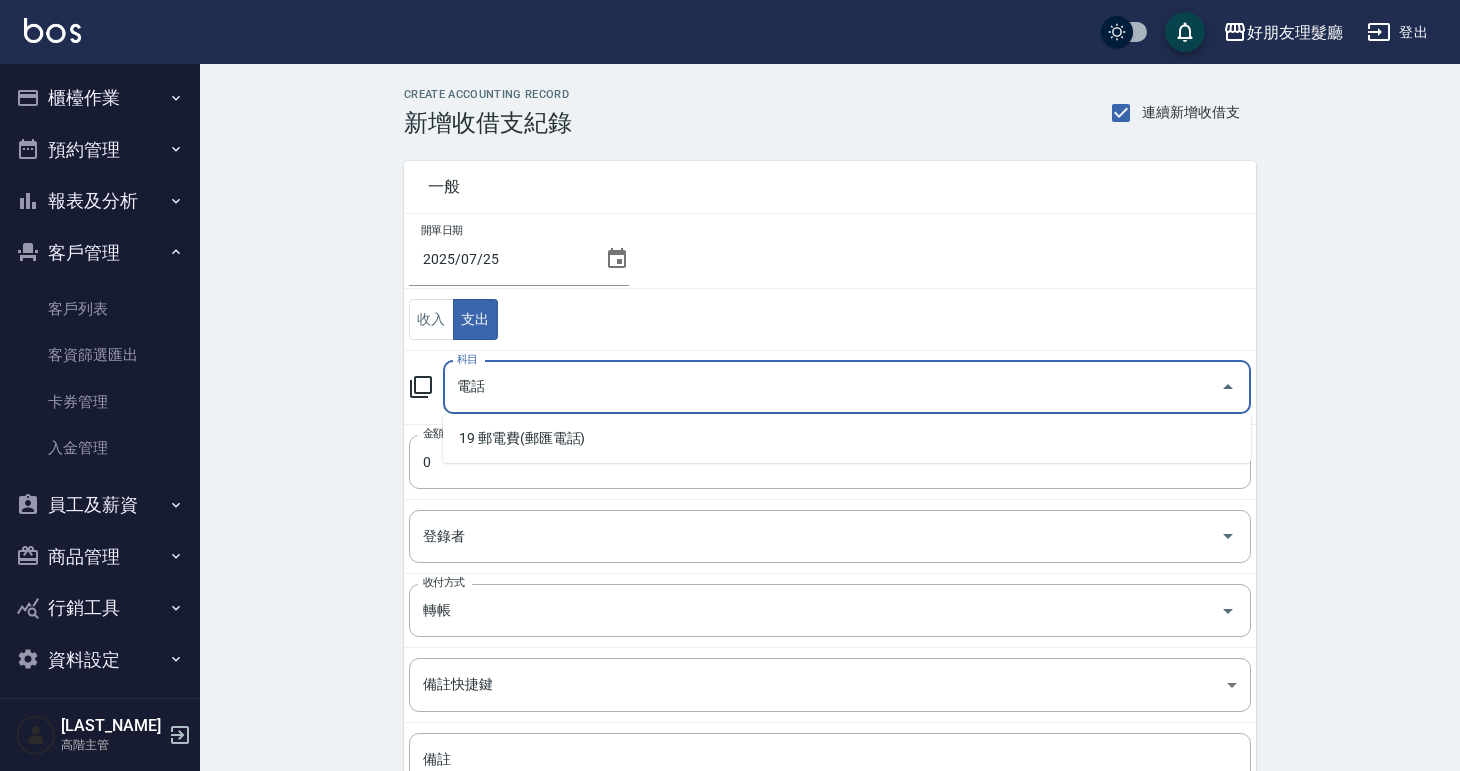 type on "電話" 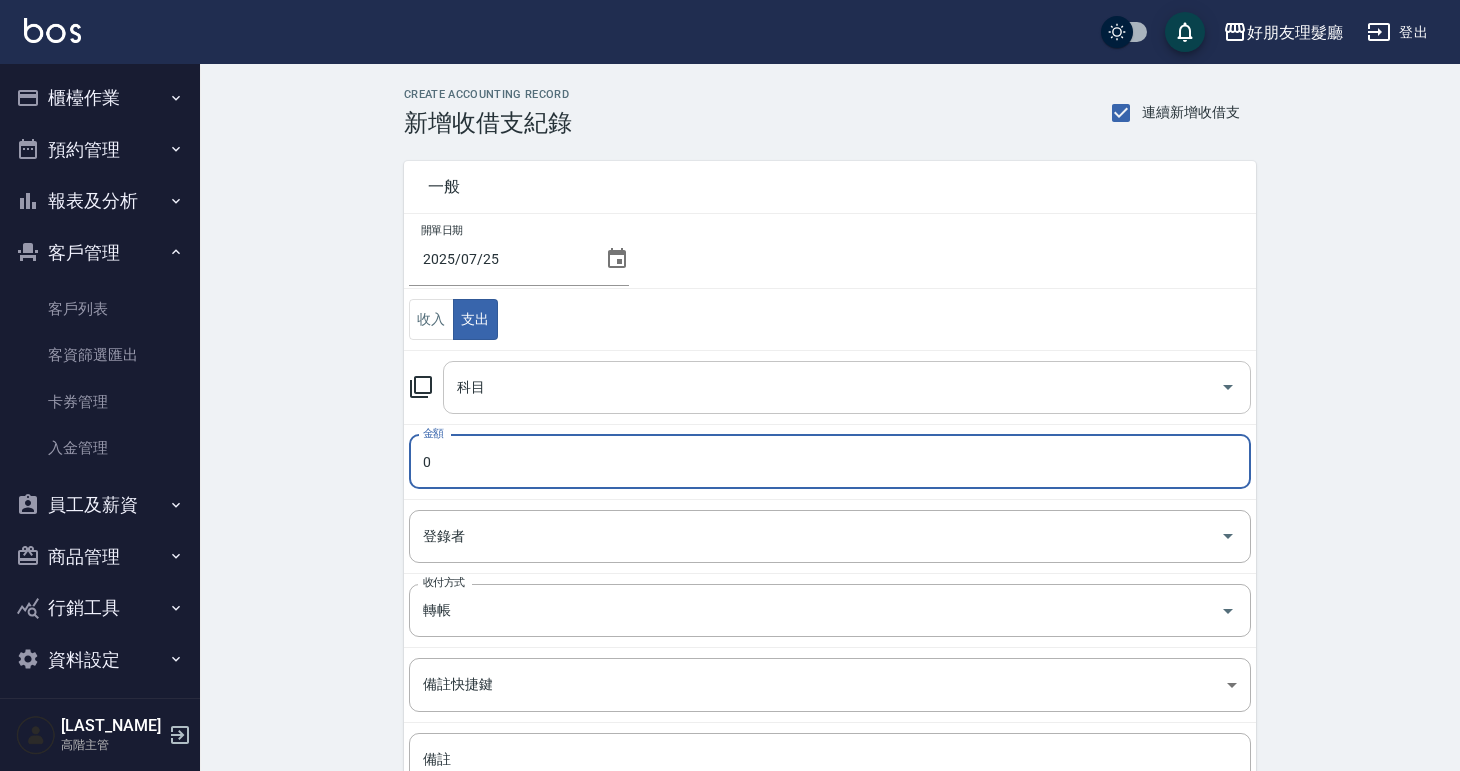 click on "科目" at bounding box center (847, 387) 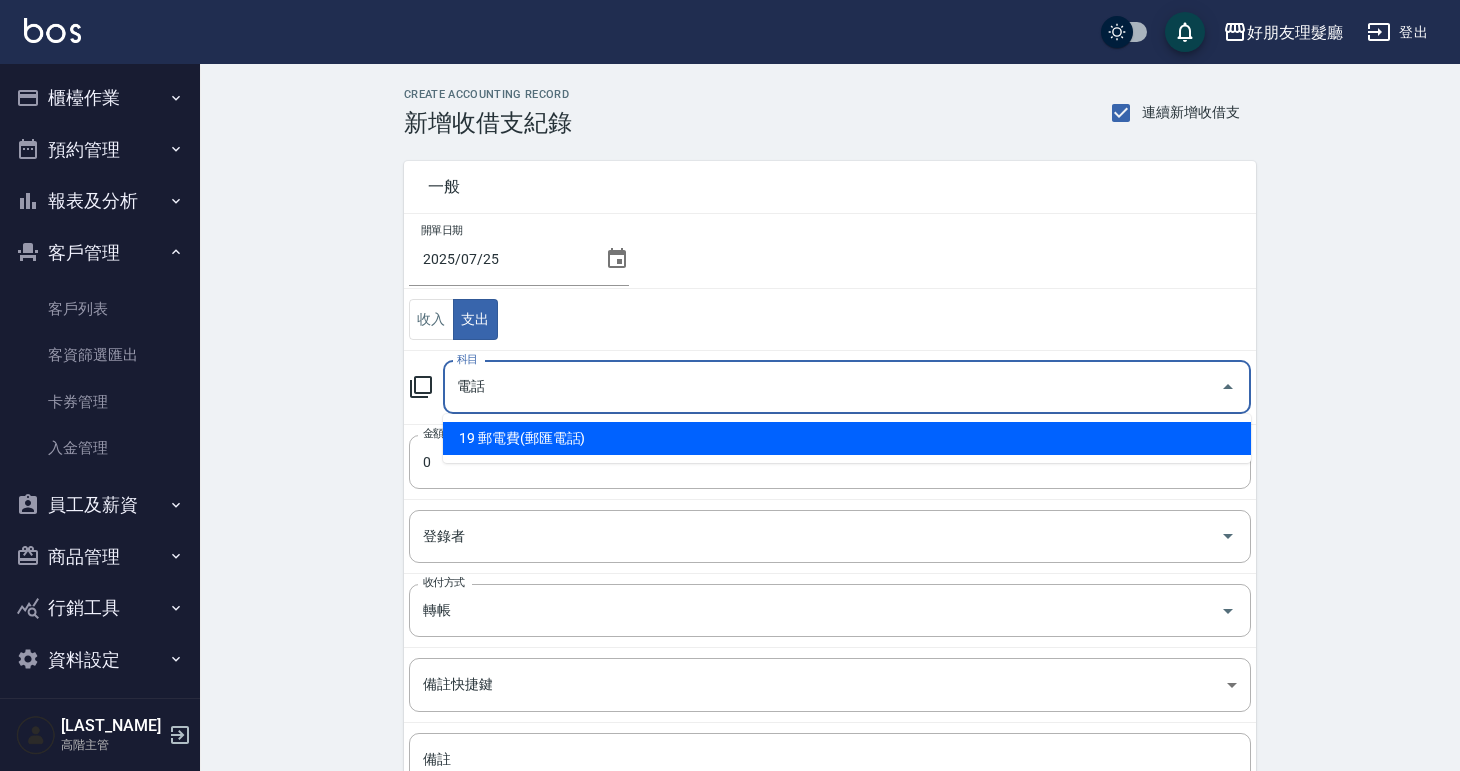 click on "19 郵電費(郵匯電話)" at bounding box center (847, 438) 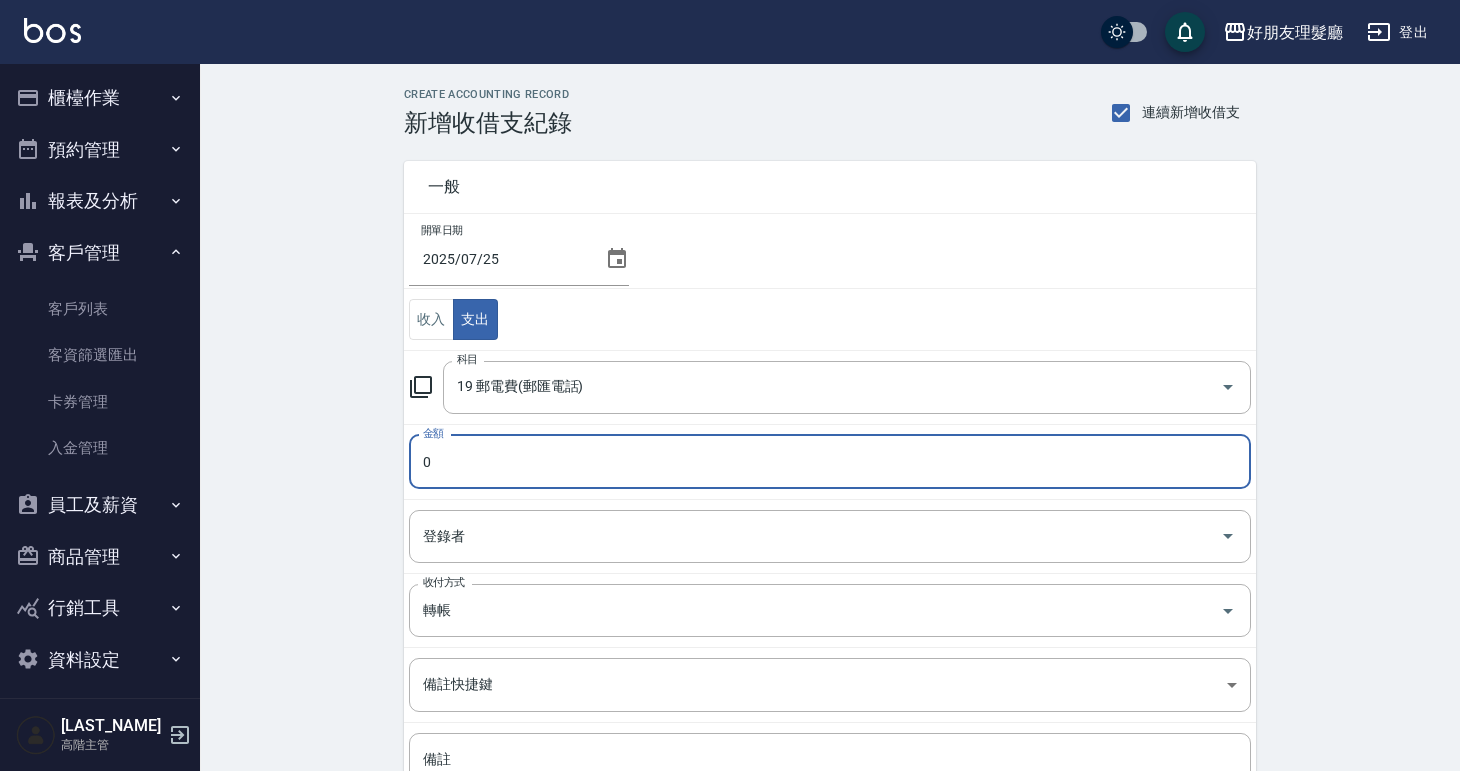 click on "0" at bounding box center (830, 462) 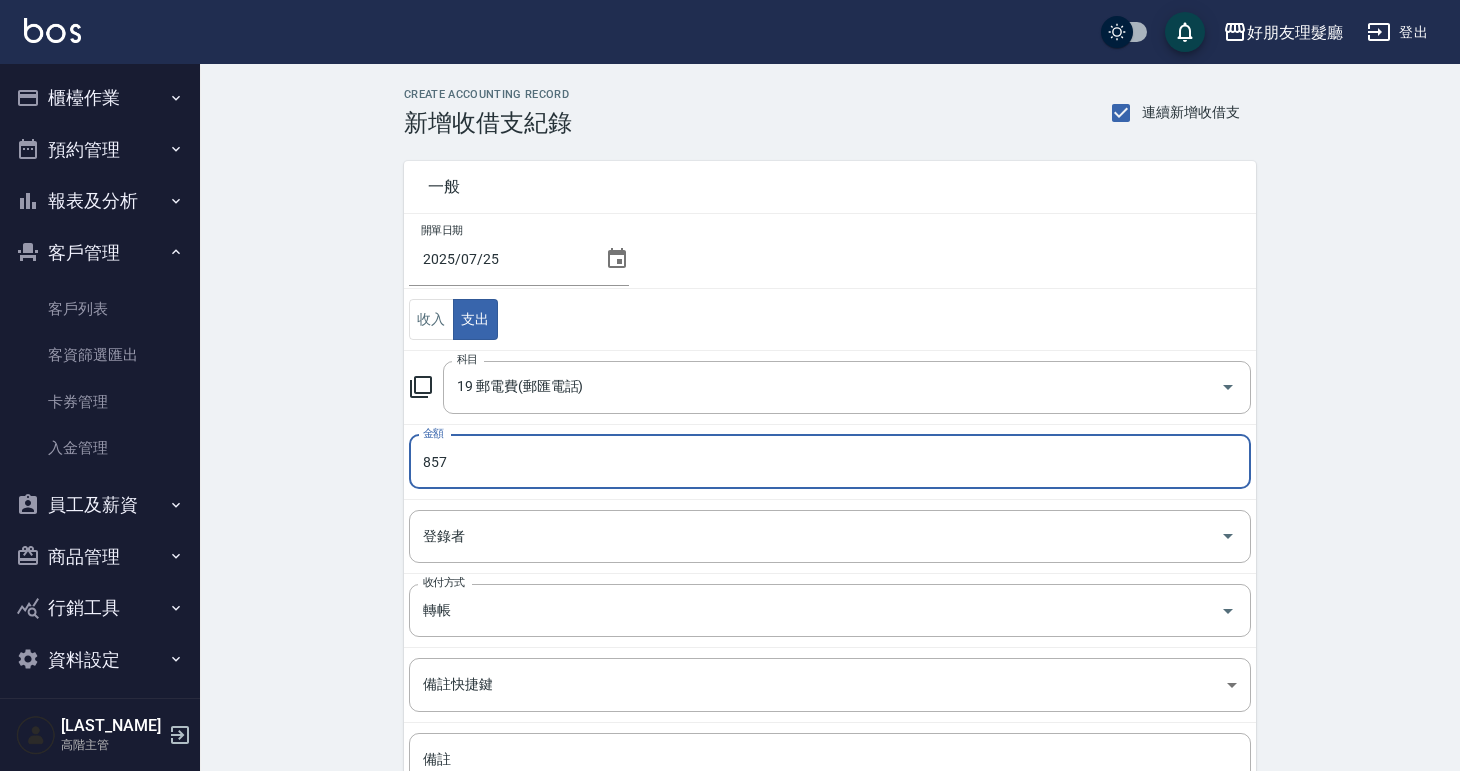 type on "857" 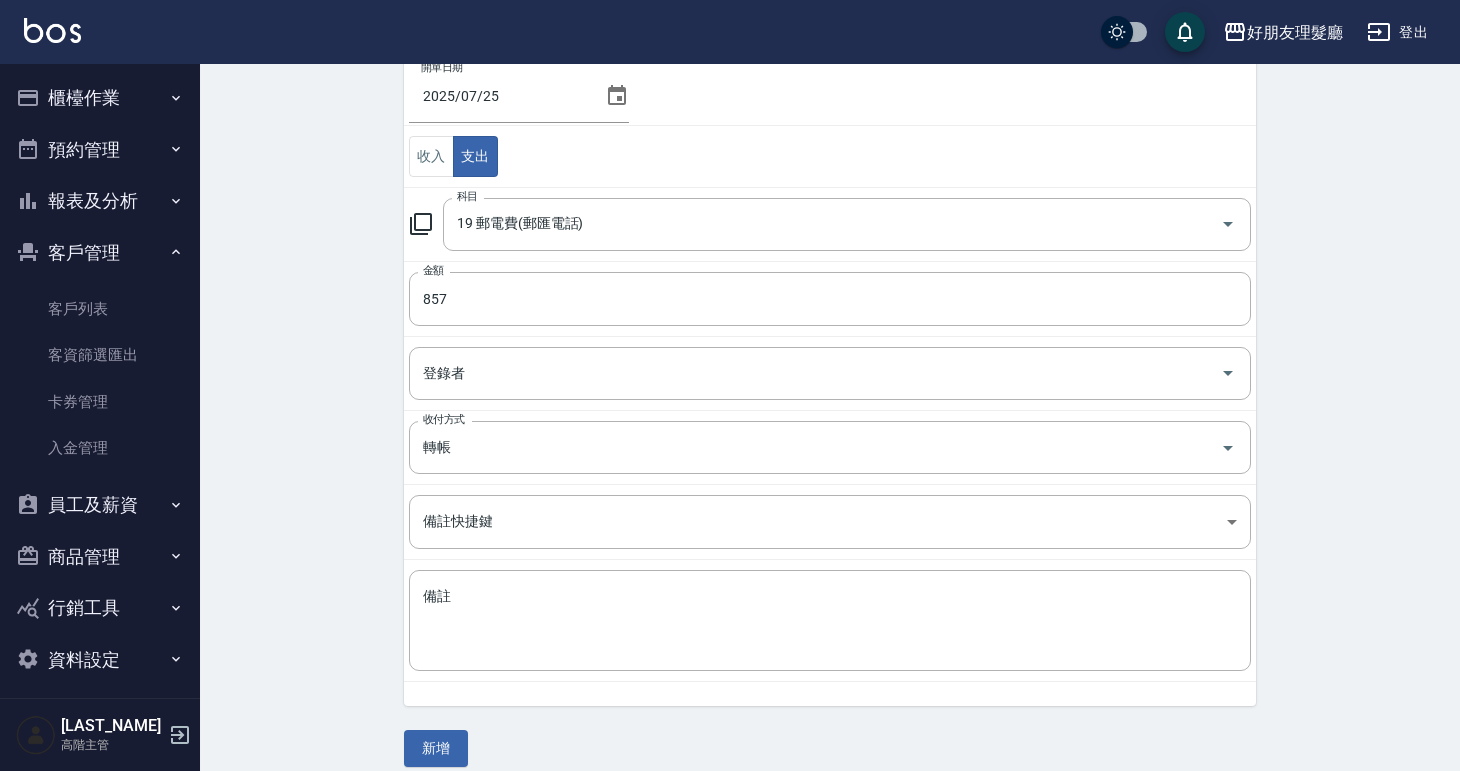 scroll, scrollTop: 183, scrollLeft: 0, axis: vertical 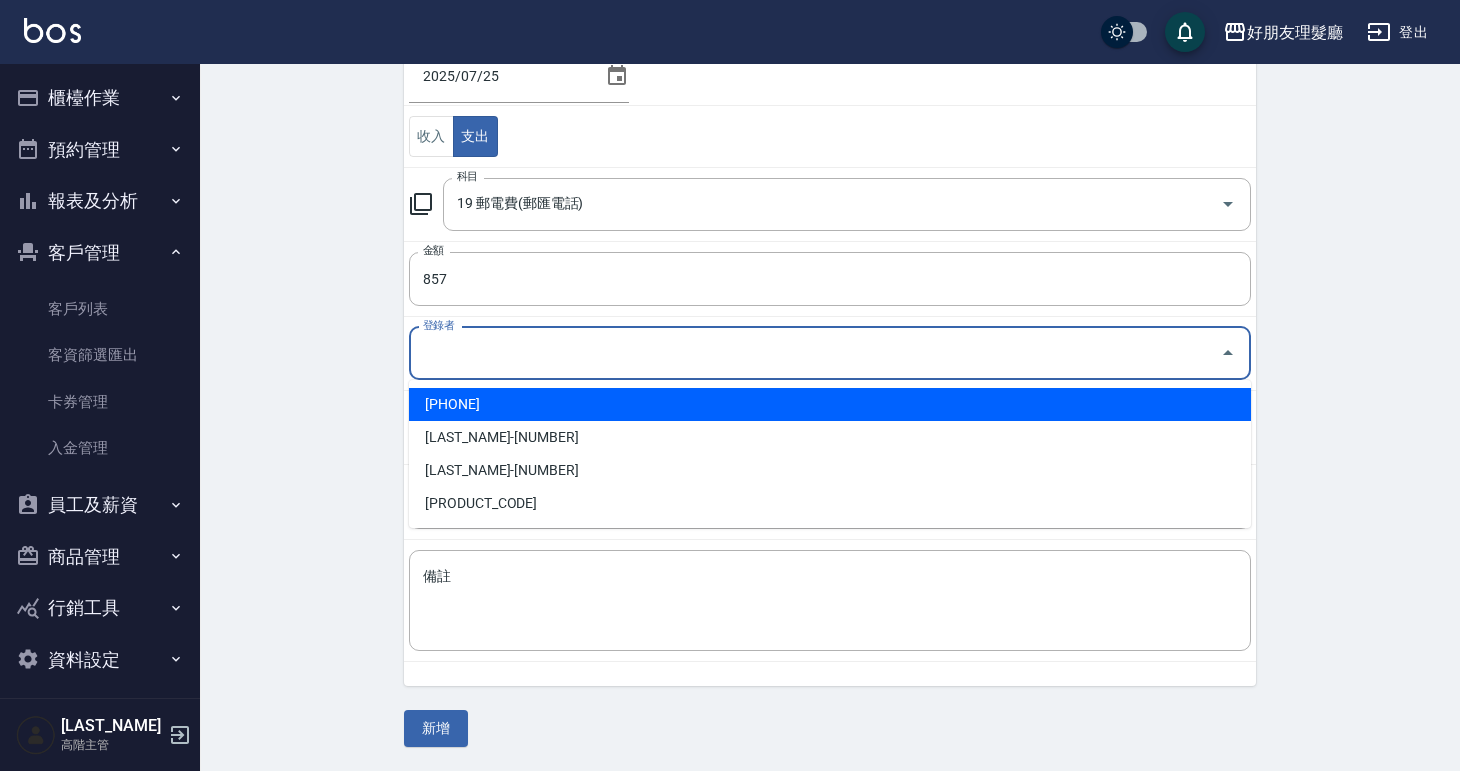 click on "登錄者" at bounding box center [815, 353] 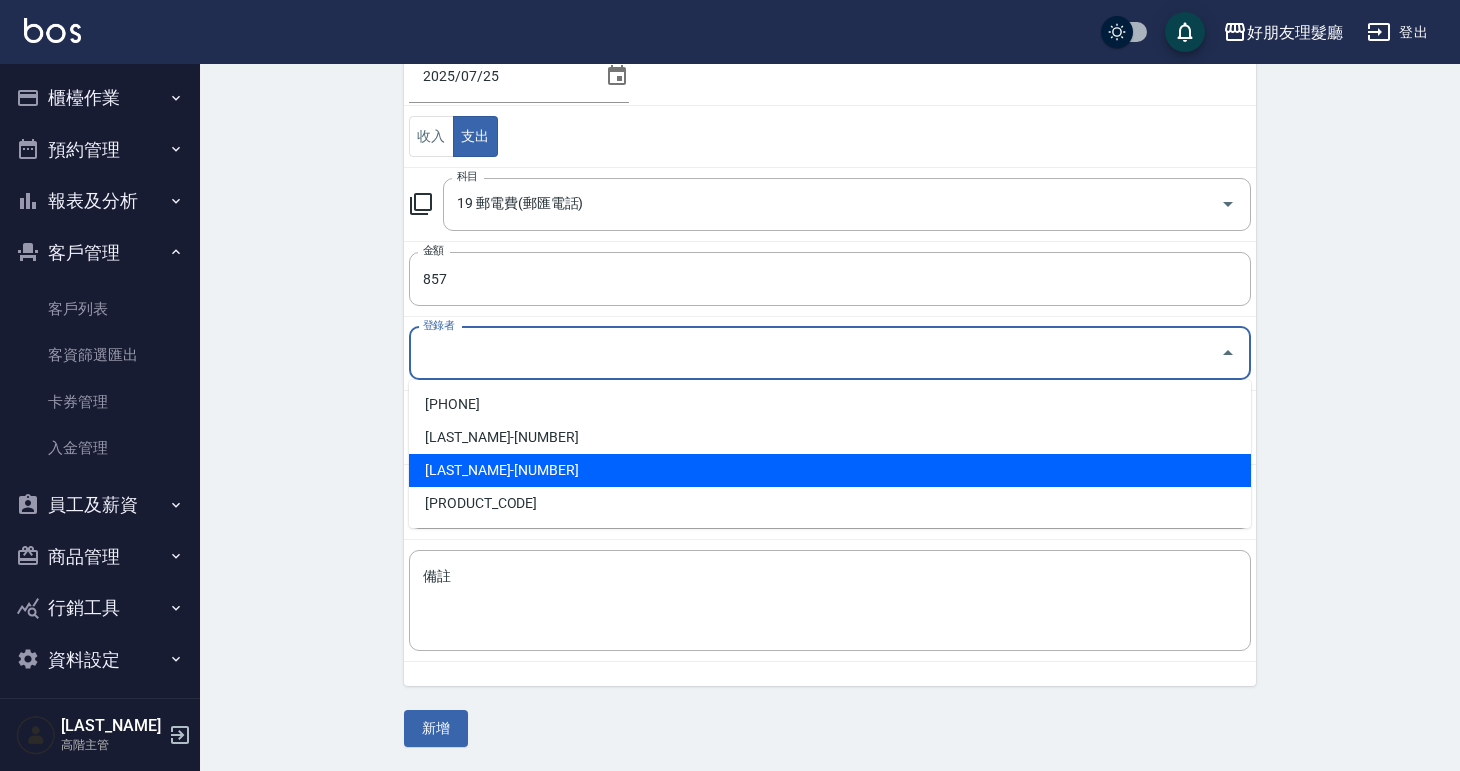 click on "陳智賢-999" at bounding box center [830, 470] 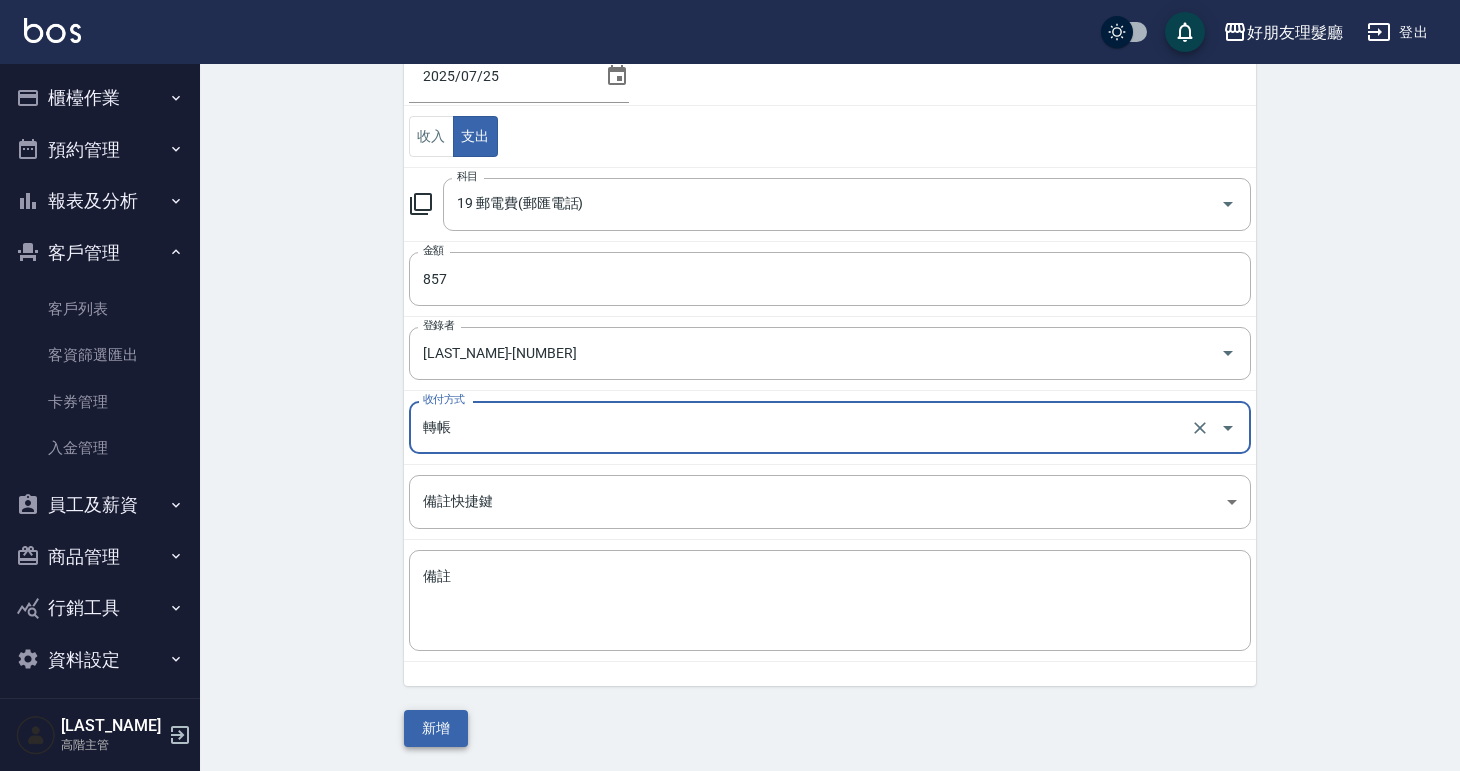 click on "新增" at bounding box center [436, 728] 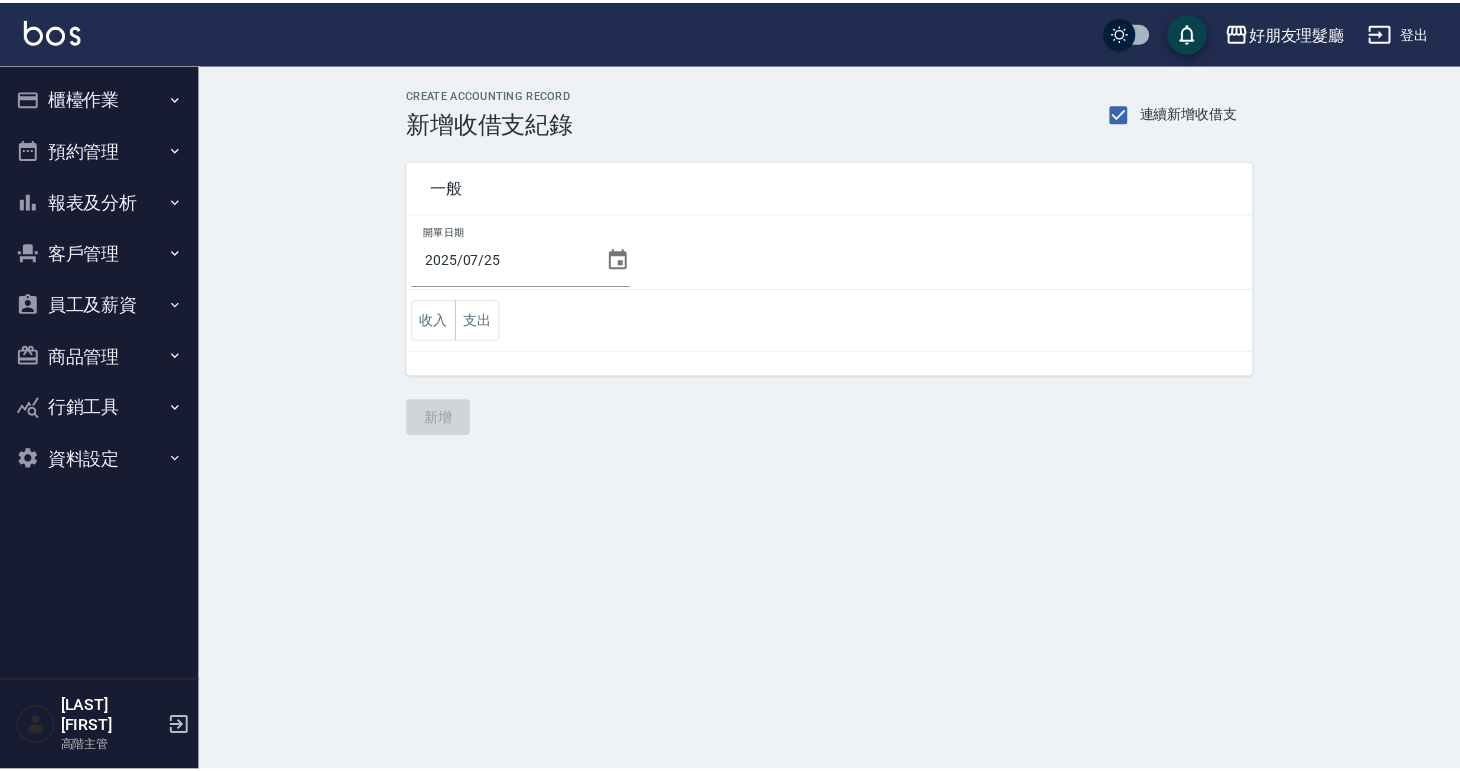 scroll, scrollTop: 0, scrollLeft: 0, axis: both 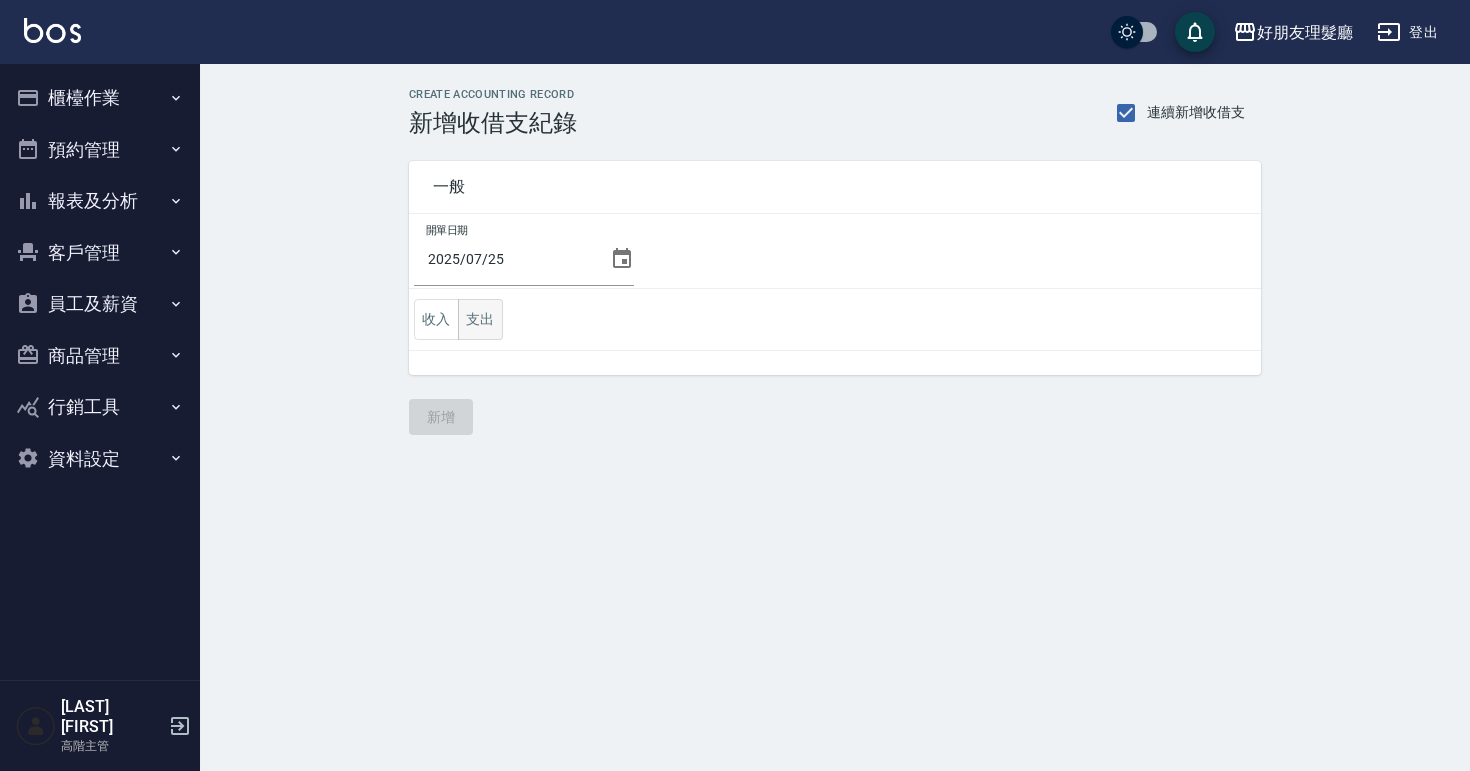 click on "支出" at bounding box center (480, 319) 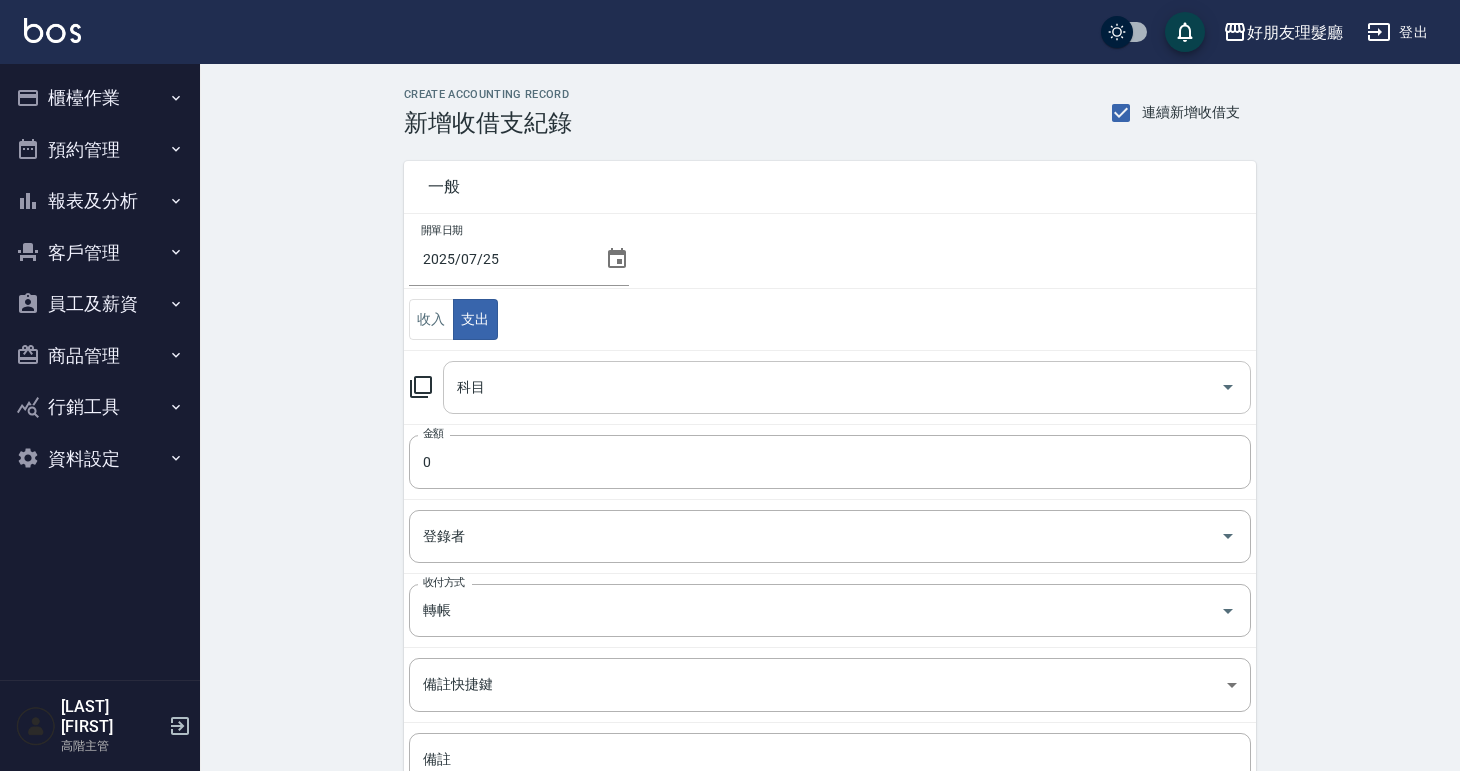 click on "科目" at bounding box center [832, 387] 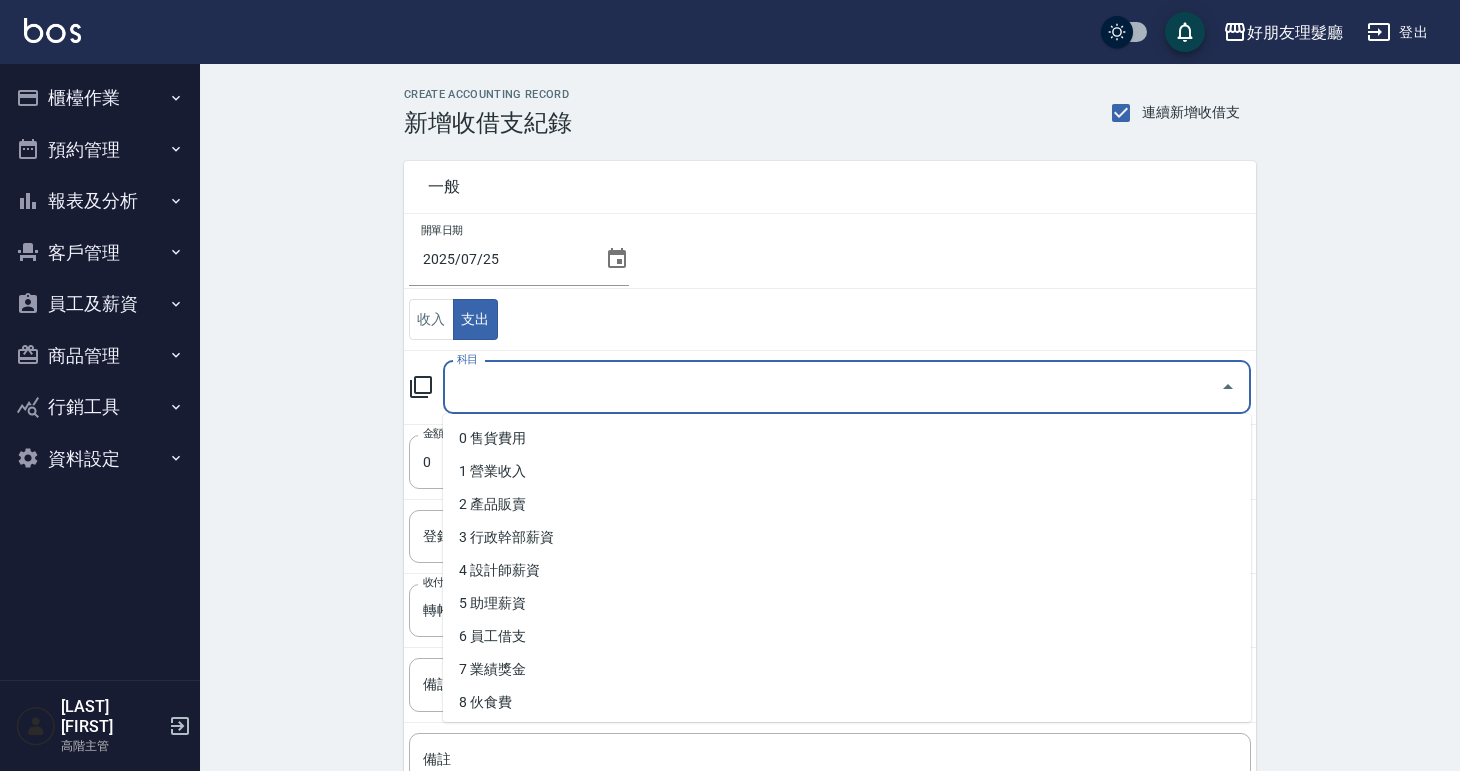 type on "d" 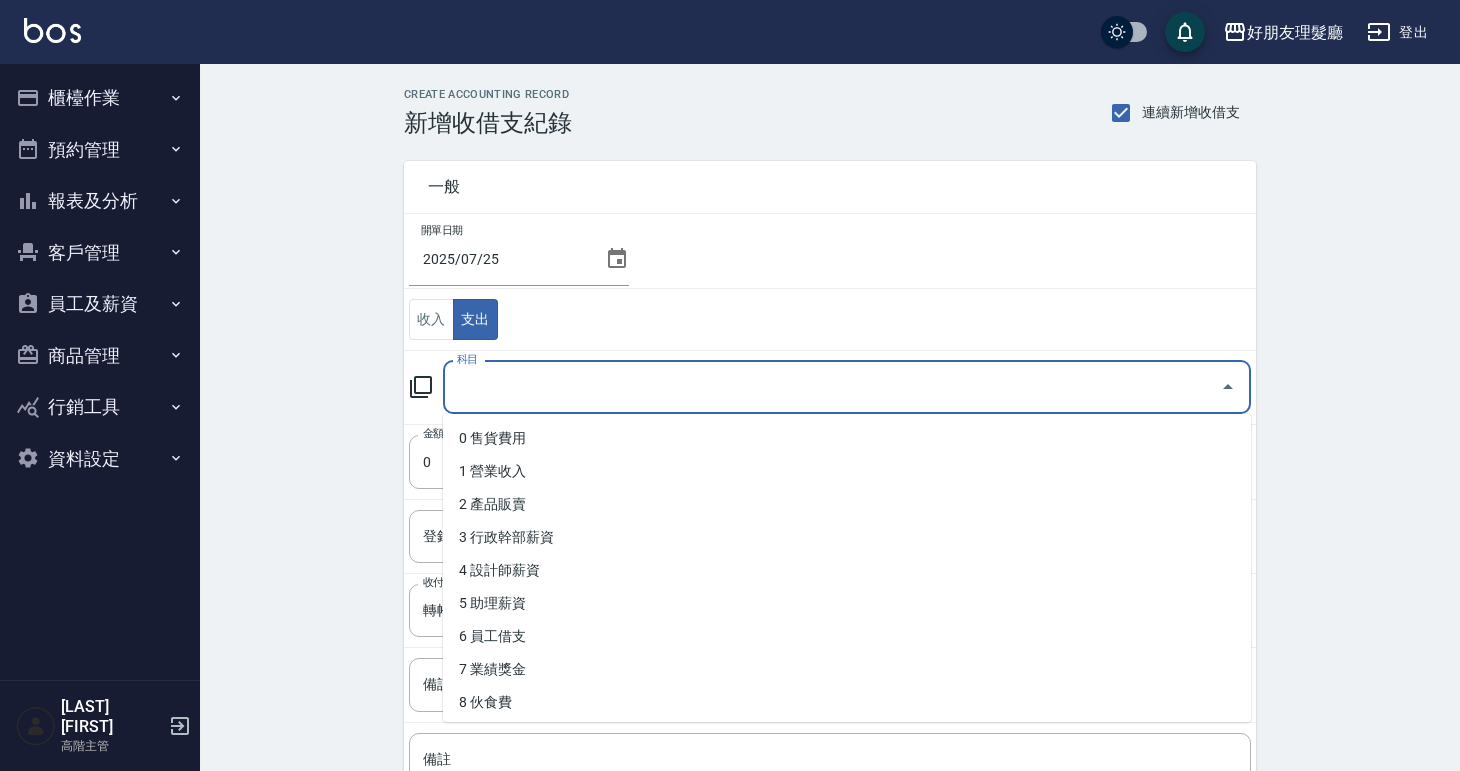 type on "ㄎ" 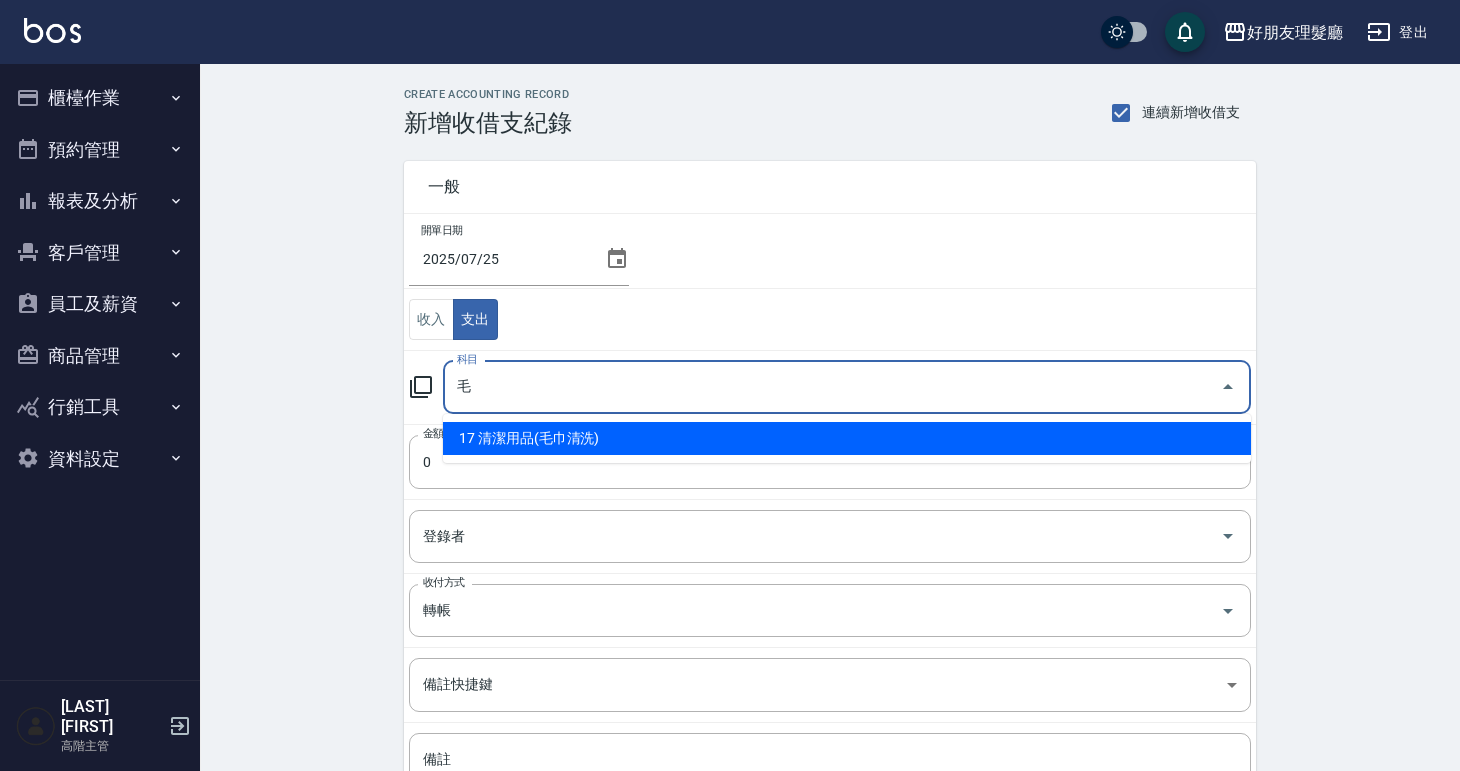 click on "17 清潔用品(毛巾清洗)" at bounding box center (847, 438) 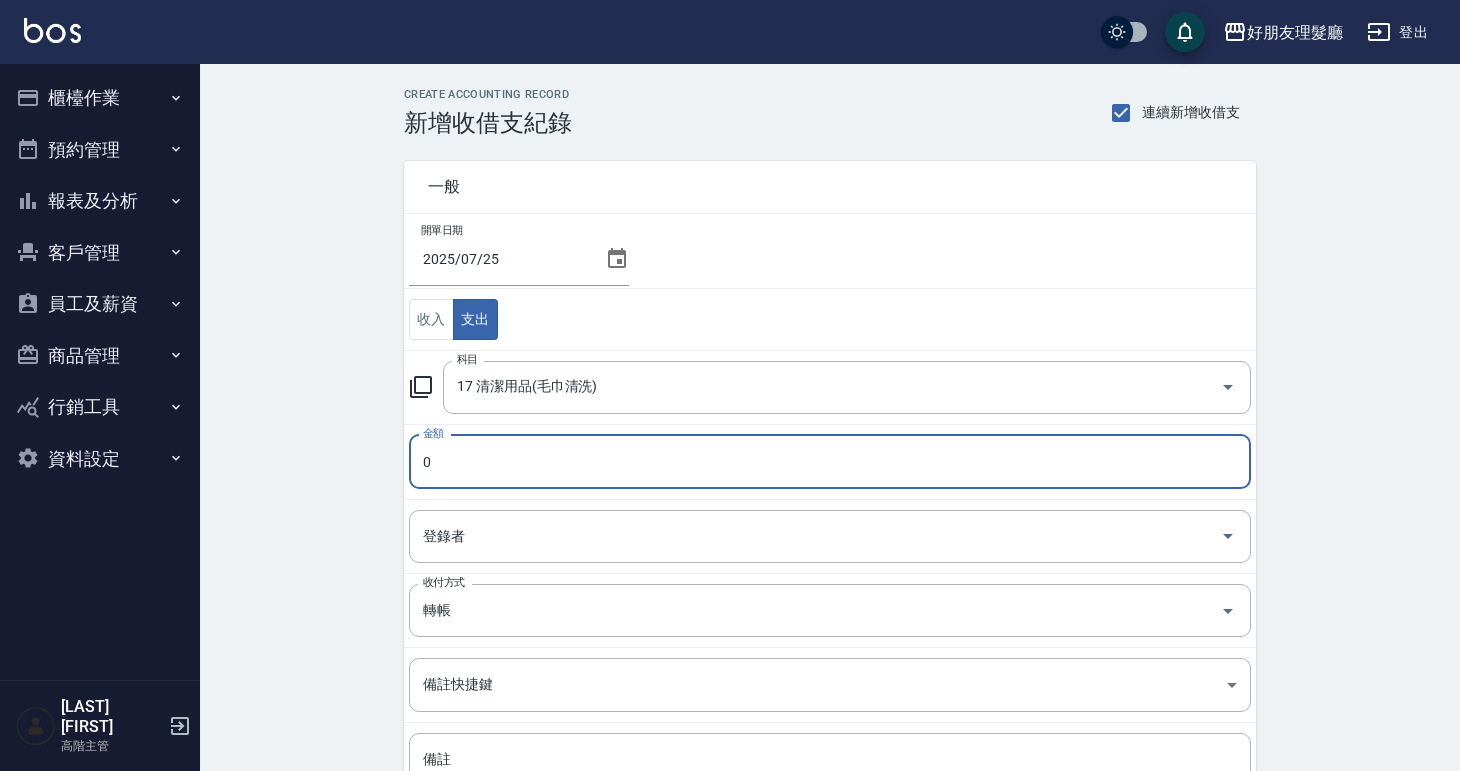 click on "0" at bounding box center (830, 462) 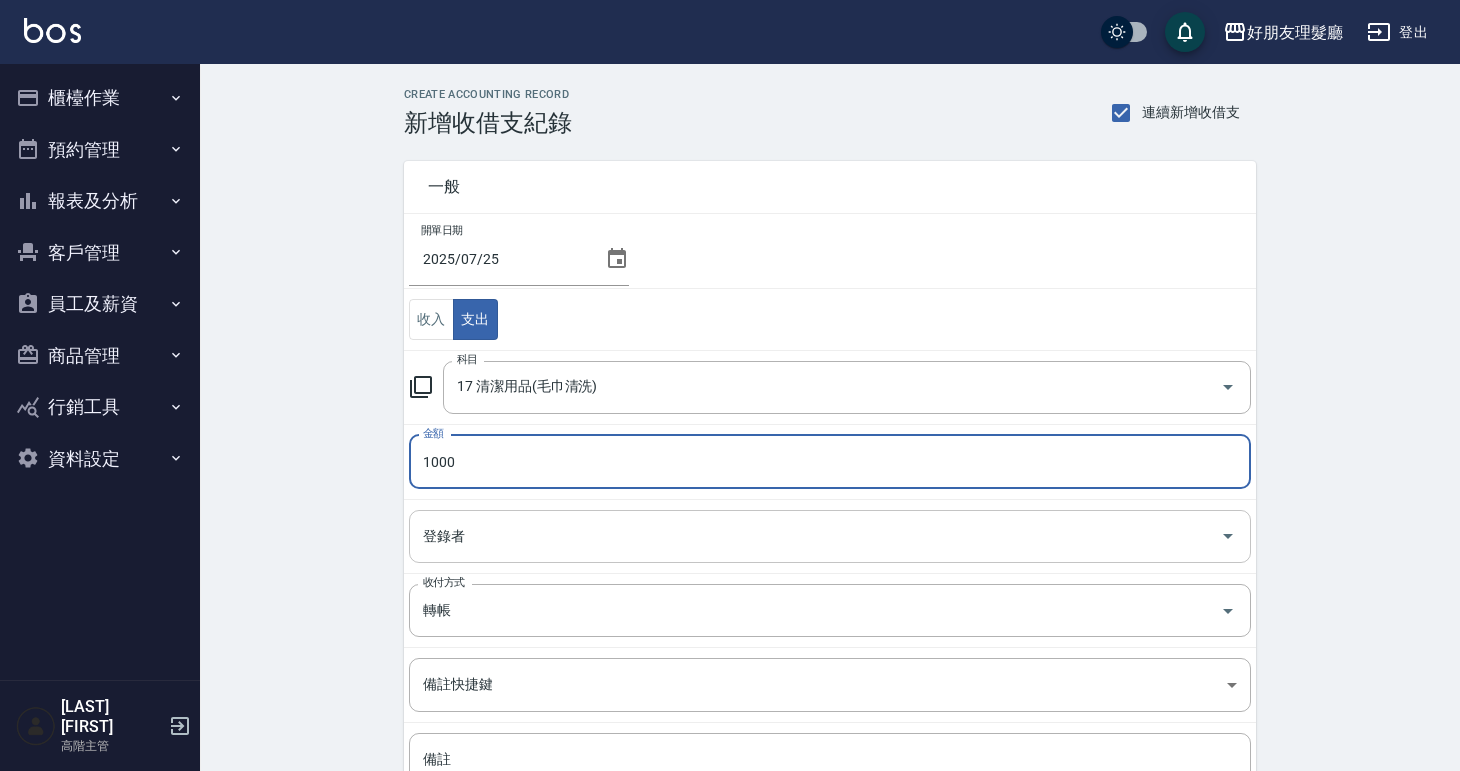 type on "1000" 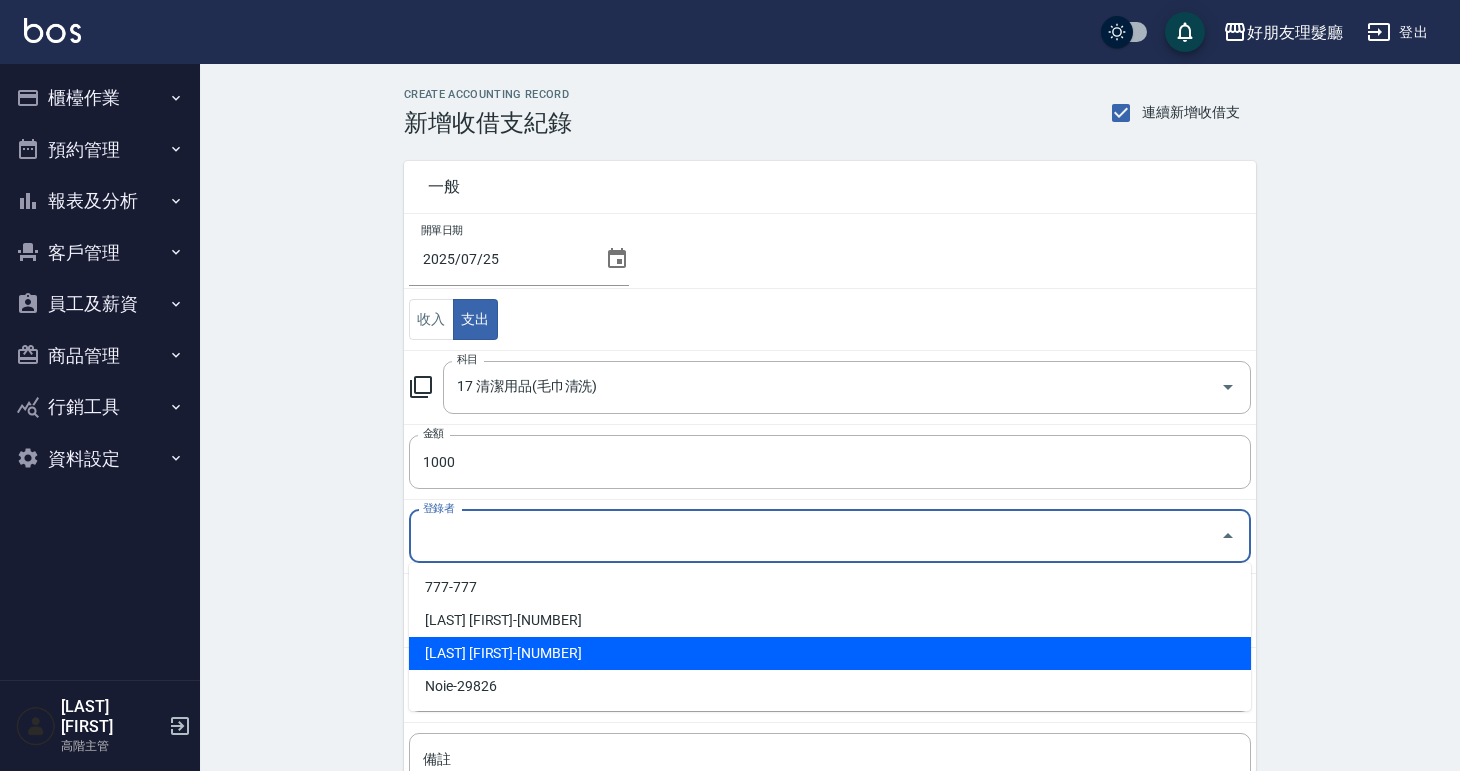 click on "陳智賢-999" at bounding box center [830, 653] 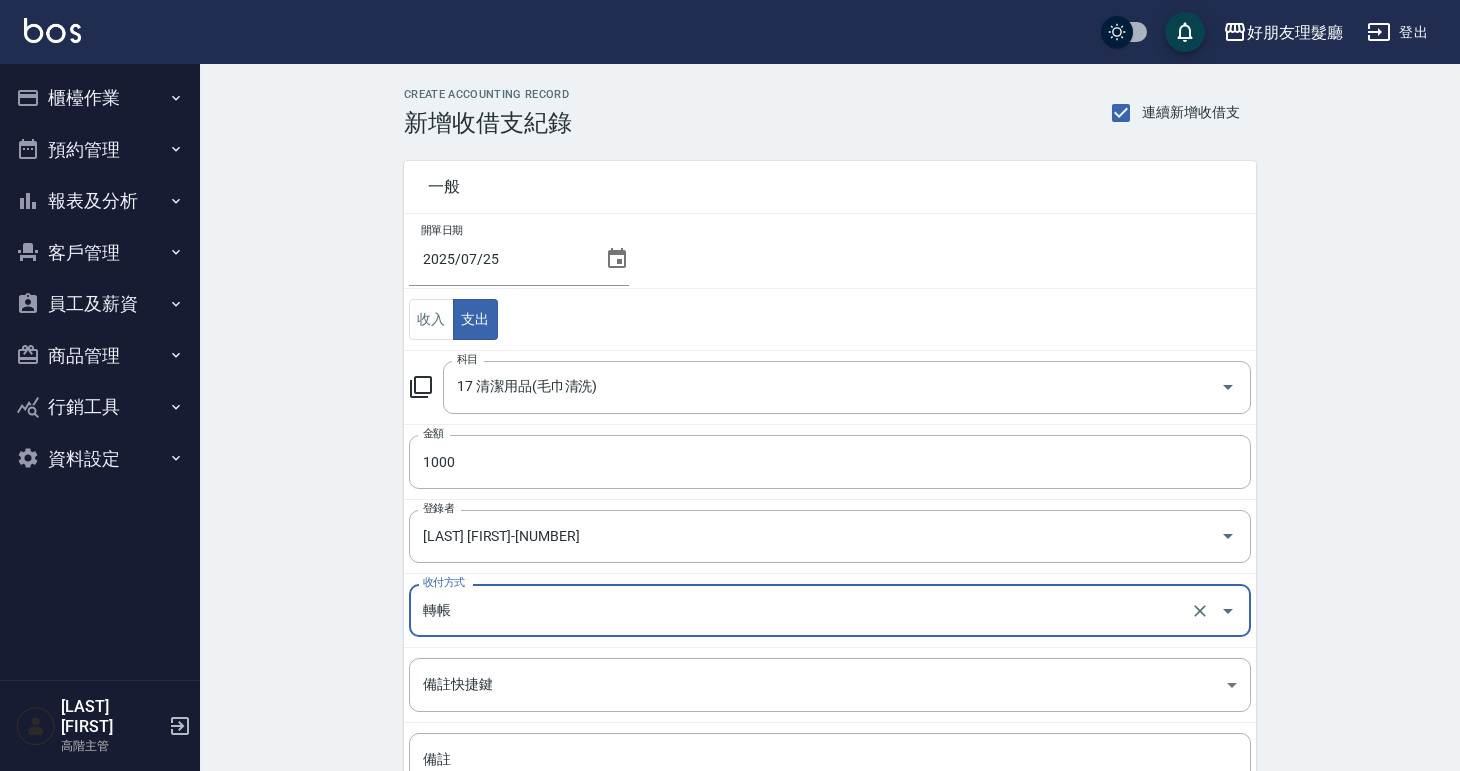 click on "CREATE ACCOUNTING RECORD 新增收借支紀錄 連續新增收借支 一般 開單日期 2025/07/25 收入 支出 科目 17 清潔用品(毛巾清洗) 科目 金額 1000 金額 登錄者 陳智賢-999 登錄者 收付方式 轉帳 收付方式 備註快捷鍵 ​ 備註快捷鍵 備註 x 備註 新增" at bounding box center [830, 509] 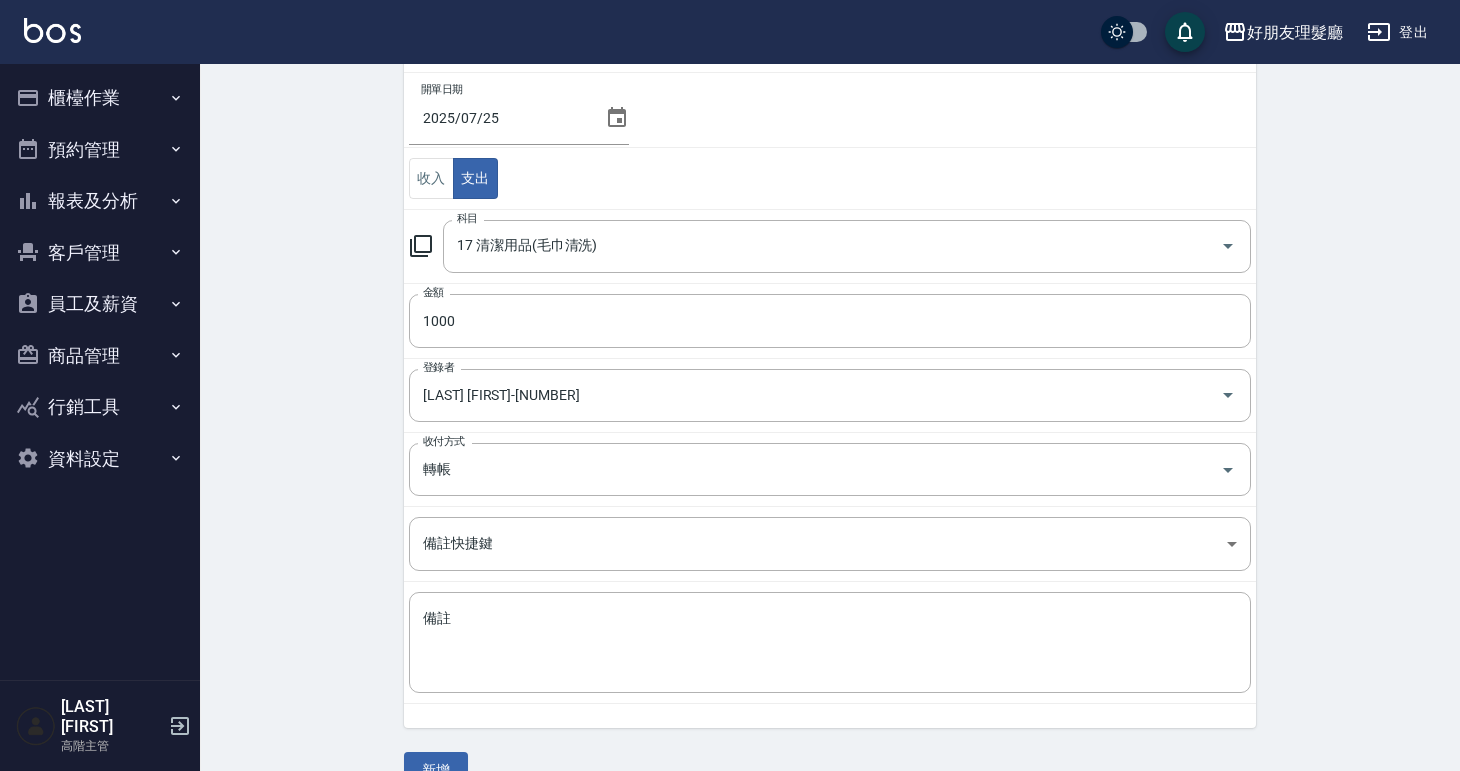 scroll, scrollTop: 183, scrollLeft: 0, axis: vertical 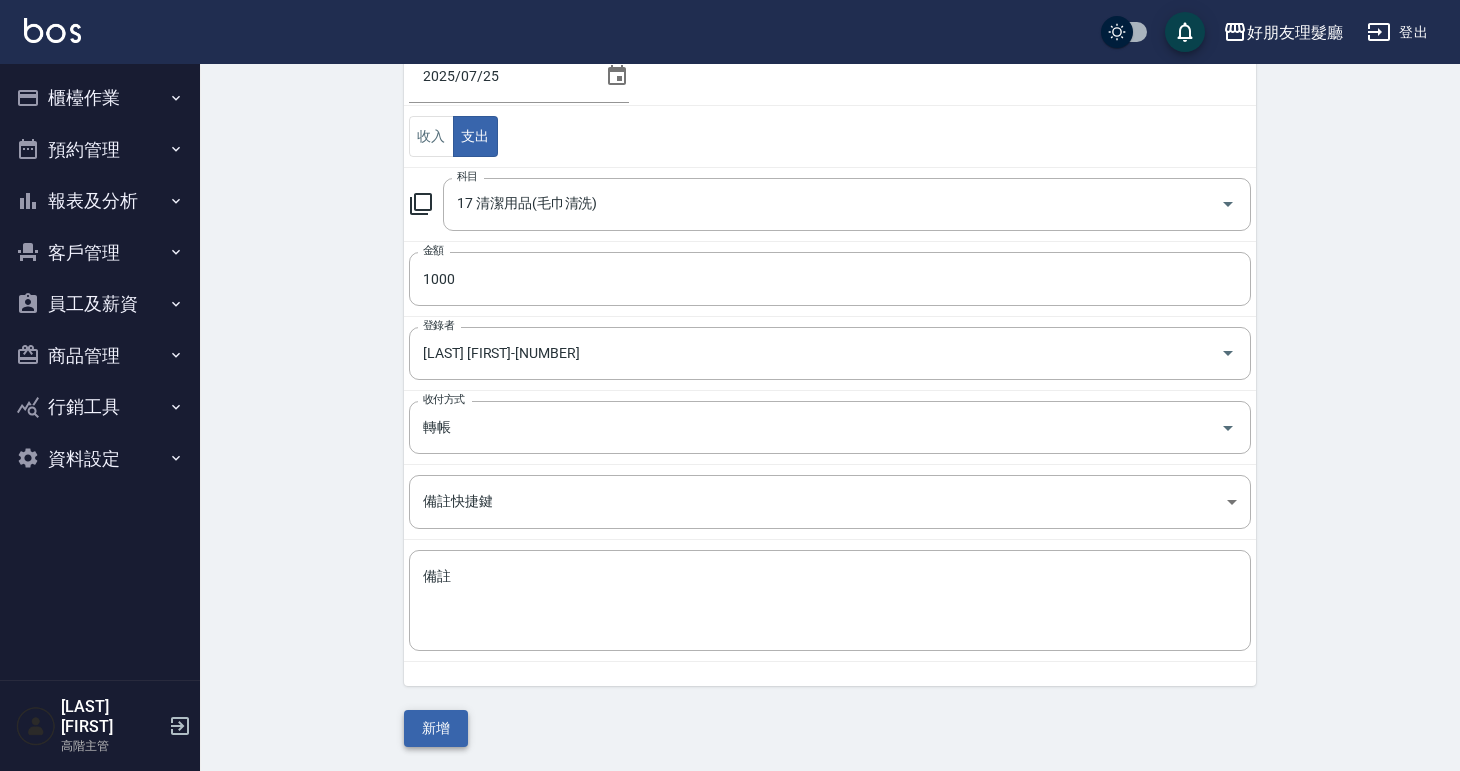click on "新增" at bounding box center (436, 728) 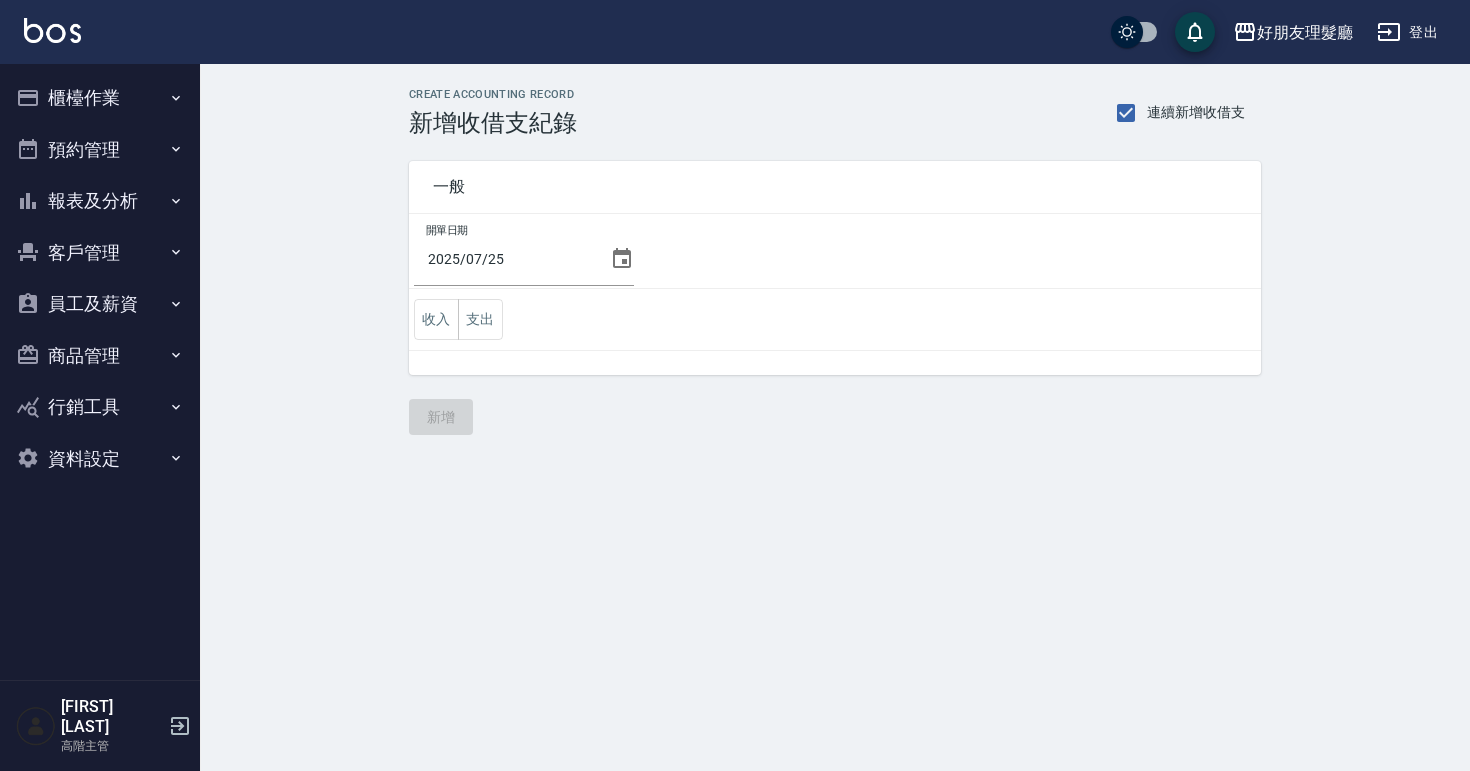 scroll, scrollTop: 0, scrollLeft: 0, axis: both 